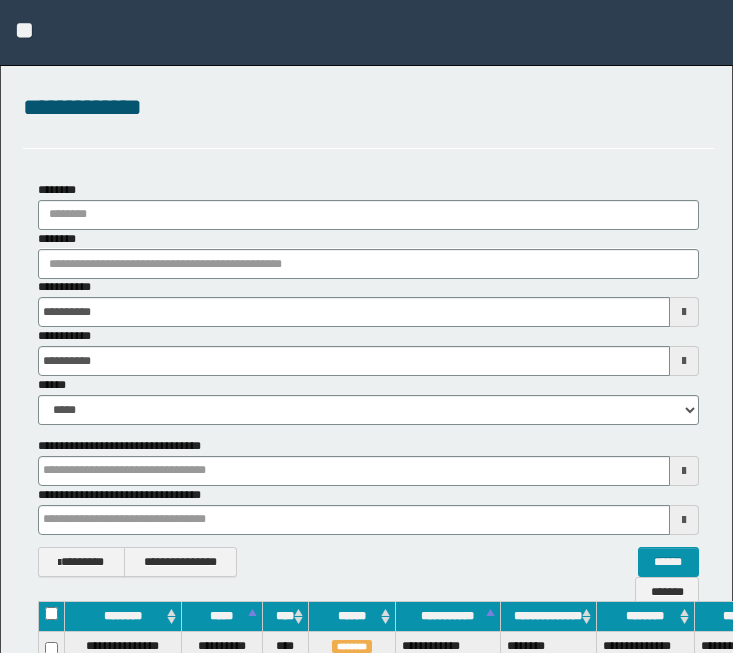 scroll, scrollTop: 255, scrollLeft: 160, axis: both 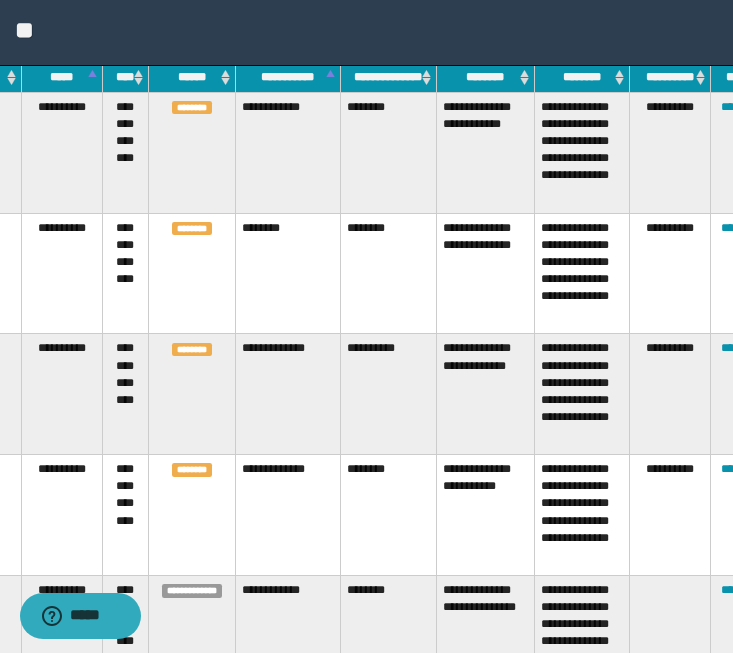 click on "********" at bounding box center (388, 273) 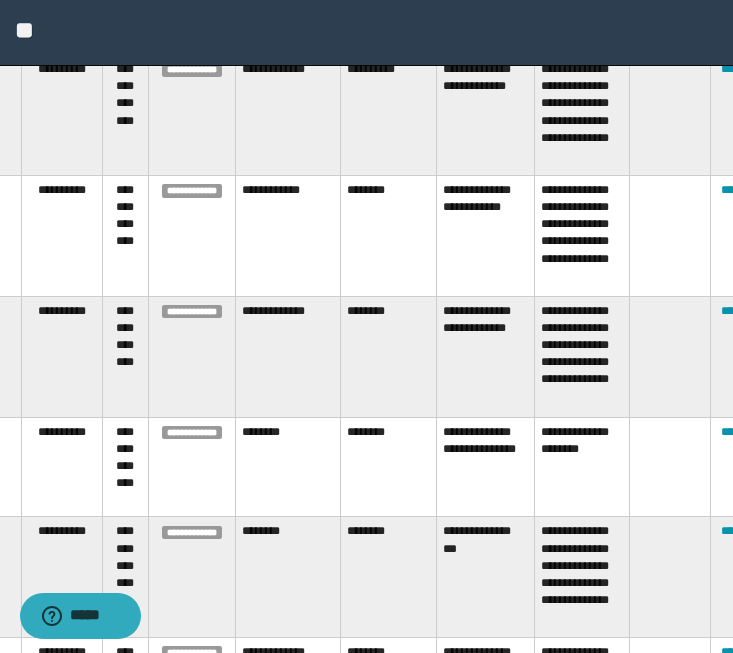 scroll, scrollTop: 1543, scrollLeft: 197, axis: both 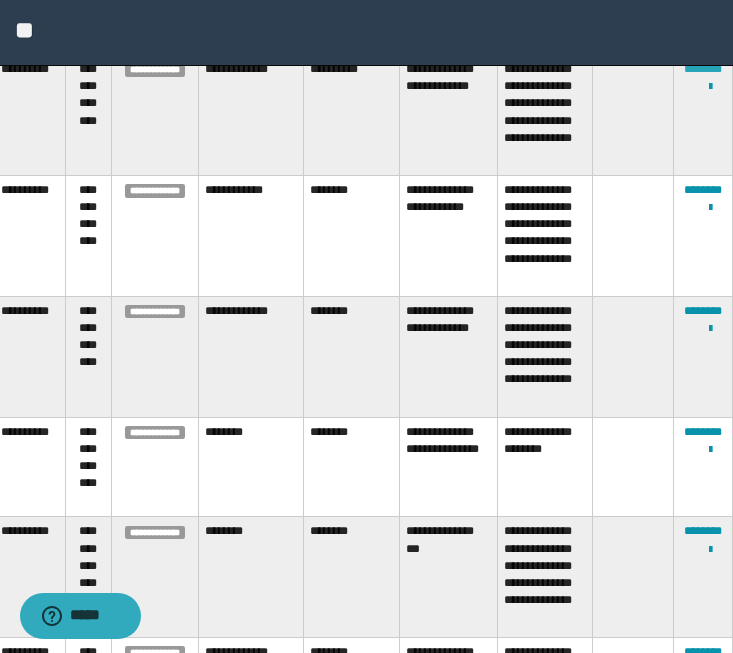 click on "********" at bounding box center (703, 69) 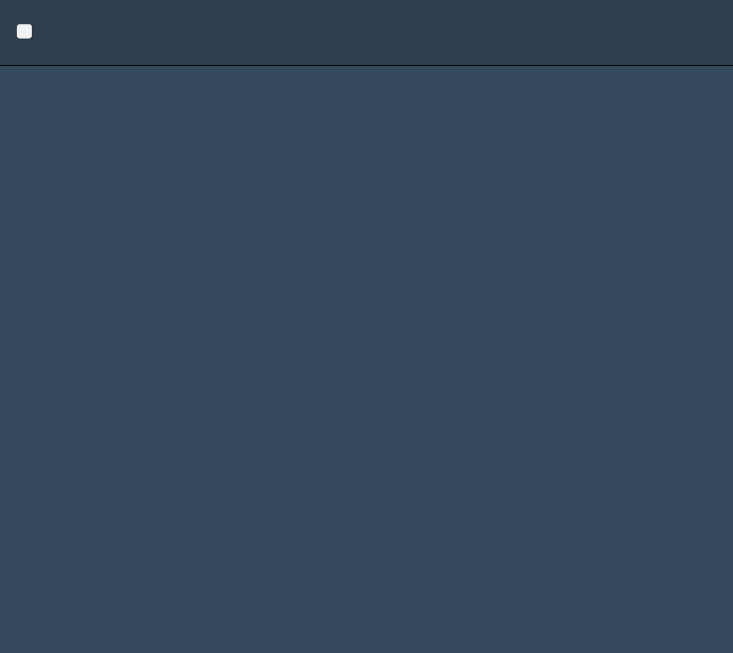 scroll, scrollTop: 0, scrollLeft: 0, axis: both 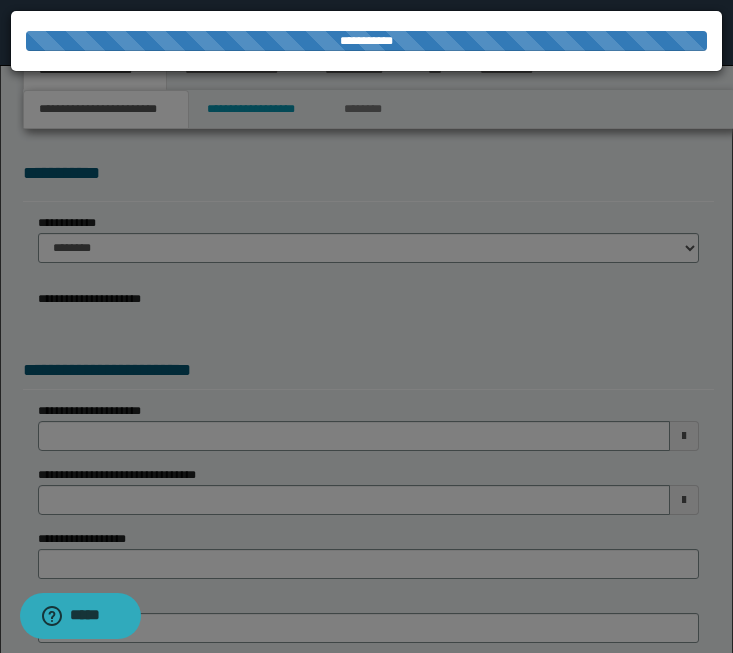 type on "**********" 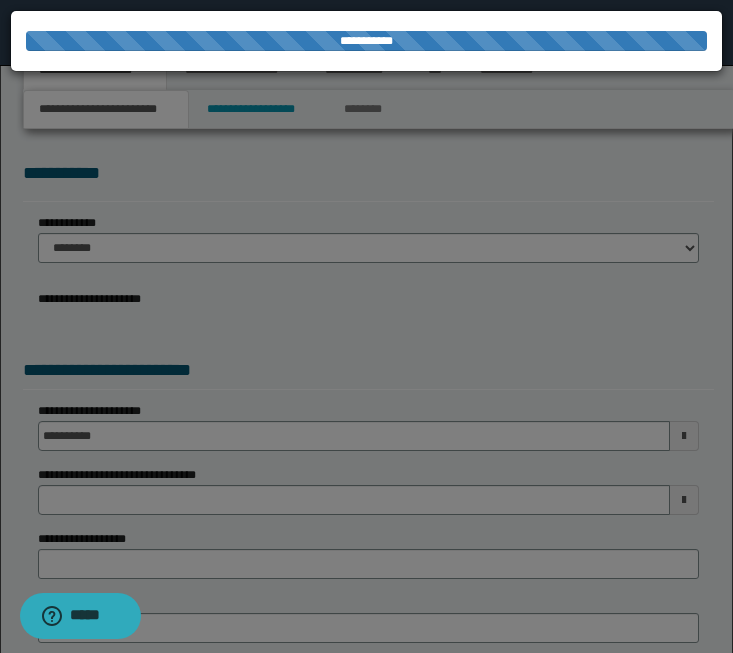 type on "**********" 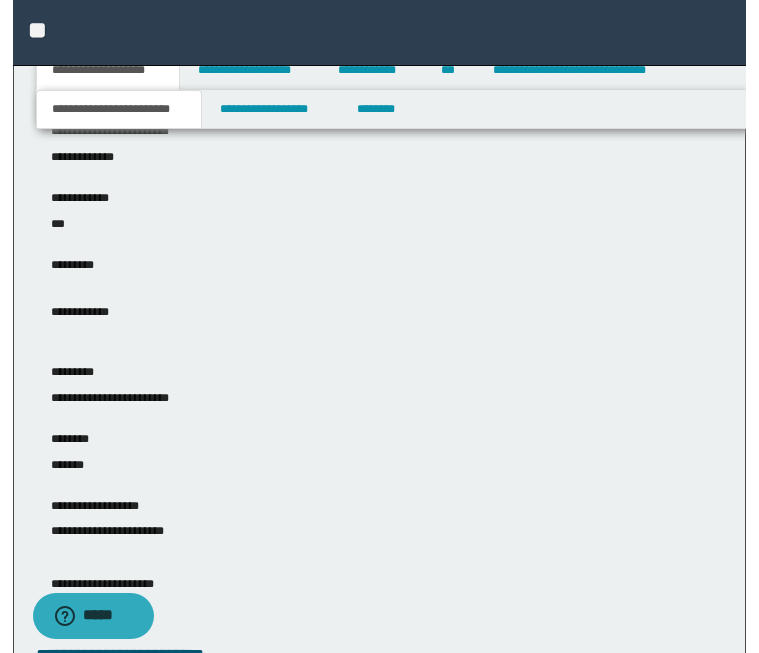 scroll, scrollTop: 0, scrollLeft: 0, axis: both 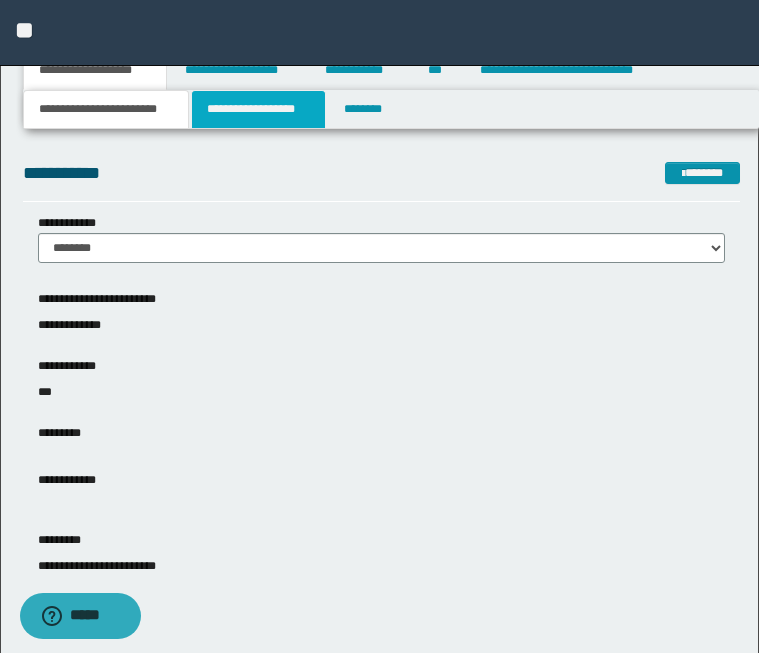 click on "**********" at bounding box center (258, 109) 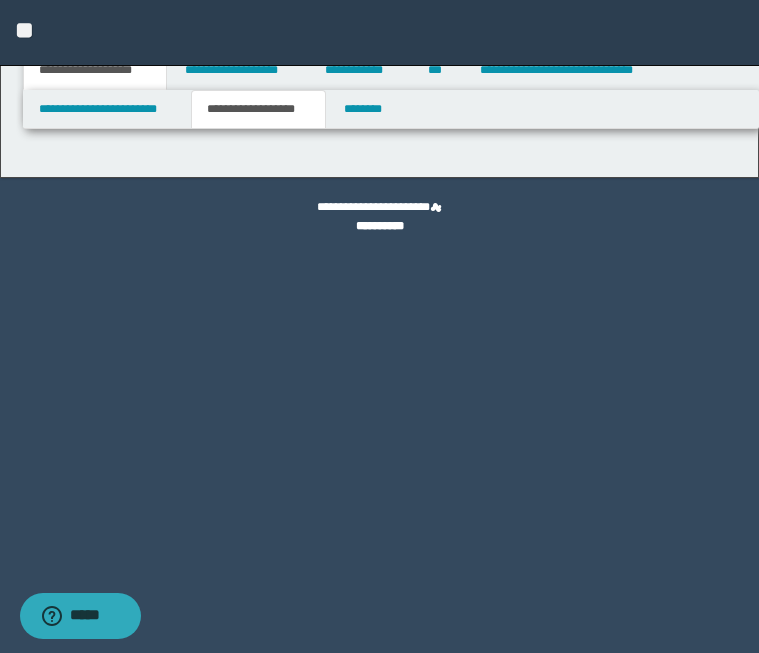 type on "**********" 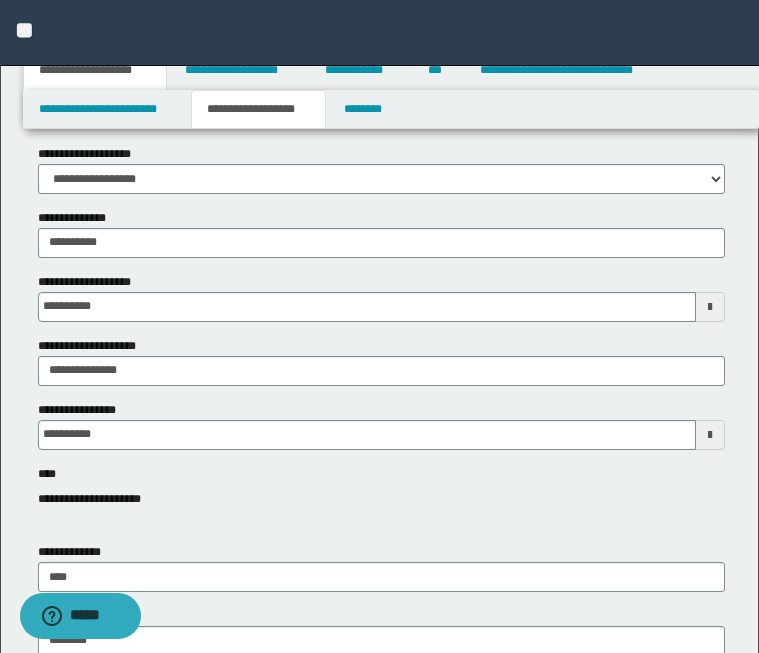scroll, scrollTop: 73, scrollLeft: 0, axis: vertical 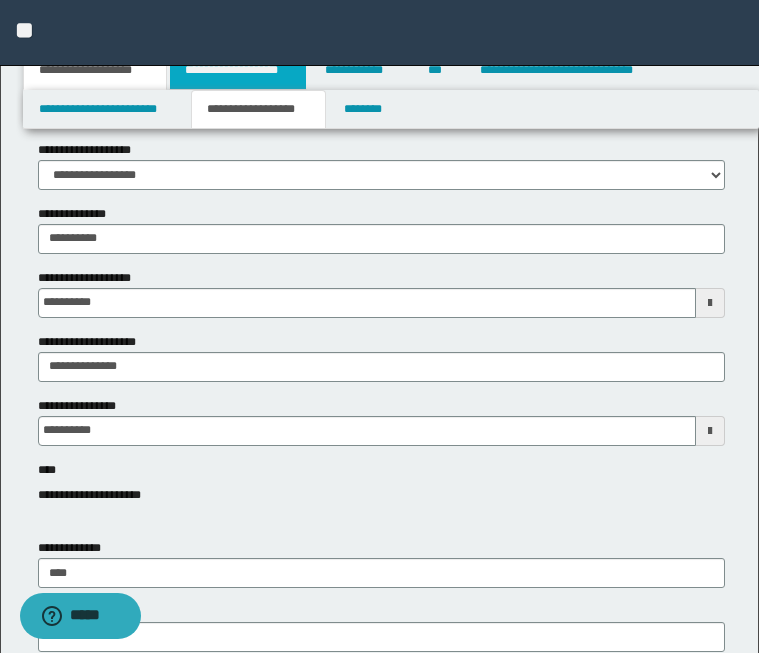 click on "**********" at bounding box center (238, 70) 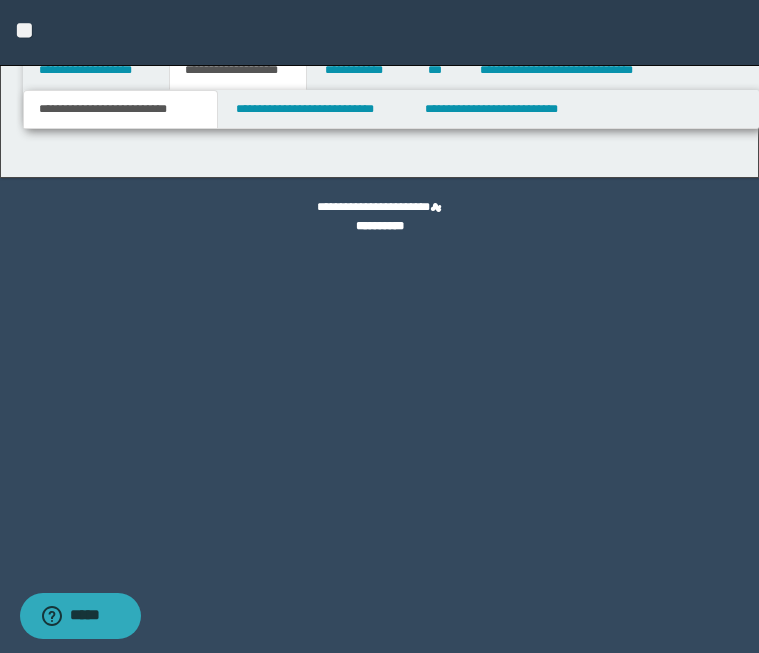 scroll, scrollTop: 0, scrollLeft: 0, axis: both 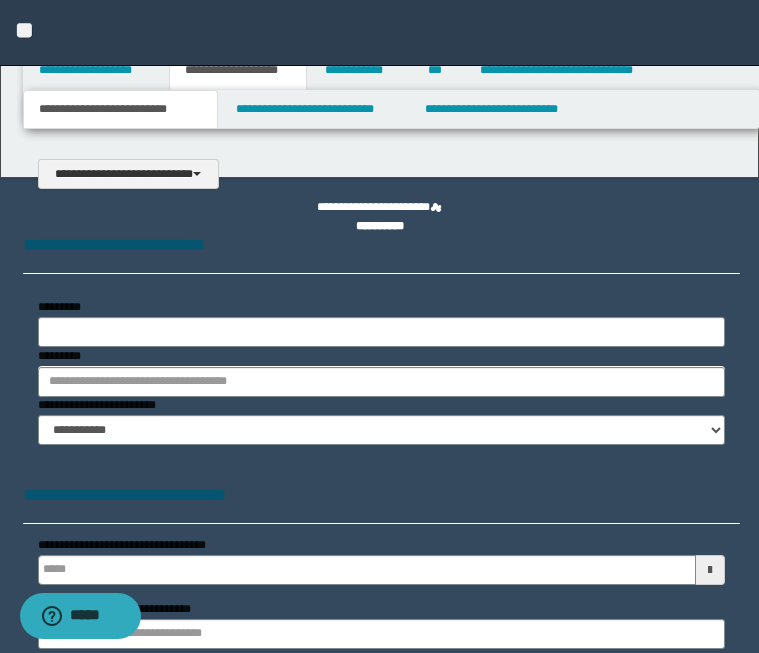 type on "**********" 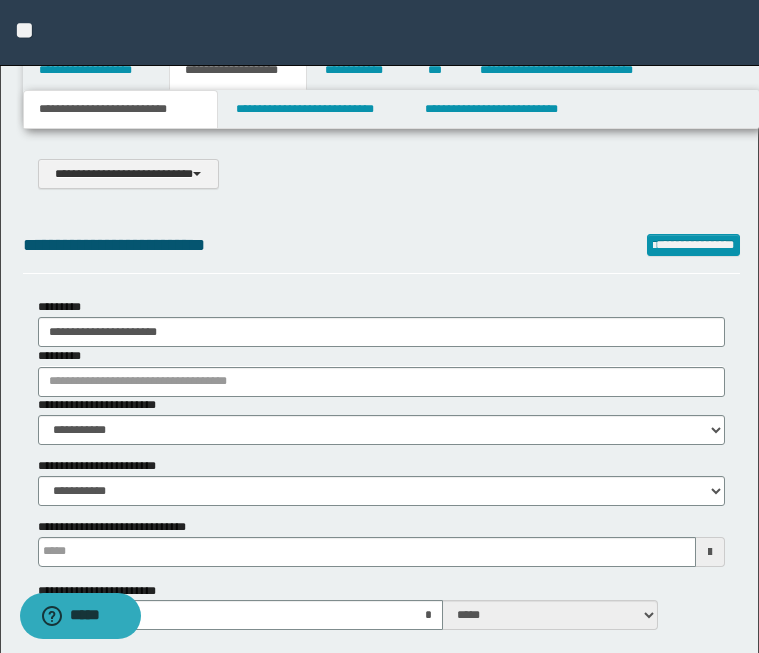 scroll, scrollTop: 0, scrollLeft: 0, axis: both 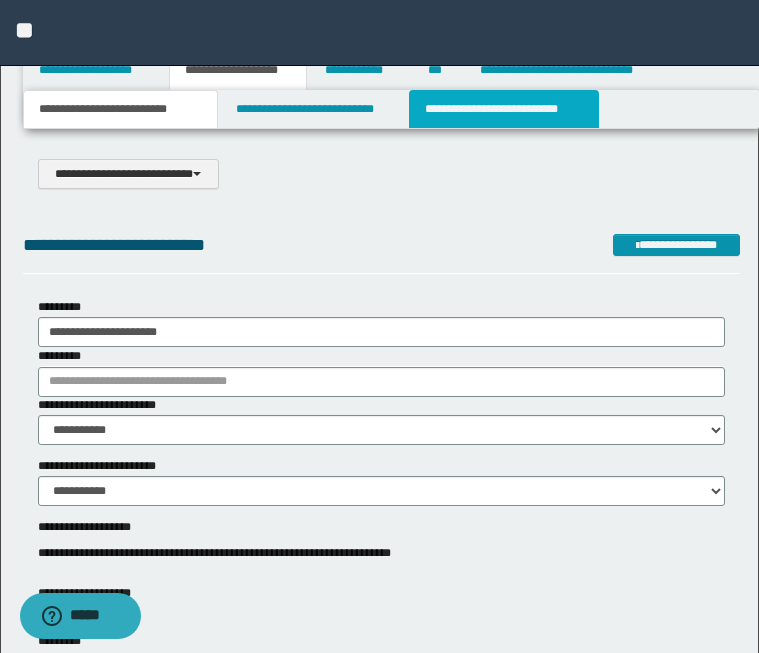 click on "**********" at bounding box center (504, 109) 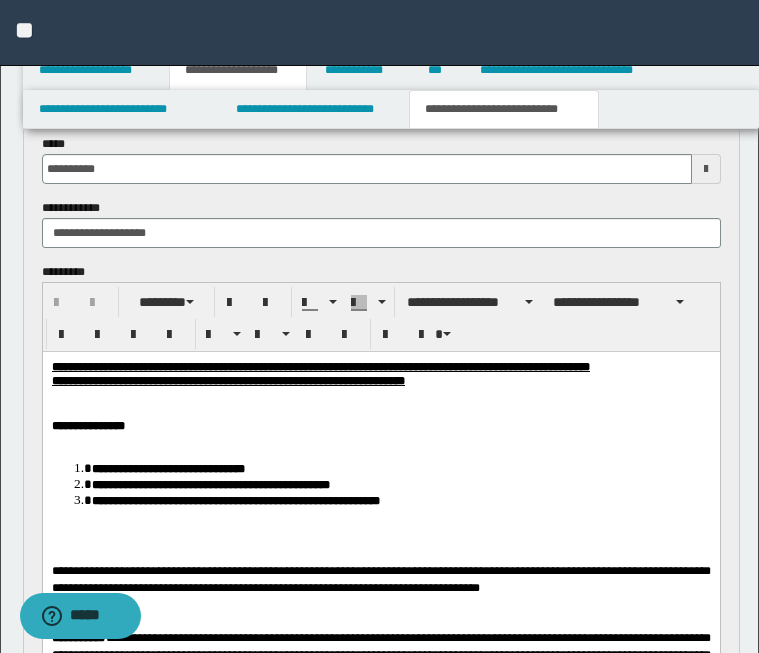 scroll, scrollTop: 182, scrollLeft: 0, axis: vertical 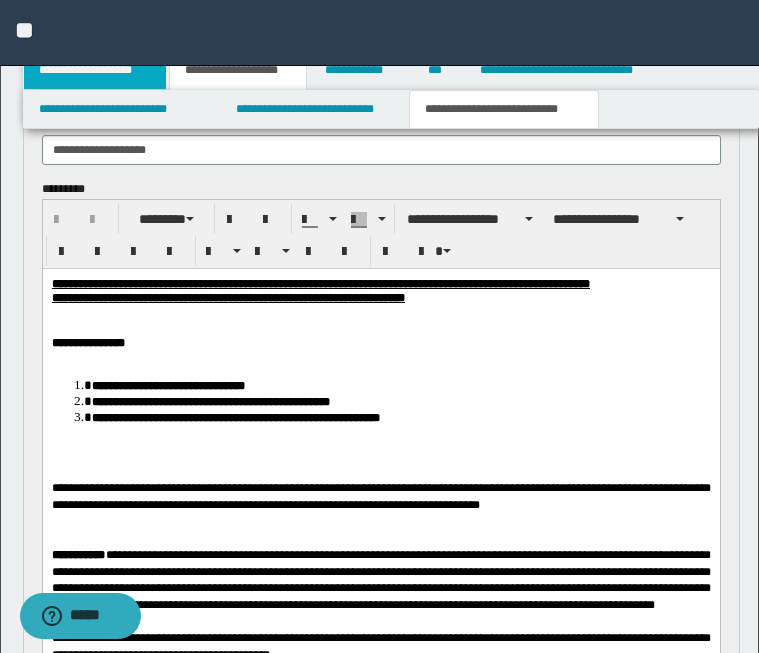 click on "**********" at bounding box center [95, 70] 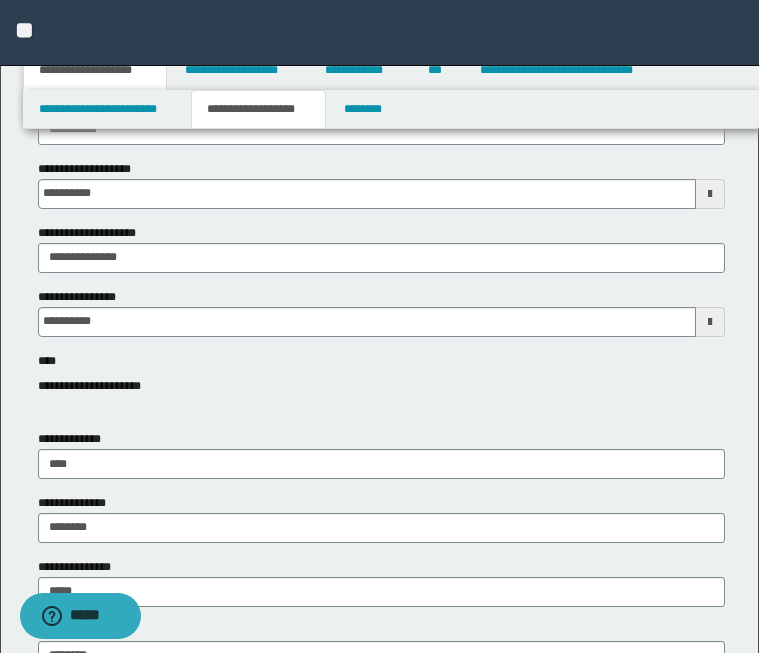 scroll, scrollTop: 0, scrollLeft: 0, axis: both 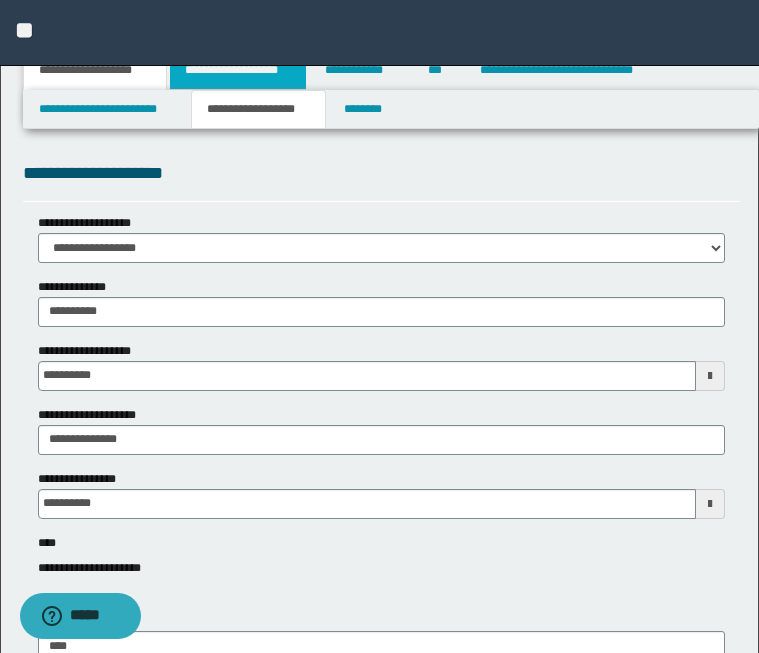click on "**********" at bounding box center [238, 70] 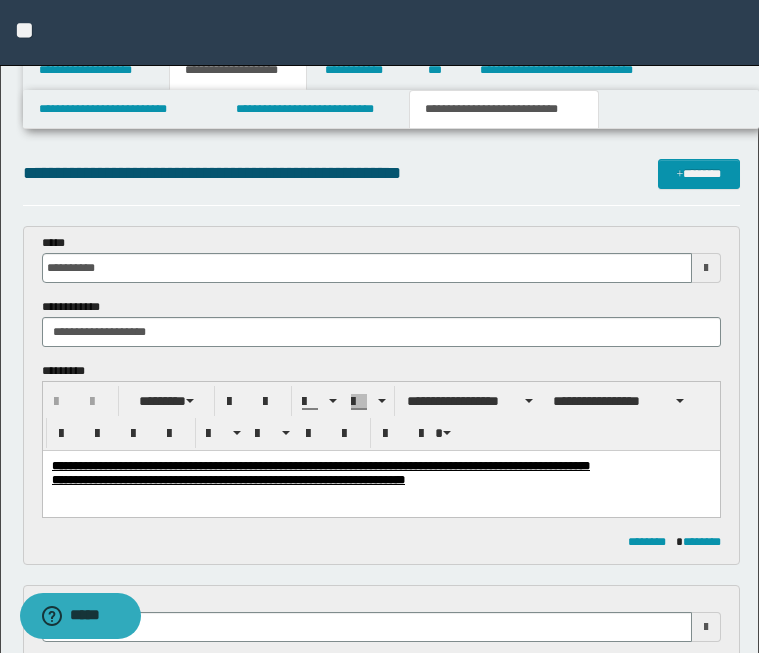 click on "**********" at bounding box center (380, 466) 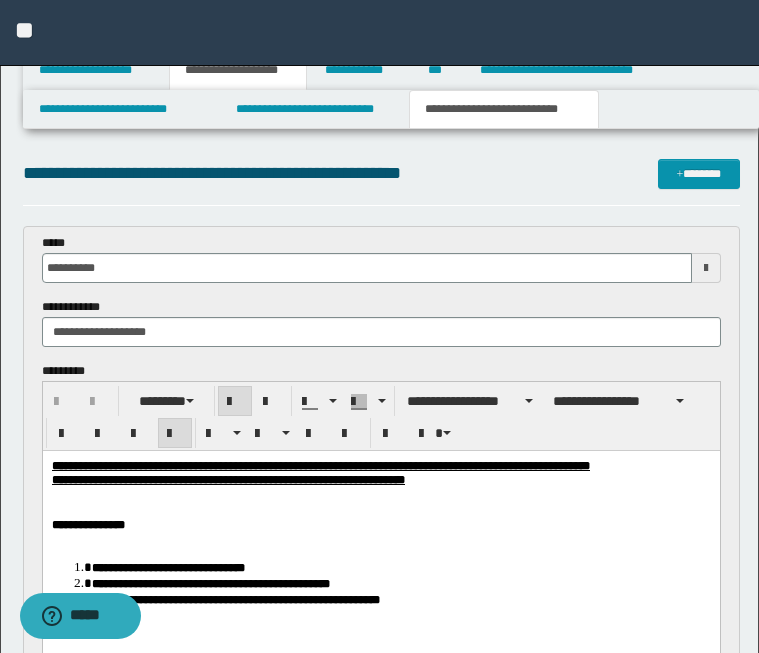 click on "**********" at bounding box center [380, 466] 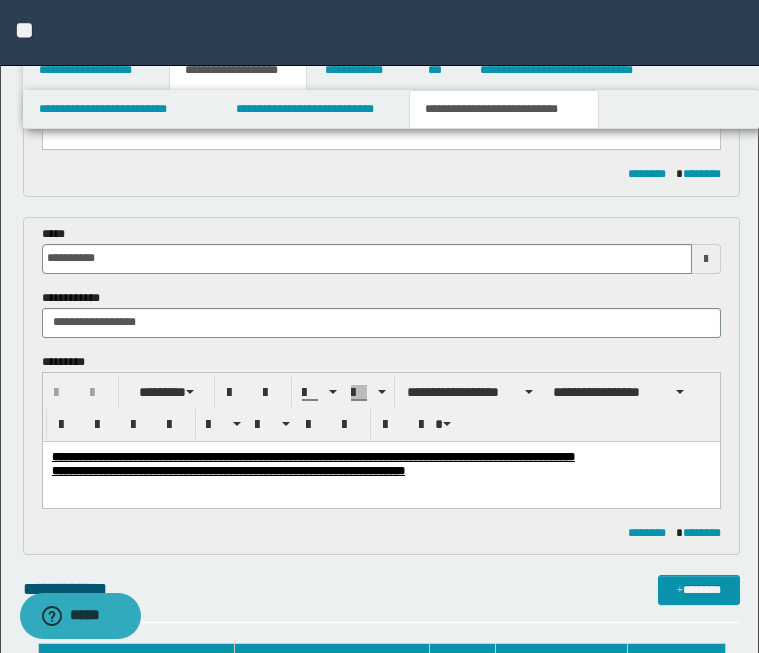 drag, startPoint x: 50, startPoint y: -662, endPoint x: 307, endPoint y: 504, distance: 1193.987 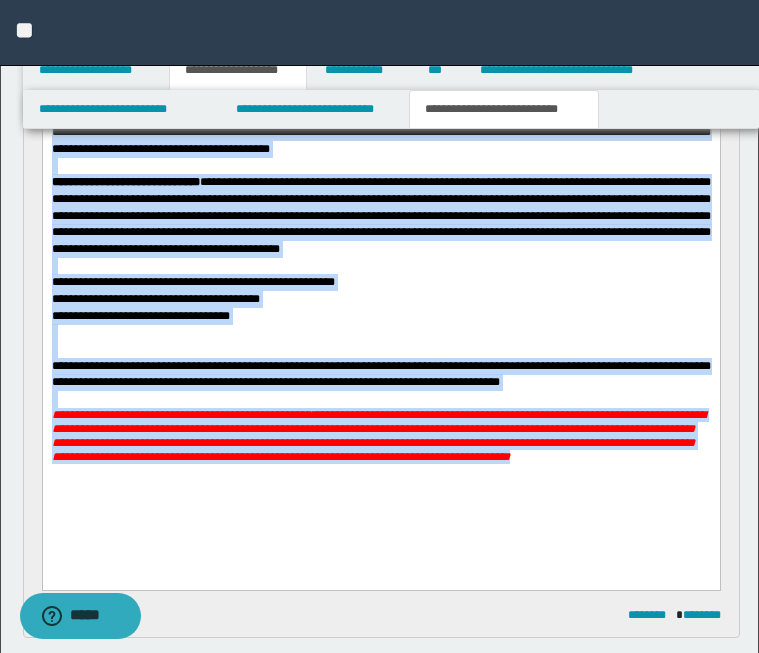 scroll, scrollTop: 558, scrollLeft: 0, axis: vertical 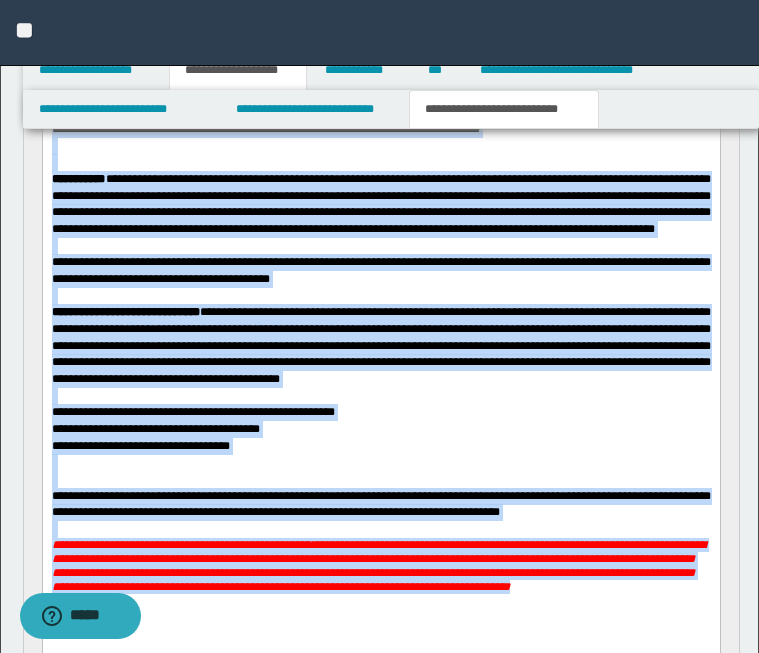 paste 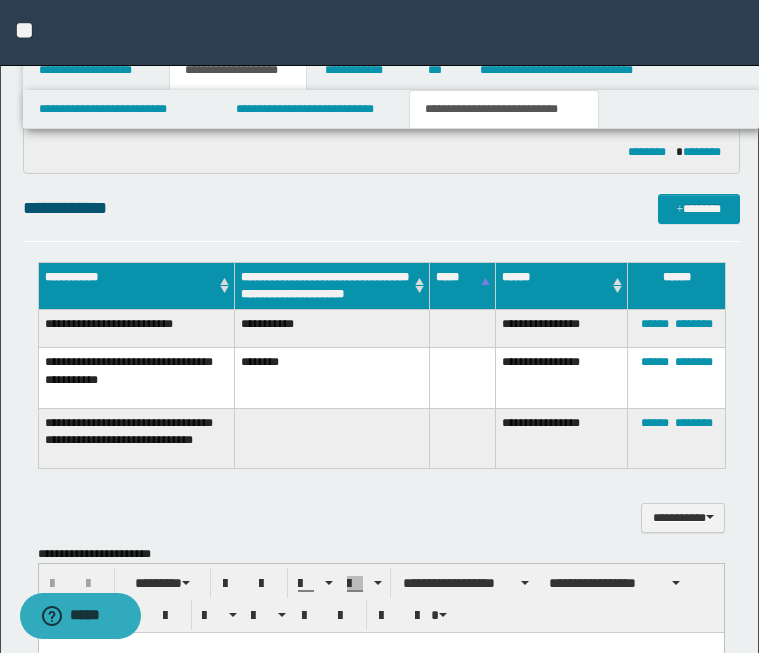 scroll, scrollTop: 1363, scrollLeft: 0, axis: vertical 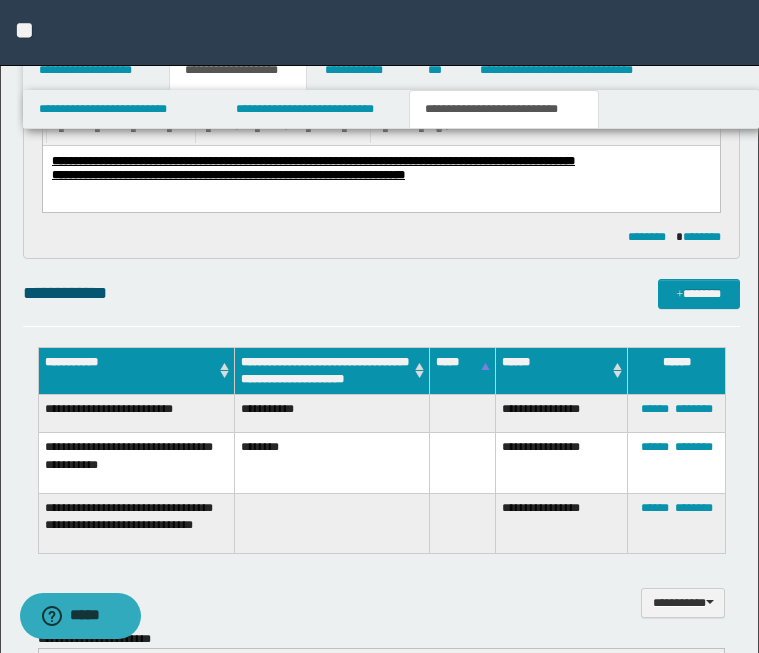click on "**********" at bounding box center [380, 174] 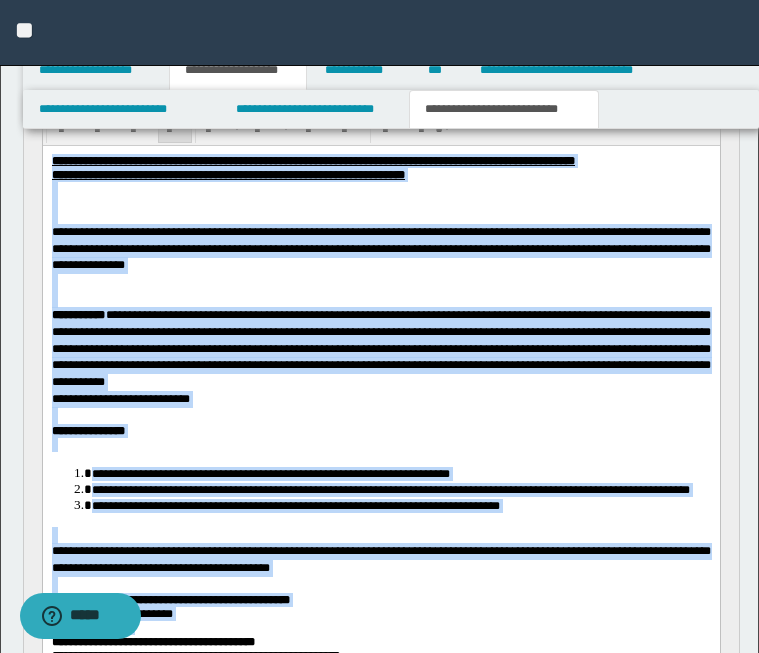 drag, startPoint x: 49, startPoint y: 160, endPoint x: 247, endPoint y: 630, distance: 510.00394 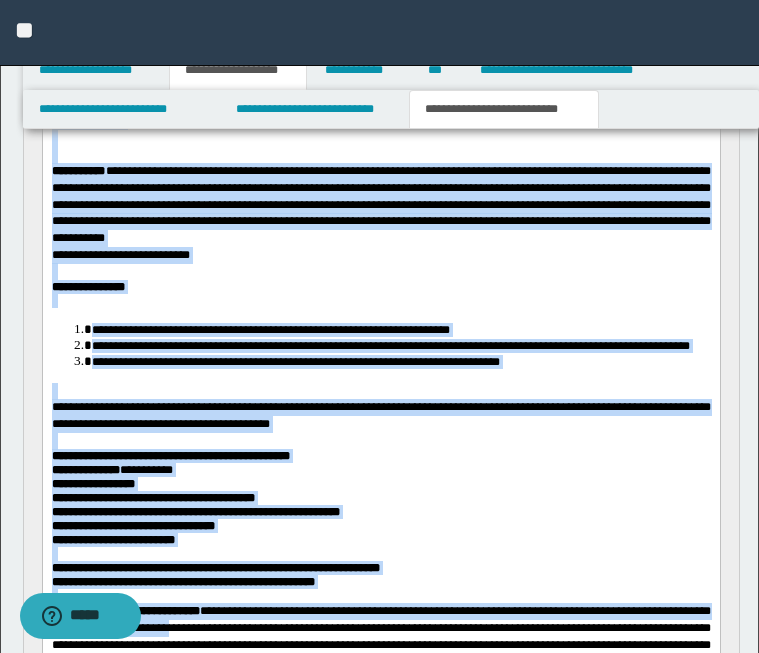 scroll, scrollTop: 1857, scrollLeft: 0, axis: vertical 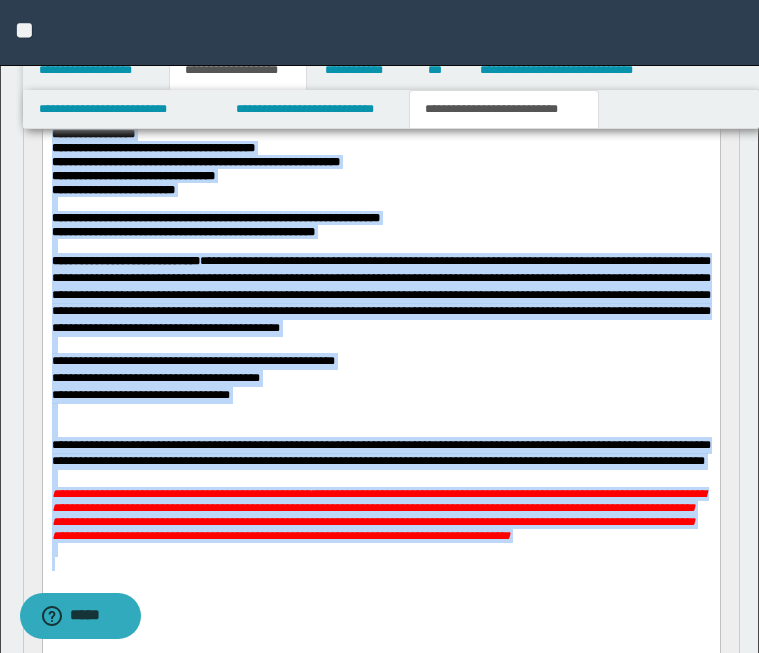 copy on "**********" 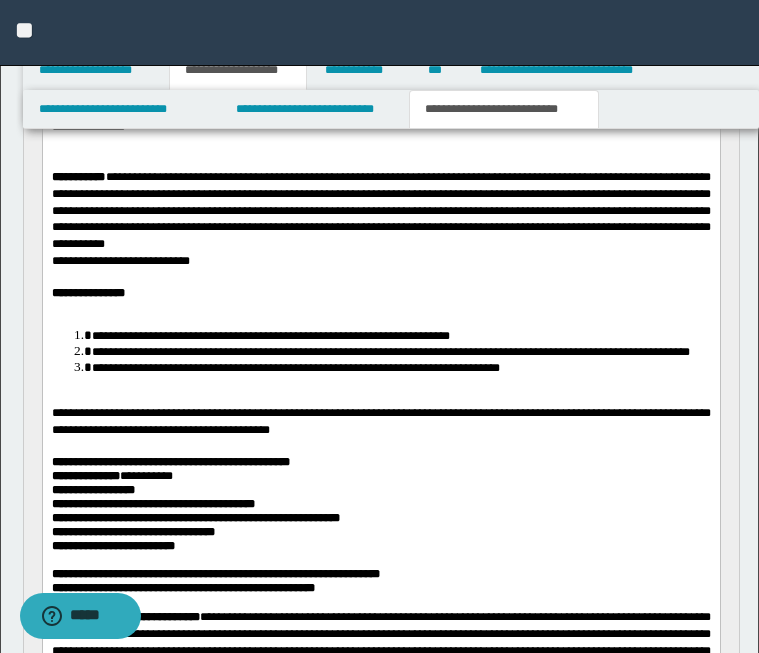 scroll, scrollTop: 1325, scrollLeft: 0, axis: vertical 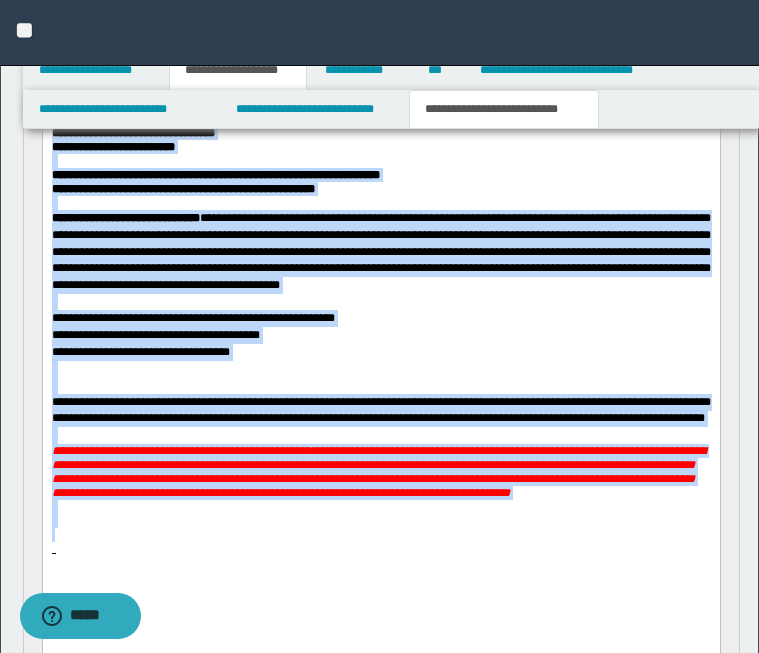 drag, startPoint x: 52, startPoint y: -375, endPoint x: 204, endPoint y: 560, distance: 947.27454 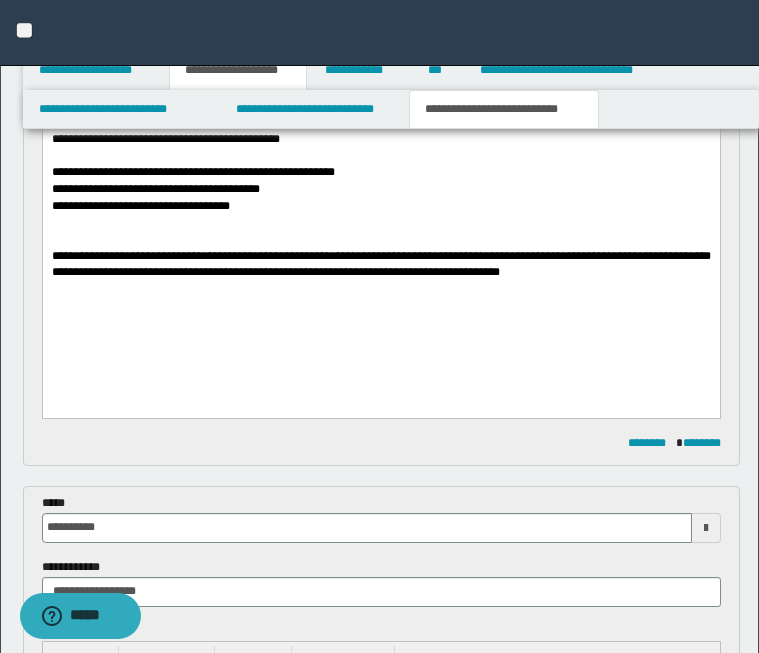 scroll, scrollTop: 872, scrollLeft: 0, axis: vertical 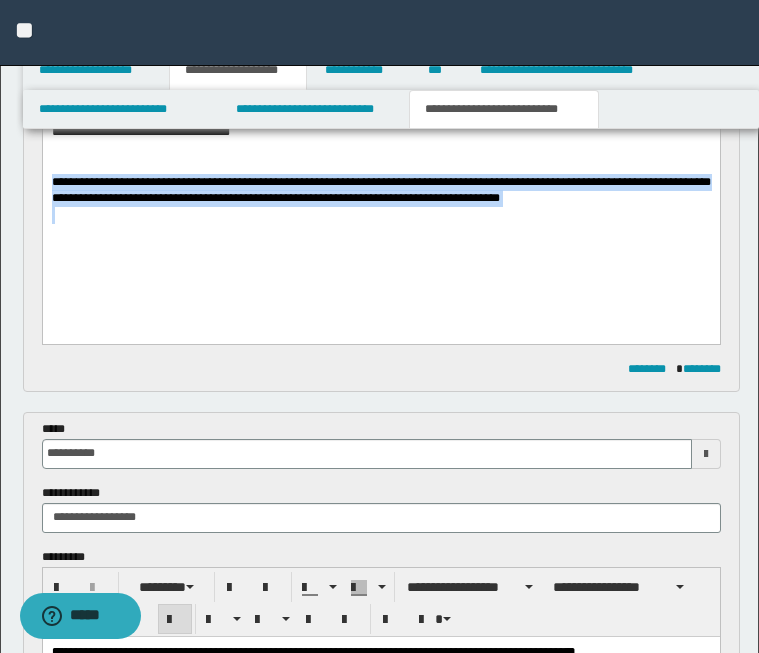 drag, startPoint x: 50, startPoint y: 194, endPoint x: 464, endPoint y: 251, distance: 417.9055 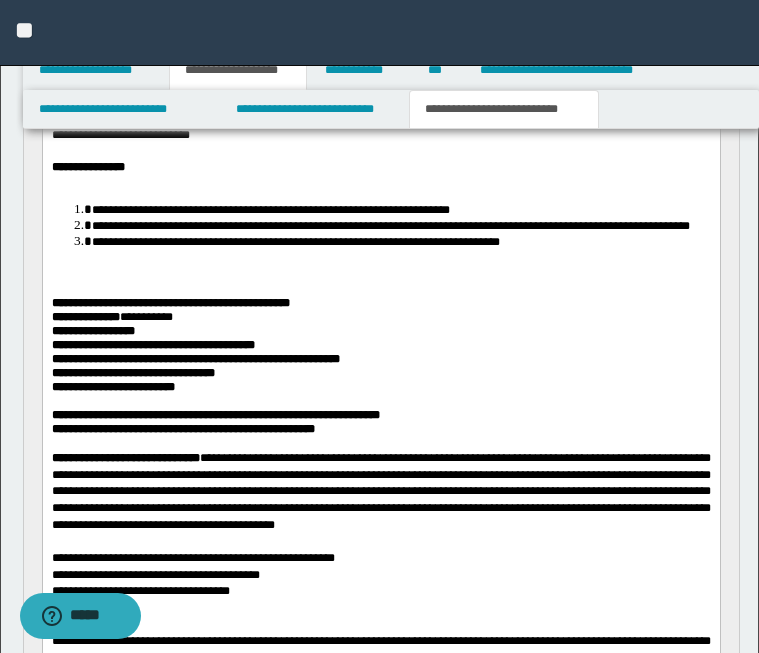 scroll, scrollTop: 1926, scrollLeft: 0, axis: vertical 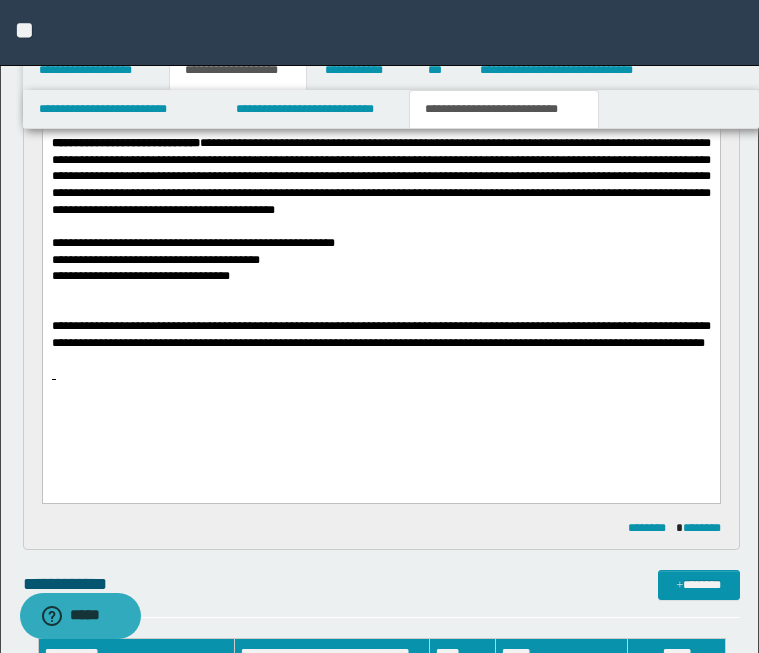 click on "**********" at bounding box center [380, 334] 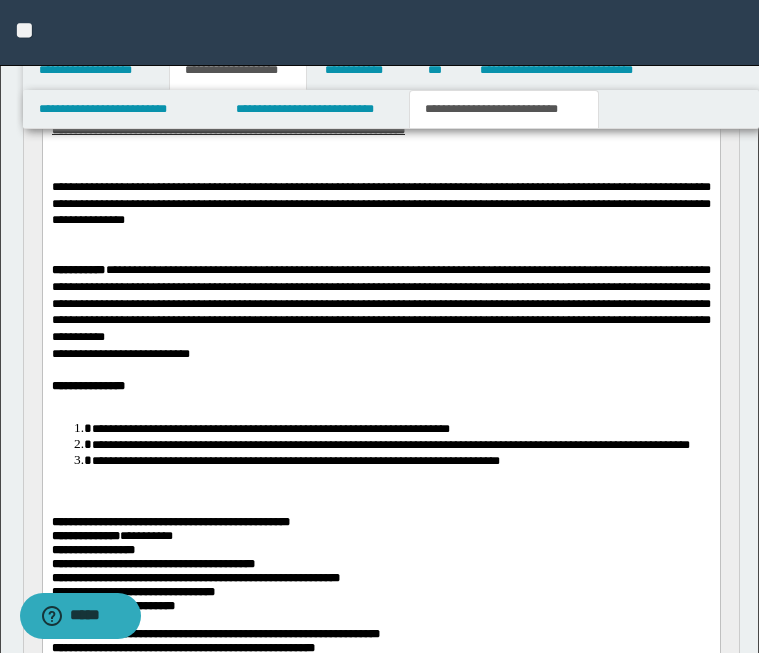 scroll, scrollTop: 1369, scrollLeft: 0, axis: vertical 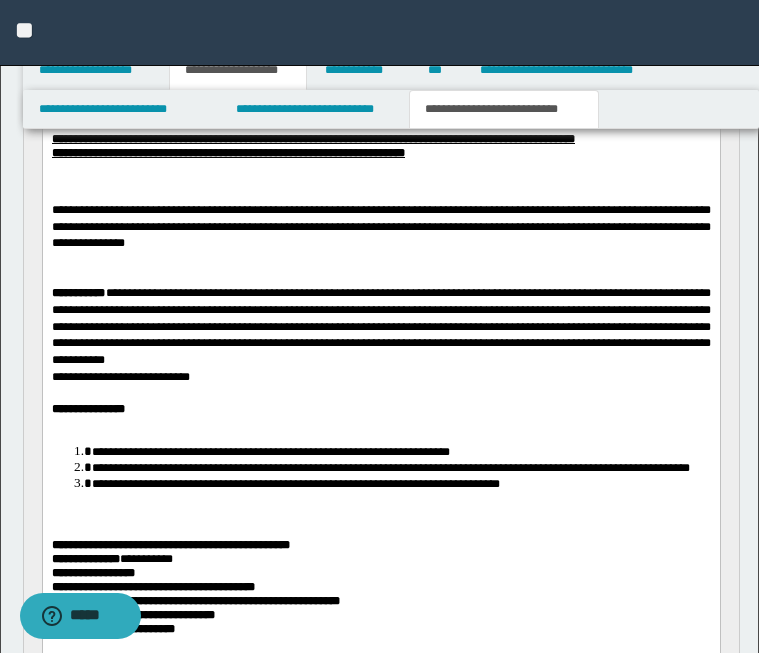 click on "**********" at bounding box center (380, 225) 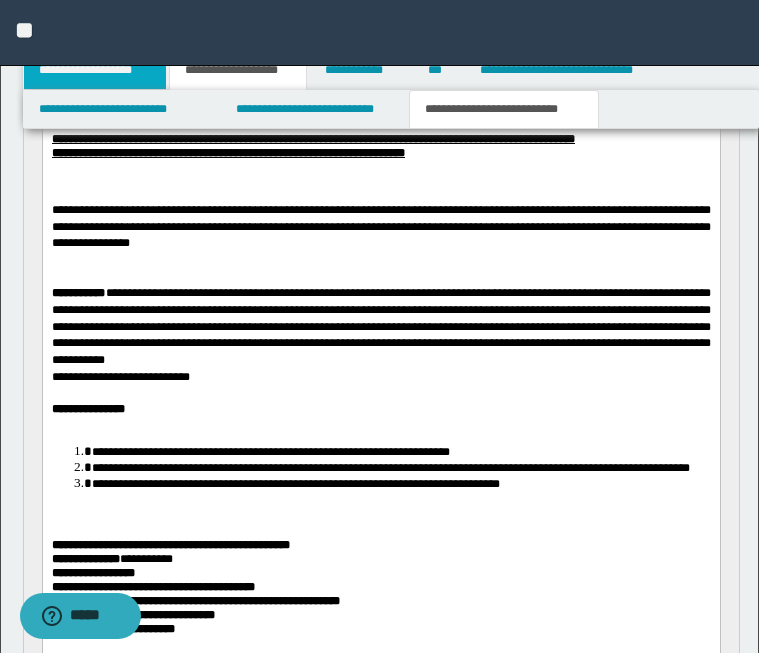 click on "**********" at bounding box center [95, 70] 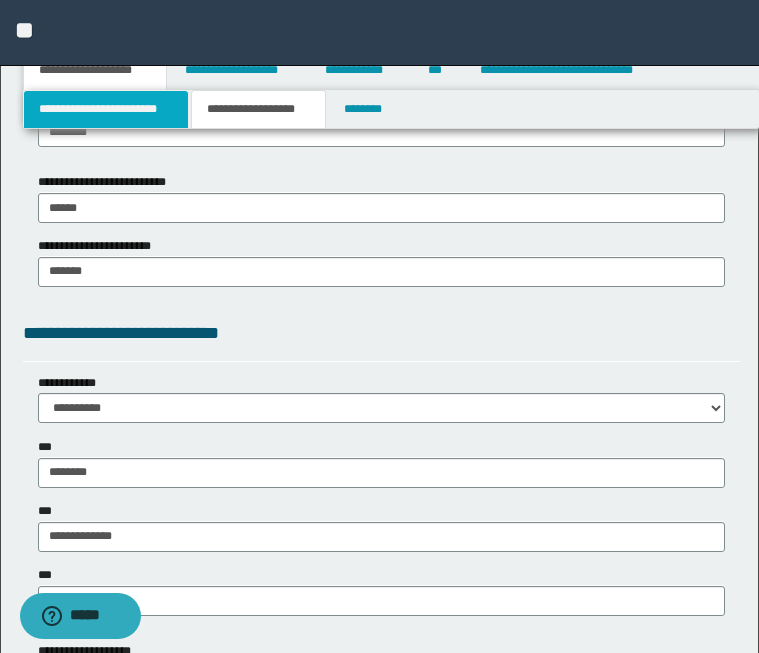 click on "**********" at bounding box center [106, 109] 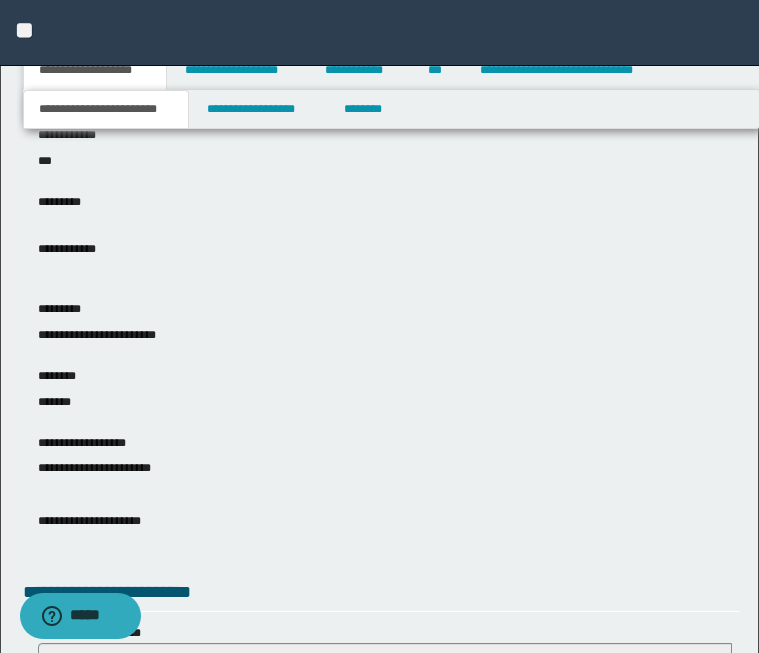 scroll, scrollTop: 0, scrollLeft: 0, axis: both 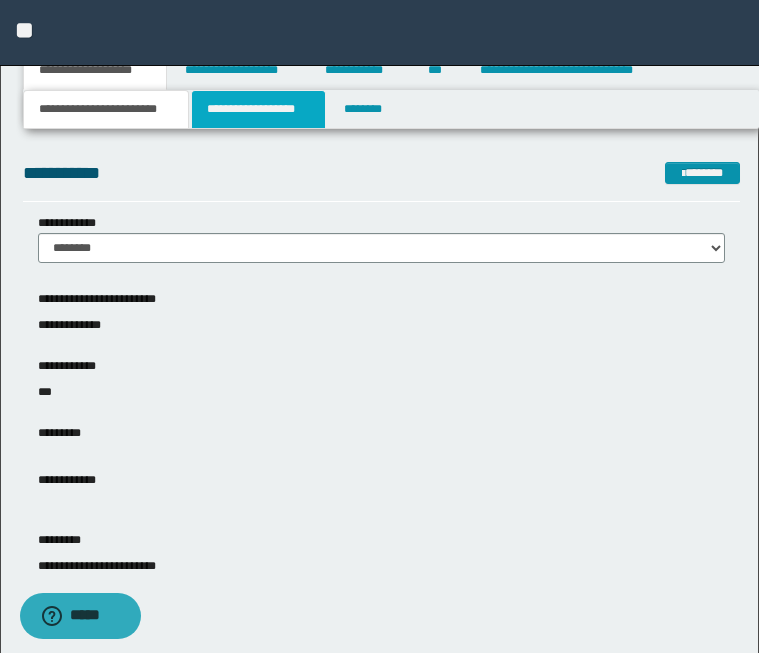 click on "**********" at bounding box center [258, 109] 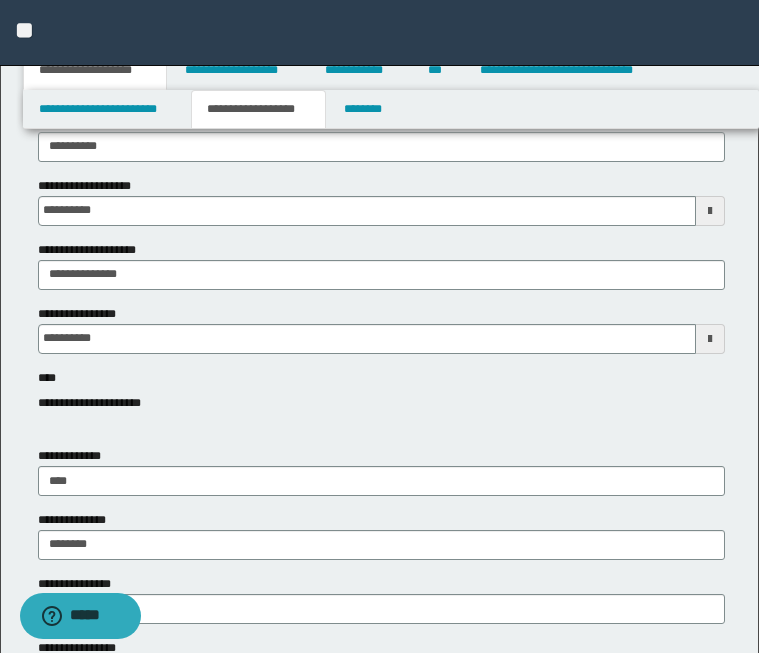 scroll, scrollTop: 319, scrollLeft: 0, axis: vertical 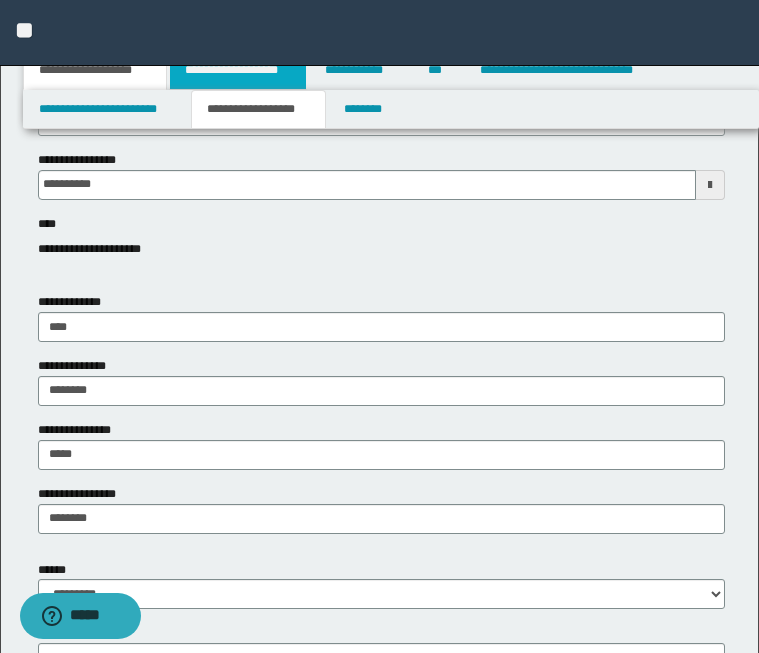 click on "**********" at bounding box center [238, 70] 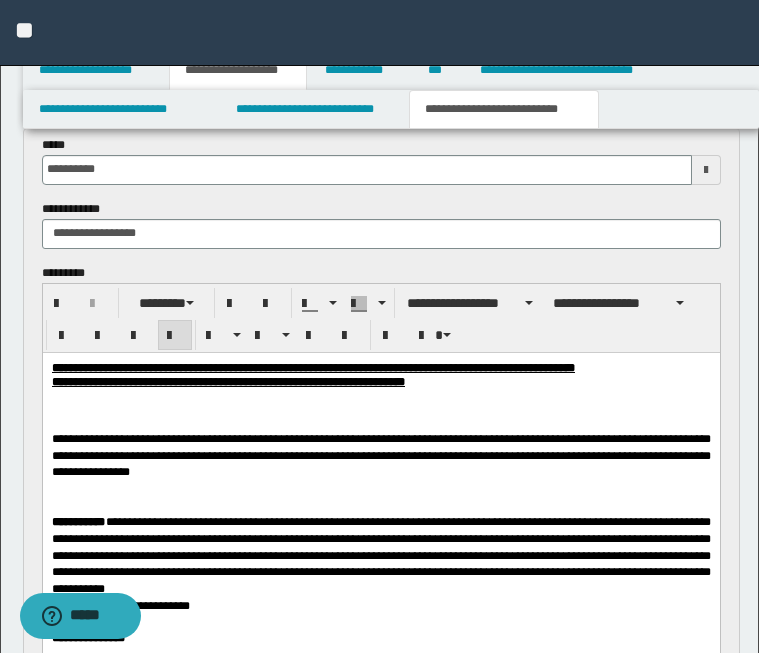 scroll, scrollTop: 1229, scrollLeft: 0, axis: vertical 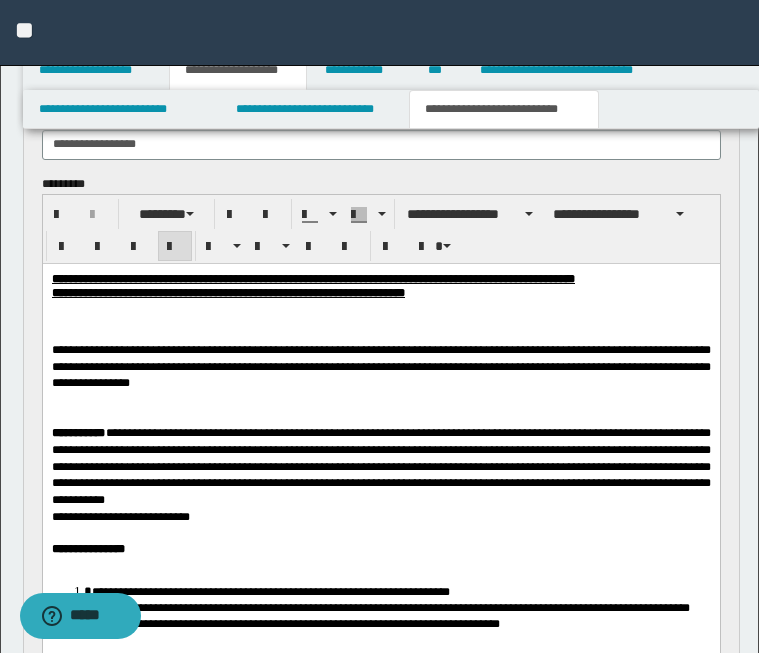 click on "**********" at bounding box center (380, 365) 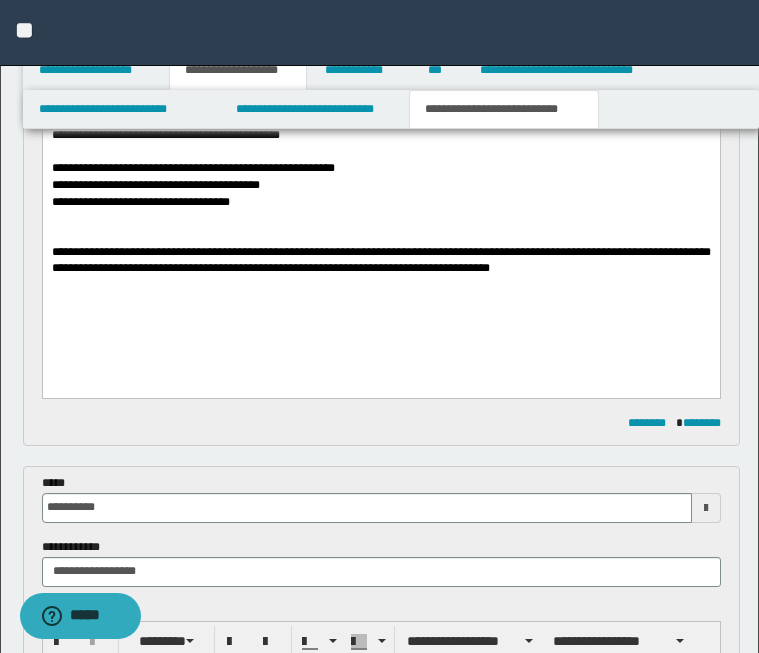scroll, scrollTop: 779, scrollLeft: 0, axis: vertical 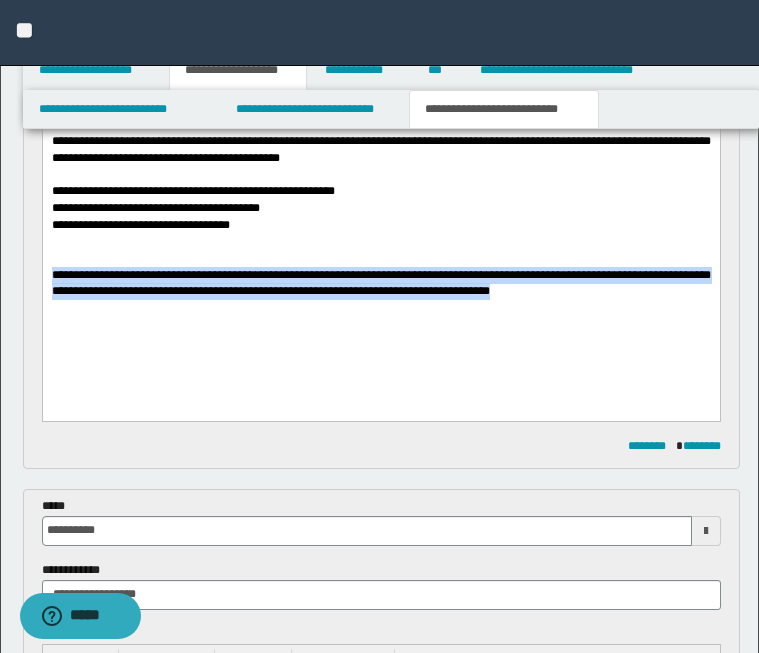 drag, startPoint x: 52, startPoint y: 286, endPoint x: 577, endPoint y: 349, distance: 528.7665 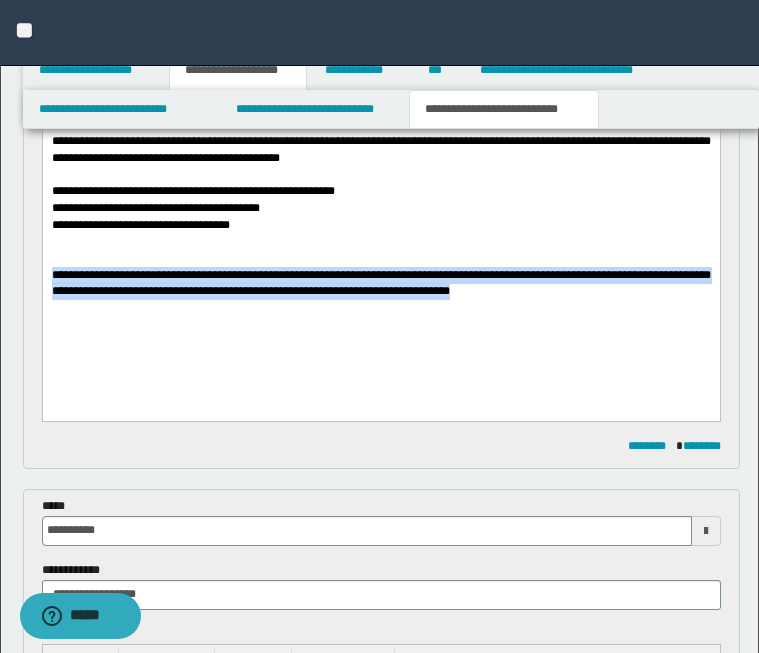 drag, startPoint x: 52, startPoint y: 288, endPoint x: 563, endPoint y: 324, distance: 512.26654 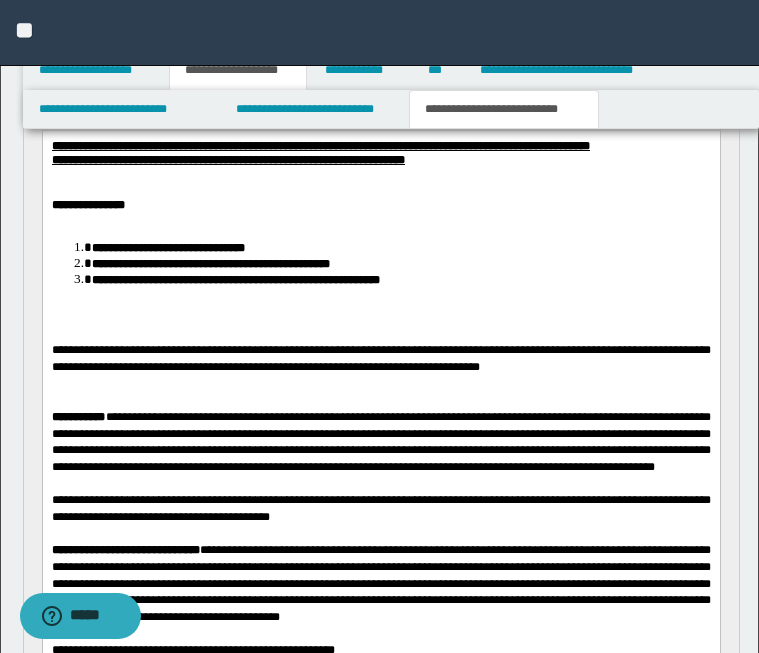 scroll, scrollTop: 322, scrollLeft: 0, axis: vertical 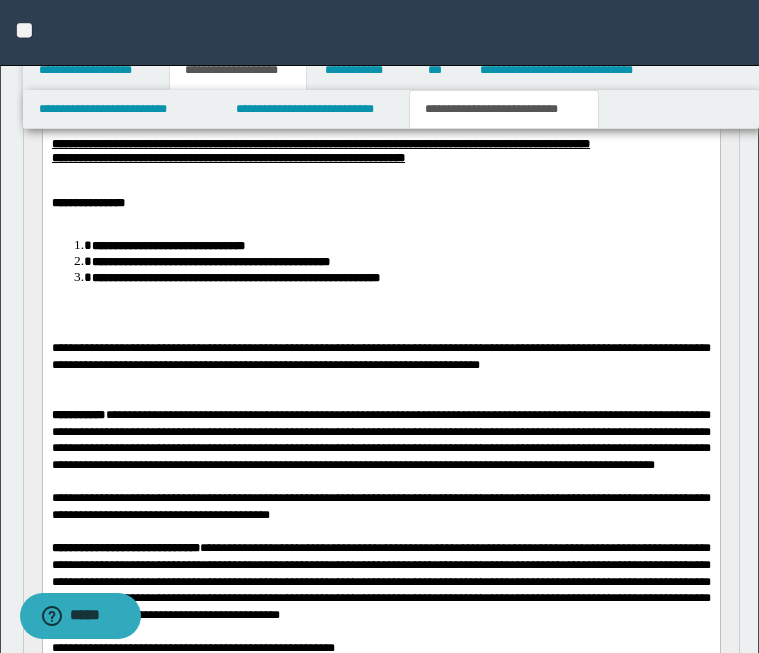 click on "**********" at bounding box center (379, 33) 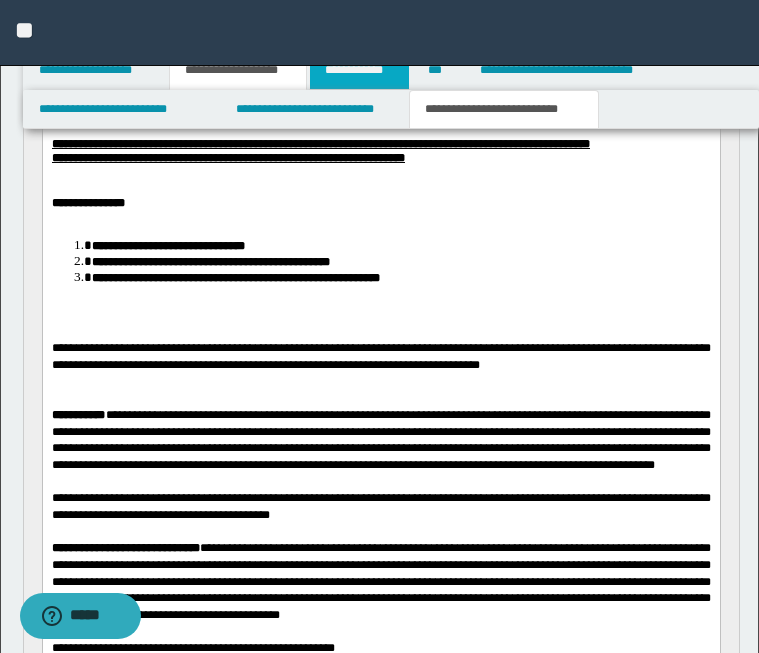 click on "**********" at bounding box center (359, 70) 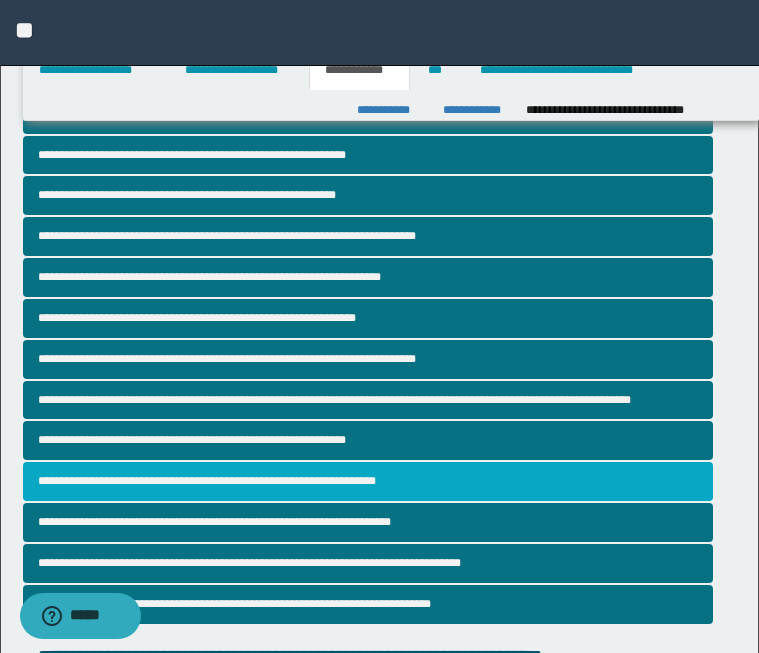 scroll, scrollTop: 138, scrollLeft: 0, axis: vertical 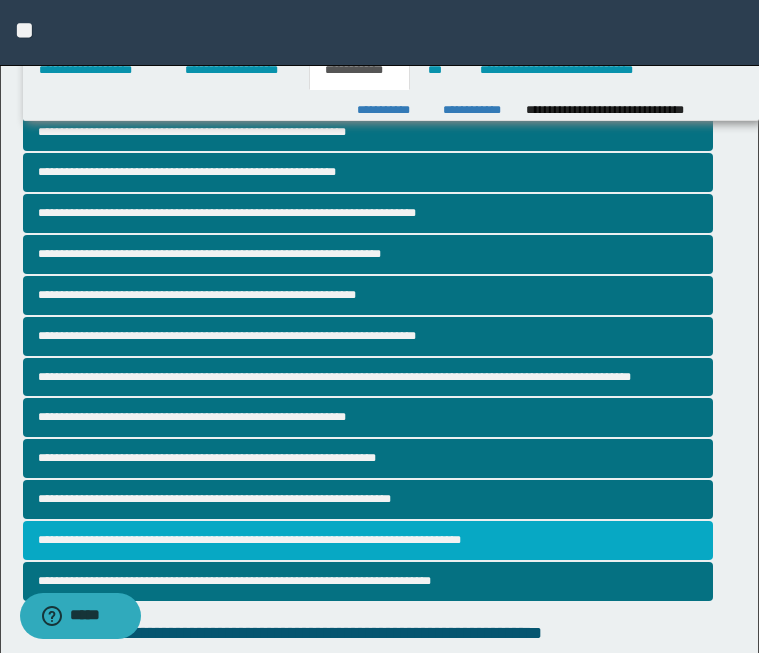 click on "**********" at bounding box center [368, 540] 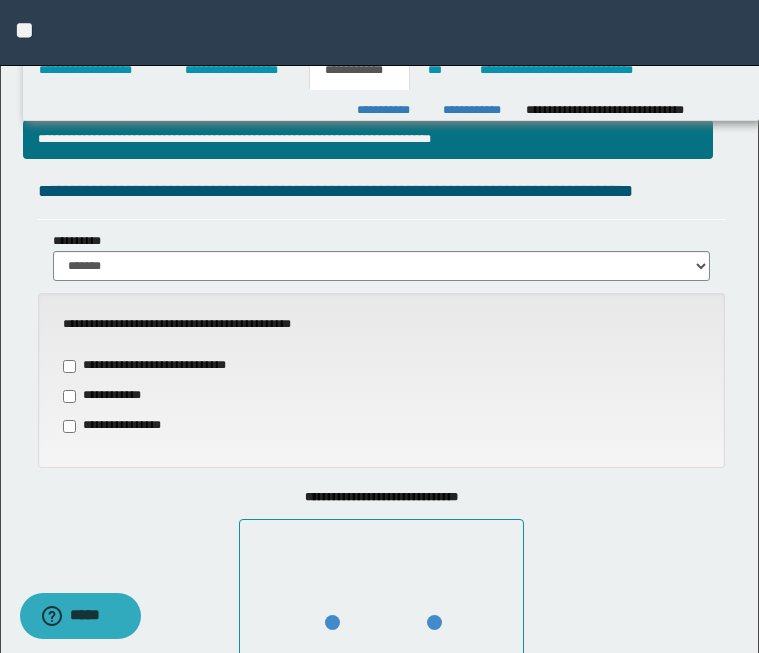 scroll, scrollTop: 795, scrollLeft: 0, axis: vertical 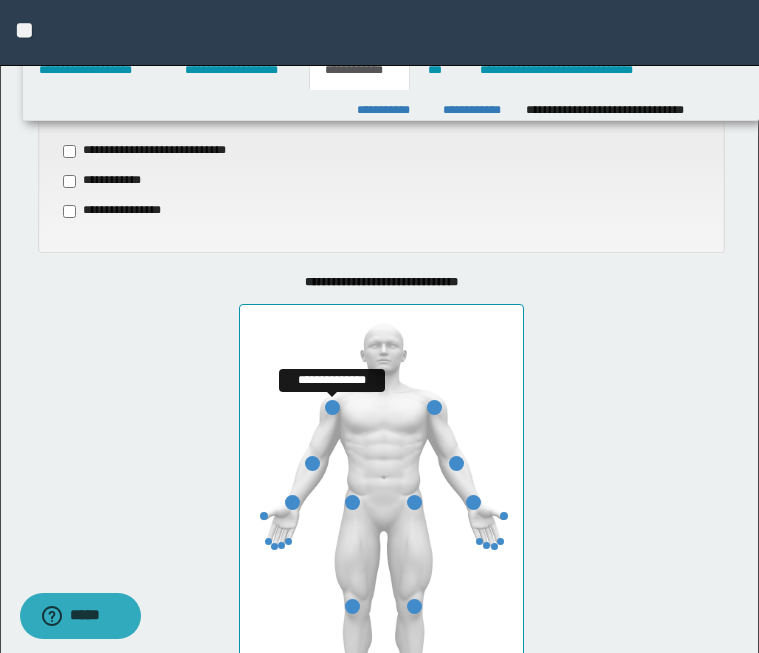 click at bounding box center (332, 407) 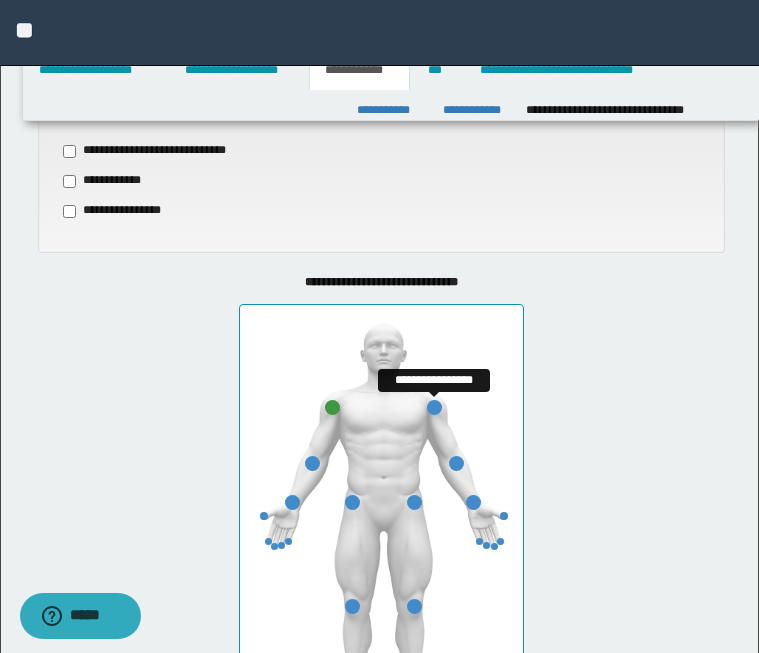 click at bounding box center [434, 407] 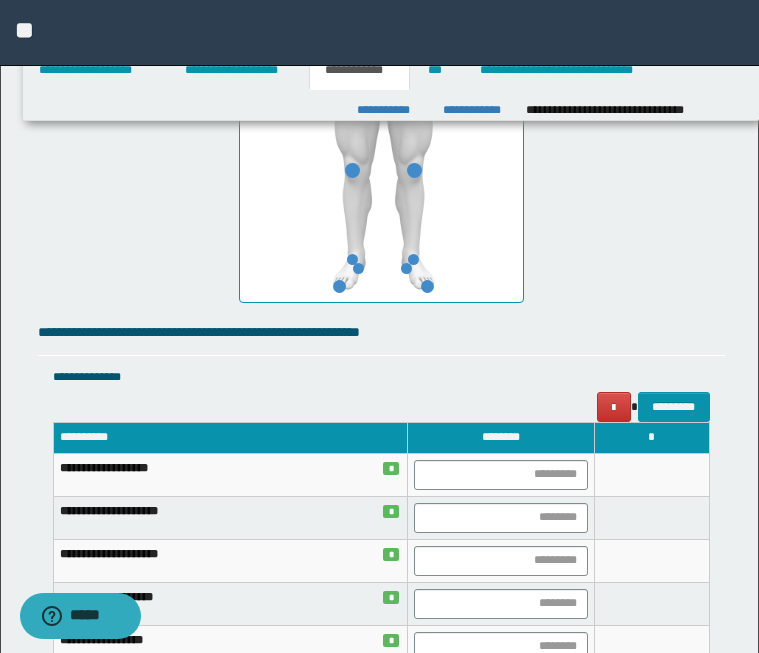 scroll, scrollTop: 1395, scrollLeft: 0, axis: vertical 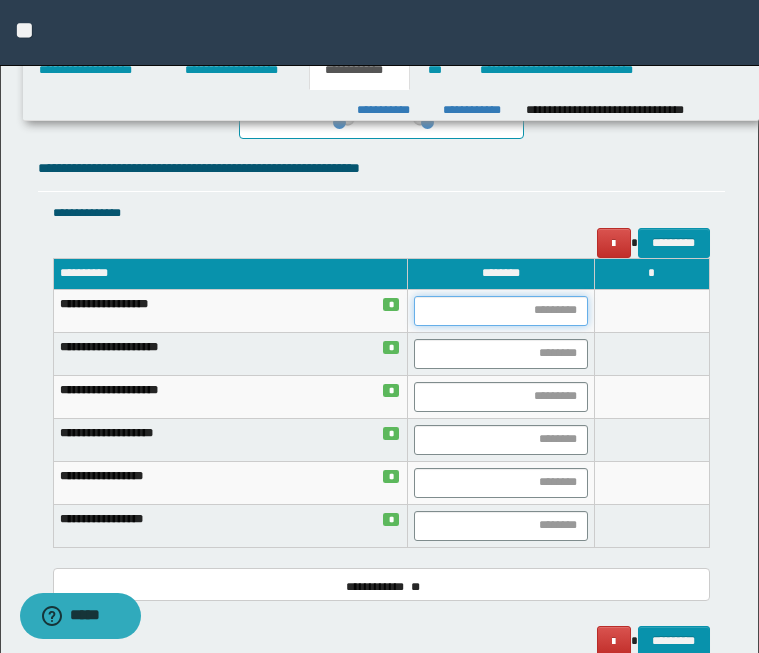 click at bounding box center [500, 311] 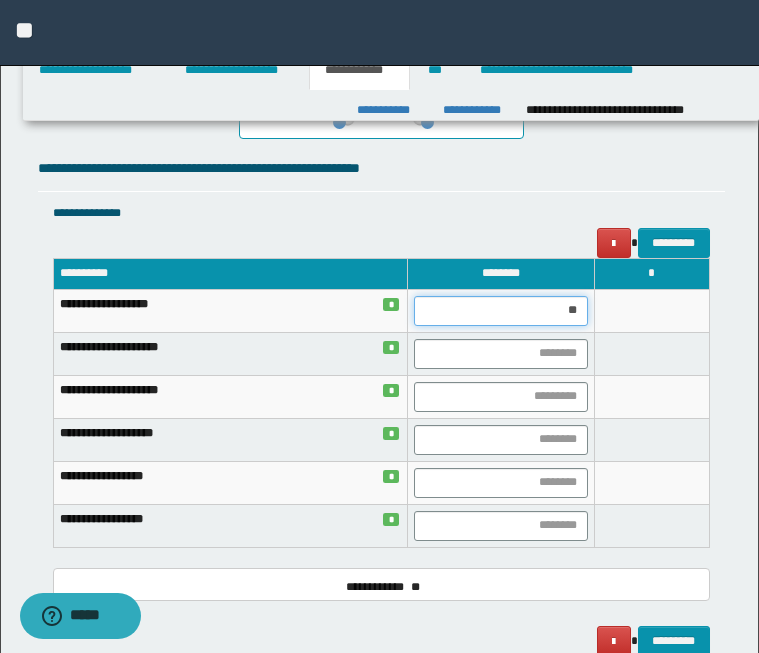 type on "***" 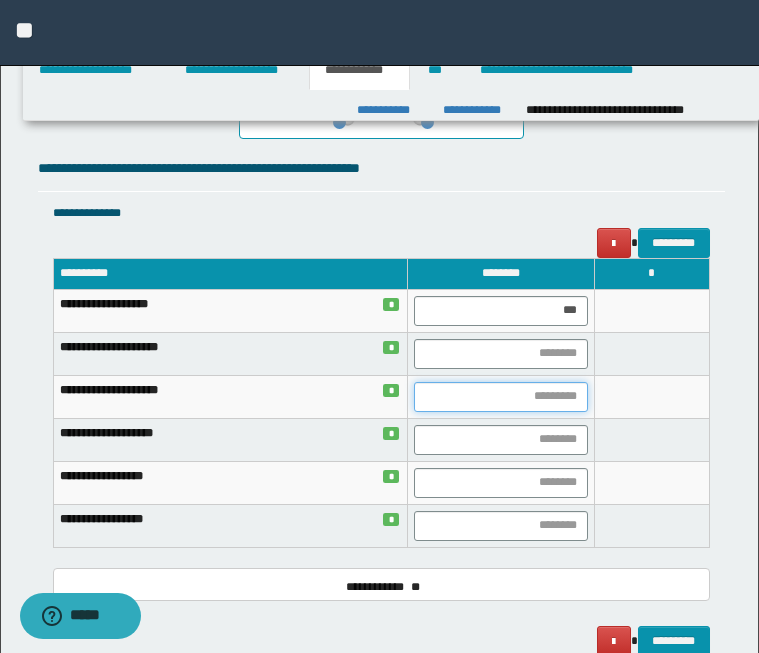 click at bounding box center (500, 397) 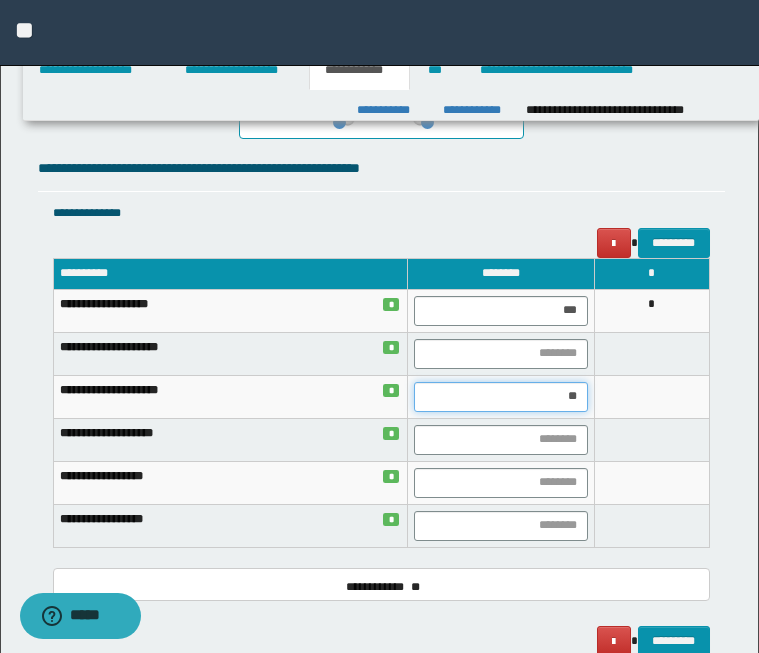 type on "***" 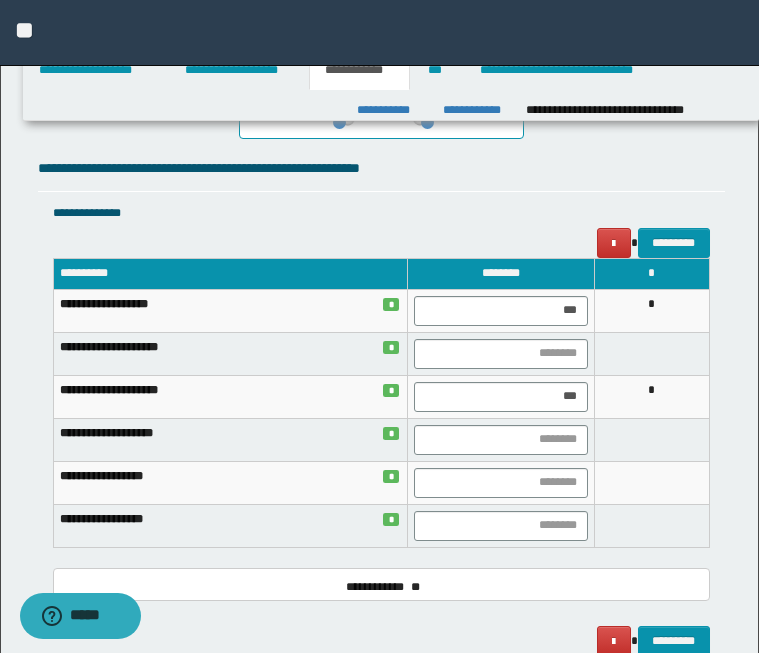 click on "**********" at bounding box center (381, 174) 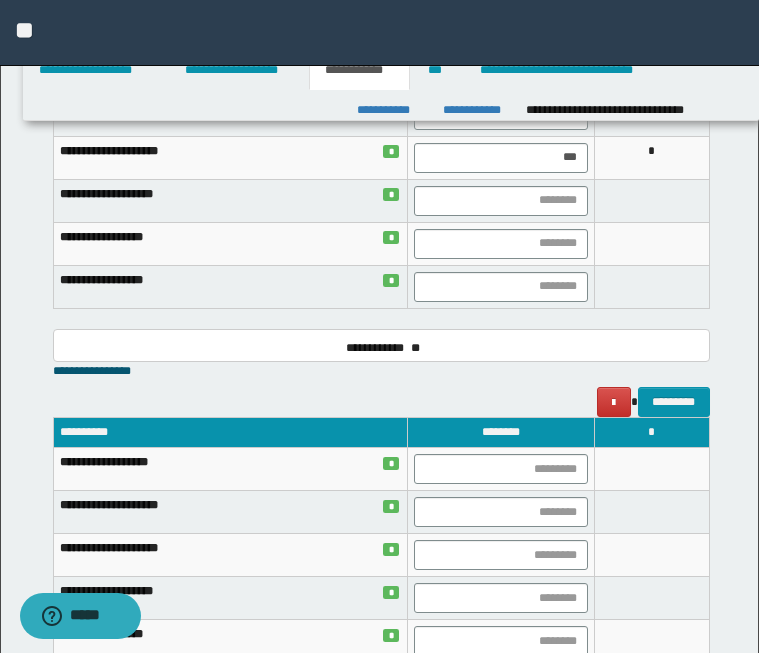 scroll, scrollTop: 1740, scrollLeft: 0, axis: vertical 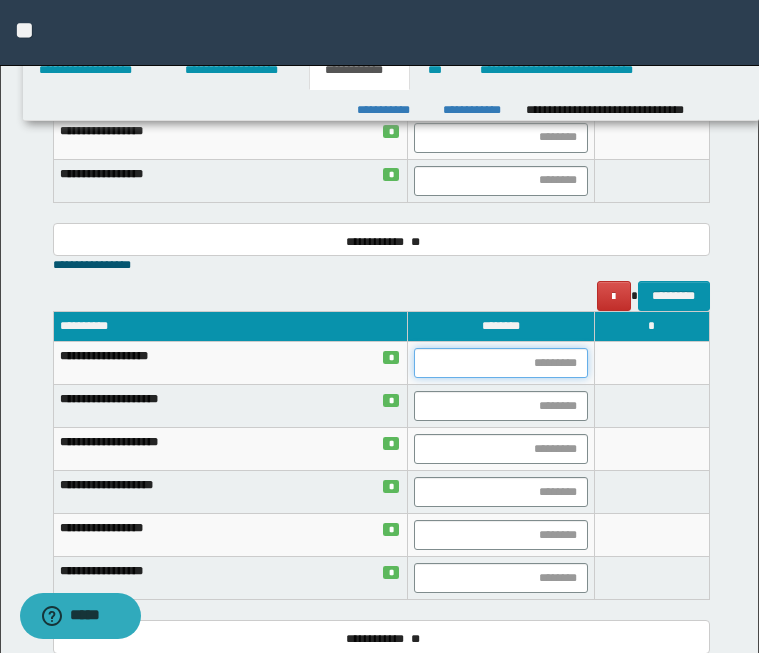 click at bounding box center (500, 363) 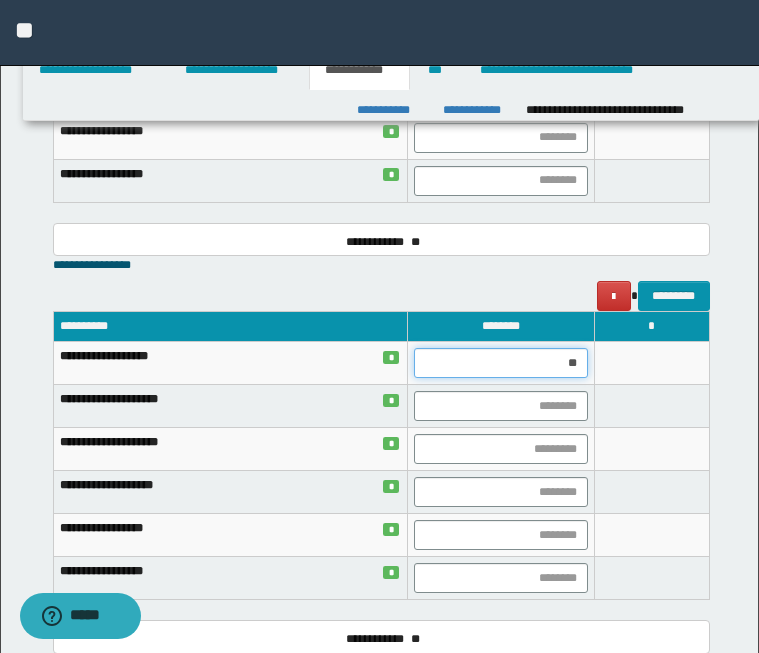 type on "***" 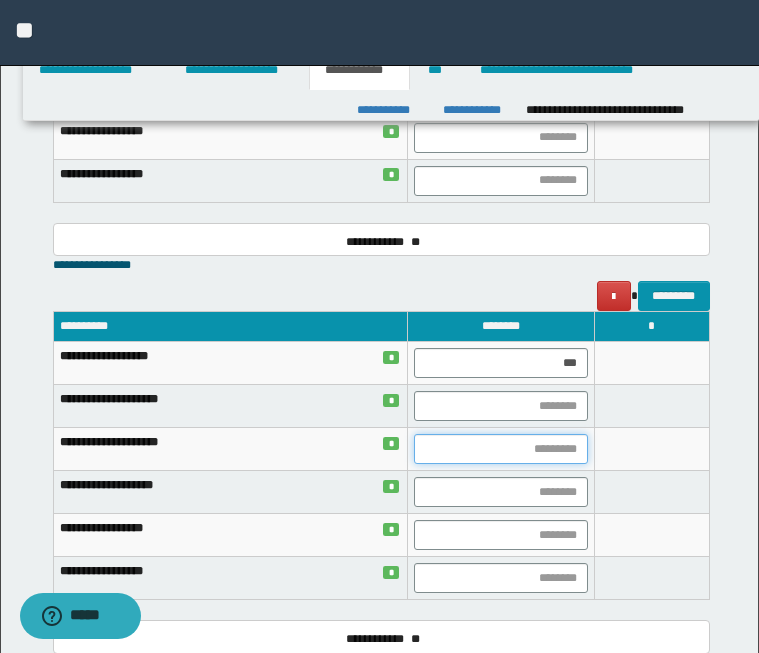 click at bounding box center (500, 449) 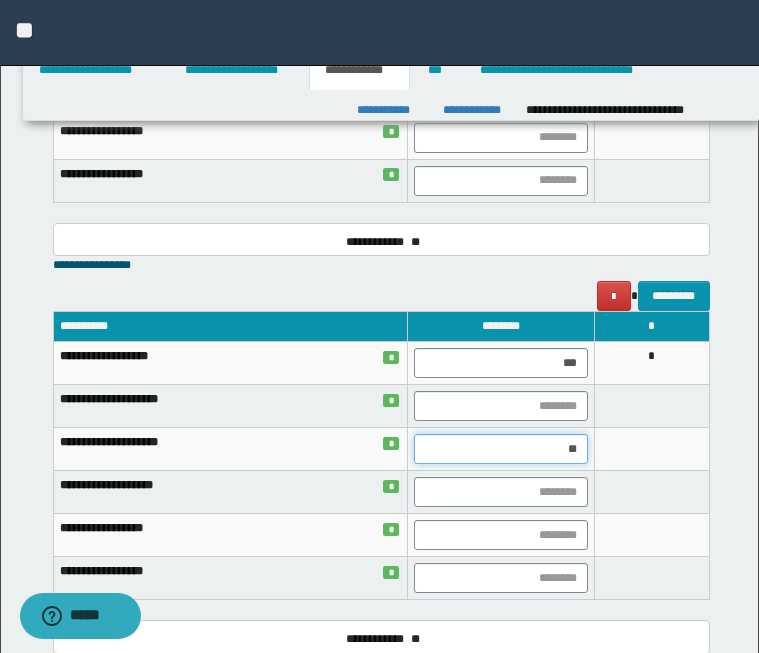 type on "***" 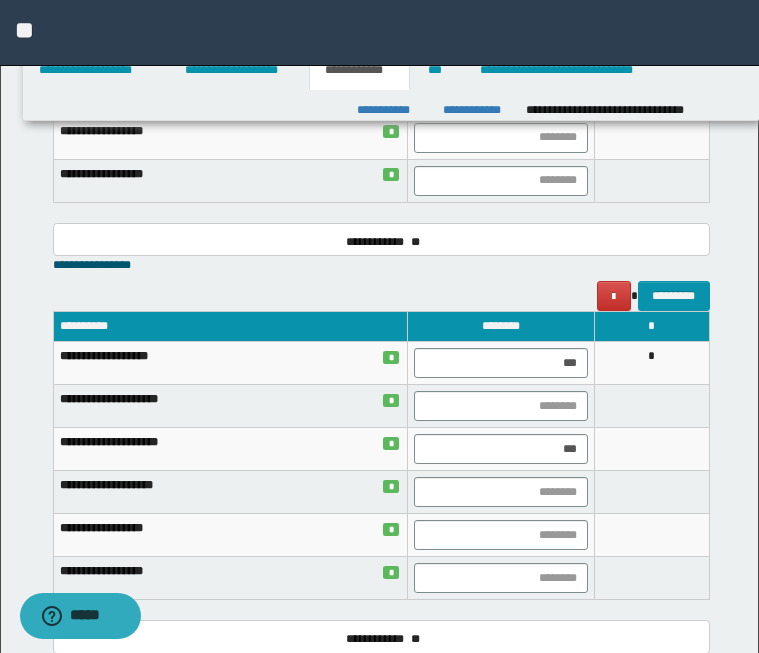click on "**********" at bounding box center [381, 265] 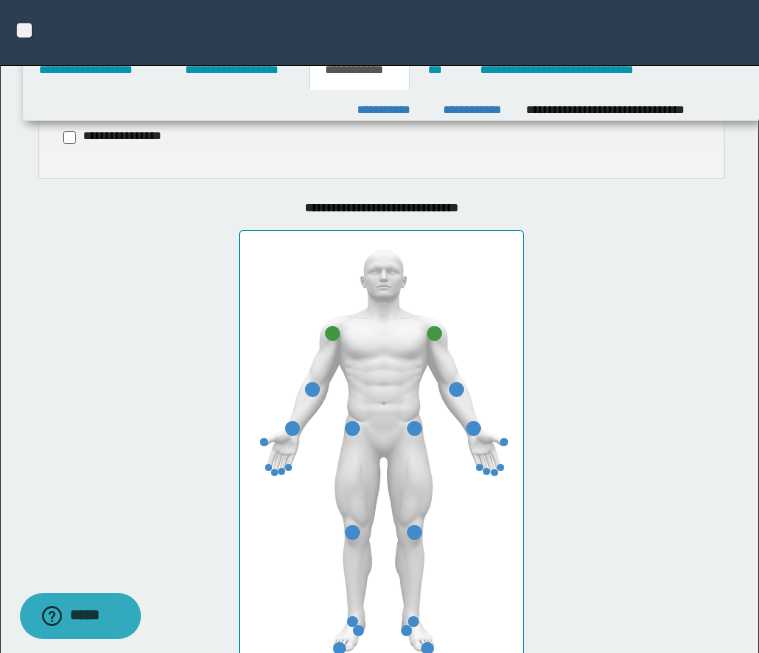 scroll, scrollTop: 902, scrollLeft: 0, axis: vertical 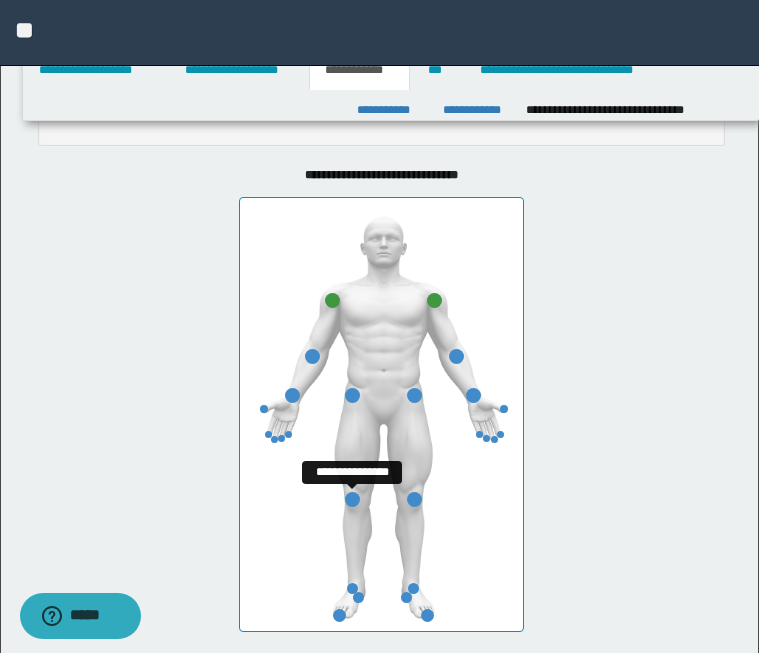 click at bounding box center [352, 499] 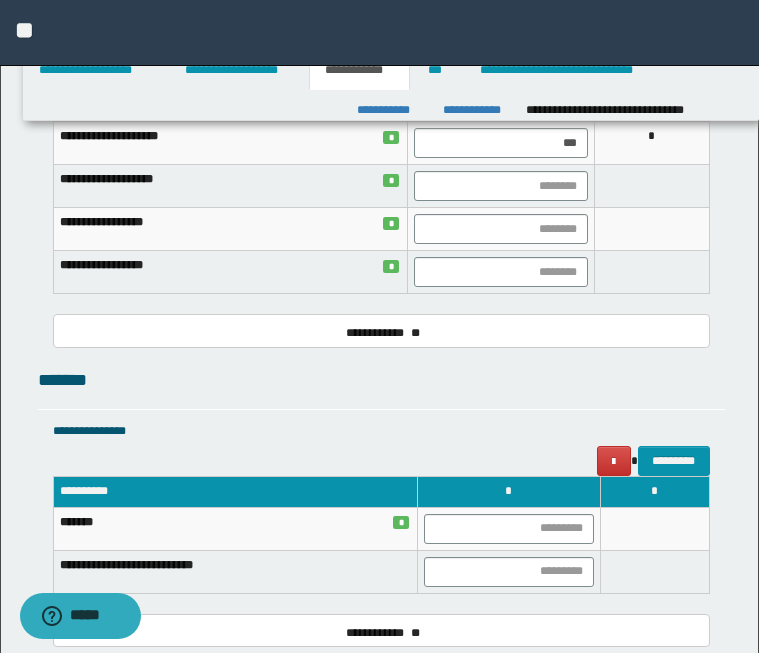 scroll, scrollTop: 2170, scrollLeft: 0, axis: vertical 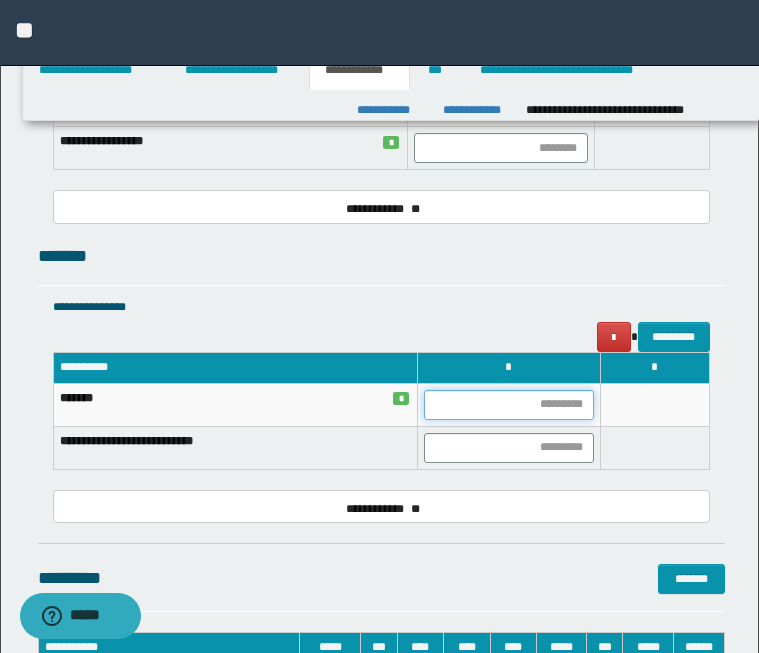 click at bounding box center (508, 405) 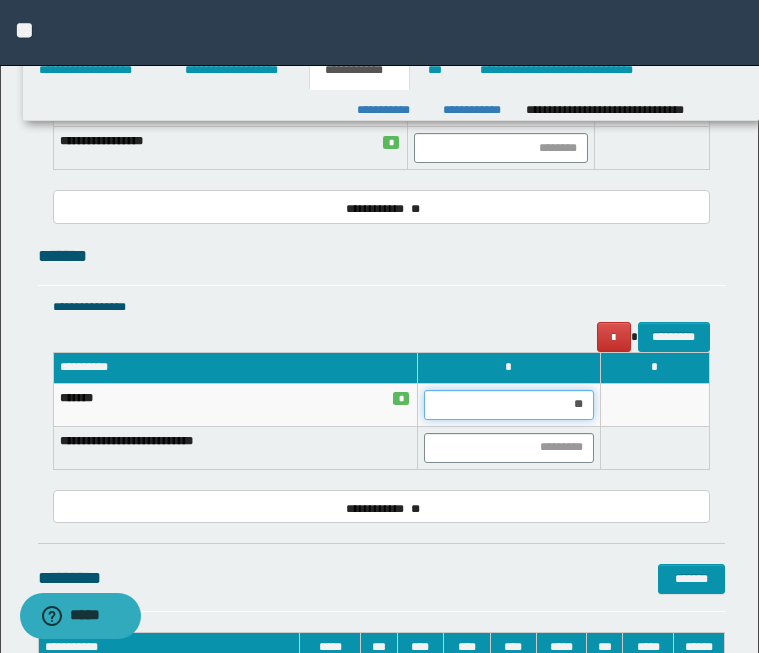 type on "***" 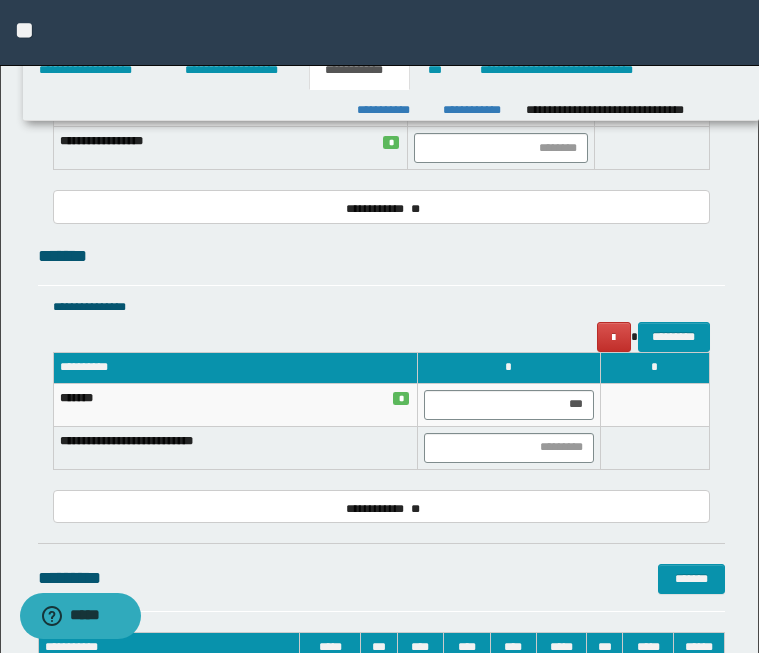 click on "**********" at bounding box center [381, 325] 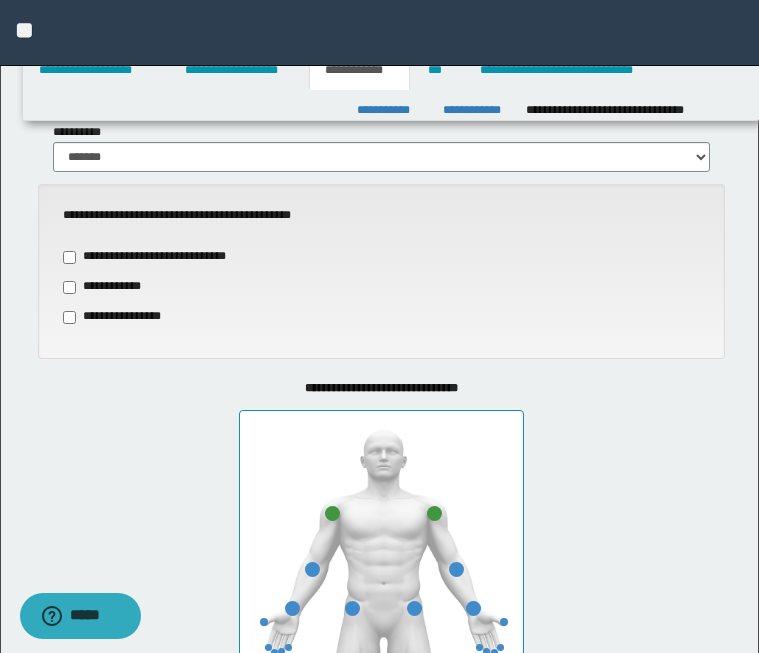 scroll, scrollTop: 695, scrollLeft: 0, axis: vertical 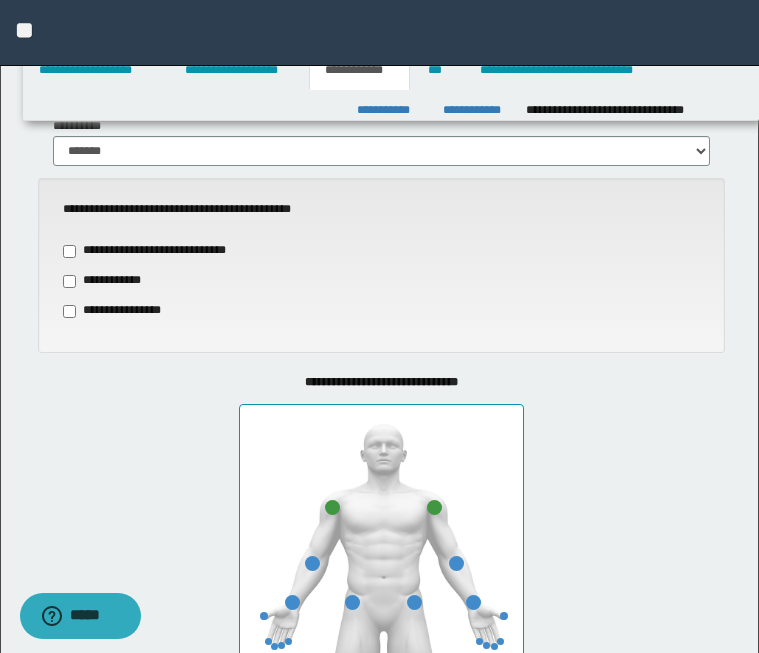 click on "**********" at bounding box center [119, 311] 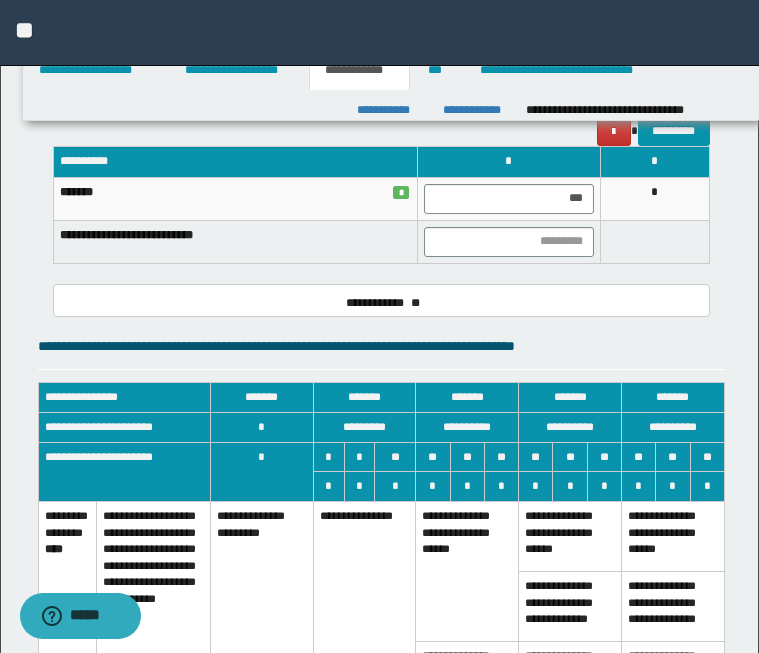 scroll, scrollTop: 2730, scrollLeft: 0, axis: vertical 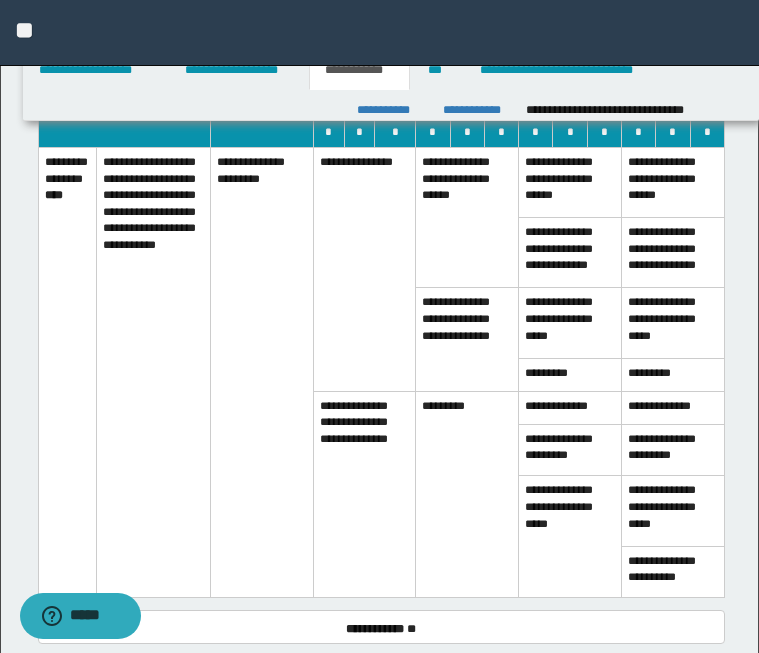 click on "**********" at bounding box center [364, 269] 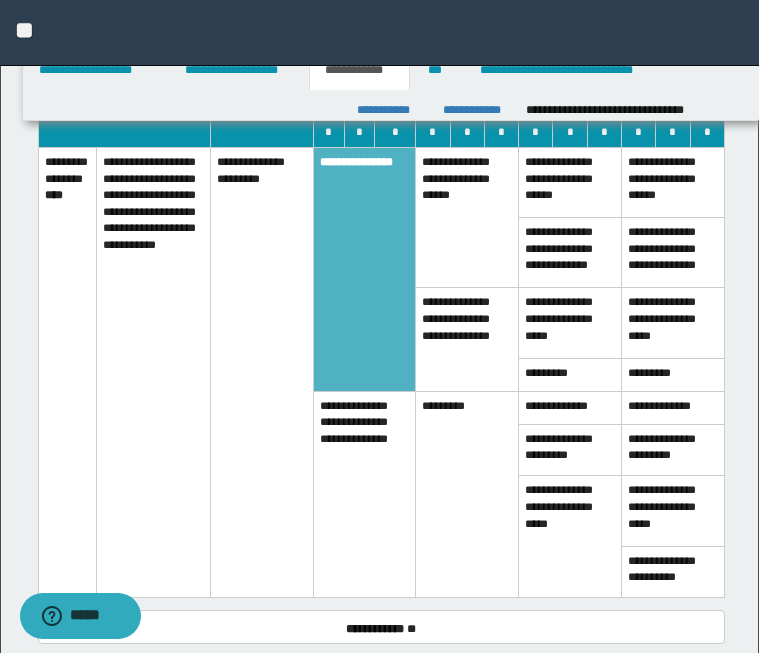 click on "**********" at bounding box center (364, 494) 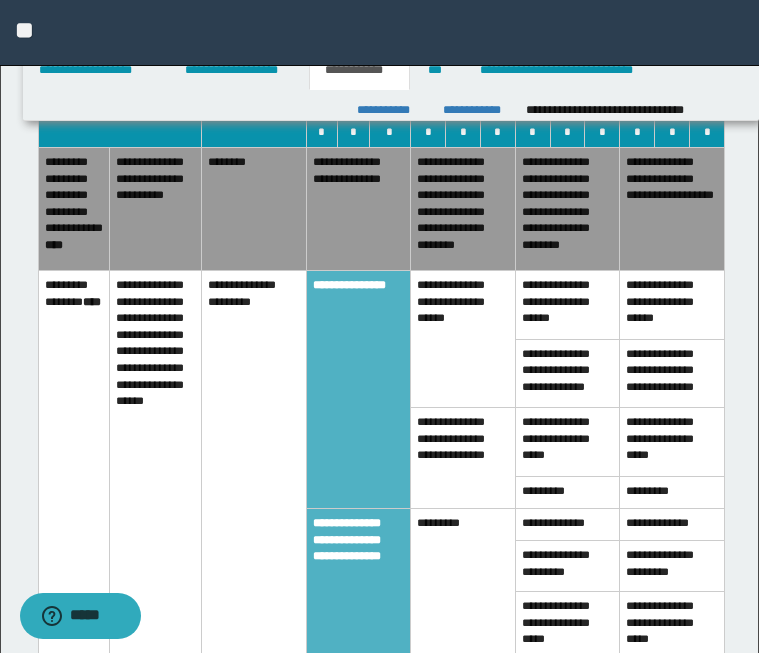 scroll, scrollTop: 2580, scrollLeft: 0, axis: vertical 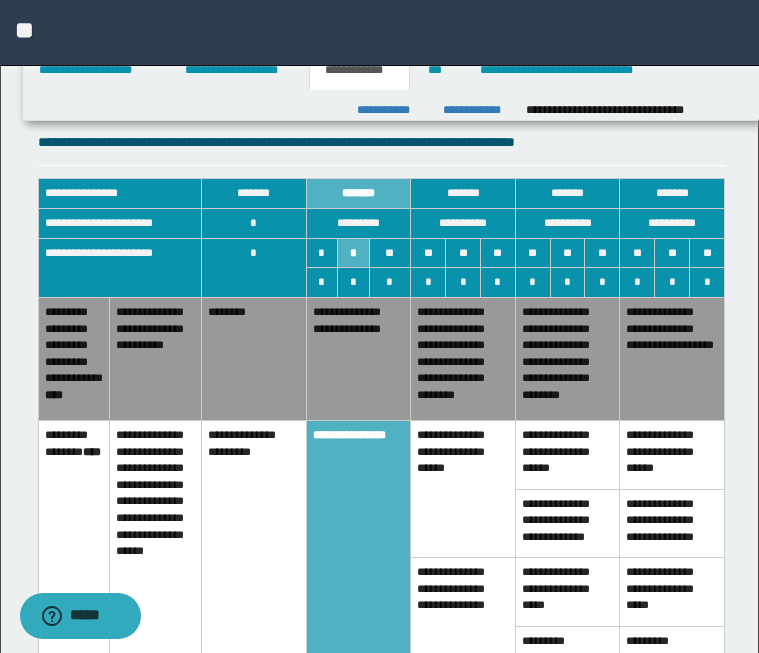 click on "**********" at bounding box center (672, 358) 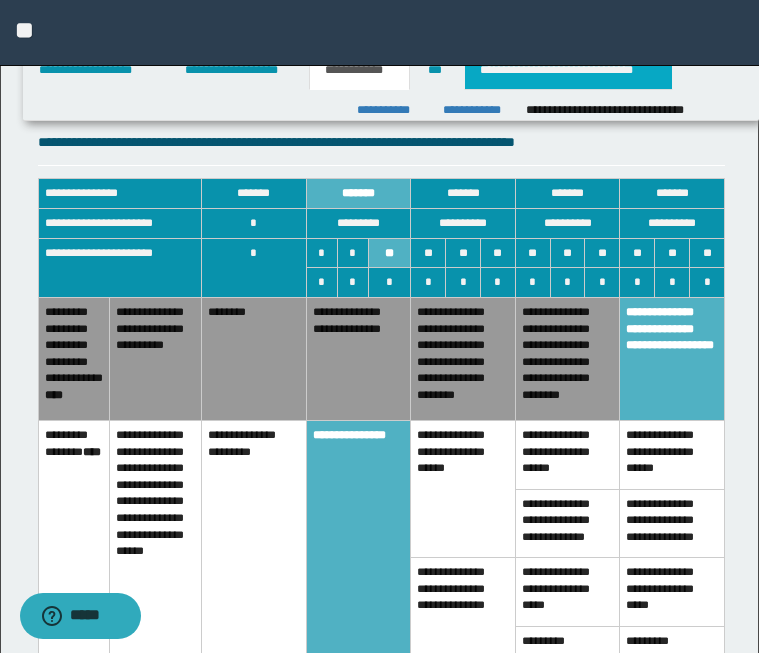 click on "**********" at bounding box center [568, 70] 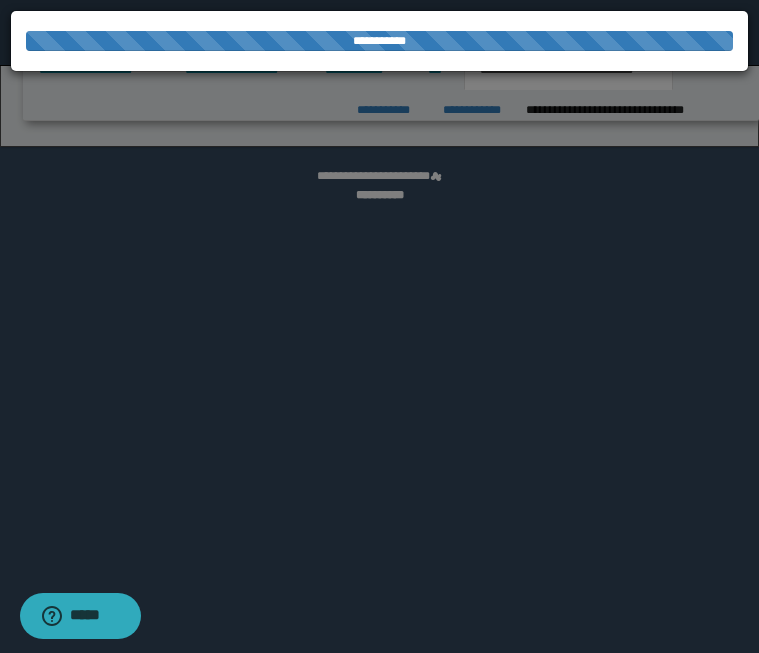 select on "*" 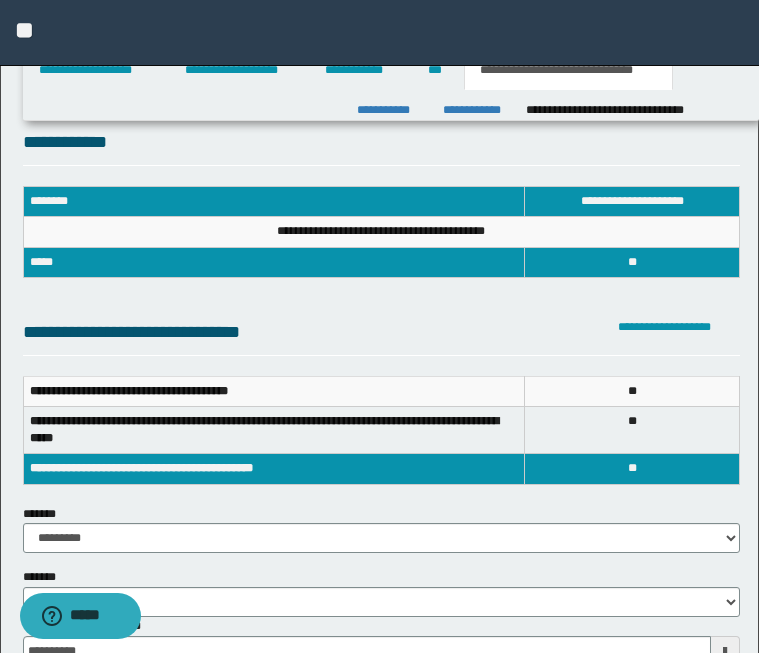 scroll, scrollTop: 0, scrollLeft: 0, axis: both 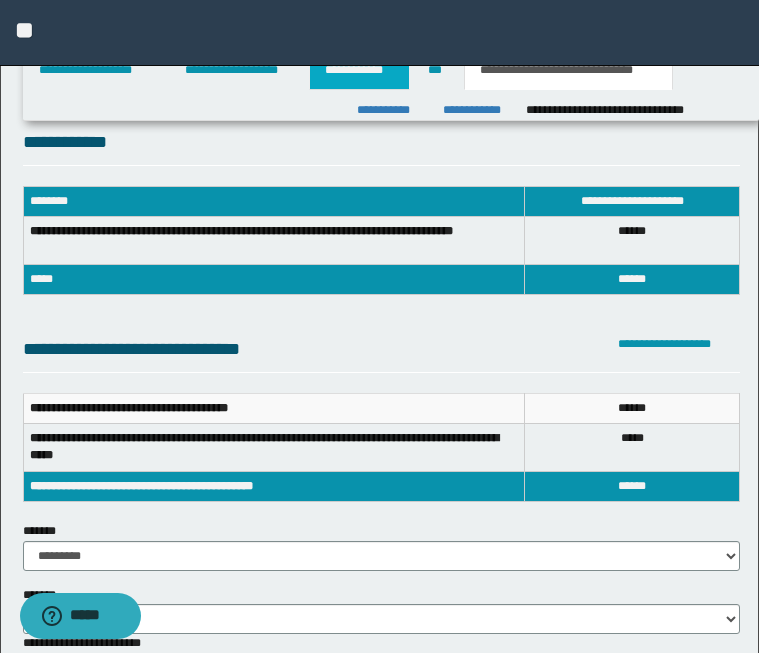 click on "**********" at bounding box center (359, 70) 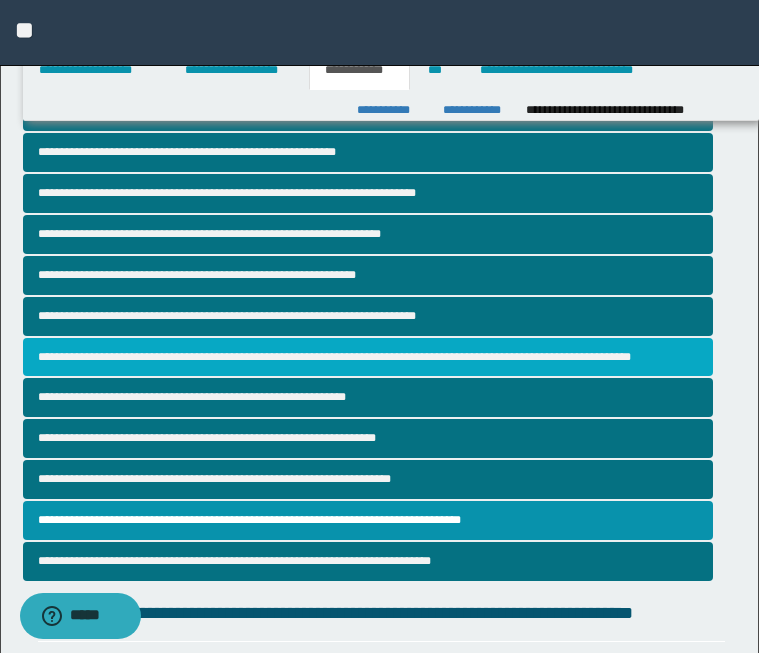 scroll, scrollTop: 172, scrollLeft: 0, axis: vertical 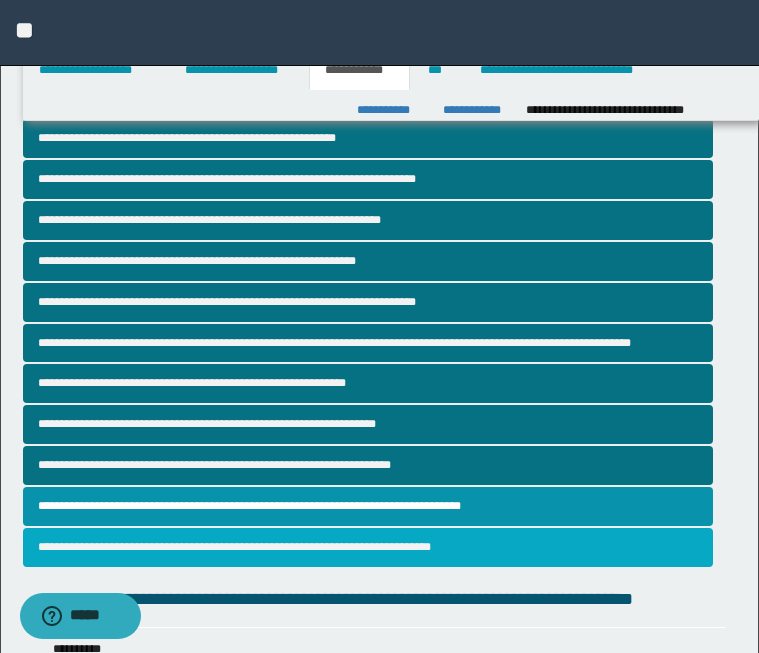 click on "**********" at bounding box center [368, 547] 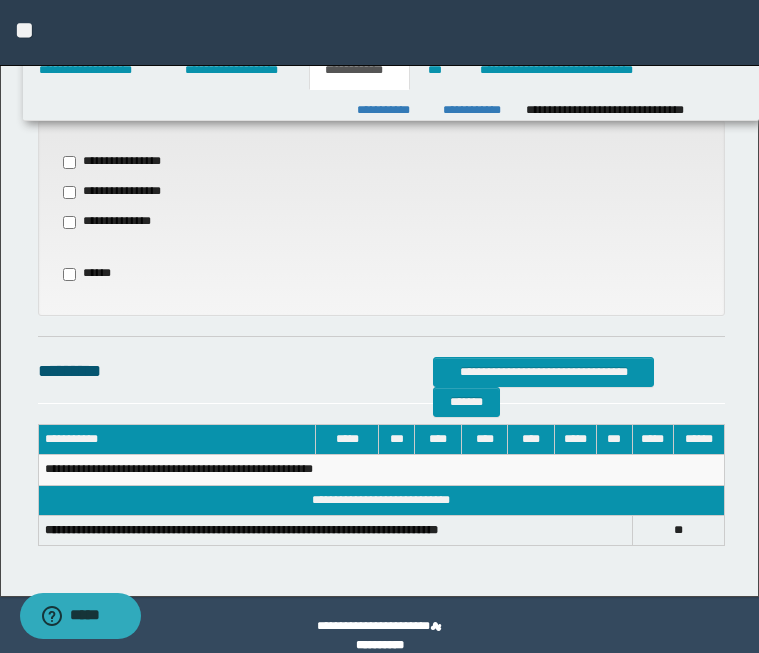 scroll, scrollTop: 703, scrollLeft: 0, axis: vertical 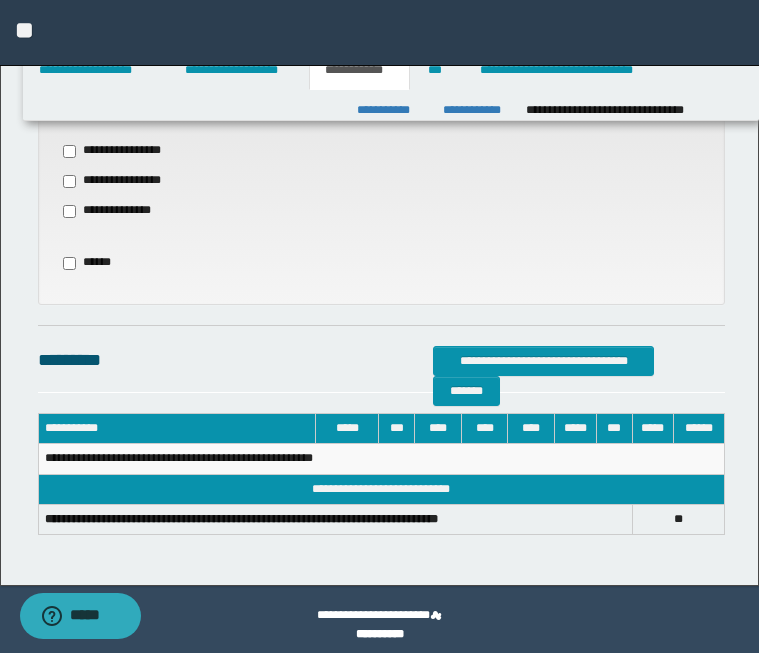 click on "**********" at bounding box center (119, 211) 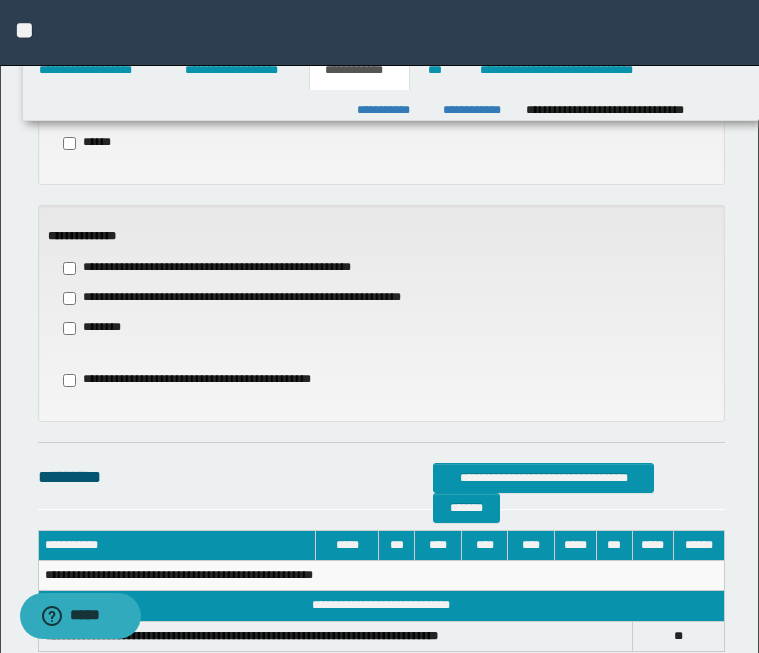 scroll, scrollTop: 855, scrollLeft: 0, axis: vertical 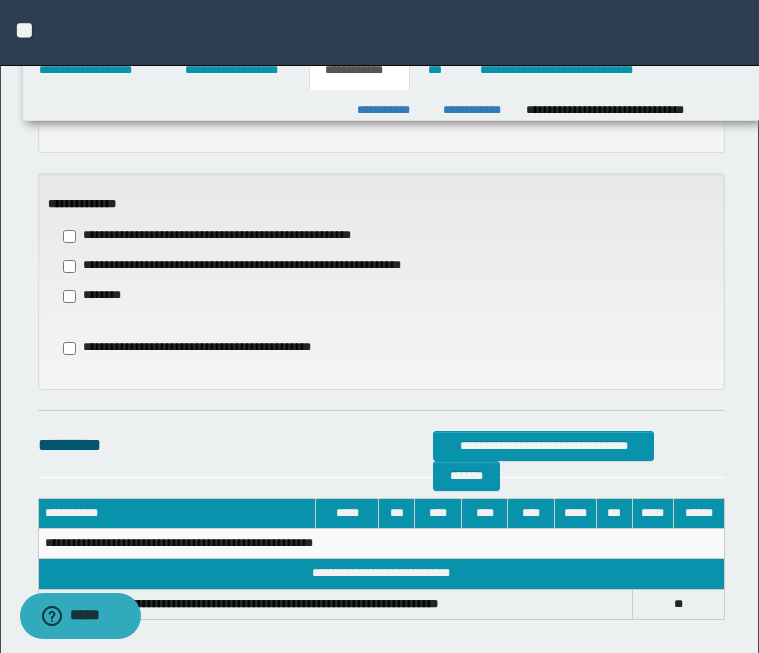 click on "**********" at bounding box center [257, 266] 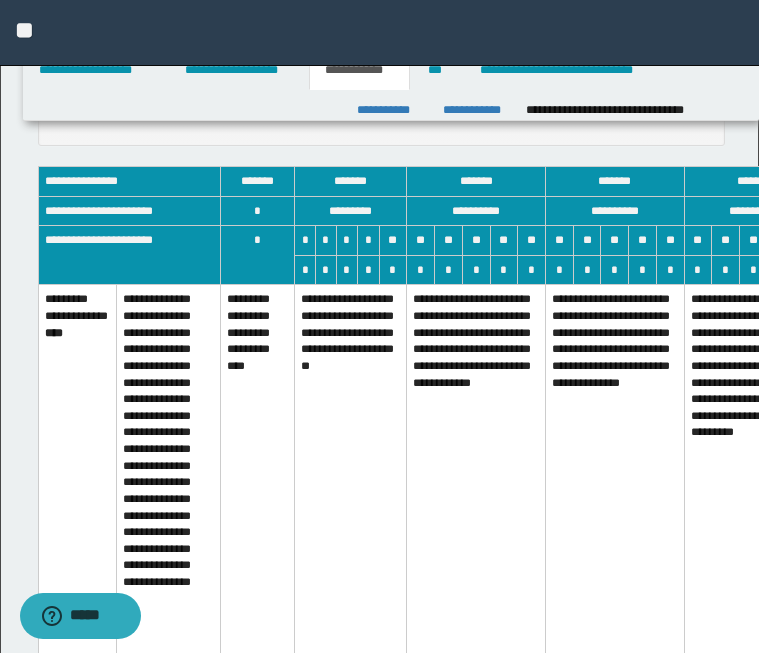 scroll, scrollTop: 1192, scrollLeft: 0, axis: vertical 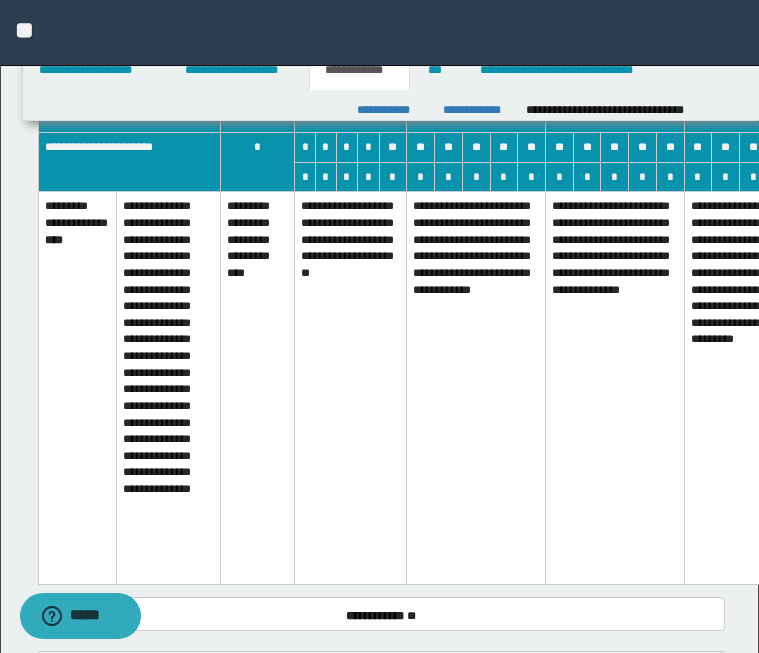 click on "**********" at bounding box center [476, 388] 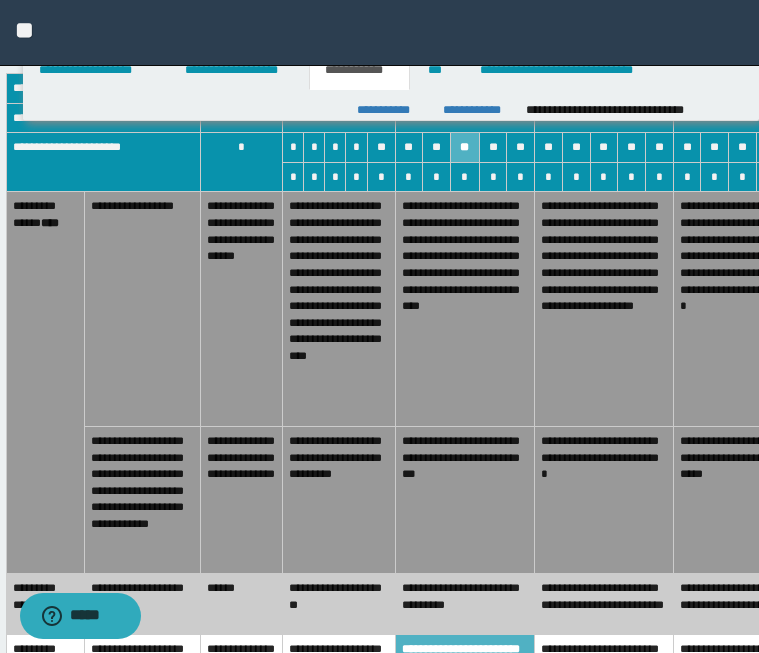scroll, scrollTop: 1192, scrollLeft: 85, axis: both 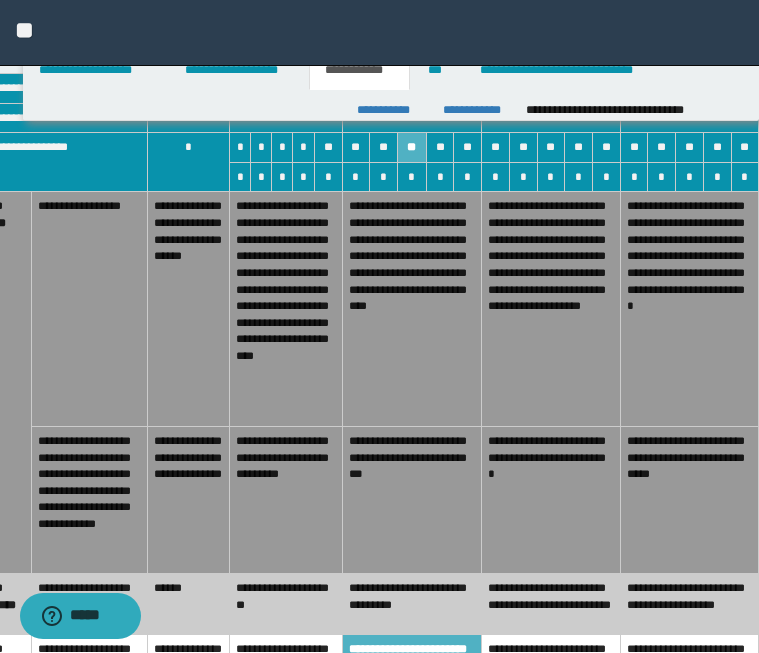 click on "**********" at bounding box center [551, 500] 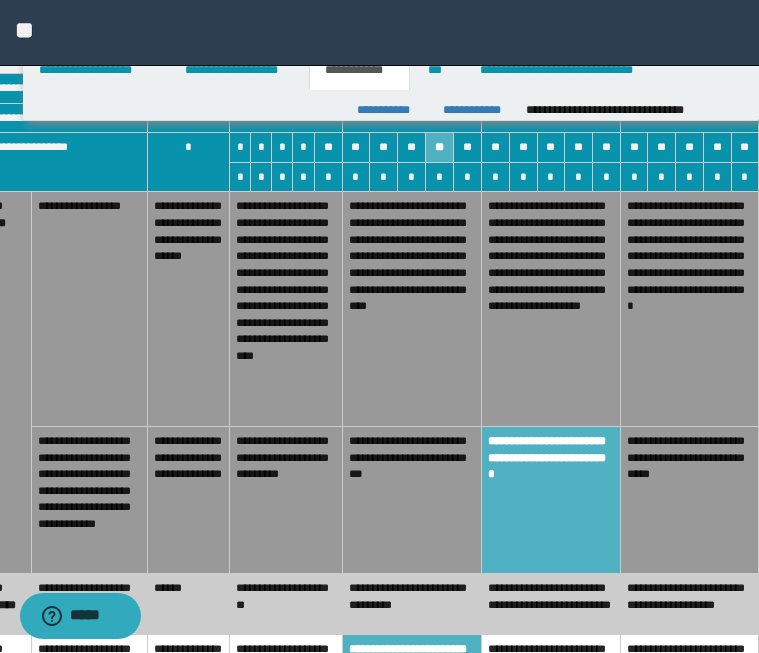 click on "**********" at bounding box center [551, 604] 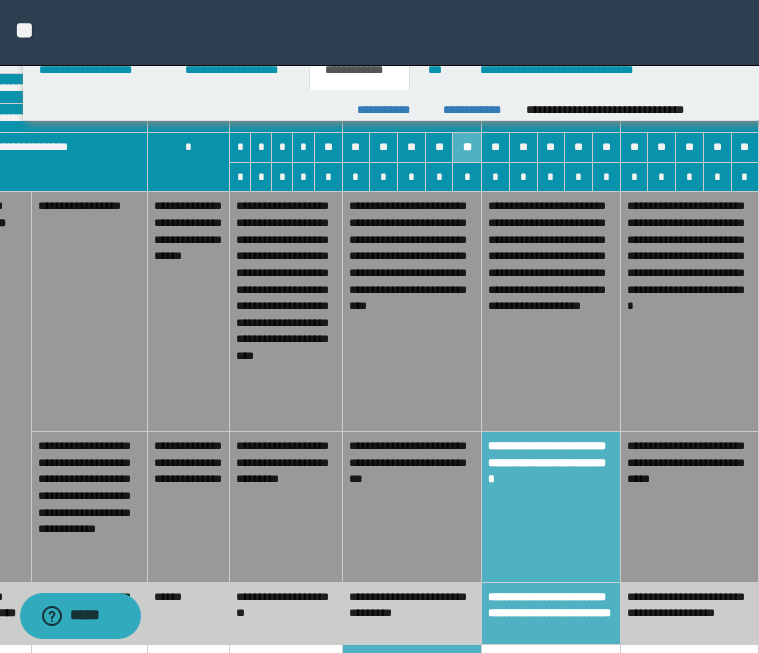 click on "**********" at bounding box center [412, 507] 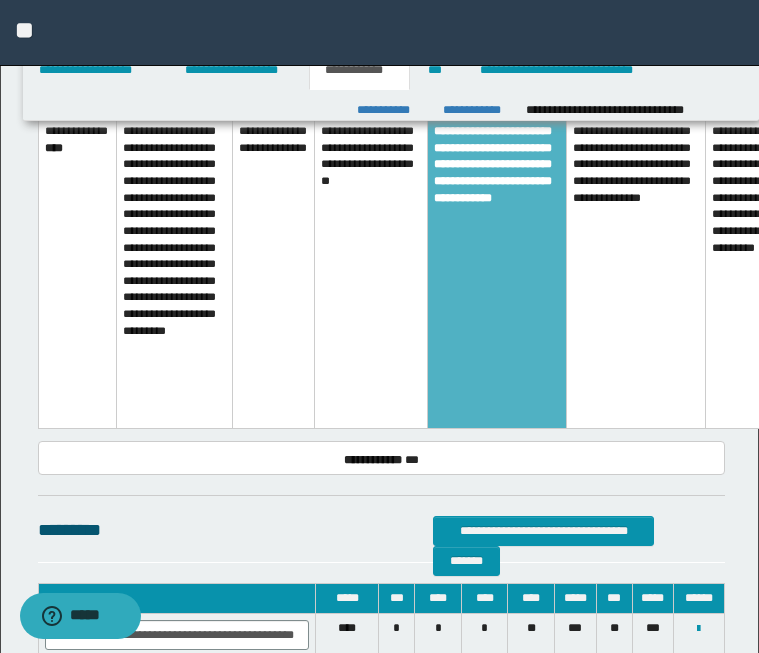 scroll, scrollTop: 1732, scrollLeft: 0, axis: vertical 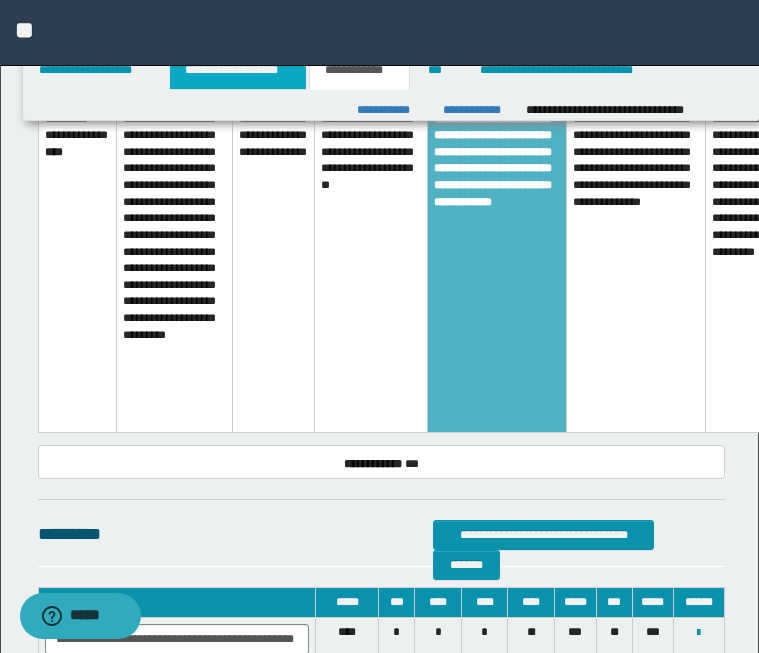click on "**********" at bounding box center (238, 70) 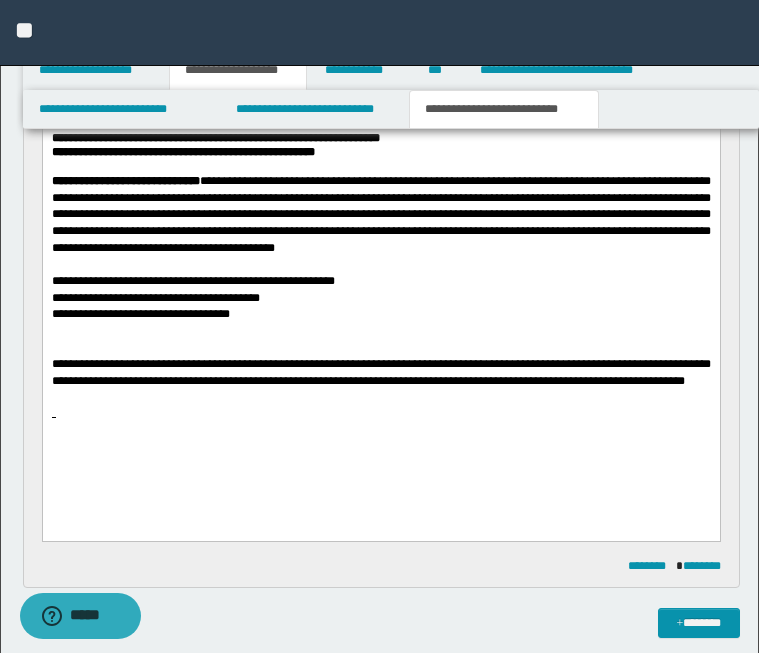 scroll, scrollTop: 1891, scrollLeft: 0, axis: vertical 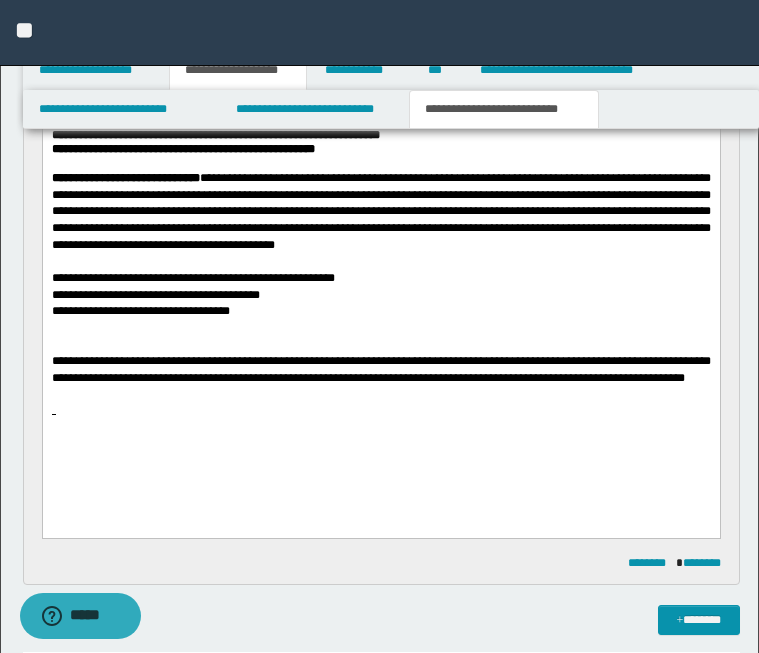 click at bounding box center (380, 395) 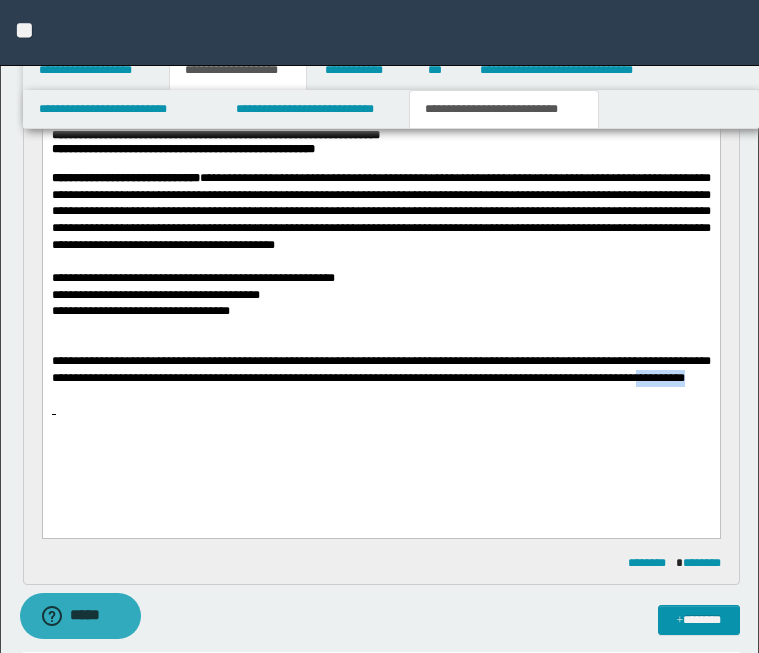 drag, startPoint x: 637, startPoint y: 386, endPoint x: 696, endPoint y: 386, distance: 59 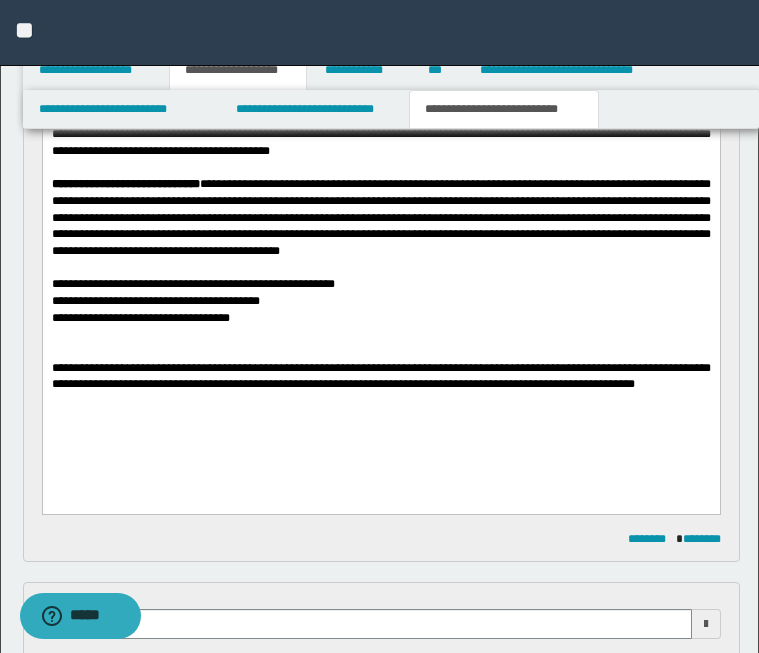 scroll, scrollTop: 694, scrollLeft: 0, axis: vertical 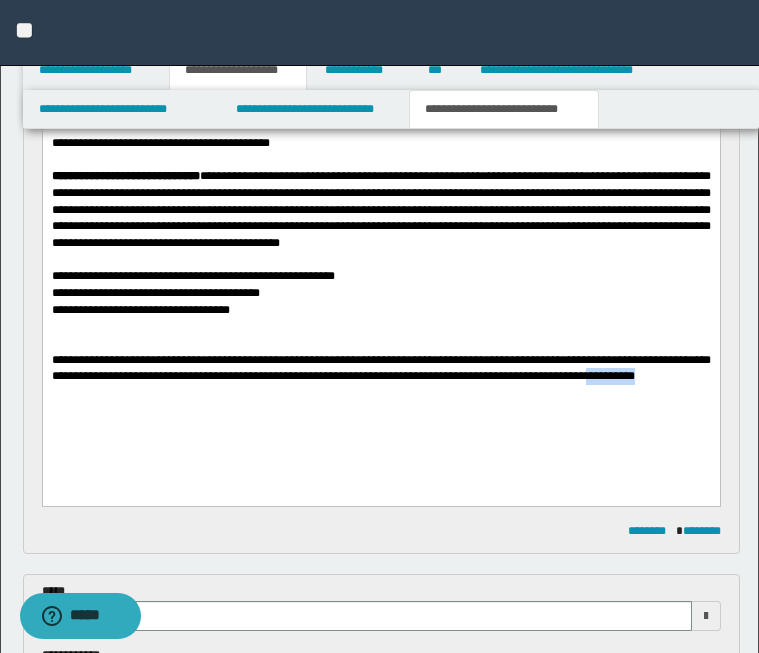 drag, startPoint x: 609, startPoint y: 389, endPoint x: 684, endPoint y: 388, distance: 75.00667 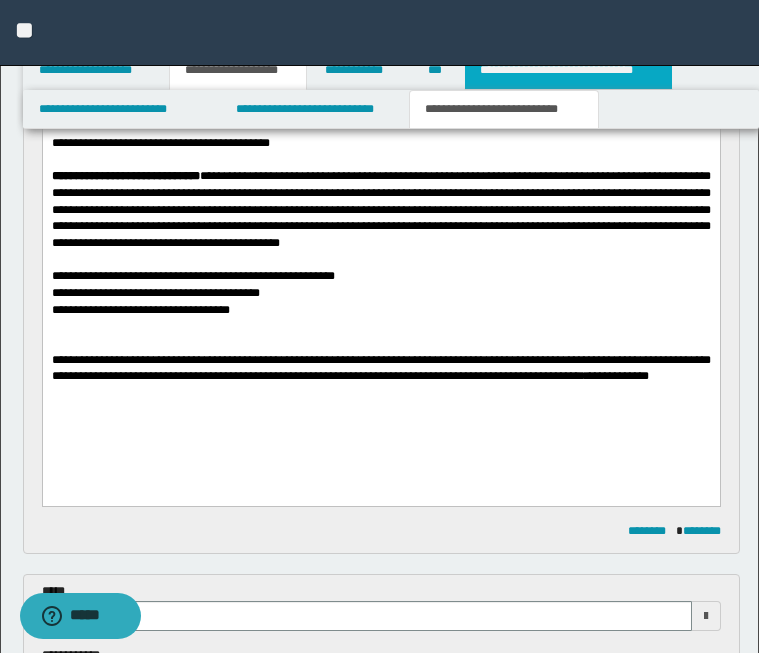 click on "**********" at bounding box center [568, 70] 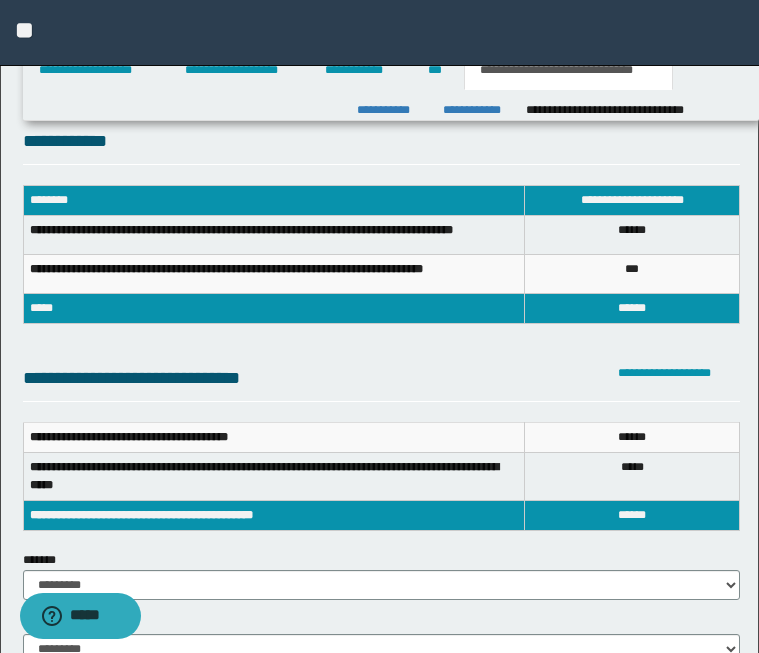 scroll, scrollTop: 0, scrollLeft: 0, axis: both 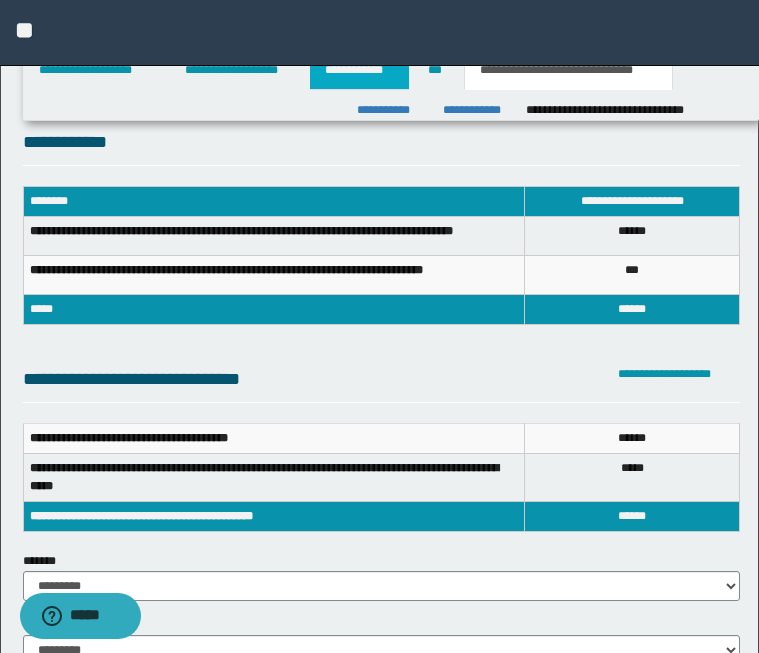 click on "**********" at bounding box center [359, 70] 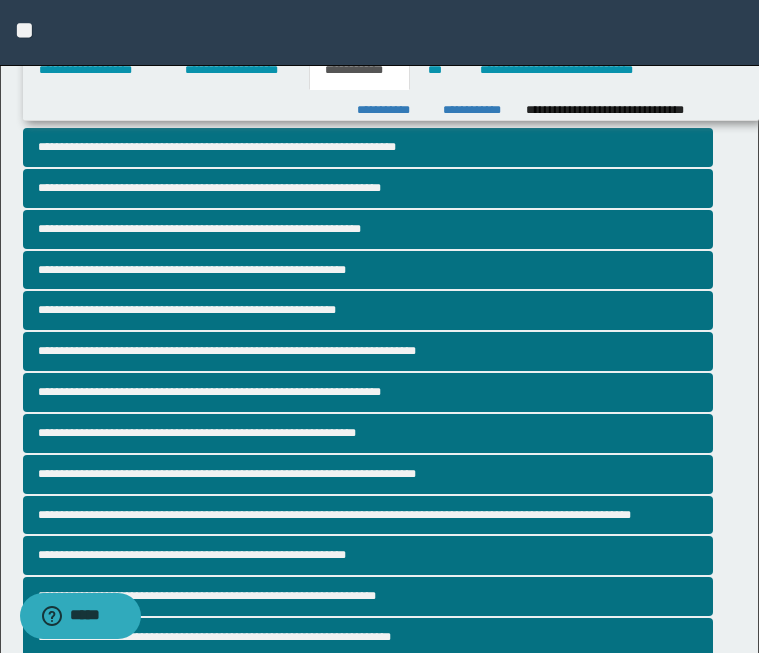scroll, scrollTop: 368, scrollLeft: 0, axis: vertical 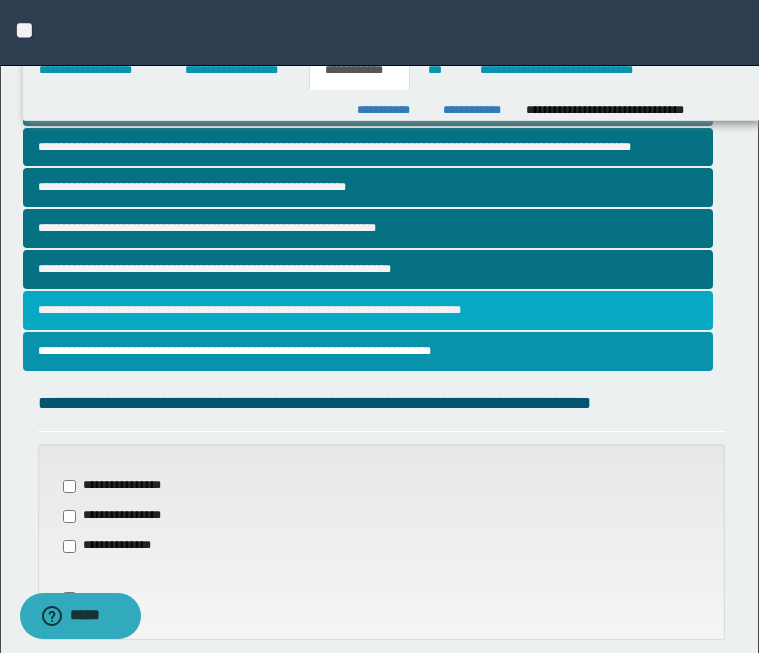 click on "**********" at bounding box center [368, 310] 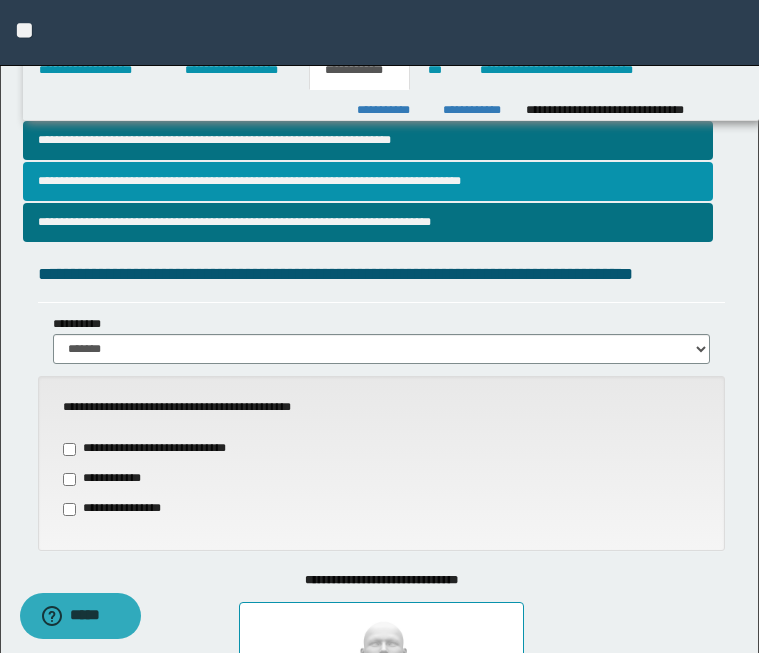 scroll, scrollTop: 300, scrollLeft: 0, axis: vertical 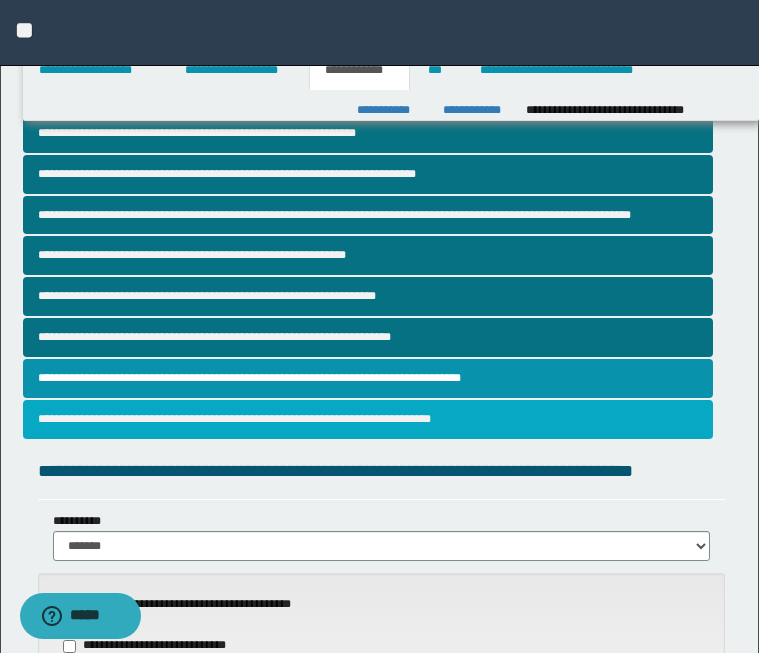 click on "**********" at bounding box center [368, 419] 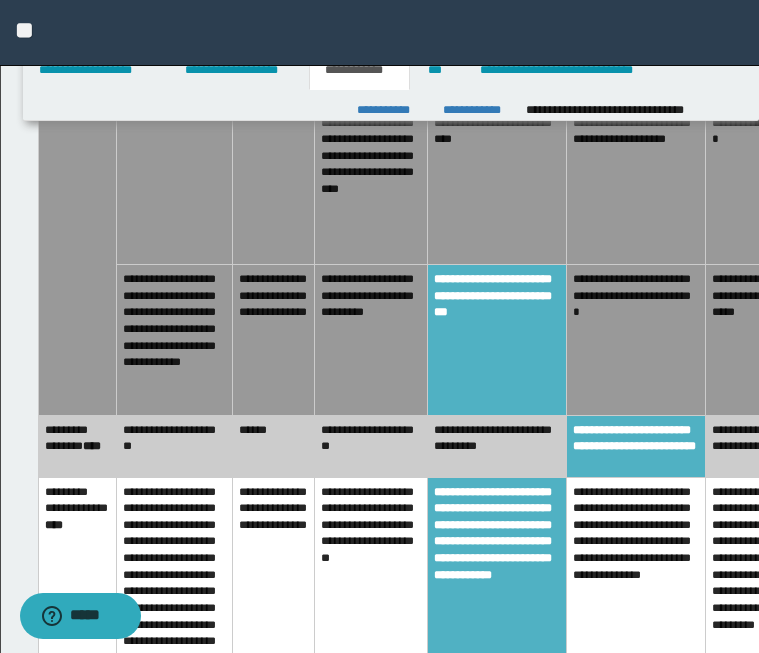 scroll, scrollTop: 1929, scrollLeft: 0, axis: vertical 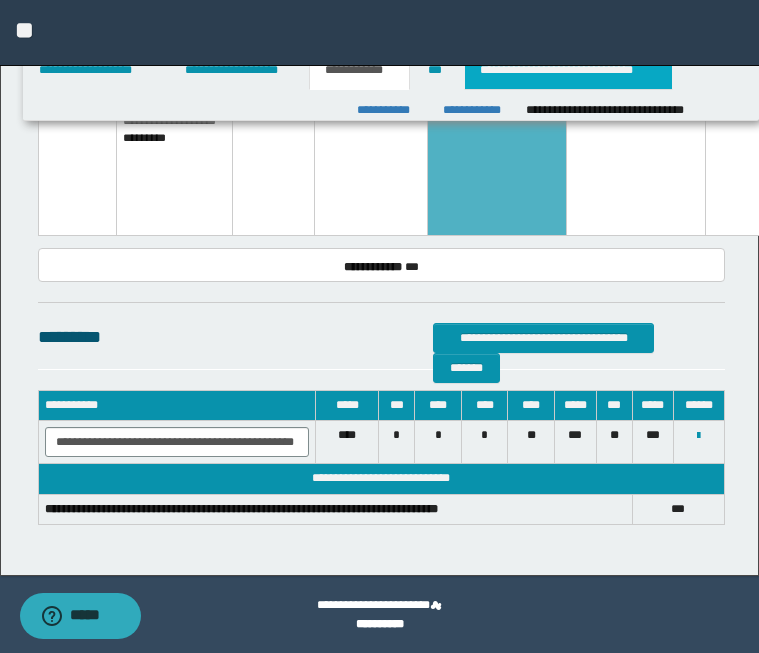 click on "**********" at bounding box center [568, 70] 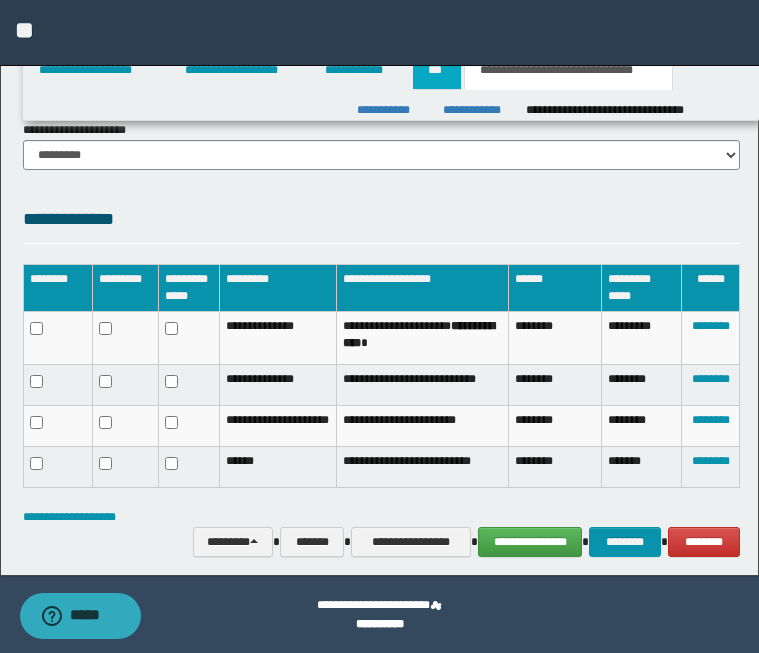 click on "***" at bounding box center (437, 70) 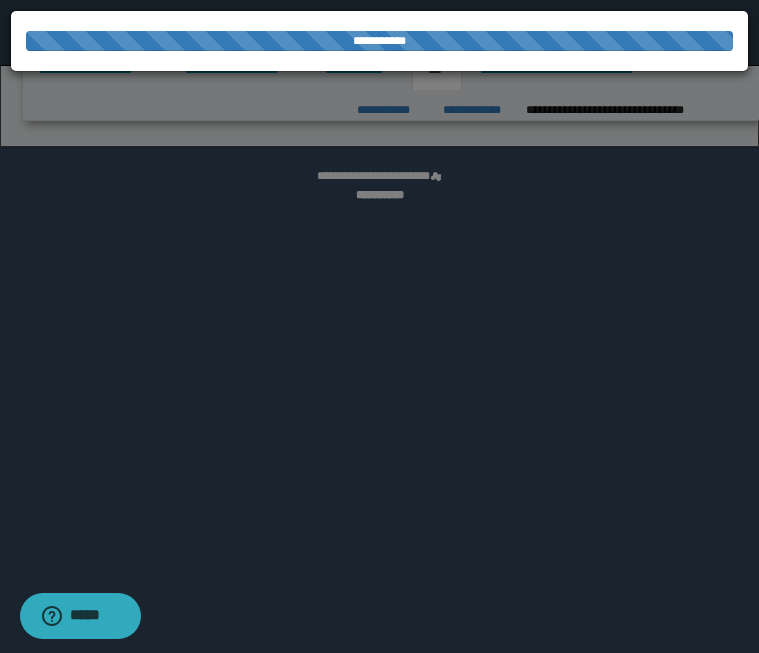 select on "**" 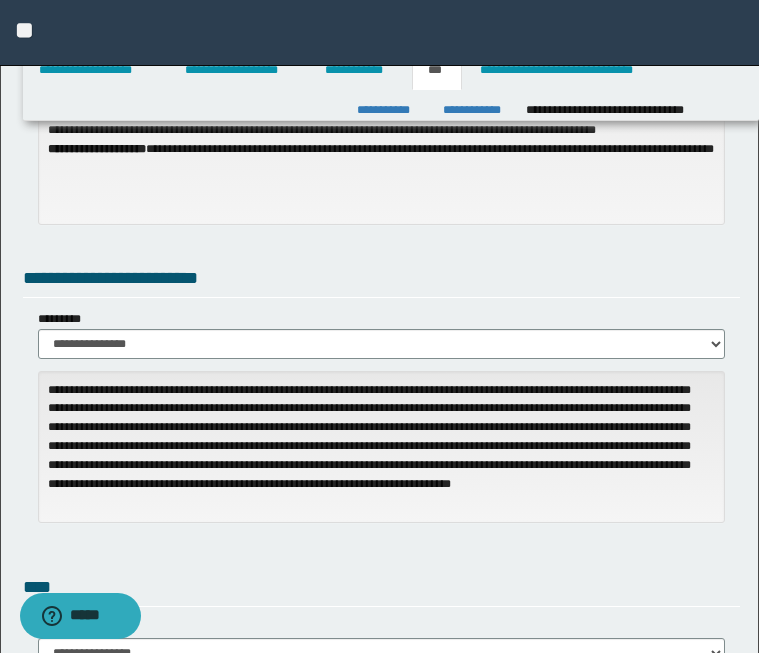 scroll, scrollTop: 289, scrollLeft: 0, axis: vertical 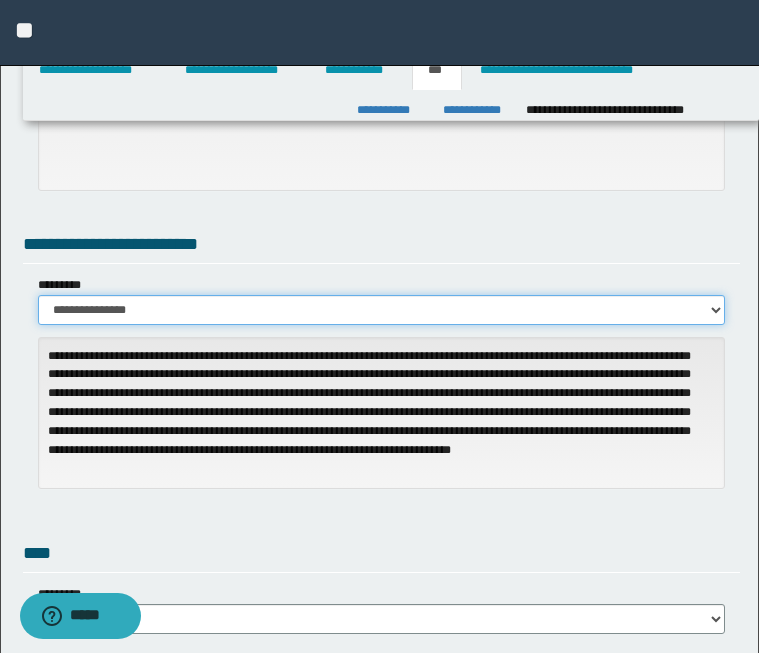 click on "**********" at bounding box center [381, 310] 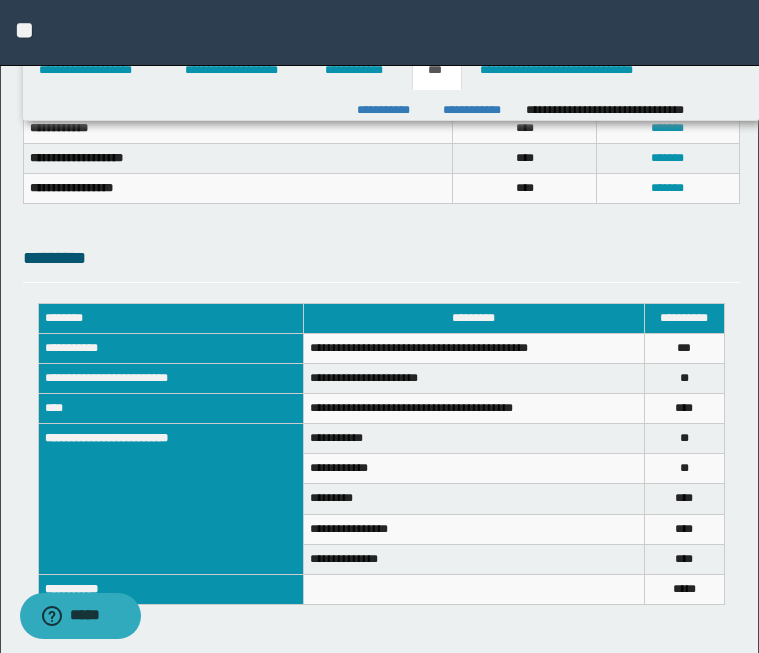 scroll, scrollTop: 988, scrollLeft: 0, axis: vertical 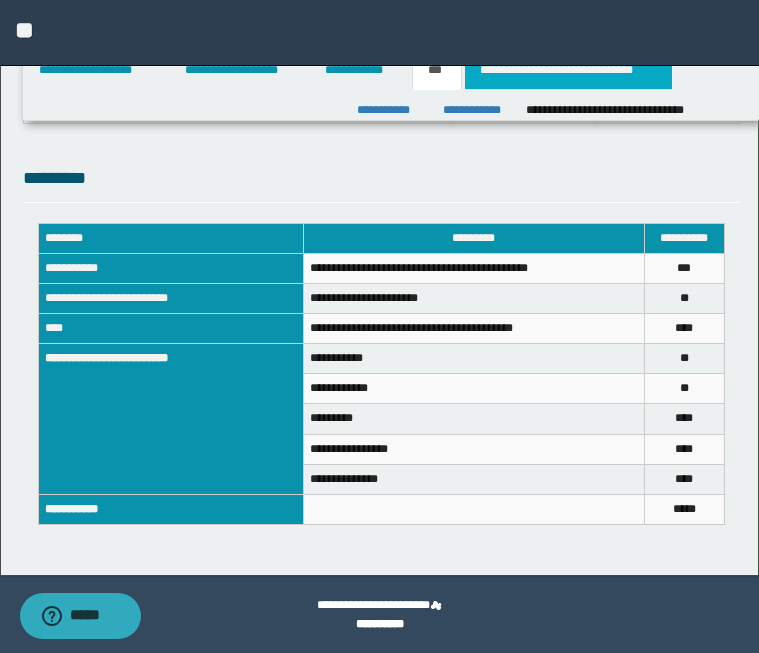 click on "**********" at bounding box center (568, 70) 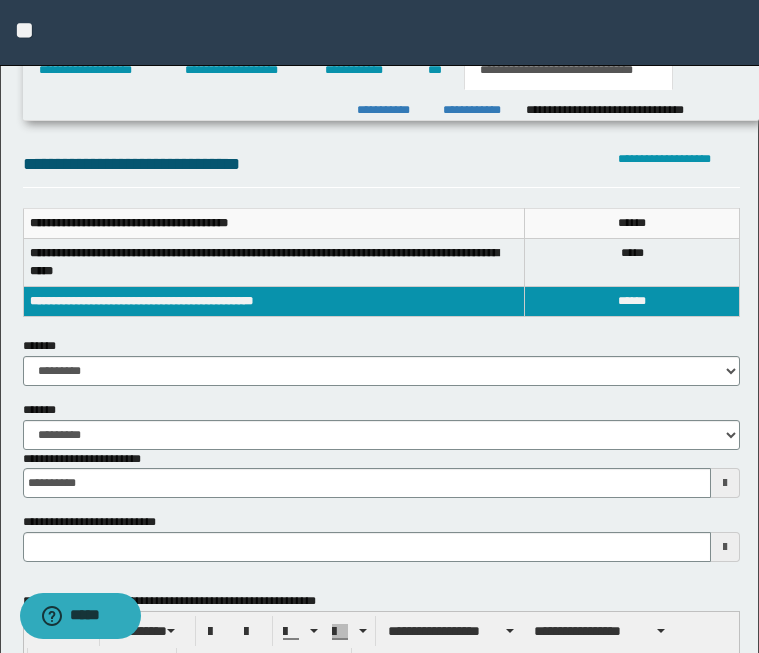 scroll, scrollTop: 220, scrollLeft: 0, axis: vertical 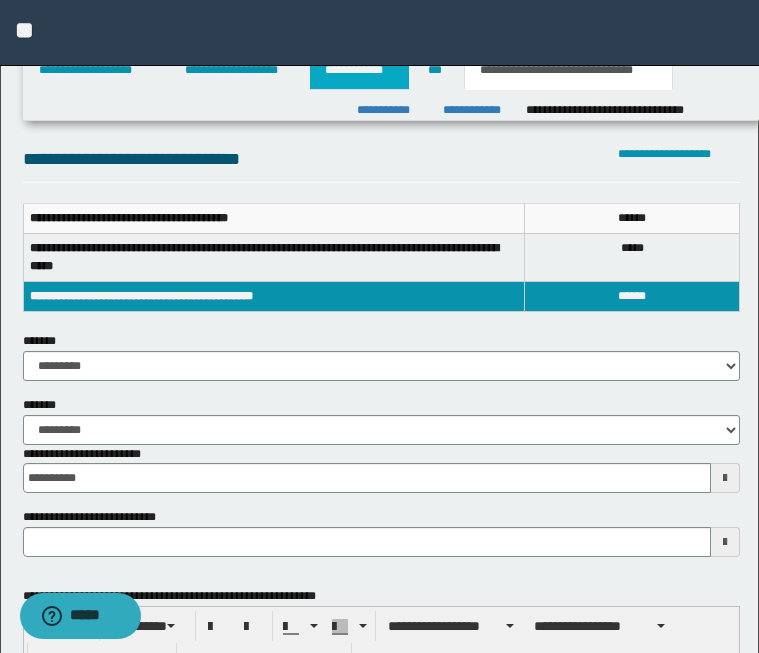 click on "**********" at bounding box center (359, 70) 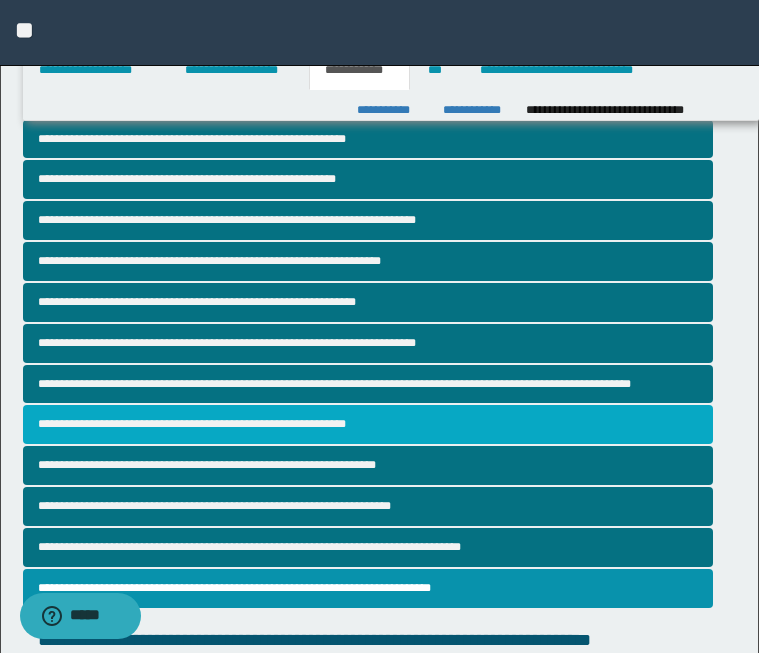 scroll, scrollTop: 120, scrollLeft: 0, axis: vertical 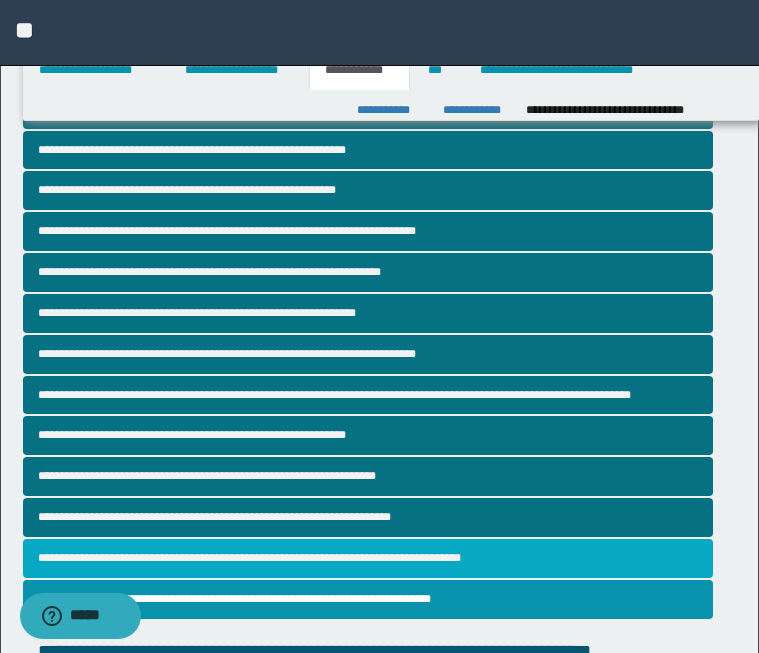 click on "**********" at bounding box center (368, 558) 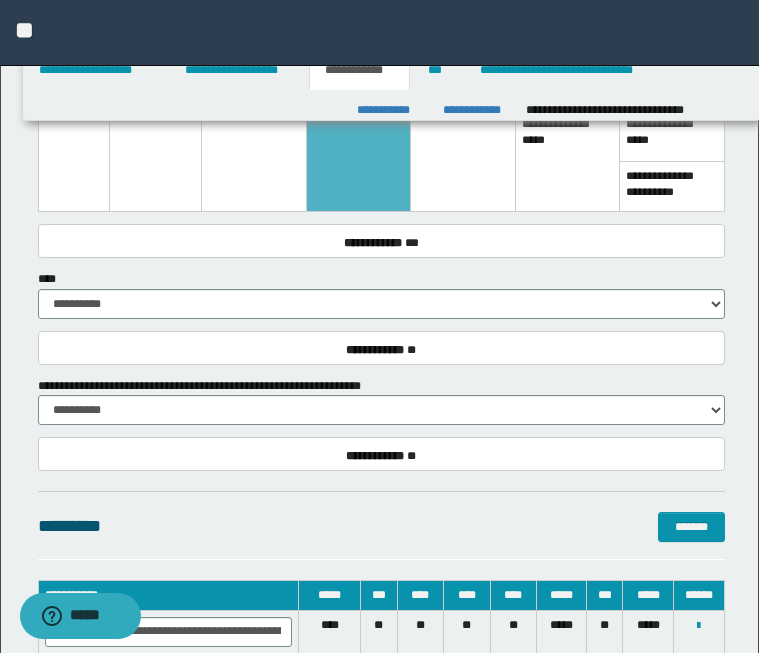 scroll, scrollTop: 3547, scrollLeft: 0, axis: vertical 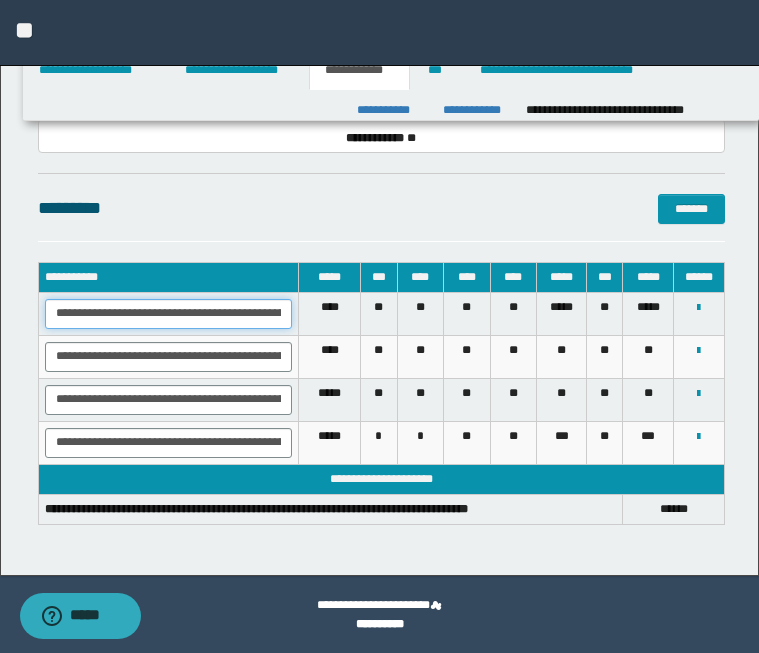 click on "**********" at bounding box center (169, 314) 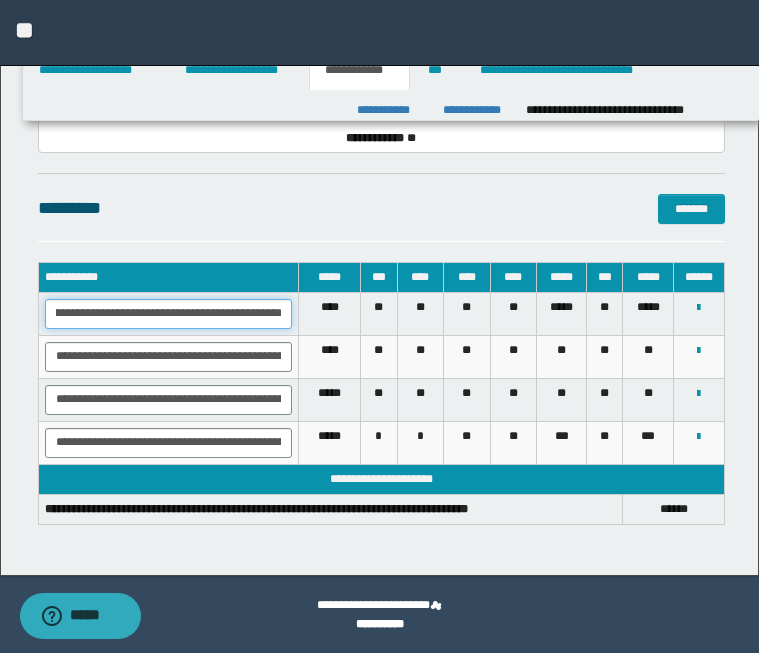 drag, startPoint x: 54, startPoint y: 308, endPoint x: 373, endPoint y: 312, distance: 319.0251 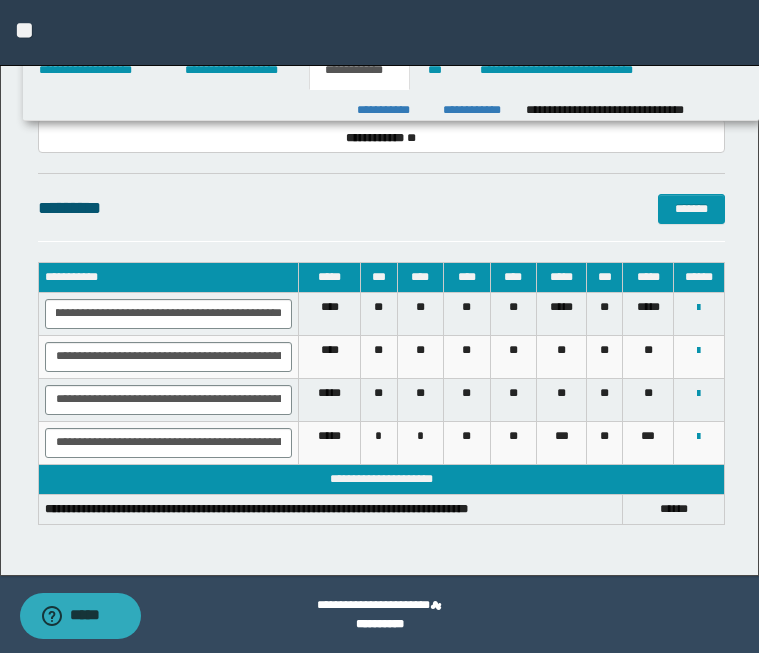 scroll, scrollTop: 0, scrollLeft: 0, axis: both 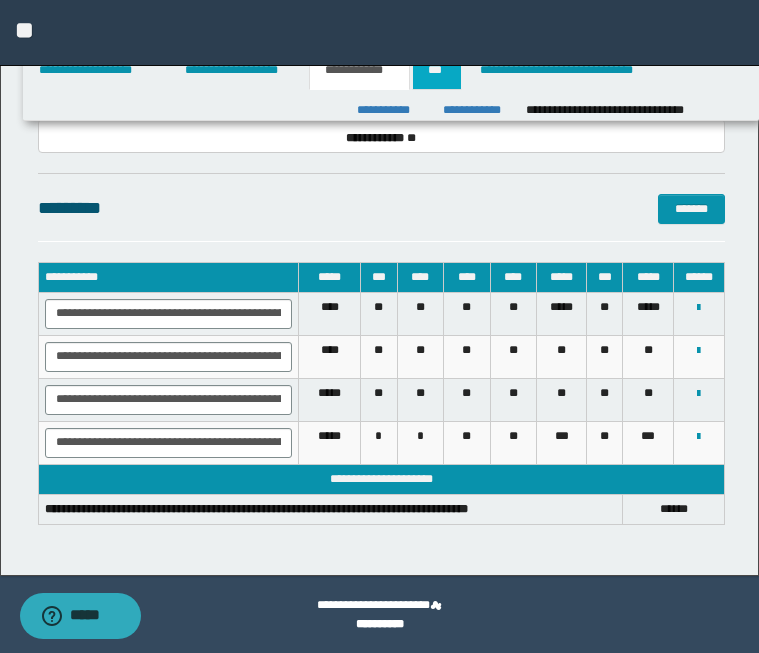 click on "***" at bounding box center (437, 70) 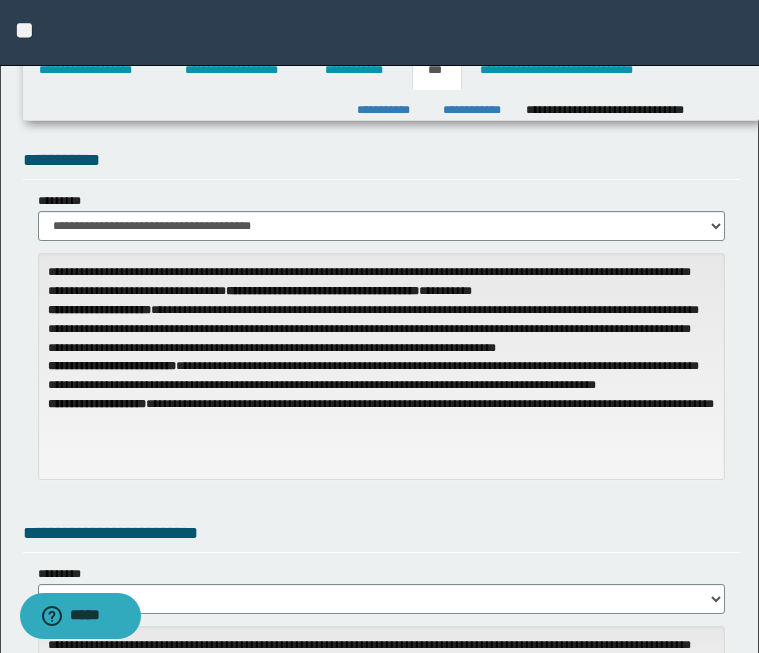 scroll, scrollTop: 359, scrollLeft: 0, axis: vertical 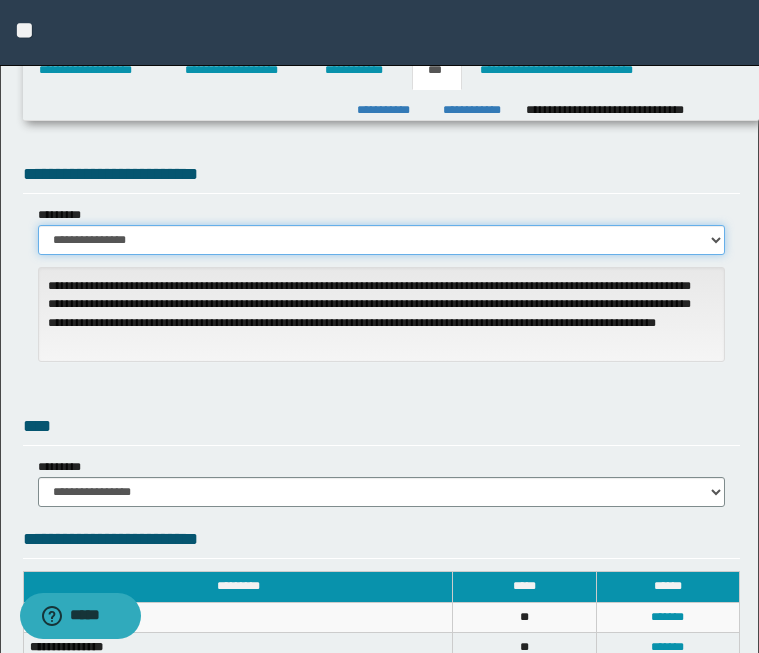 click on "**********" at bounding box center (381, 240) 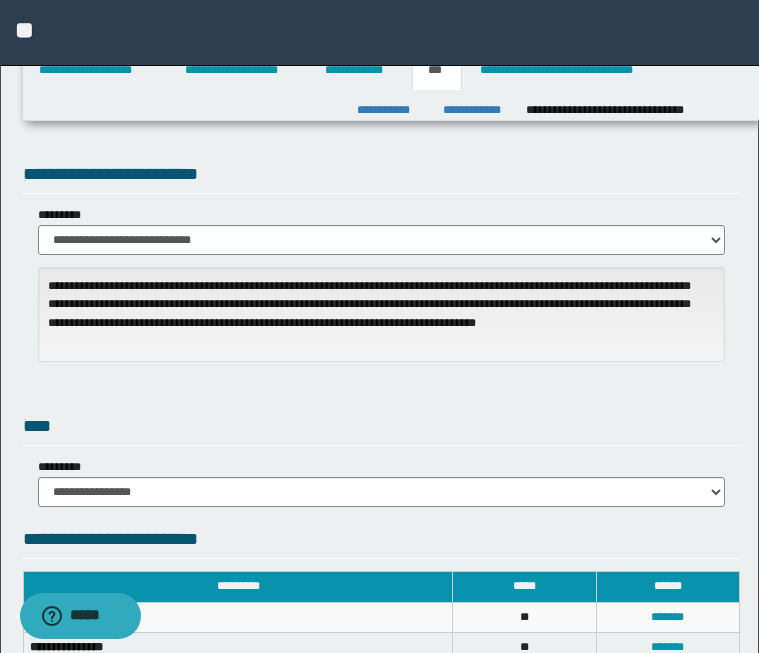 click on "**********" at bounding box center [379, 33] 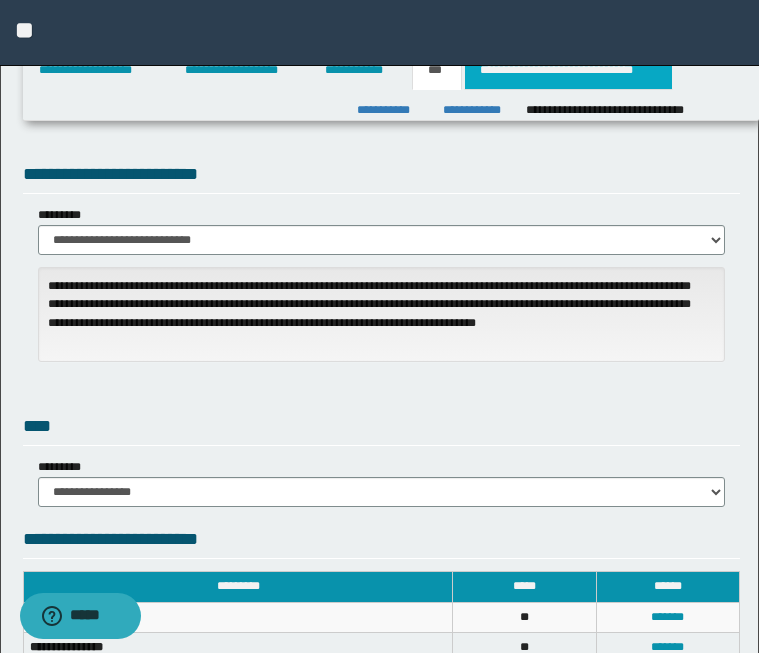 click on "**********" at bounding box center [568, 70] 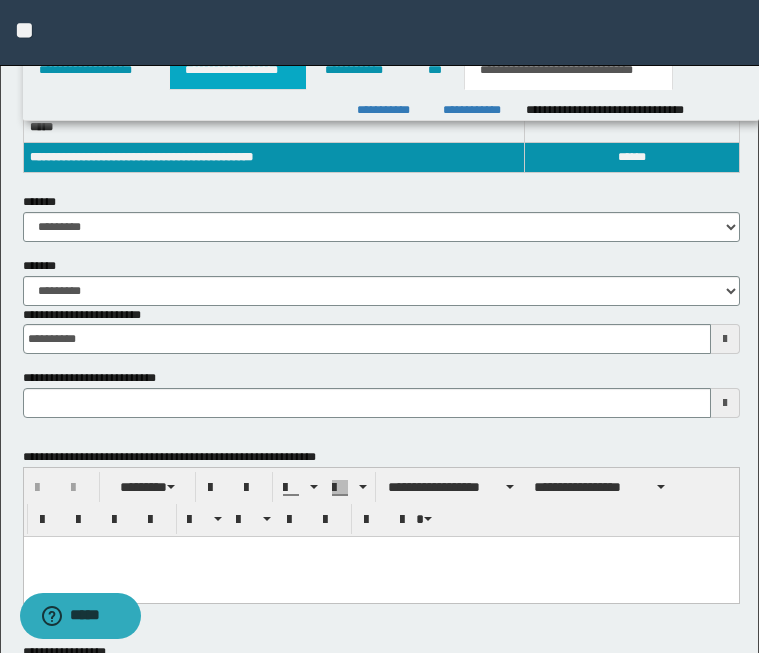 click on "**********" at bounding box center (238, 70) 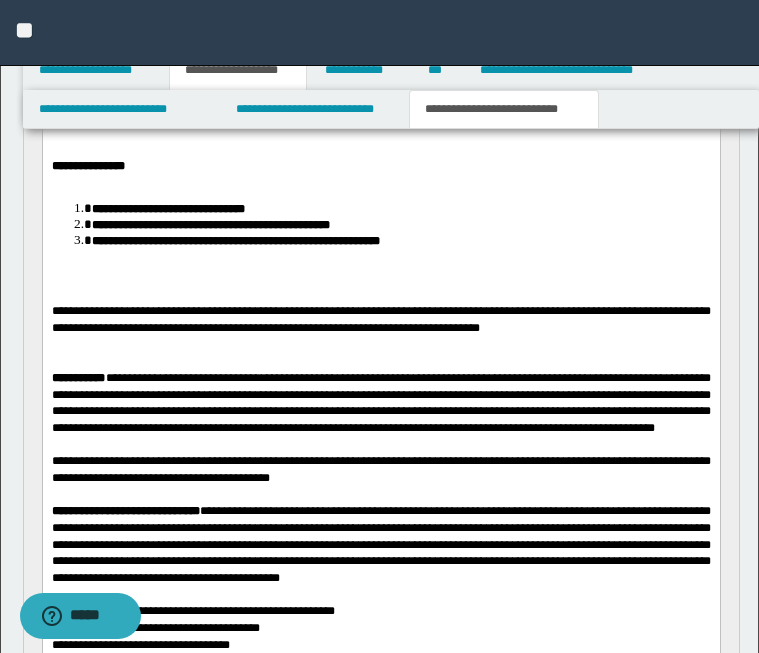 scroll, scrollTop: 390, scrollLeft: 0, axis: vertical 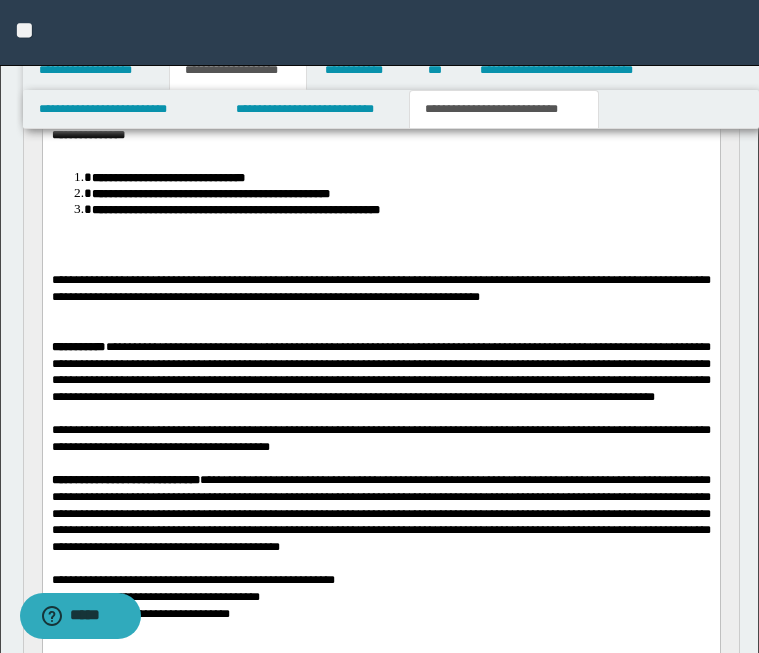 click on "**********" at bounding box center (504, 109) 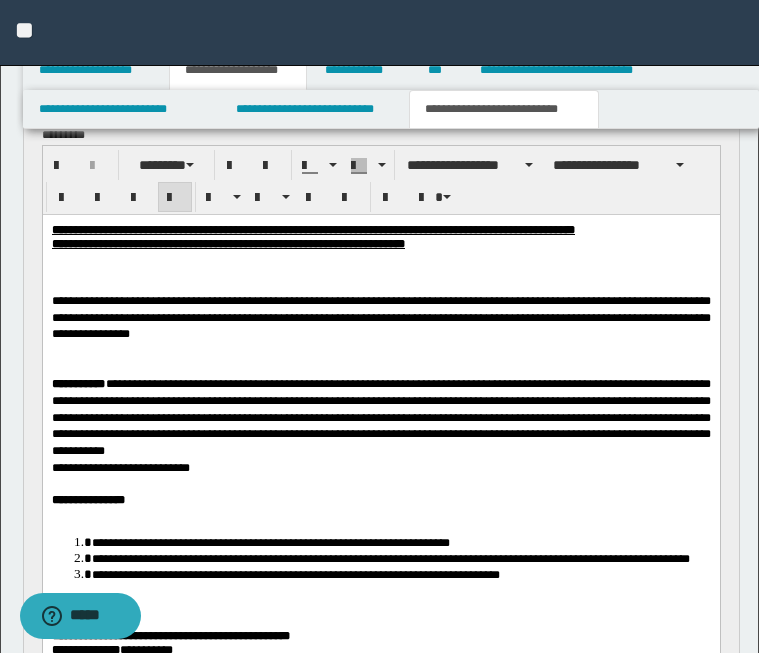 scroll, scrollTop: 1633, scrollLeft: 0, axis: vertical 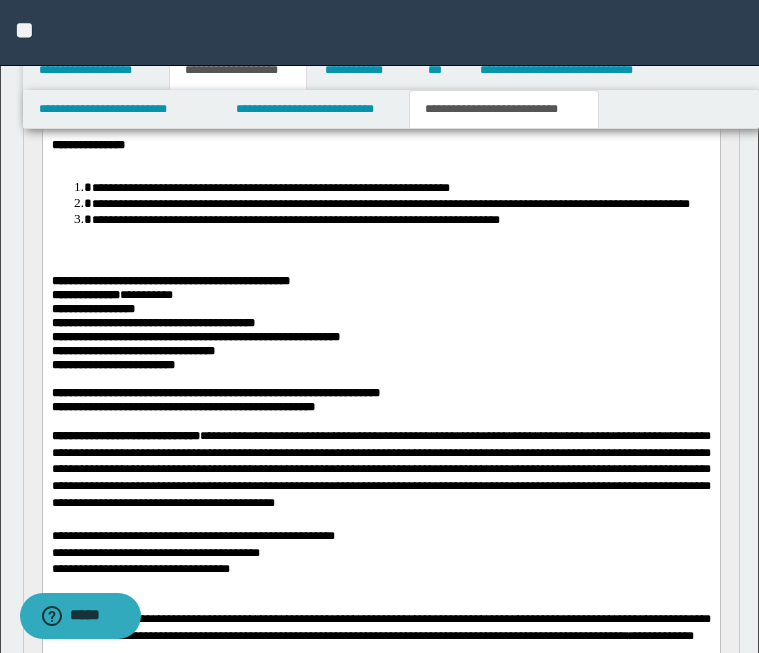 click on "**********" at bounding box center [215, 393] 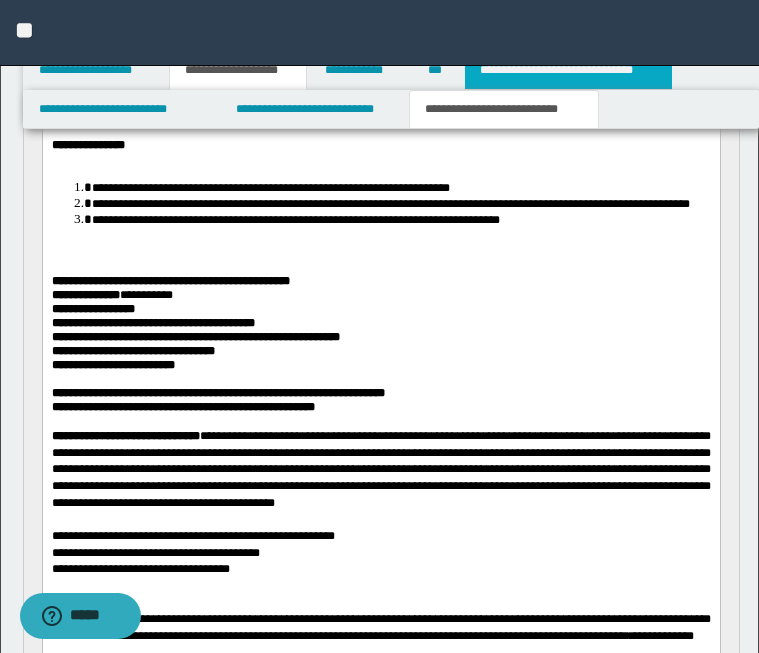click on "**********" at bounding box center [568, 70] 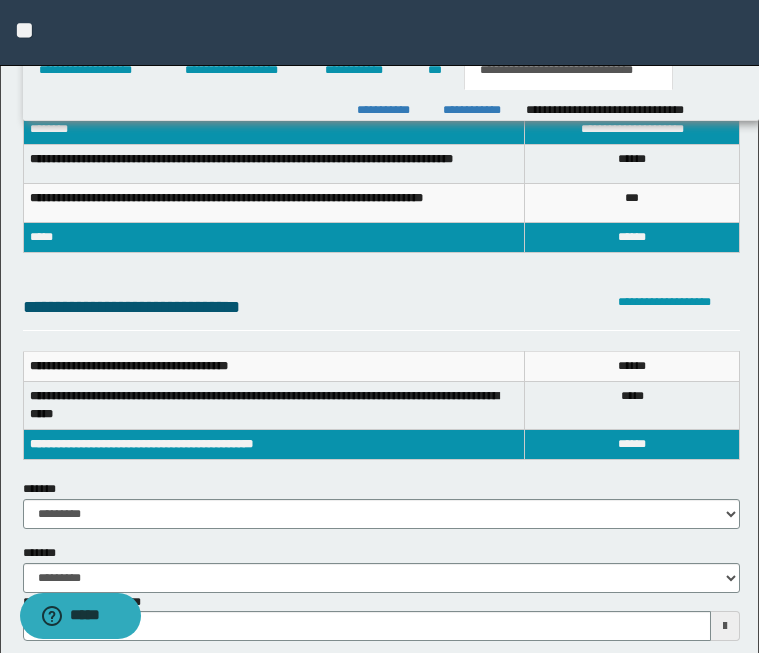 scroll, scrollTop: 87, scrollLeft: 0, axis: vertical 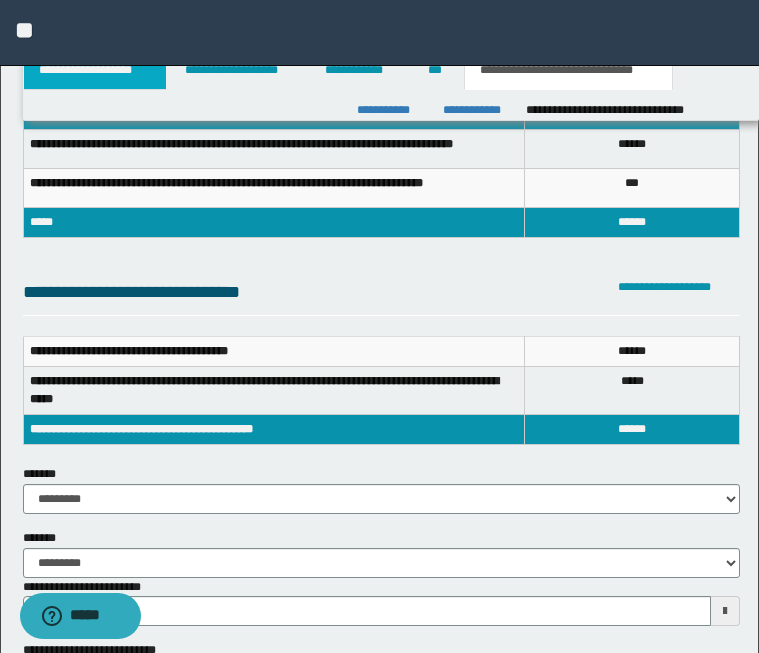 click on "**********" at bounding box center (95, 70) 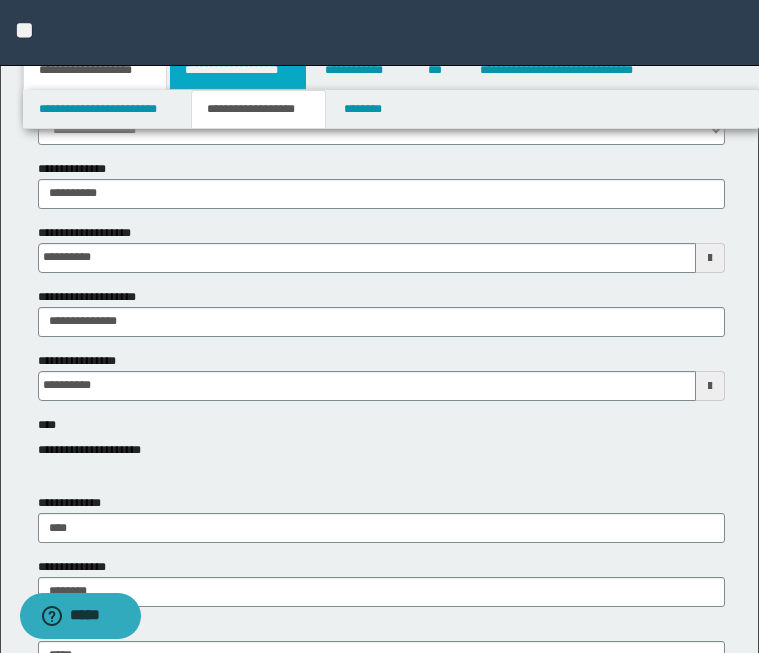 click on "**********" at bounding box center [238, 70] 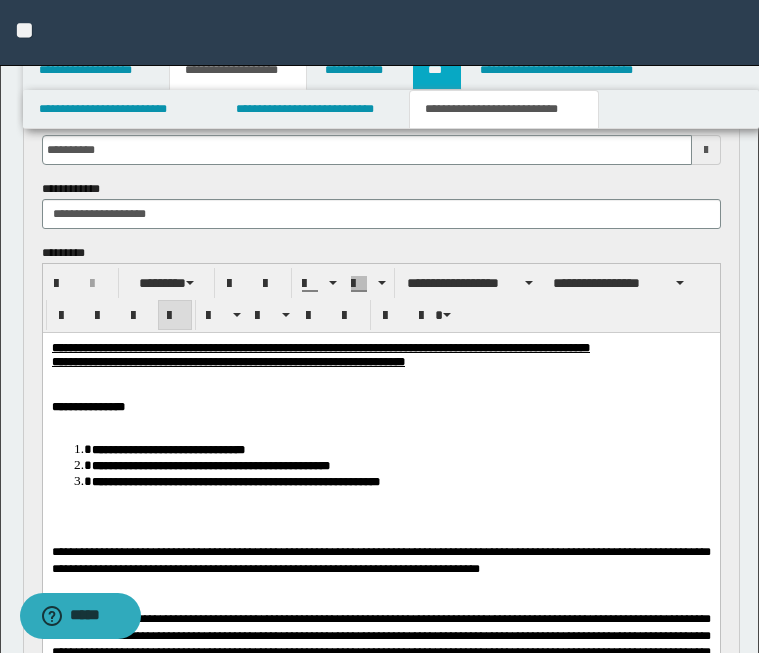 click on "***" at bounding box center [437, 70] 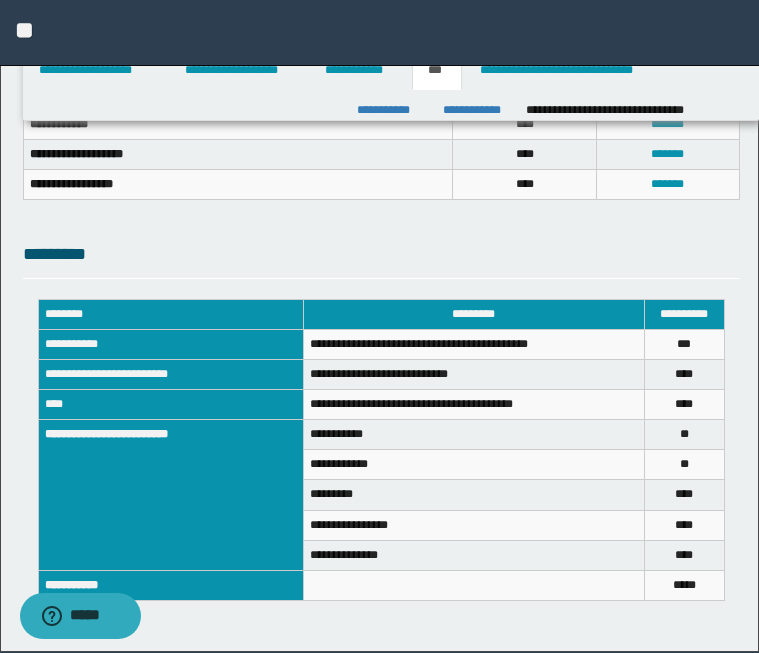 scroll, scrollTop: 929, scrollLeft: 0, axis: vertical 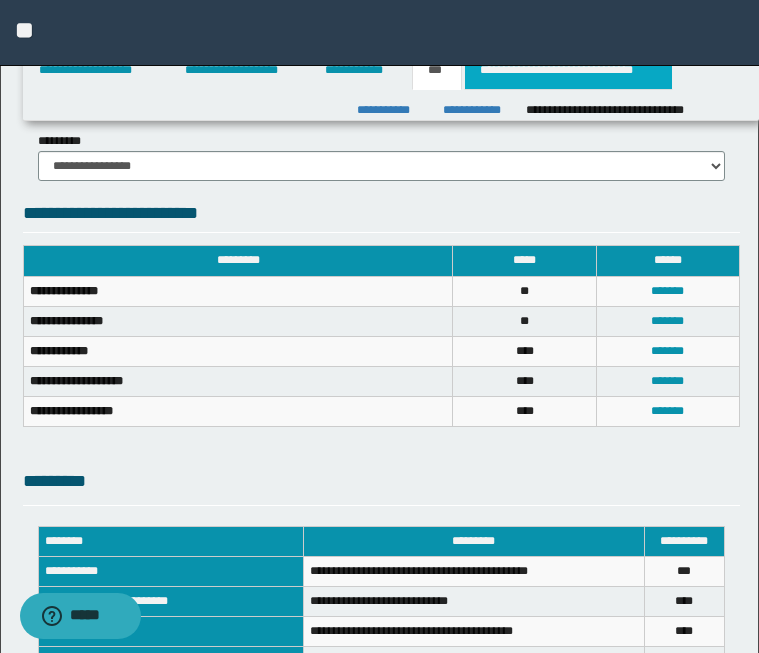click on "**********" at bounding box center [568, 70] 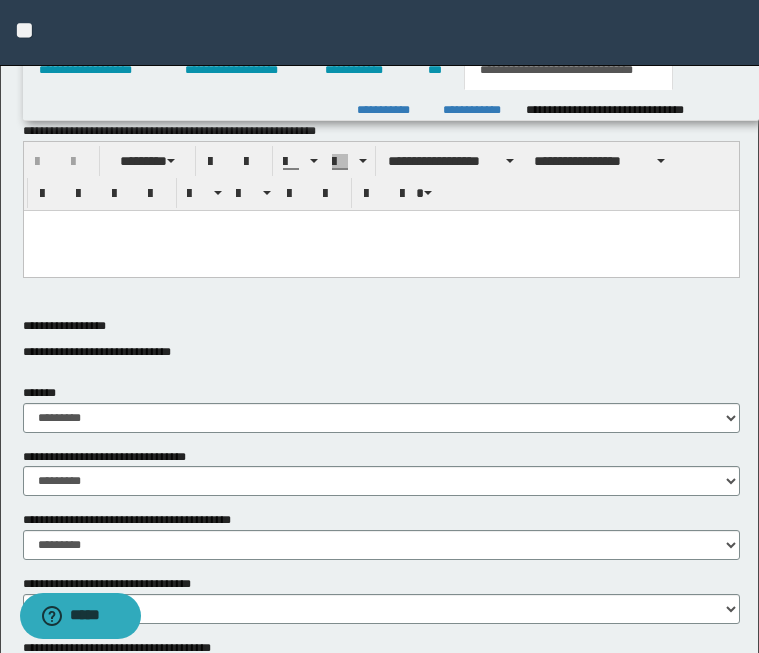 scroll, scrollTop: 0, scrollLeft: 0, axis: both 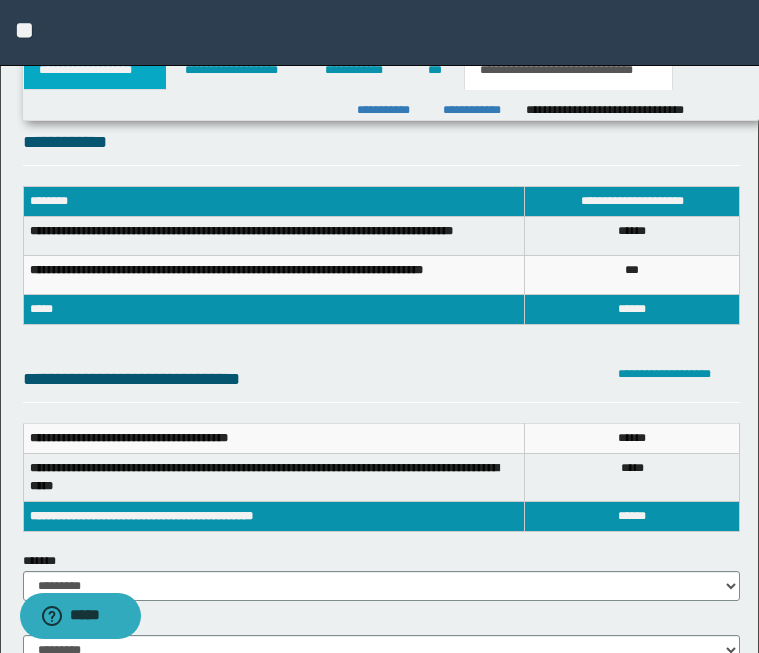 click on "**********" at bounding box center (95, 70) 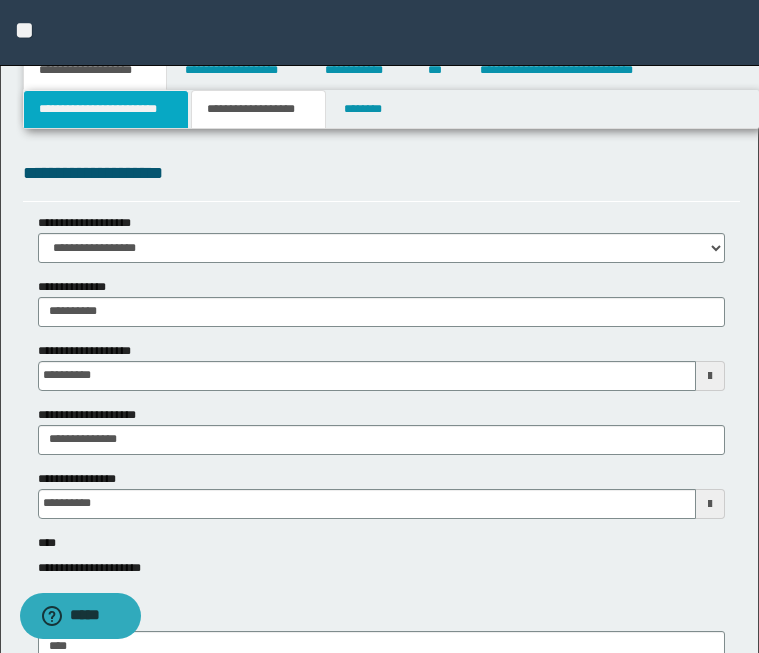 click on "**********" at bounding box center [106, 109] 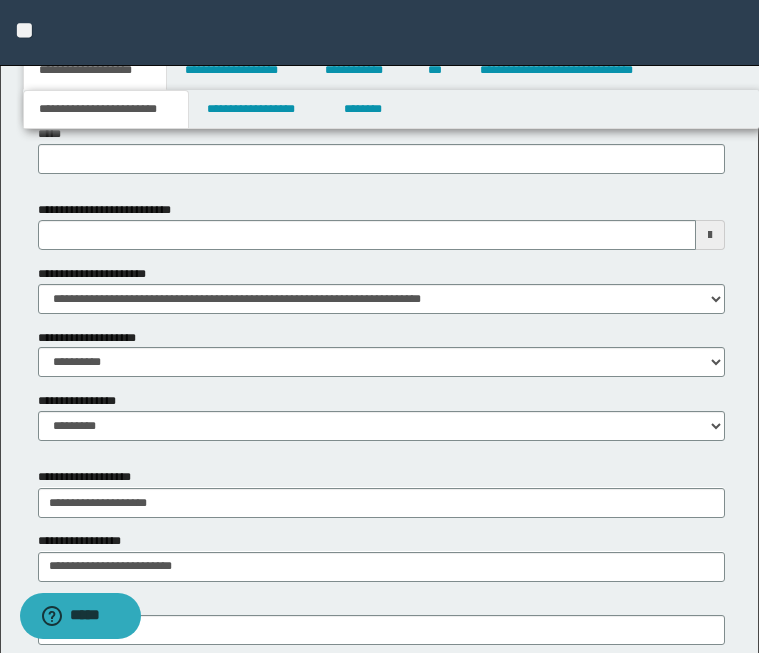scroll, scrollTop: 944, scrollLeft: 0, axis: vertical 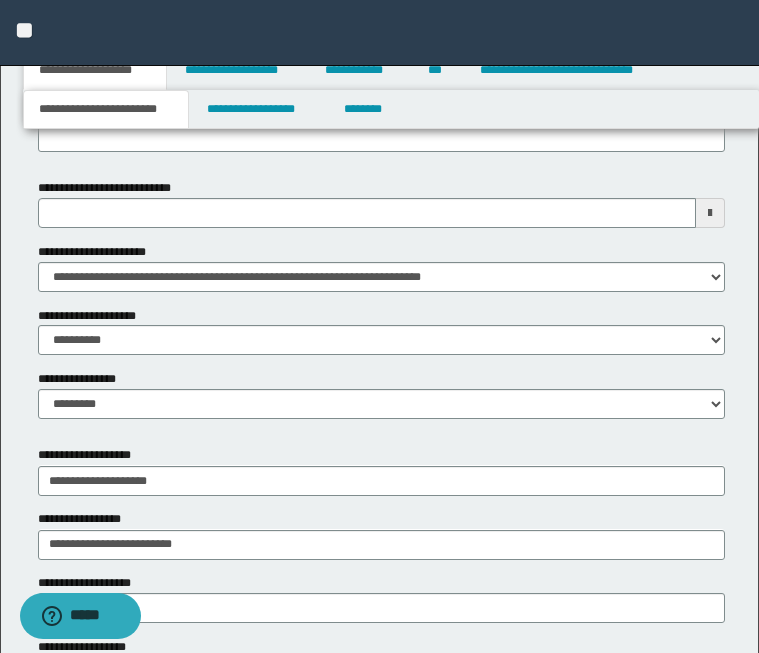 click at bounding box center [710, 213] 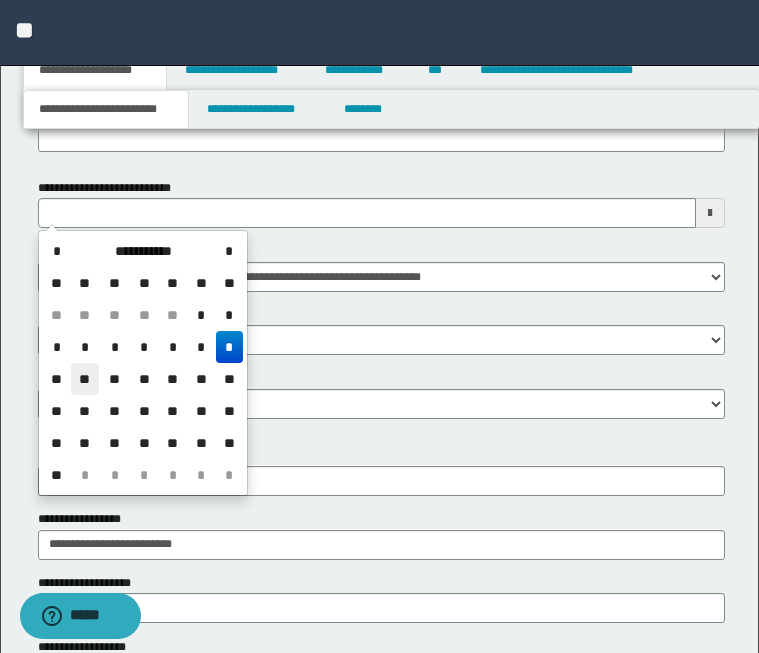 click on "**" at bounding box center [85, 379] 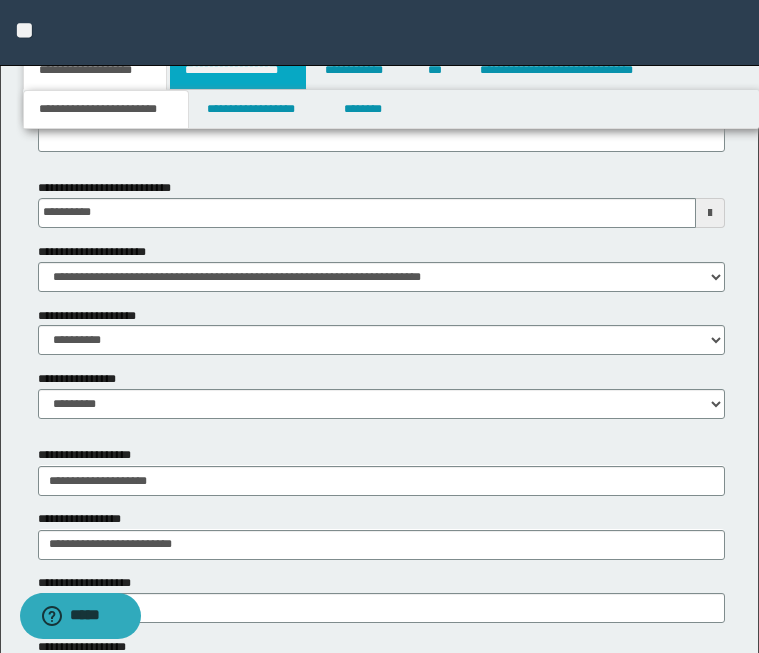 click on "**********" at bounding box center [238, 70] 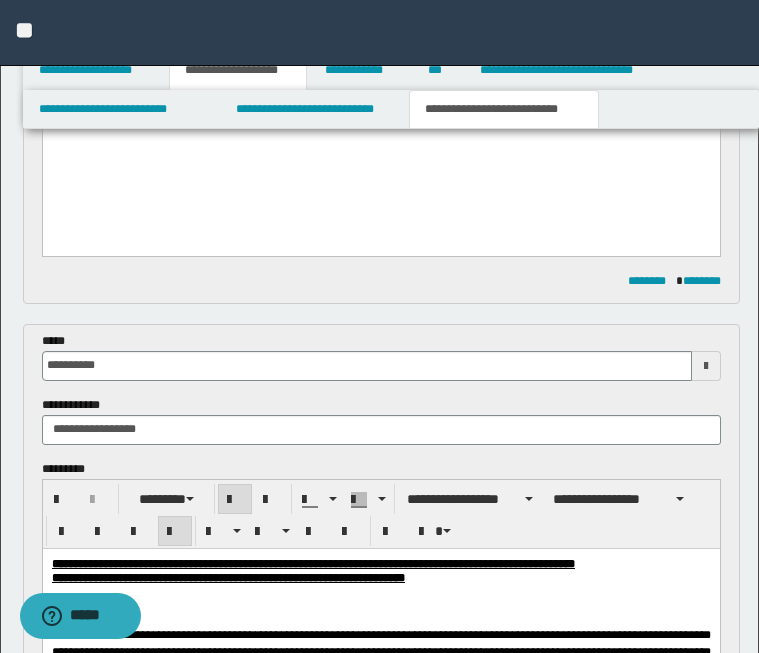 click on "**********" at bounding box center [504, 109] 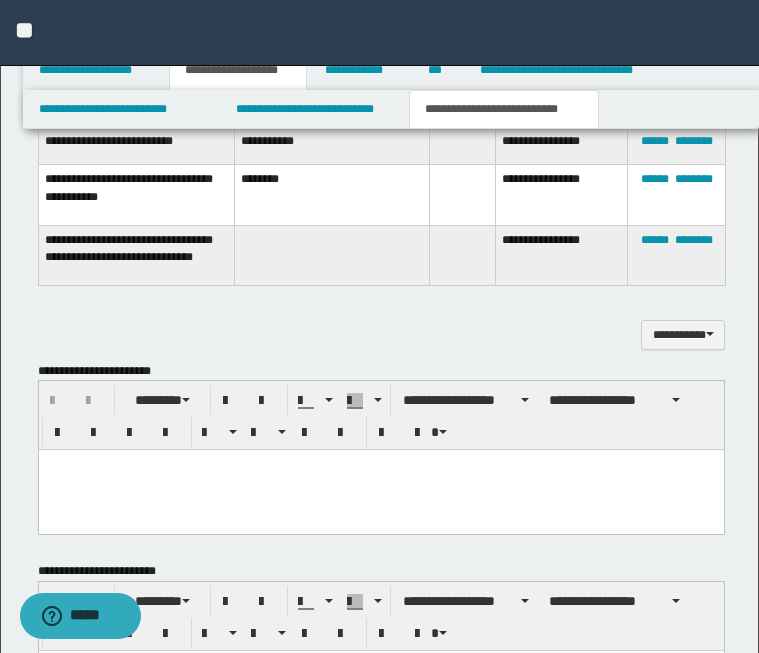 scroll, scrollTop: 2510, scrollLeft: 0, axis: vertical 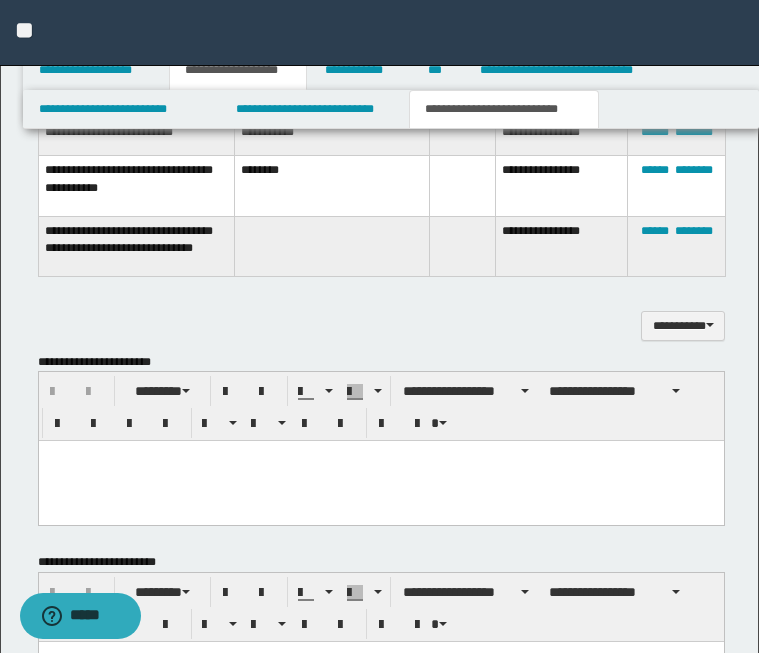 click at bounding box center [380, 481] 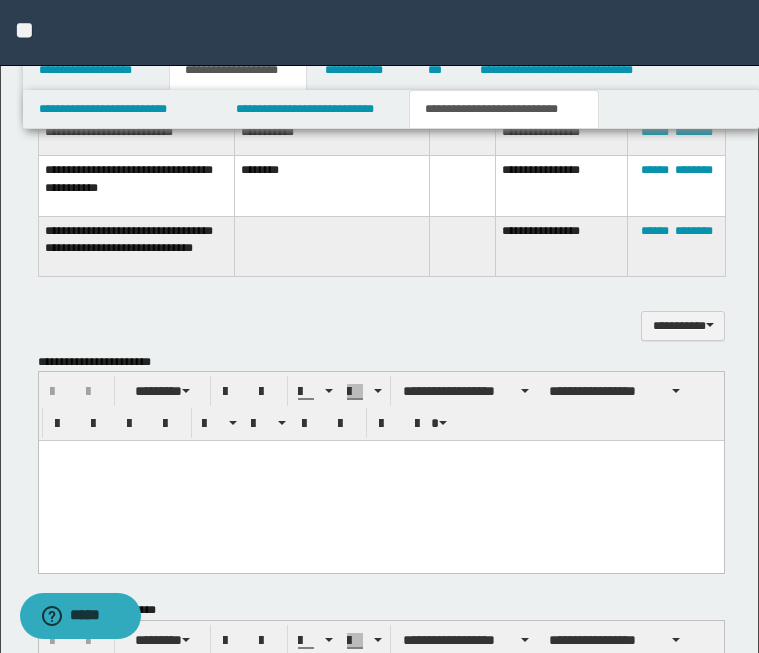click at bounding box center (380, 481) 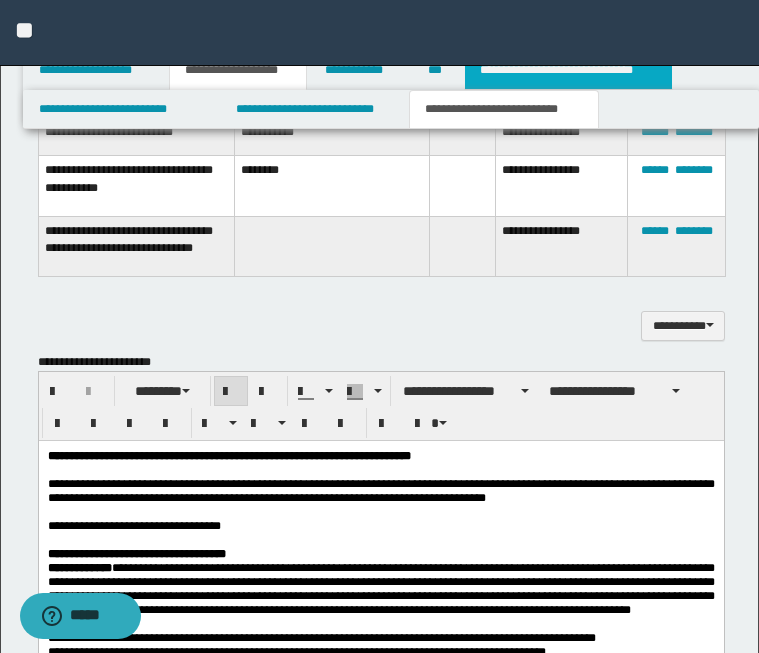 click on "**********" at bounding box center [568, 70] 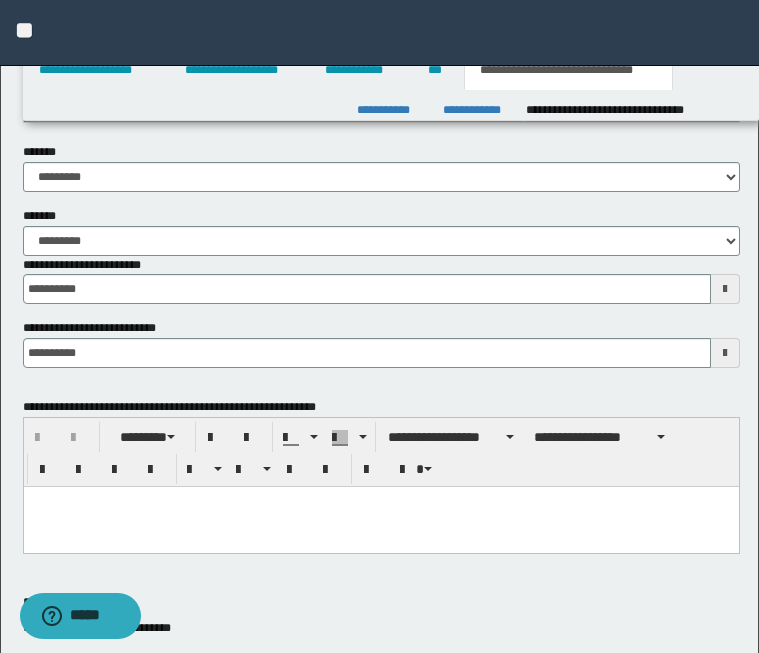 scroll, scrollTop: 488, scrollLeft: 0, axis: vertical 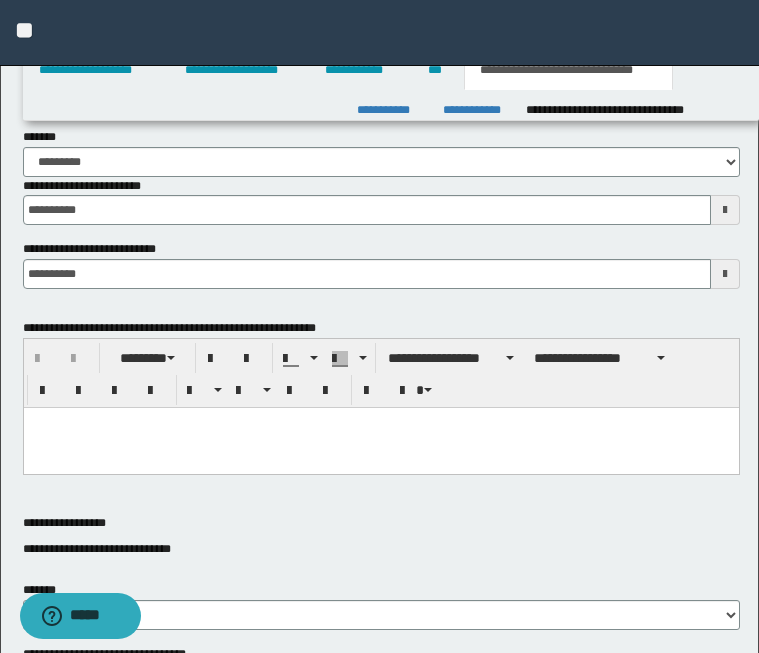 click at bounding box center [380, 448] 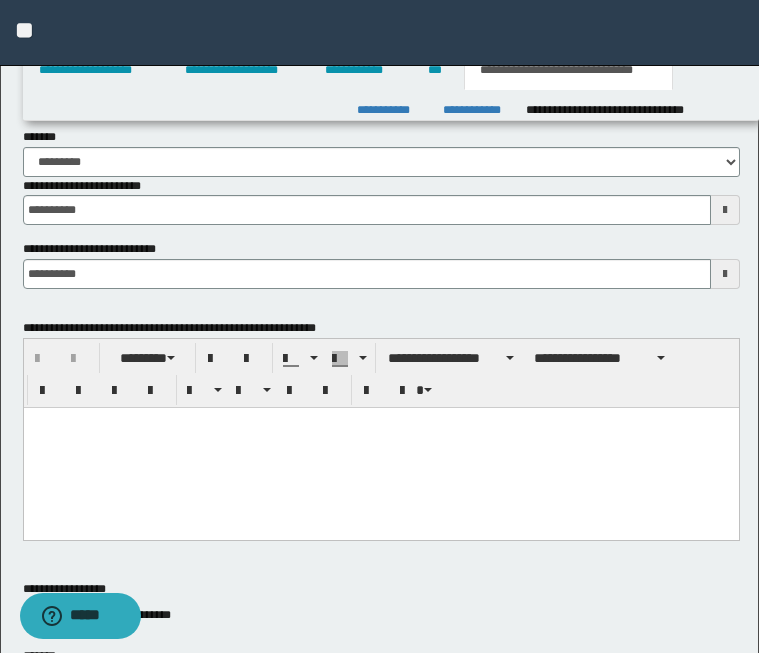 type 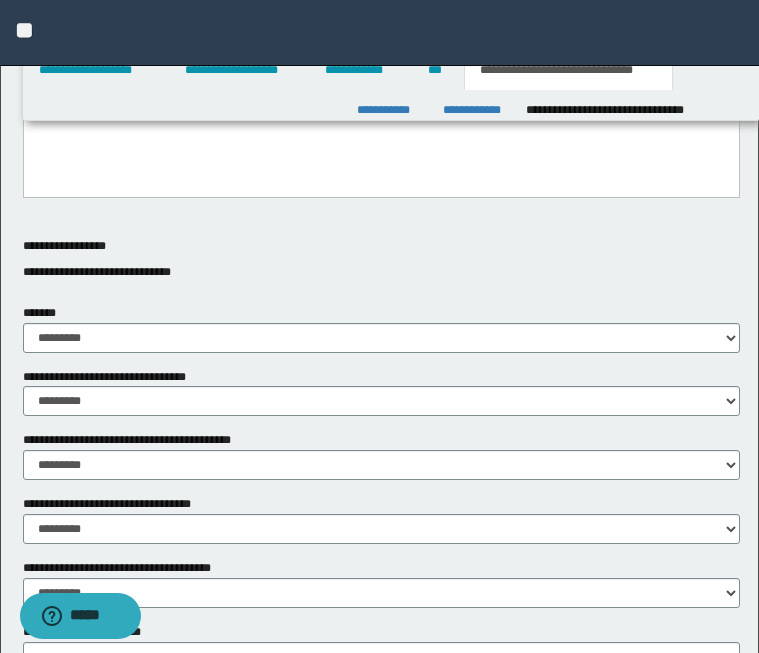 scroll, scrollTop: 978, scrollLeft: 0, axis: vertical 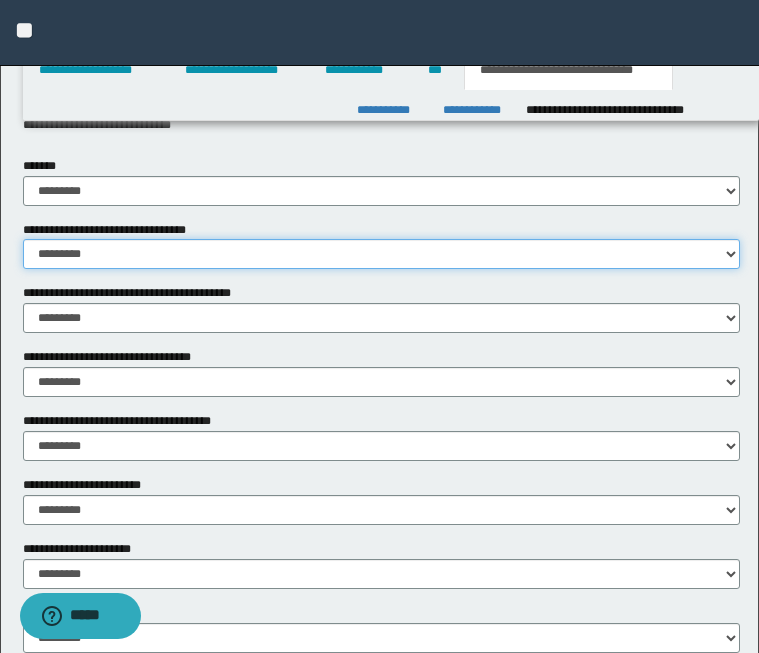 click on "*********
**
**" at bounding box center (381, 254) 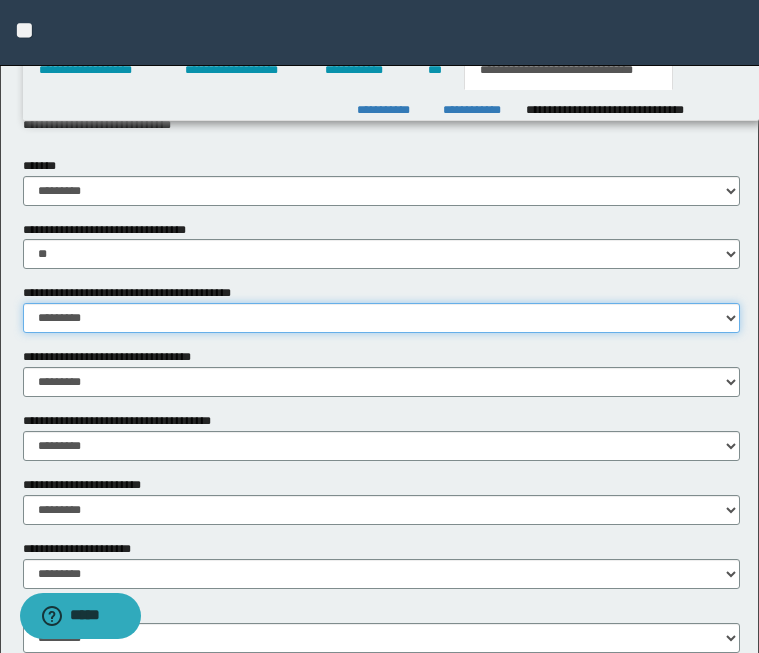 click on "*********
**
**" at bounding box center (381, 318) 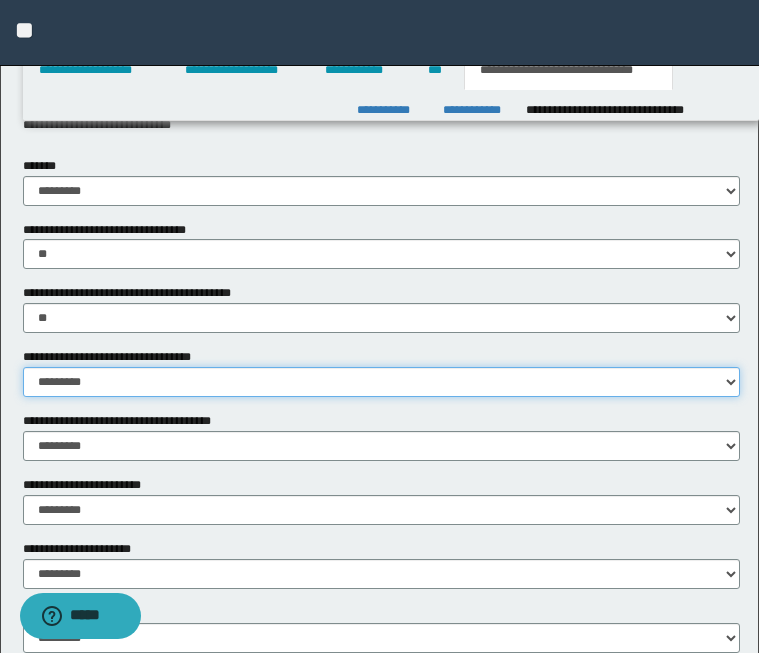 click on "*********
**
**" at bounding box center (381, 382) 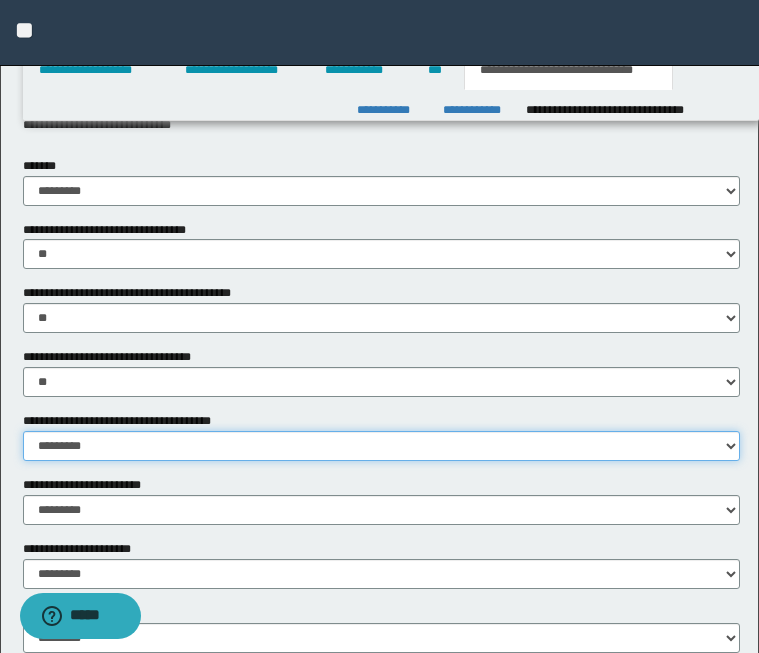 click on "*********
**
**" at bounding box center (381, 446) 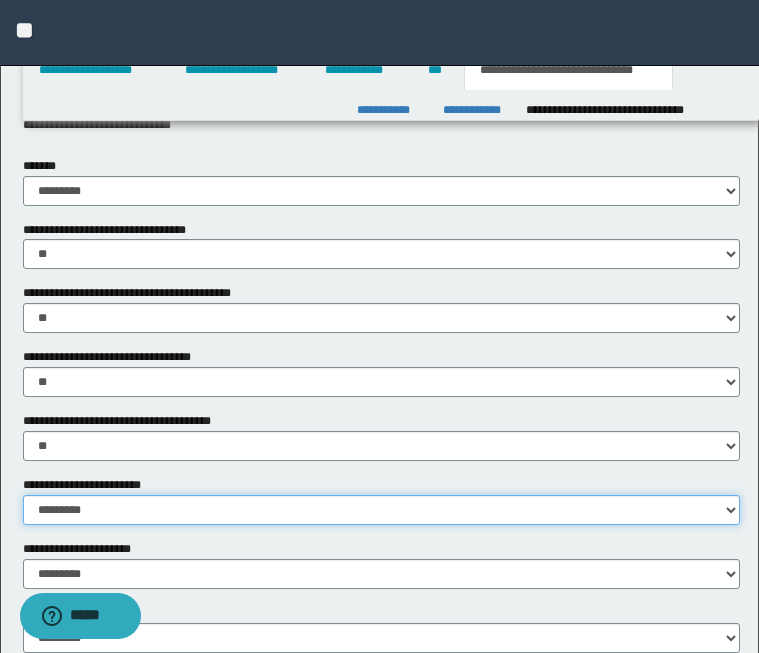 click on "*********
**
**" at bounding box center (381, 510) 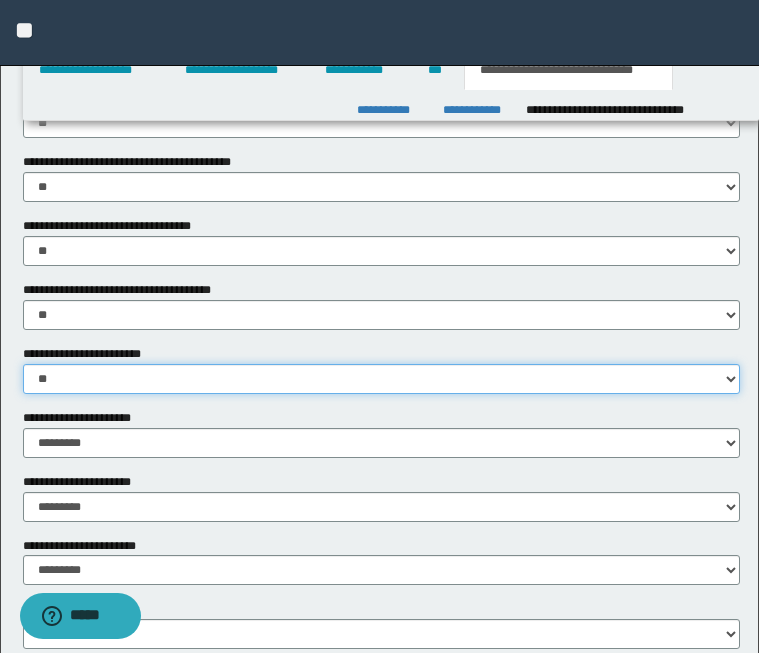 scroll, scrollTop: 1233, scrollLeft: 0, axis: vertical 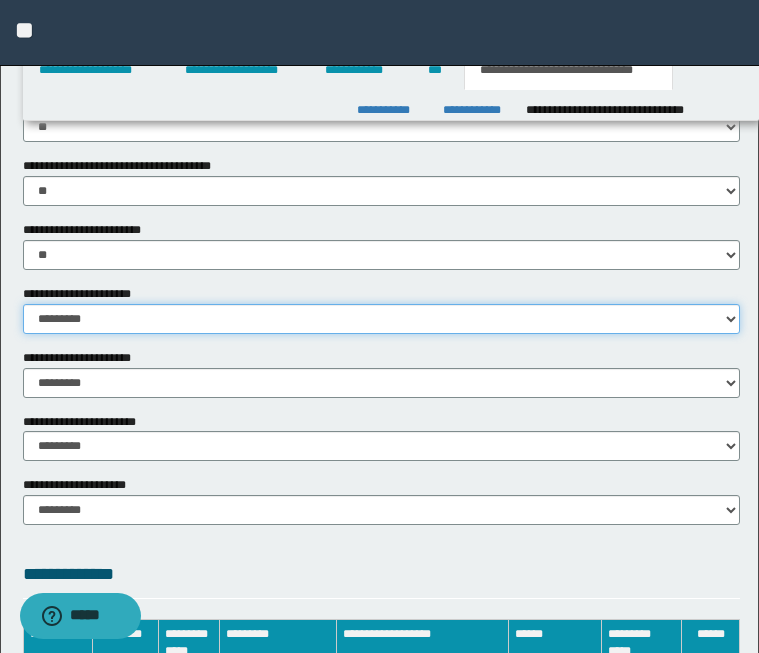 click on "*********
**
**" at bounding box center [381, 319] 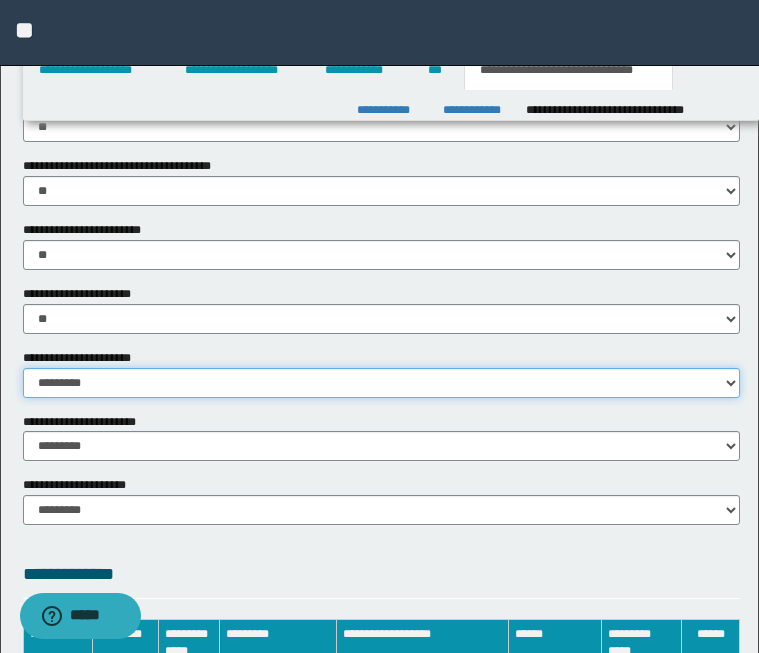 click on "*********
**
**" at bounding box center [381, 383] 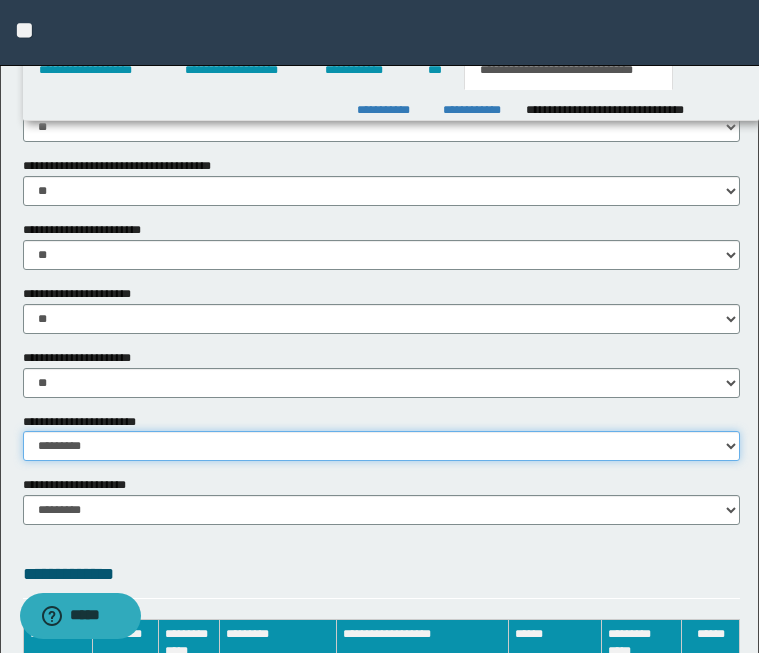 click on "*********
*********
*********" at bounding box center (381, 446) 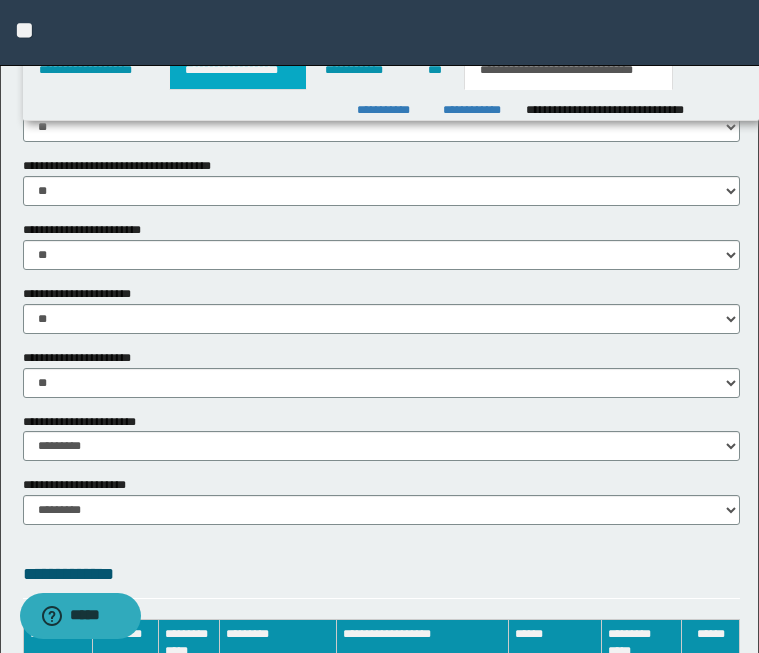 click on "**********" at bounding box center (238, 70) 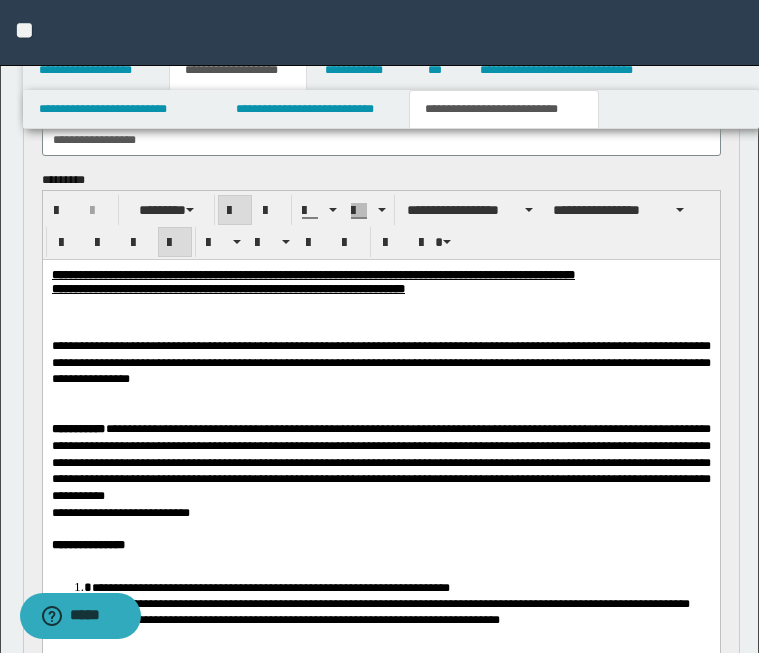 scroll, scrollTop: 1264, scrollLeft: 0, axis: vertical 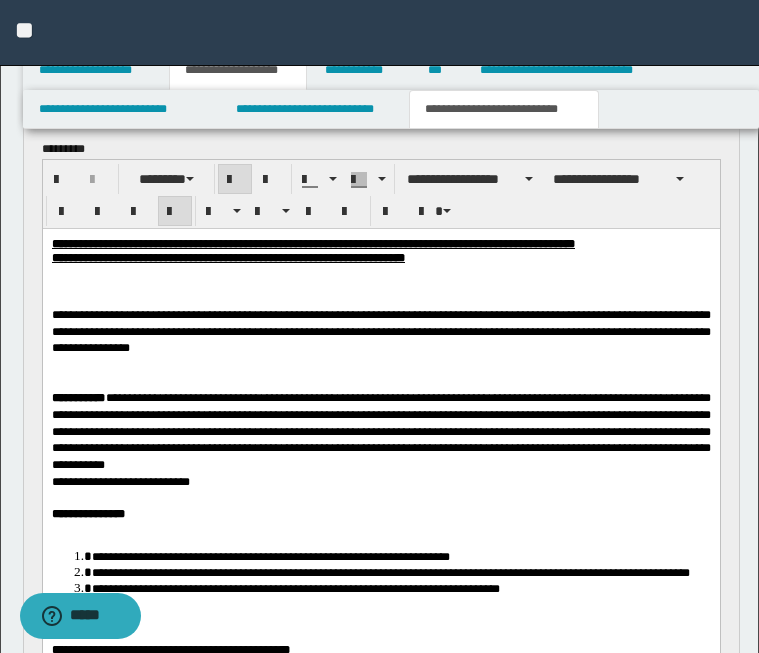 click on "**********" at bounding box center [504, 109] 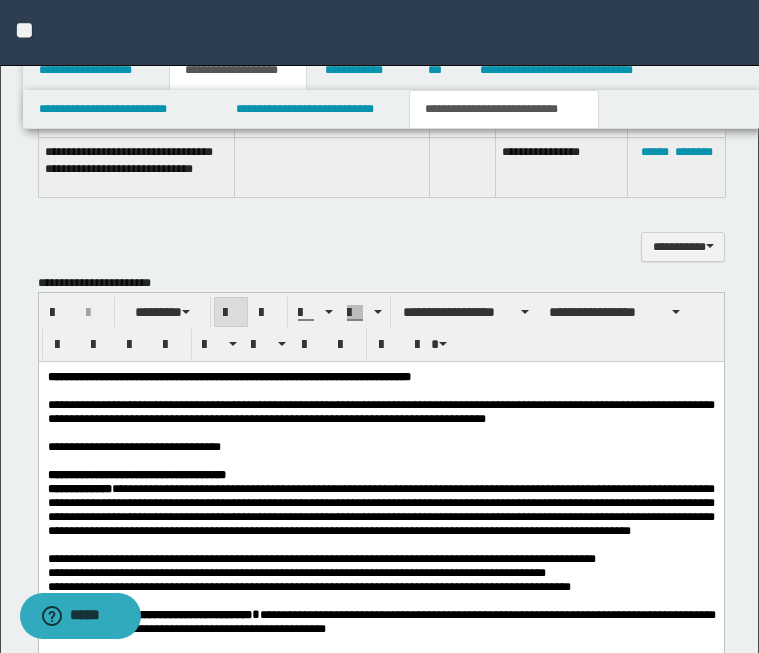 scroll, scrollTop: 2593, scrollLeft: 0, axis: vertical 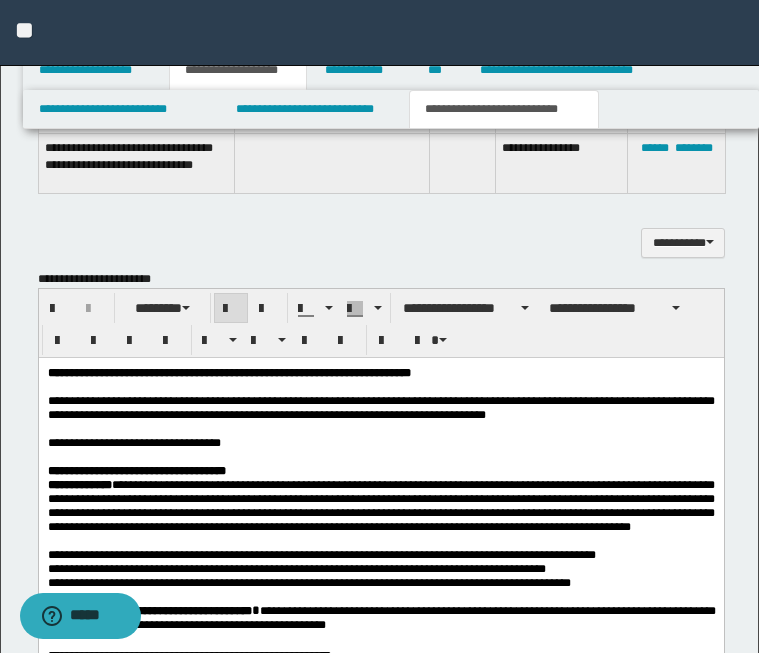 click on "**********" at bounding box center [248, 373] 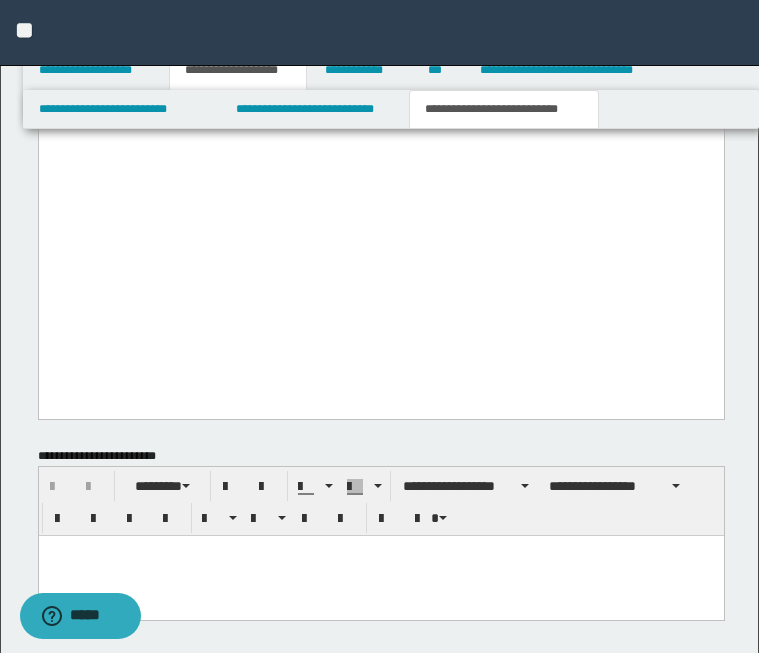 scroll, scrollTop: 4867, scrollLeft: 0, axis: vertical 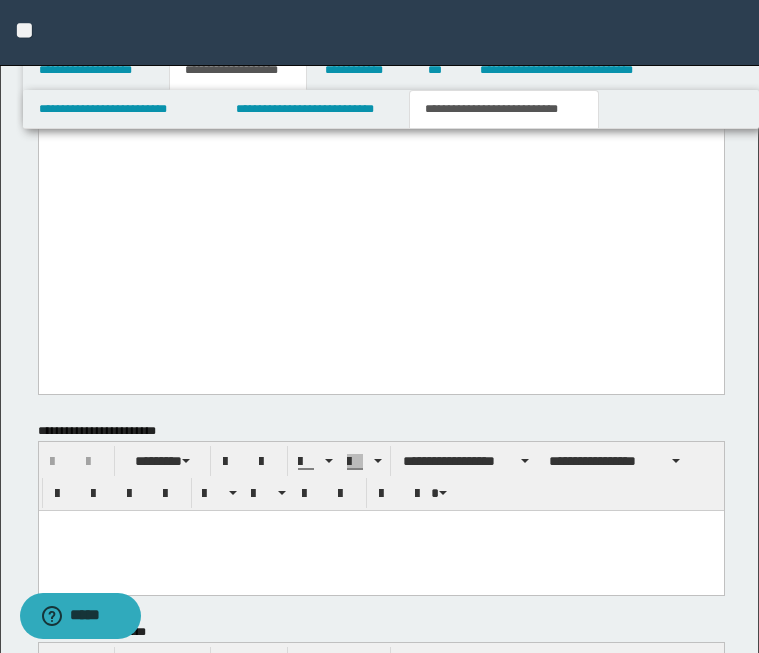 drag, startPoint x: 47, startPoint y: -1899, endPoint x: 411, endPoint y: 345, distance: 2273.3306 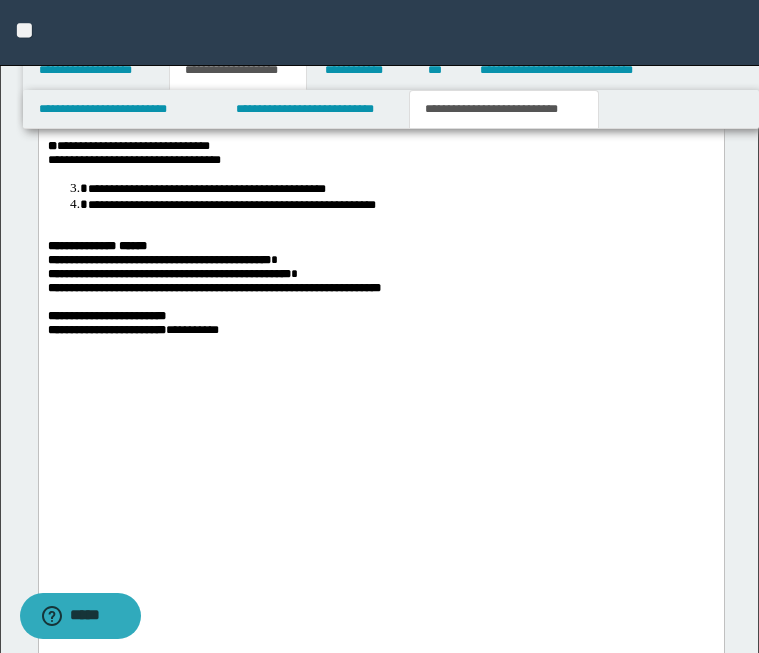 scroll, scrollTop: 4662, scrollLeft: 0, axis: vertical 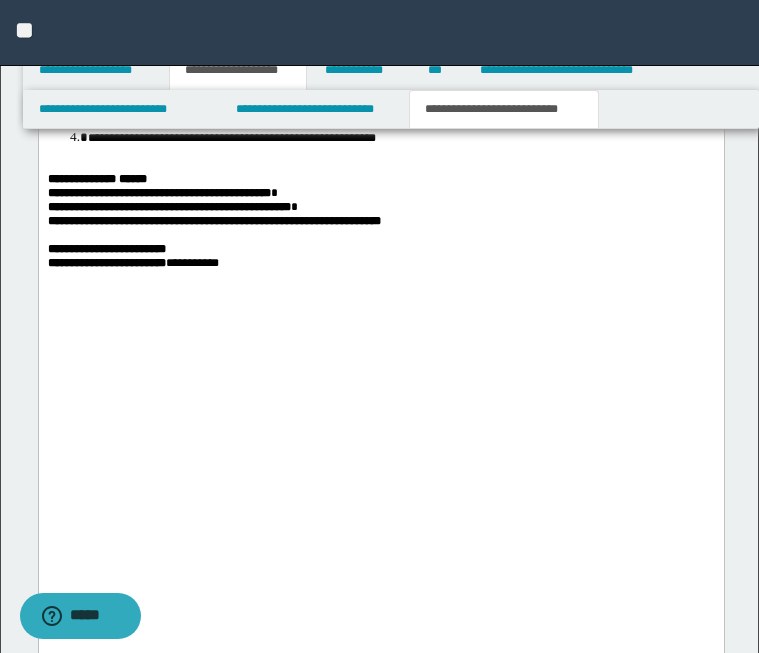 click on "**********" at bounding box center (379, 33) 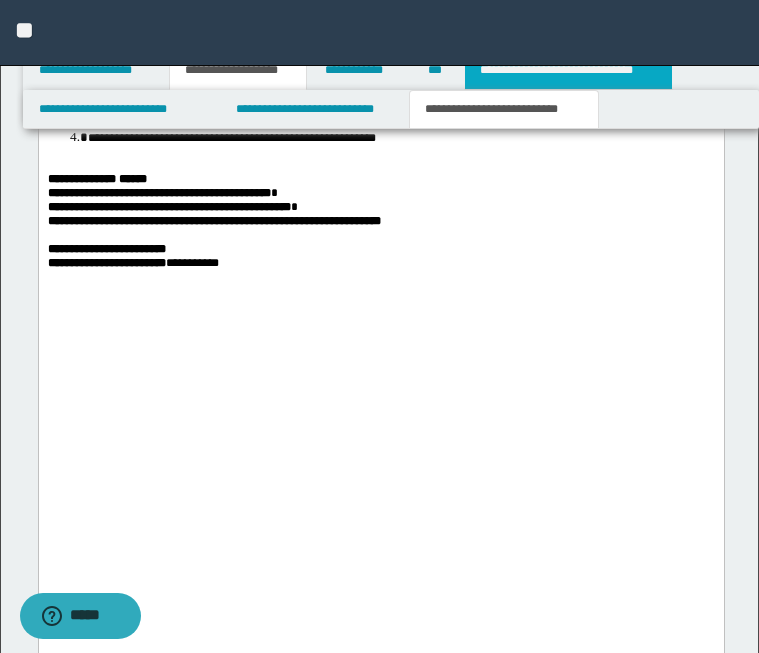 click on "**********" at bounding box center [568, 70] 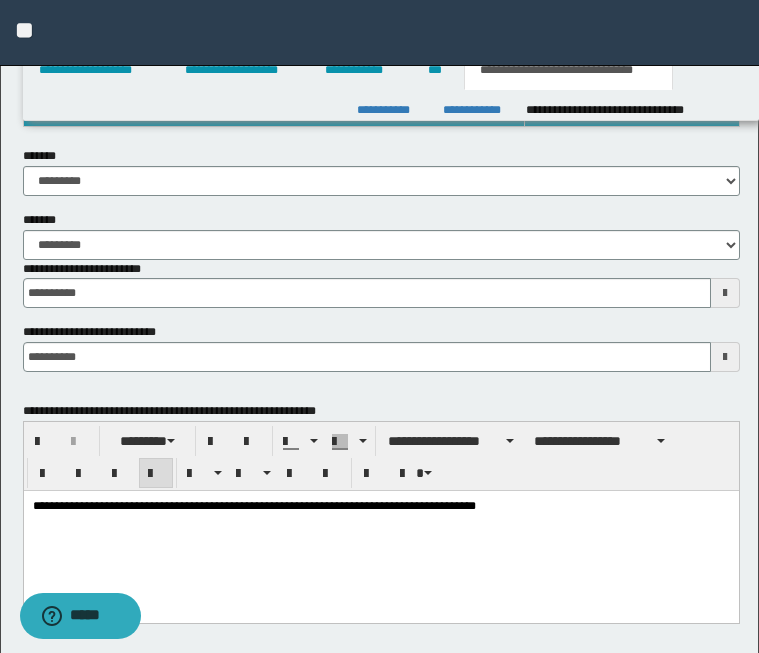 scroll, scrollTop: 402, scrollLeft: 0, axis: vertical 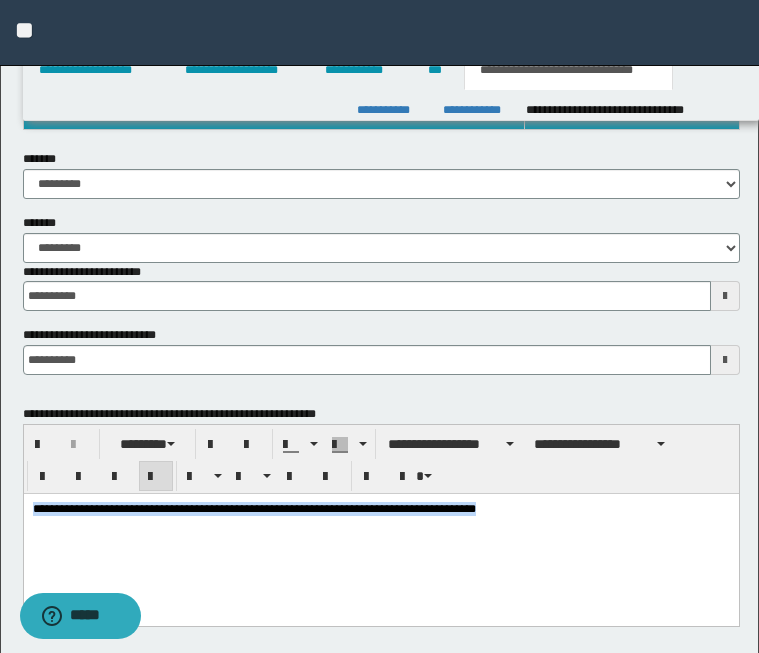 drag, startPoint x: 31, startPoint y: 509, endPoint x: 599, endPoint y: 518, distance: 568.0713 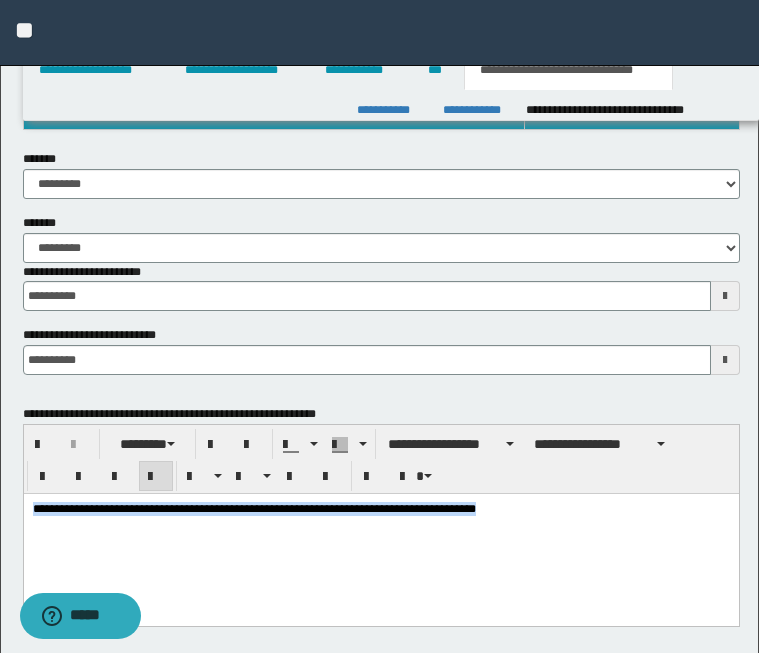 click on "**********" at bounding box center [380, 534] 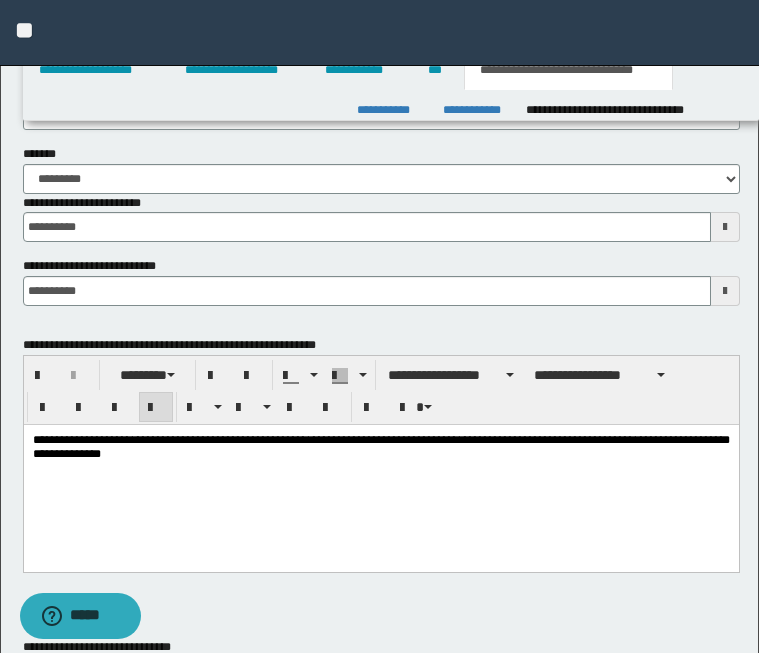 scroll, scrollTop: 475, scrollLeft: 0, axis: vertical 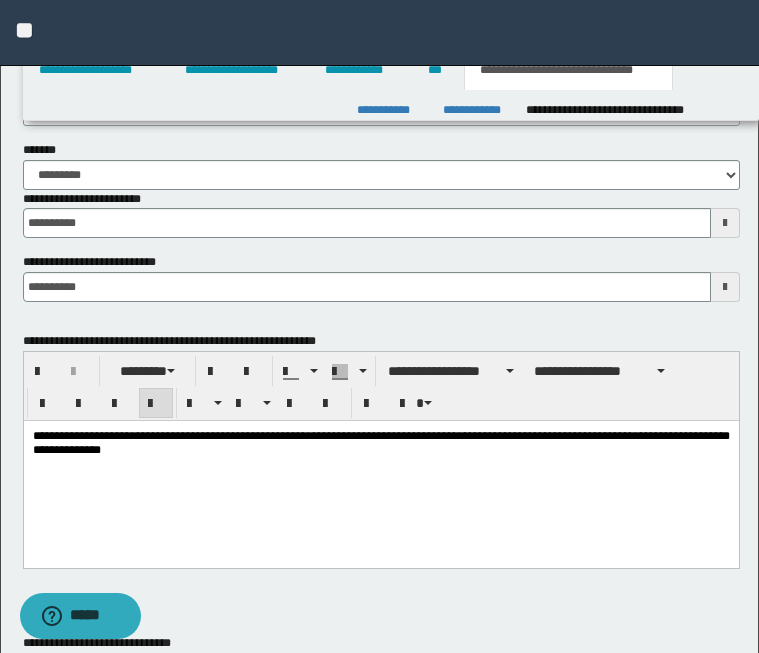 click on "**********" at bounding box center (380, 443) 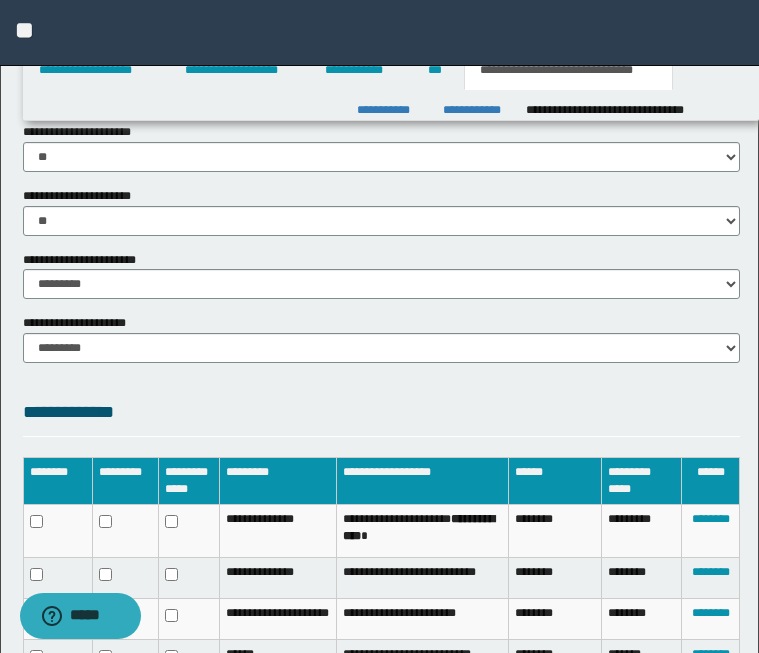 scroll, scrollTop: 1603, scrollLeft: 0, axis: vertical 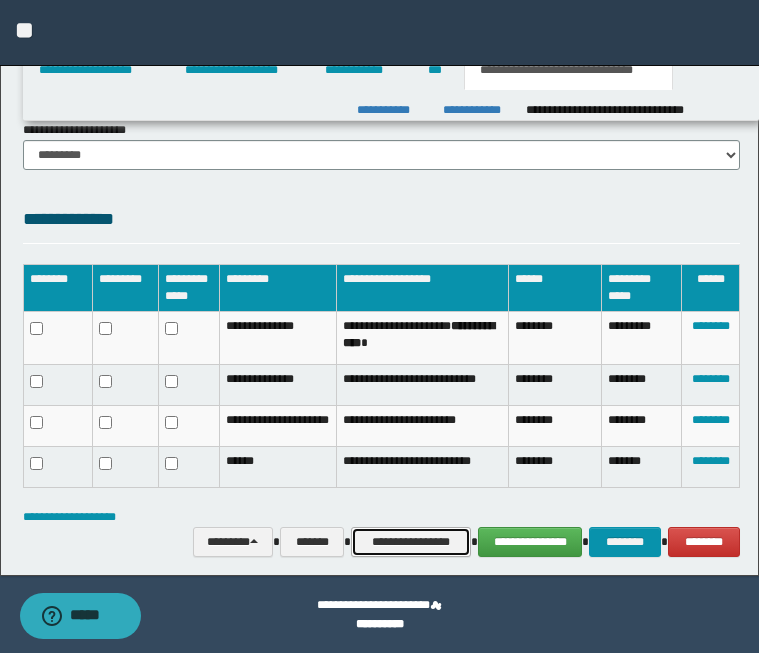 click on "**********" at bounding box center (411, 542) 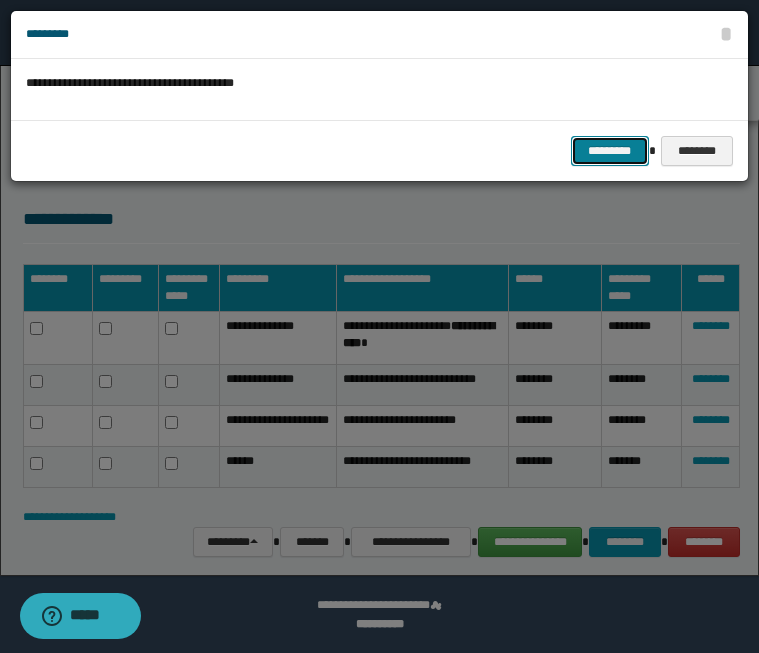 click on "*********" at bounding box center [610, 151] 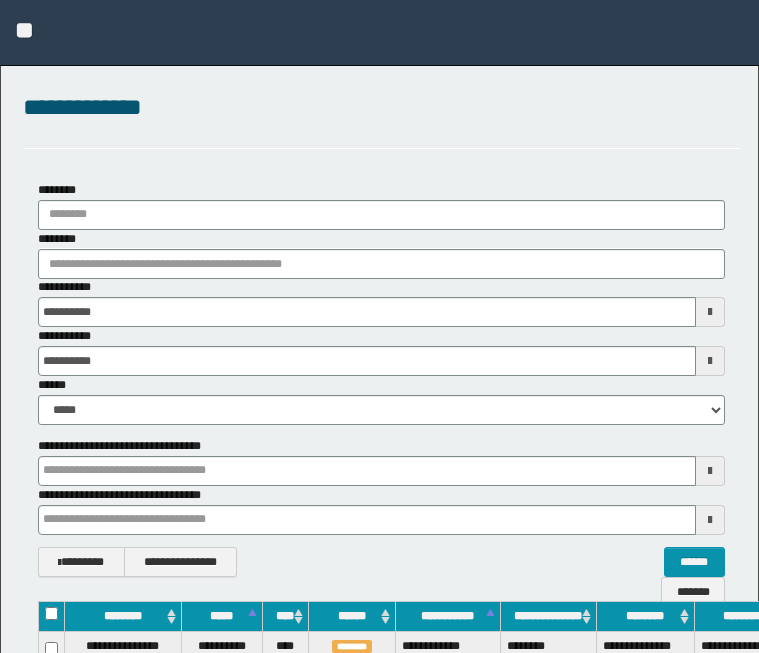 scroll, scrollTop: 1543, scrollLeft: 171, axis: both 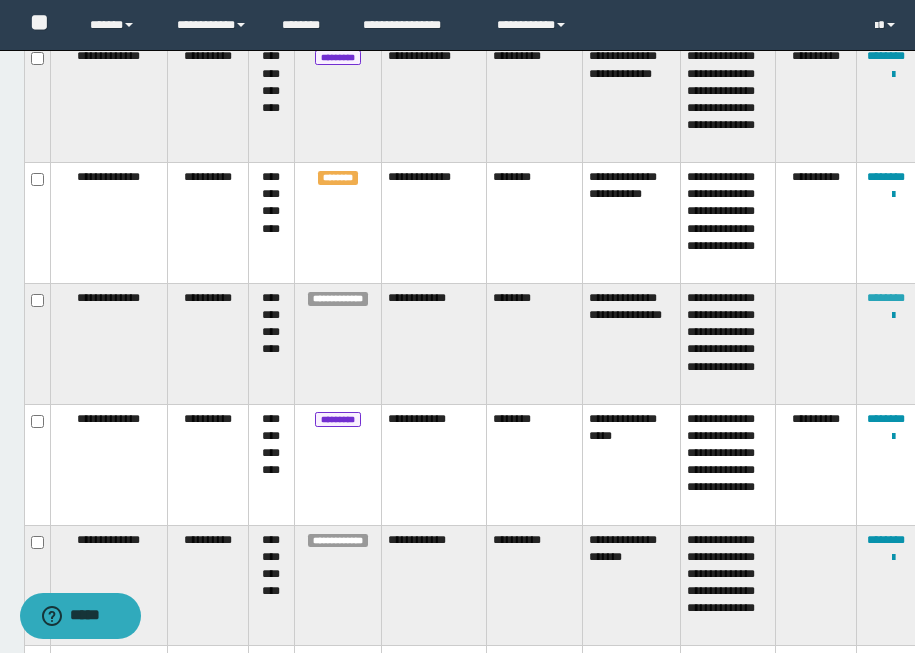 click on "********" at bounding box center [886, 298] 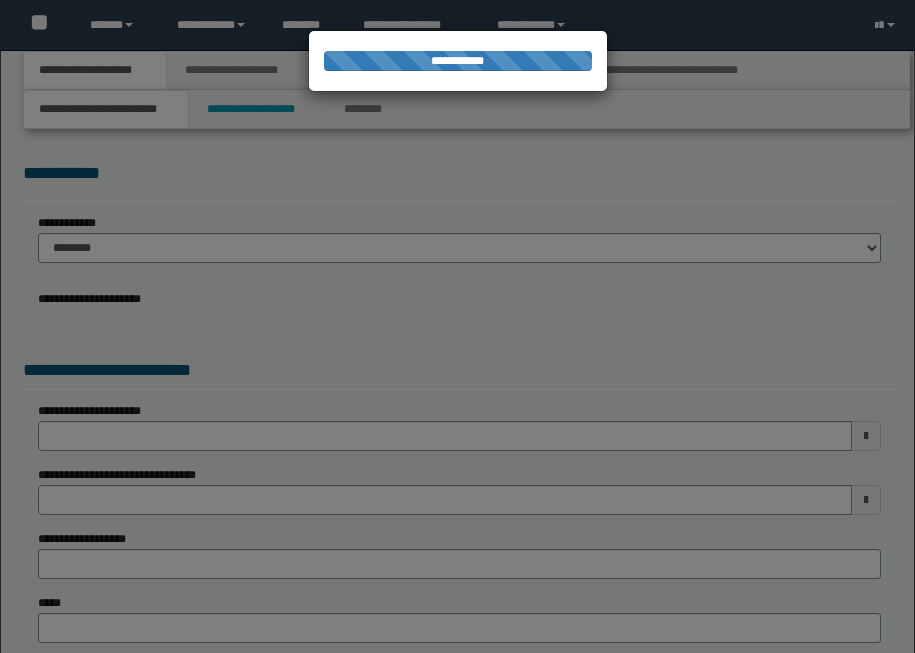 scroll, scrollTop: 0, scrollLeft: 0, axis: both 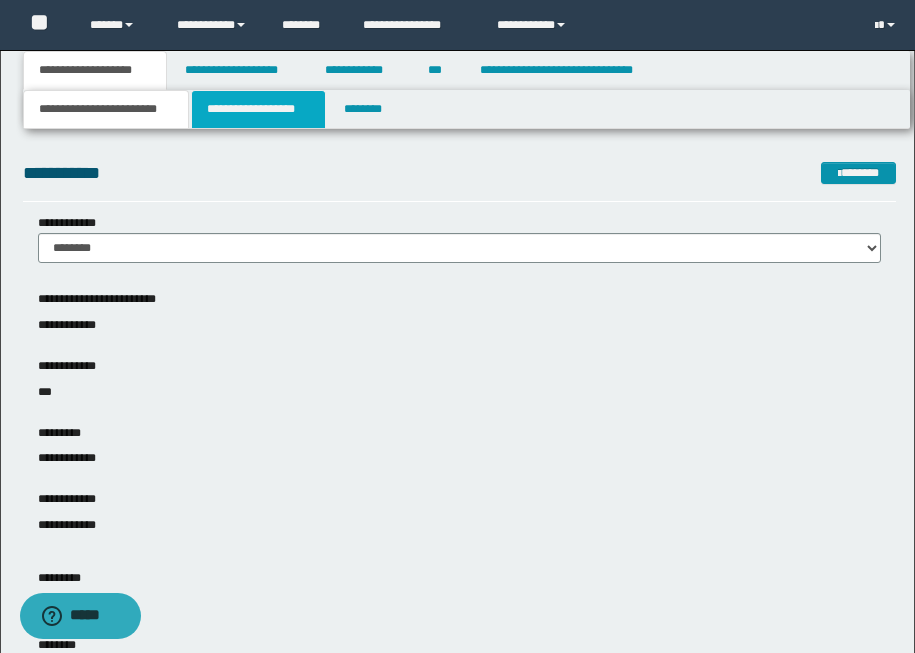 click on "**********" at bounding box center (258, 109) 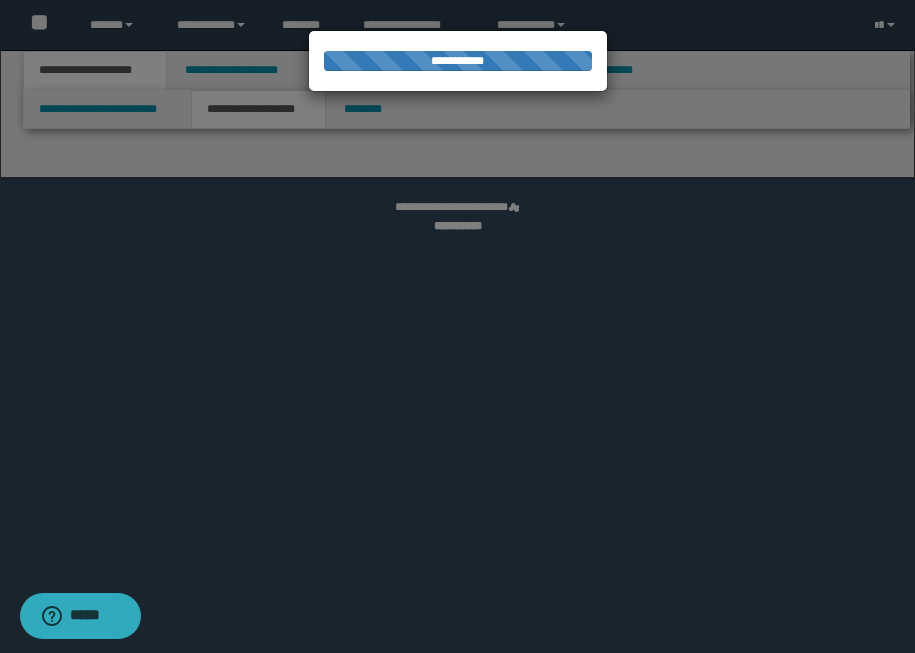 select on "*" 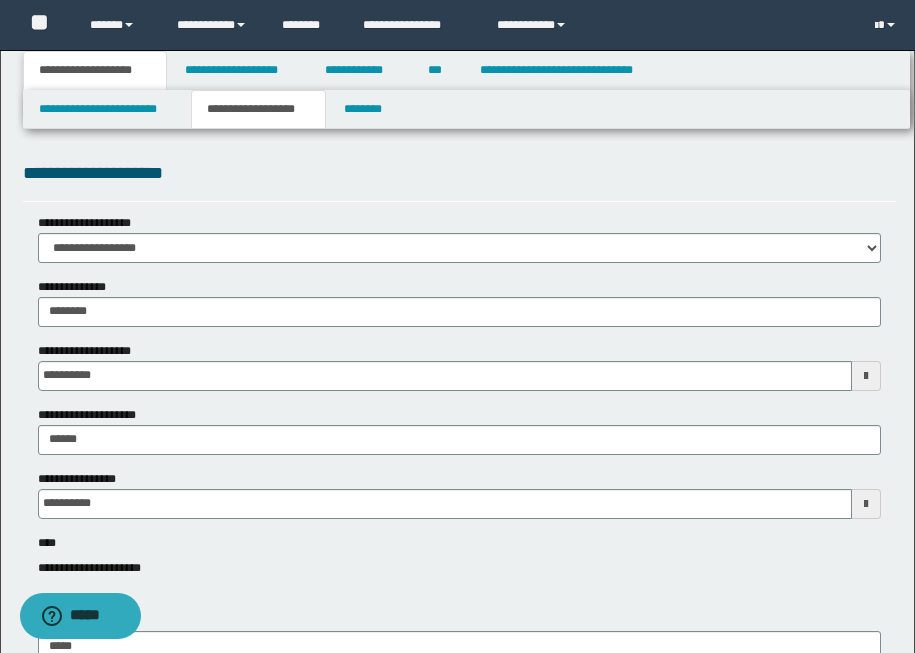 scroll, scrollTop: 5, scrollLeft: 0, axis: vertical 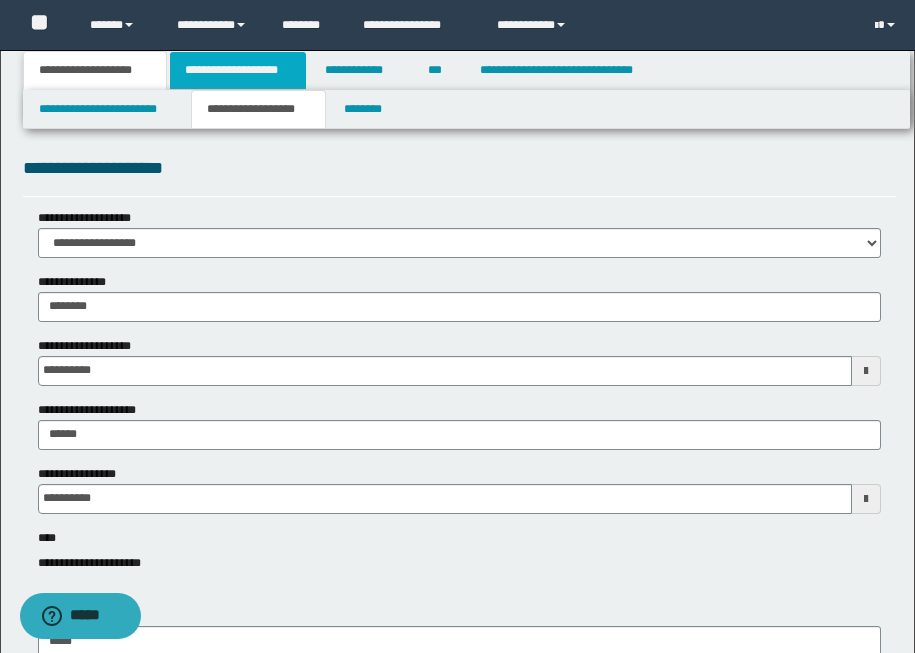 click on "**********" at bounding box center (238, 70) 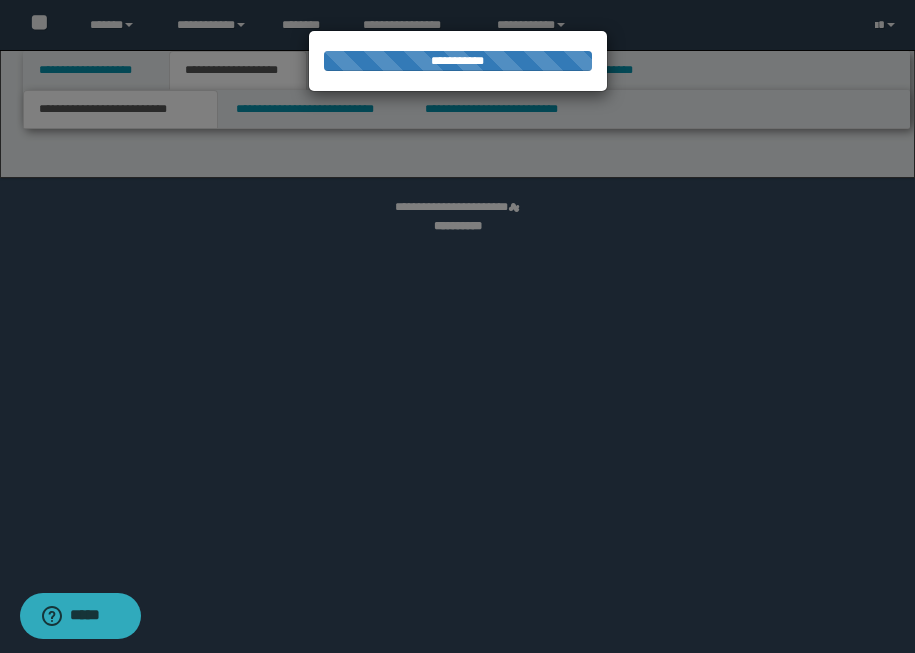 select on "*" 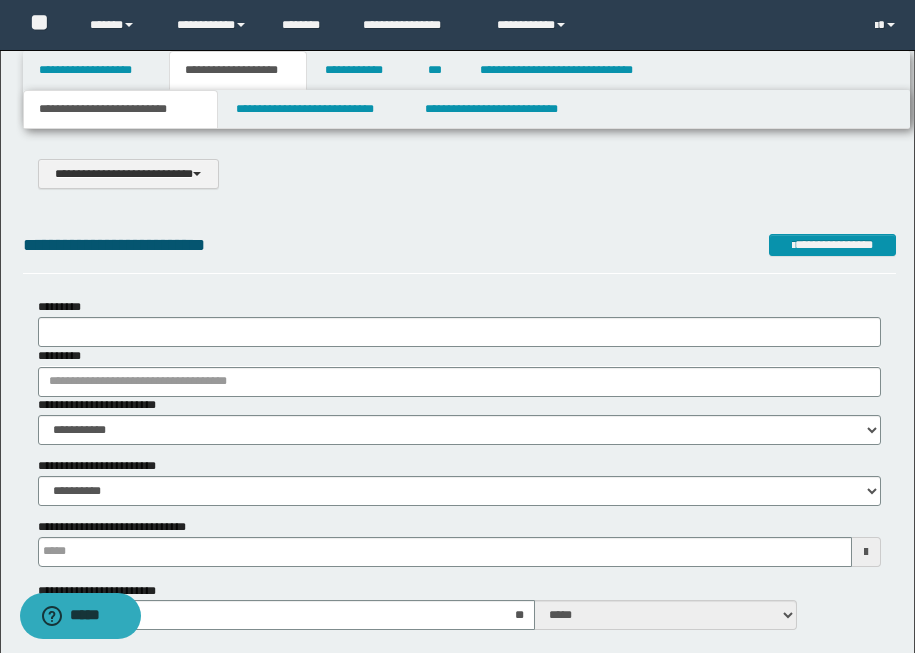 scroll, scrollTop: 0, scrollLeft: 0, axis: both 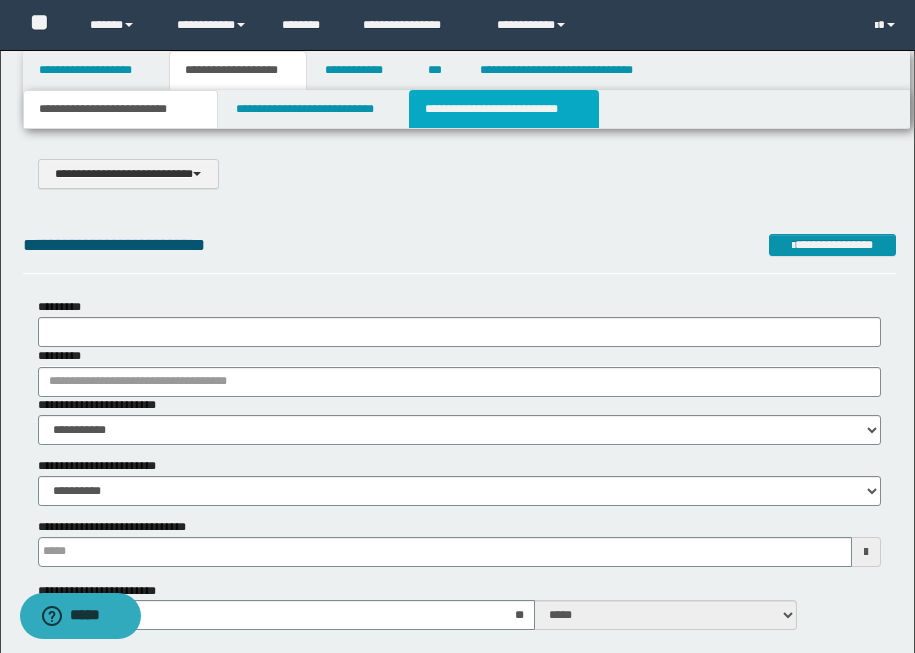 click on "**********" at bounding box center (504, 109) 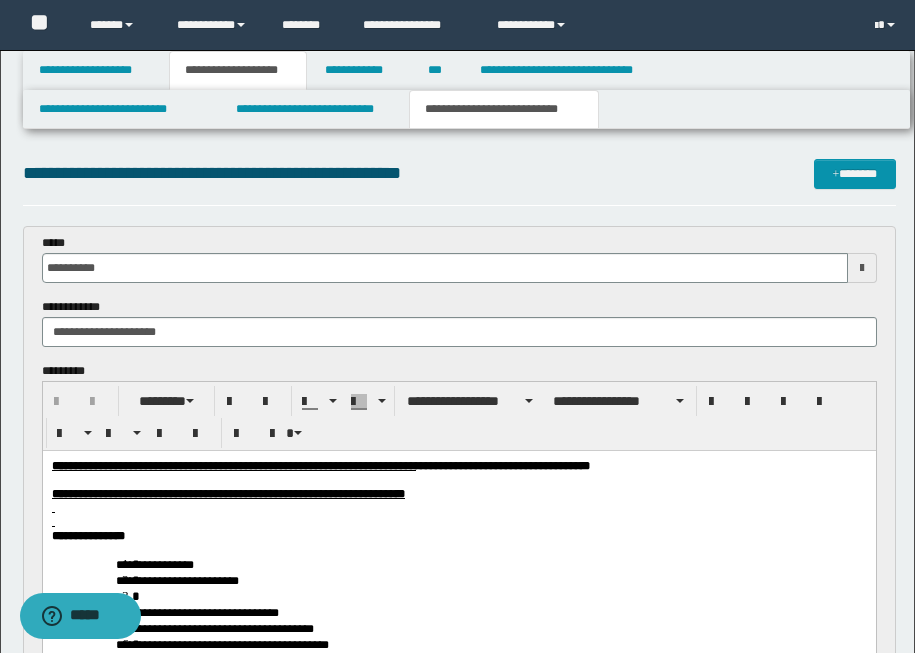 scroll, scrollTop: 0, scrollLeft: 0, axis: both 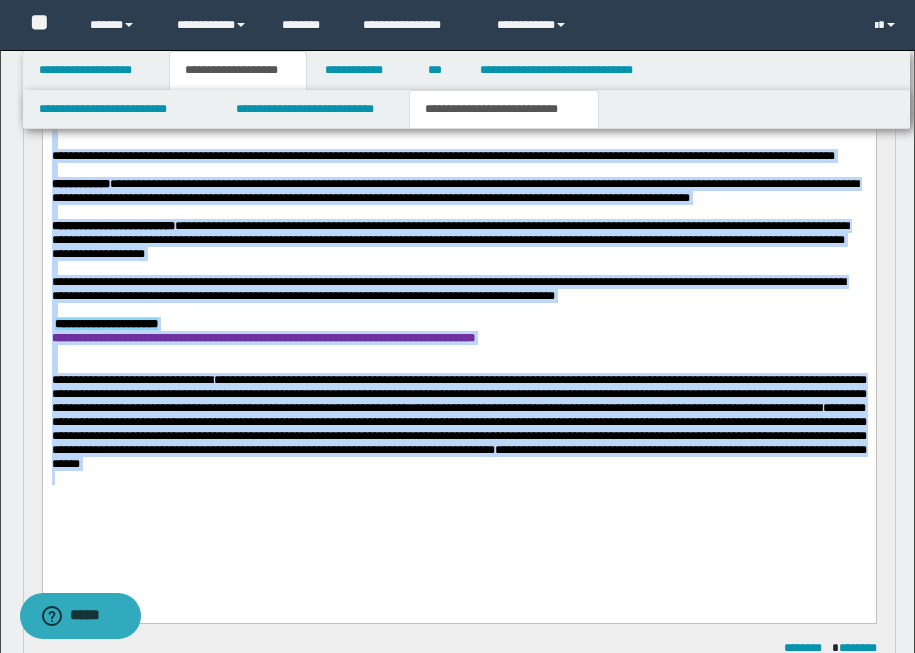 drag, startPoint x: 51, startPoint y: -126, endPoint x: 336, endPoint y: 545, distance: 729.01715 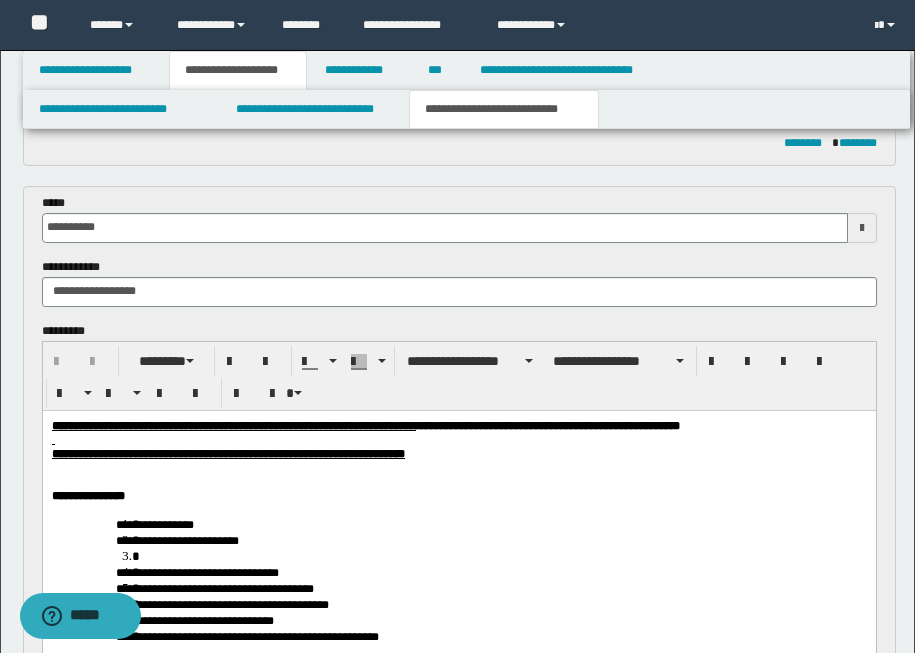 scroll, scrollTop: 1020, scrollLeft: 0, axis: vertical 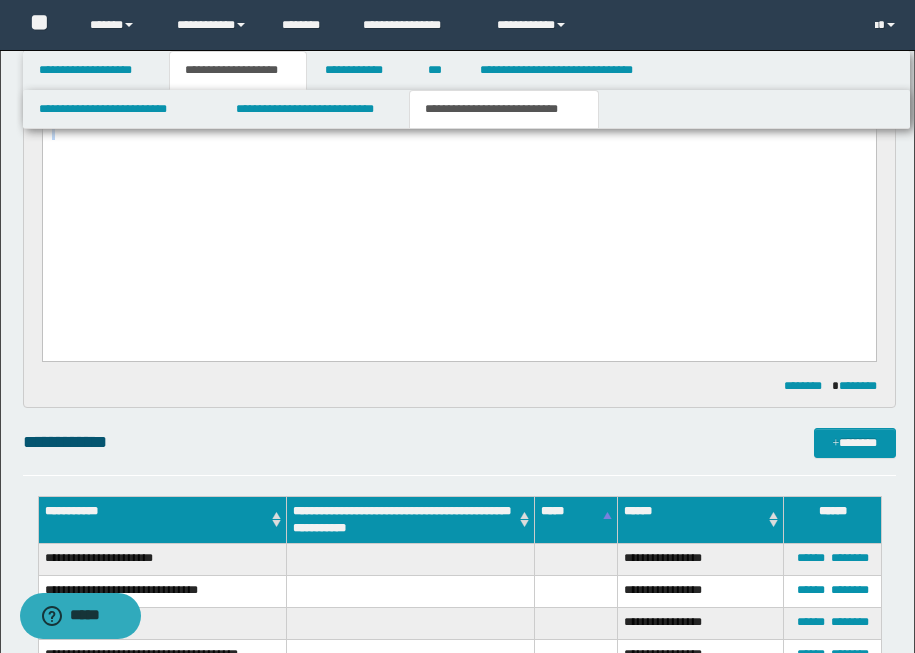 drag, startPoint x: 49, startPoint y: -962, endPoint x: 379, endPoint y: -588, distance: 498.7745 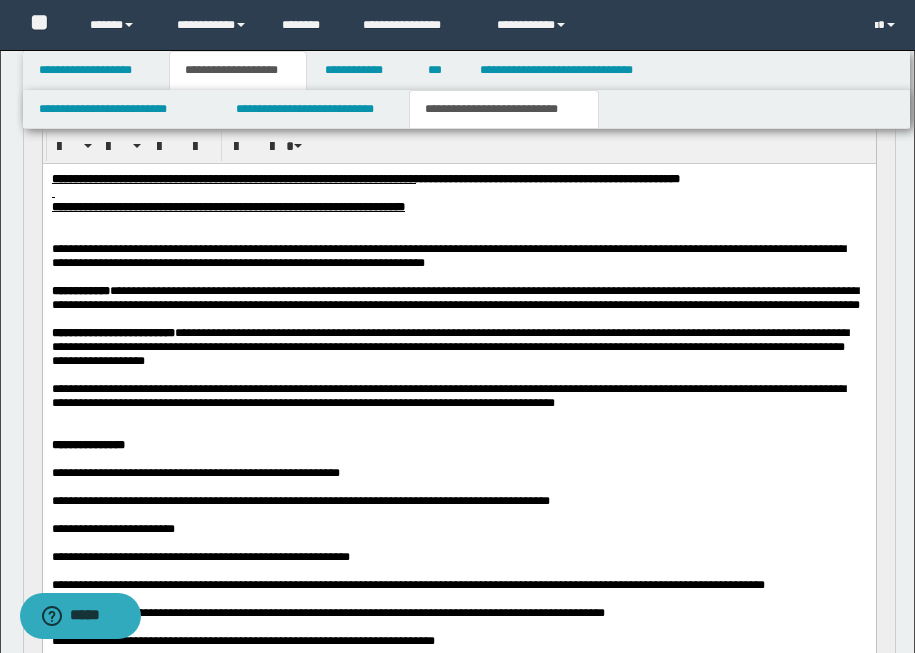 scroll, scrollTop: 970, scrollLeft: 0, axis: vertical 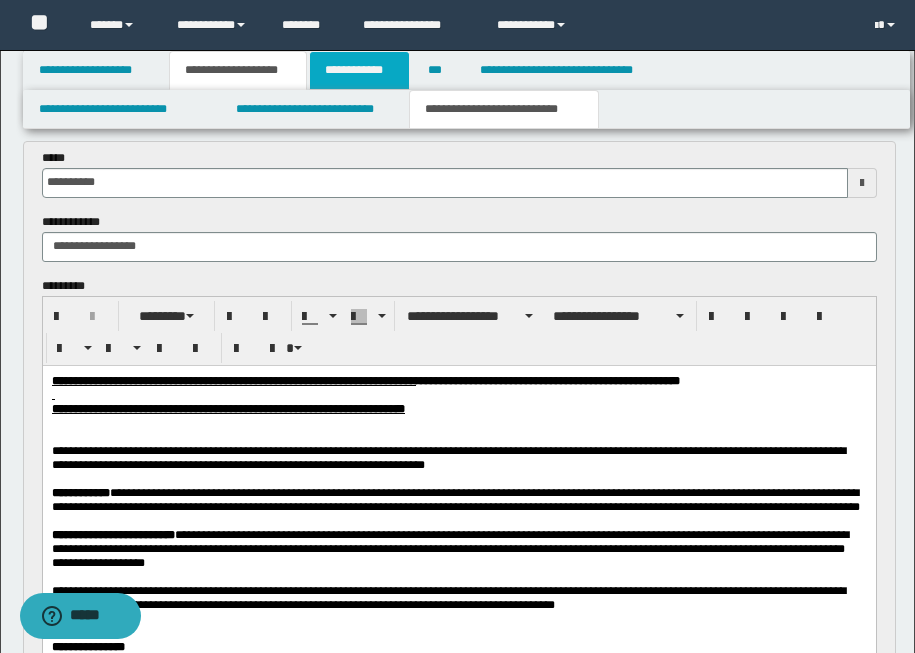 click on "**********" at bounding box center [359, 70] 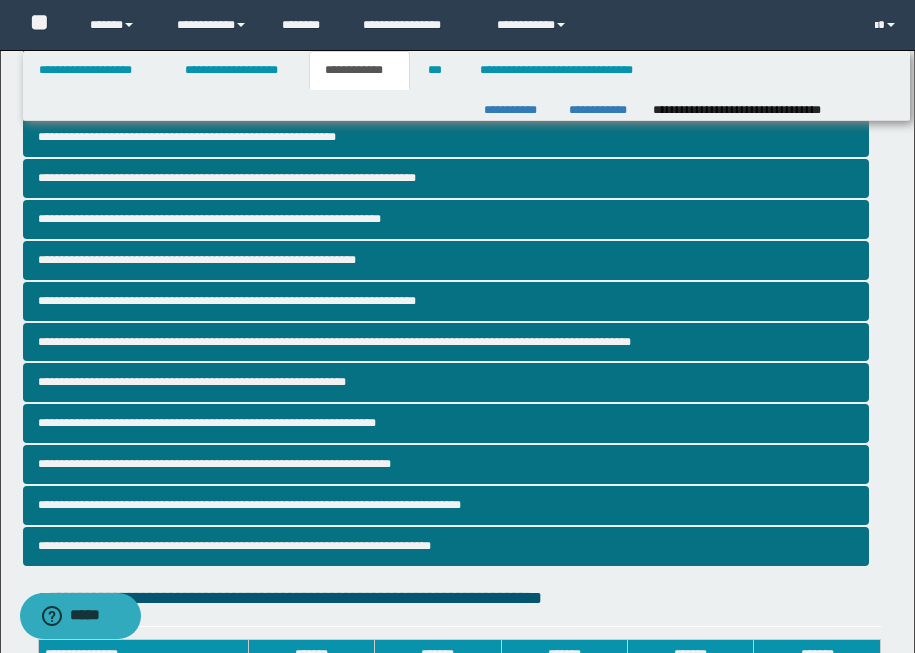 scroll, scrollTop: 0, scrollLeft: 0, axis: both 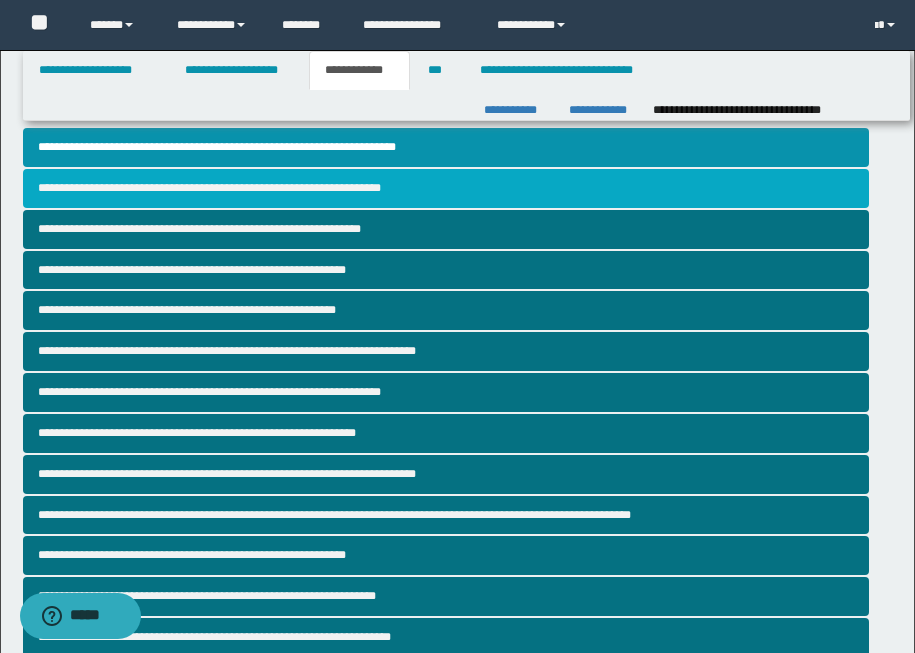 click on "**********" at bounding box center (446, 188) 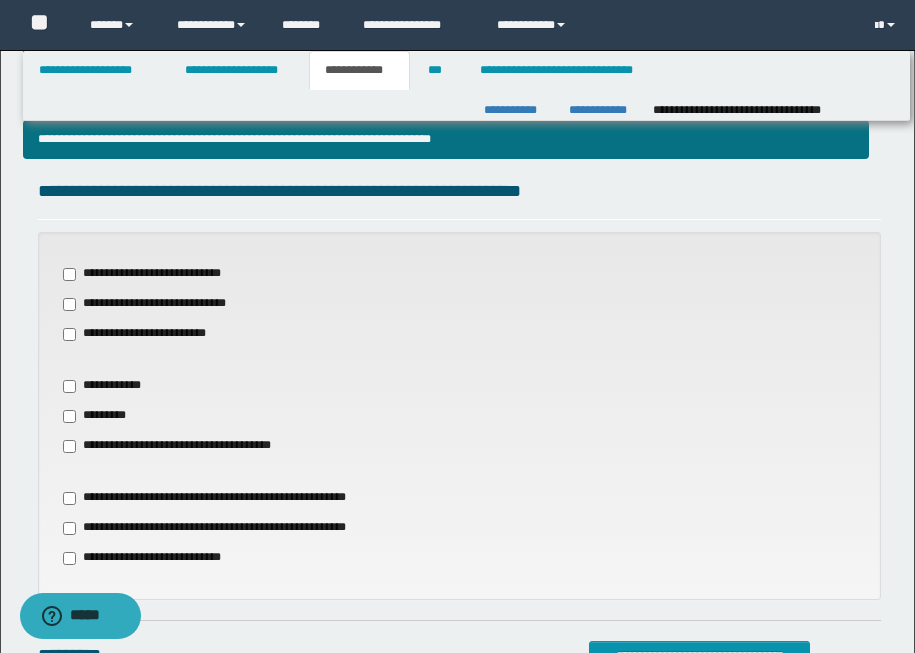 scroll, scrollTop: 738, scrollLeft: 0, axis: vertical 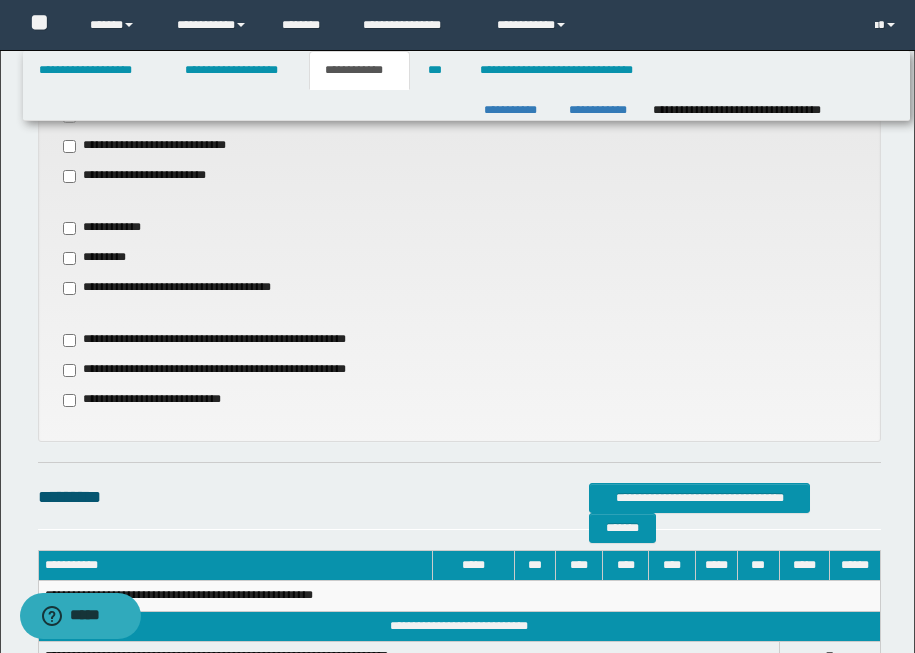 click on "**********" at bounding box center [186, 288] 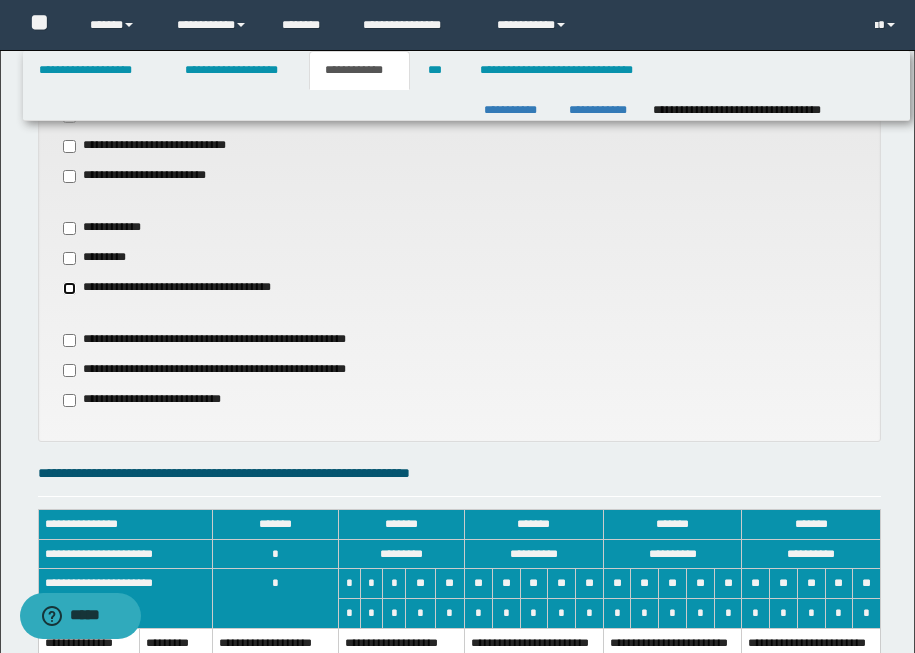 scroll, scrollTop: 1225, scrollLeft: 0, axis: vertical 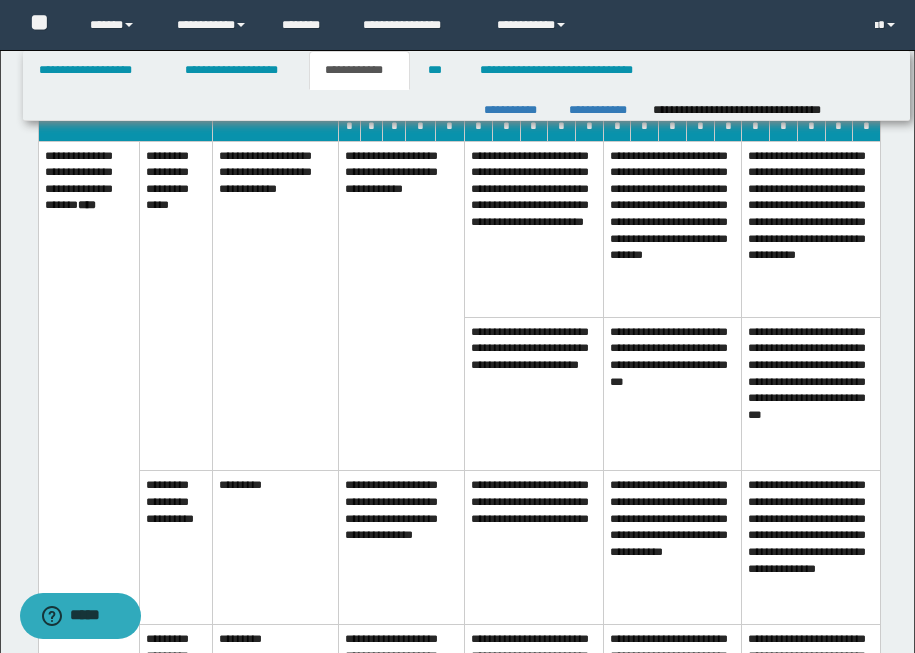 click on "**********" at bounding box center [534, 394] 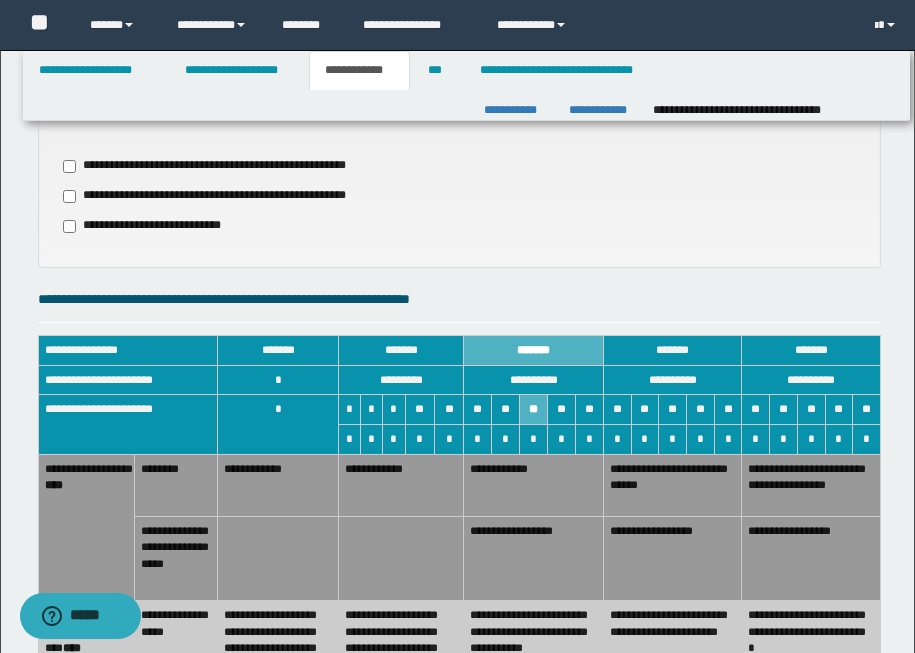 scroll, scrollTop: 990, scrollLeft: 0, axis: vertical 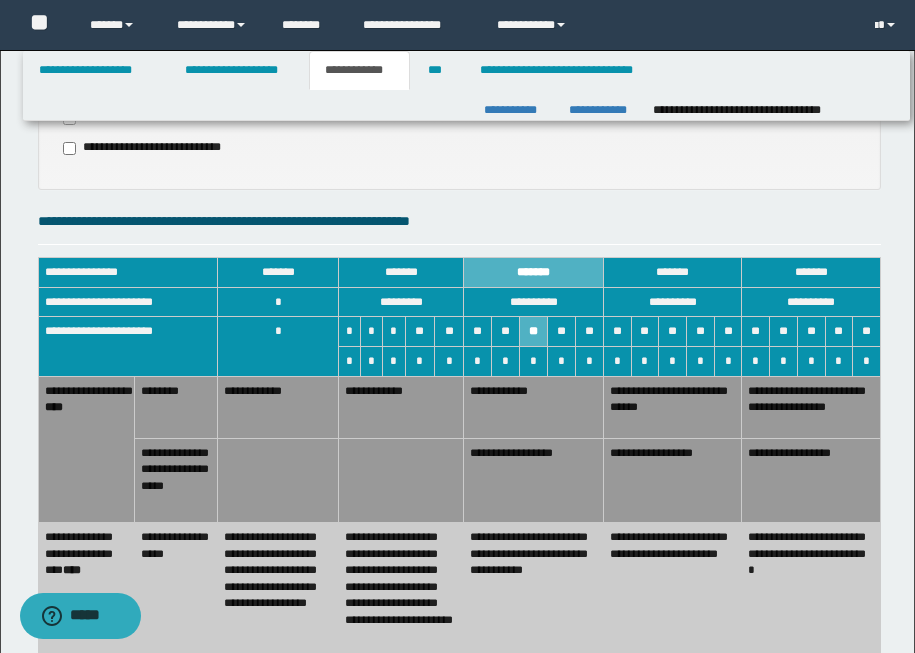 click on "**********" at bounding box center [400, 407] 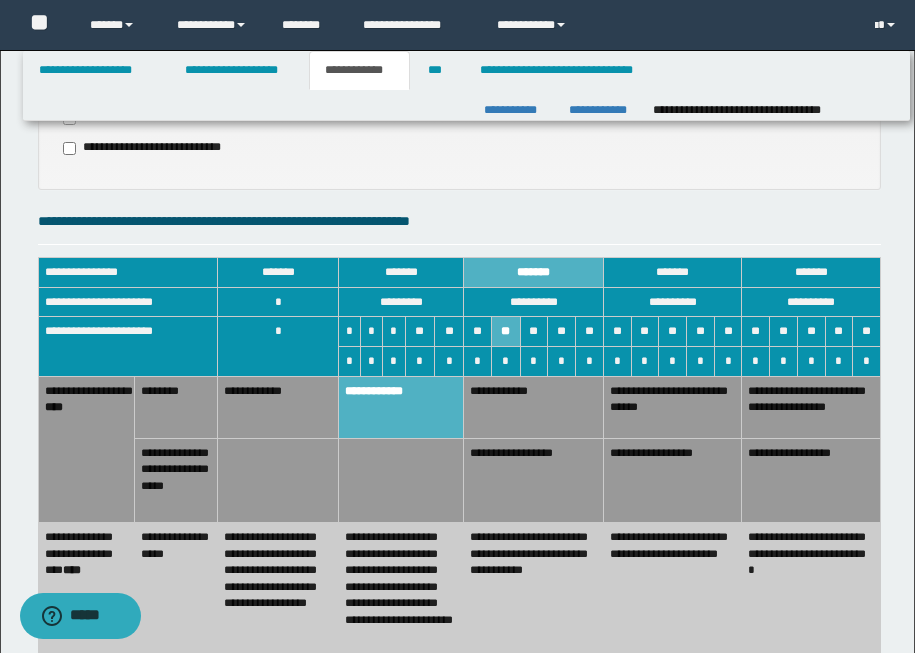 click on "**********" at bounding box center (534, 597) 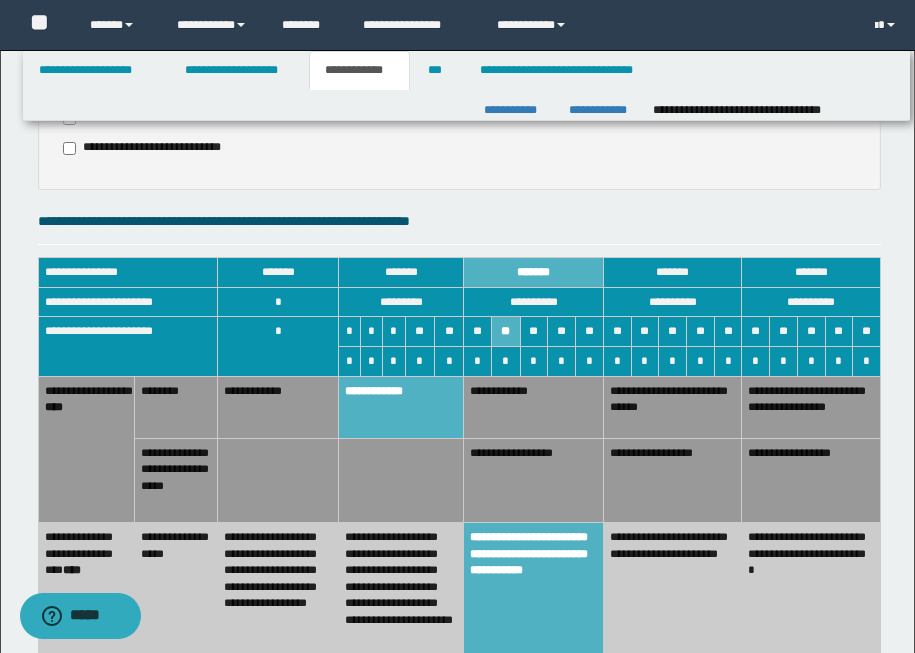 scroll, scrollTop: 1154, scrollLeft: 0, axis: vertical 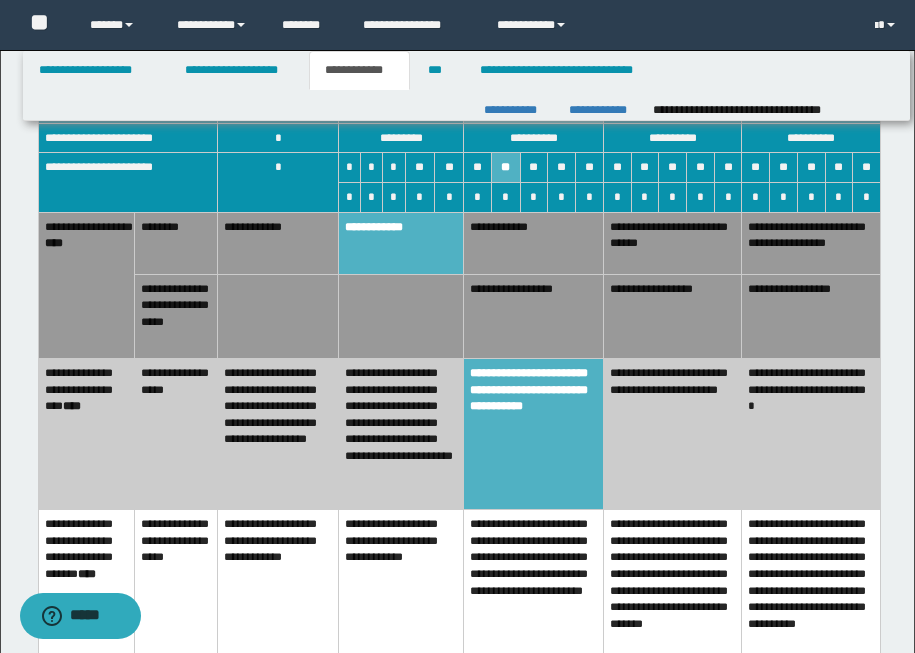 click on "**********" at bounding box center (400, 433) 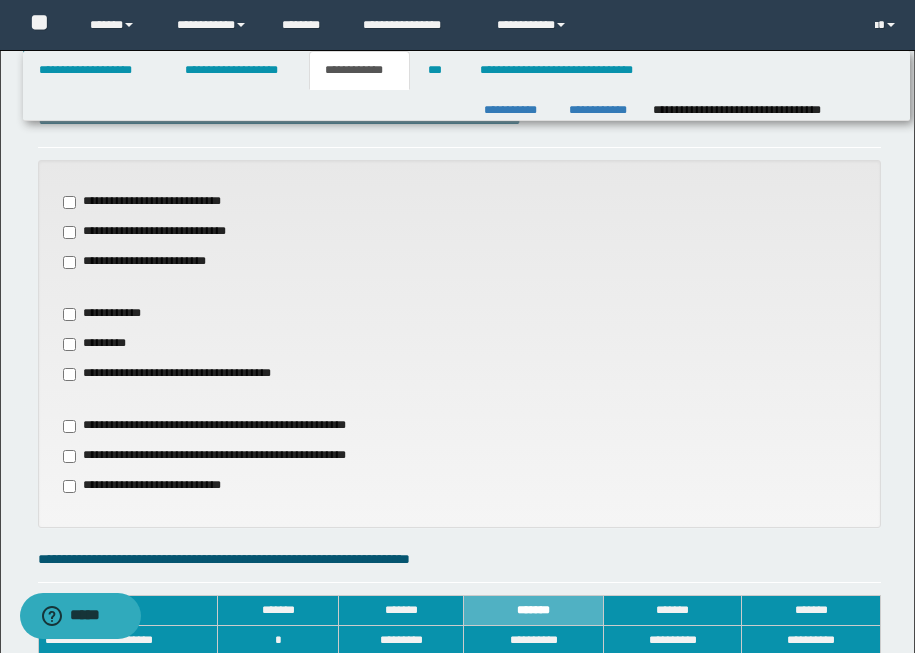 scroll, scrollTop: 784, scrollLeft: 0, axis: vertical 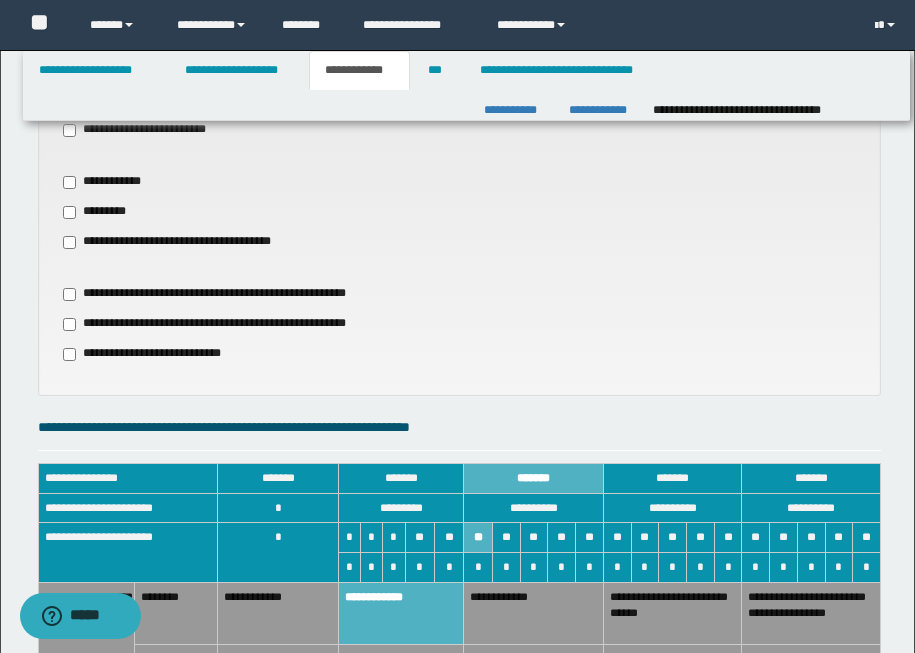 click on "*********" at bounding box center (98, 212) 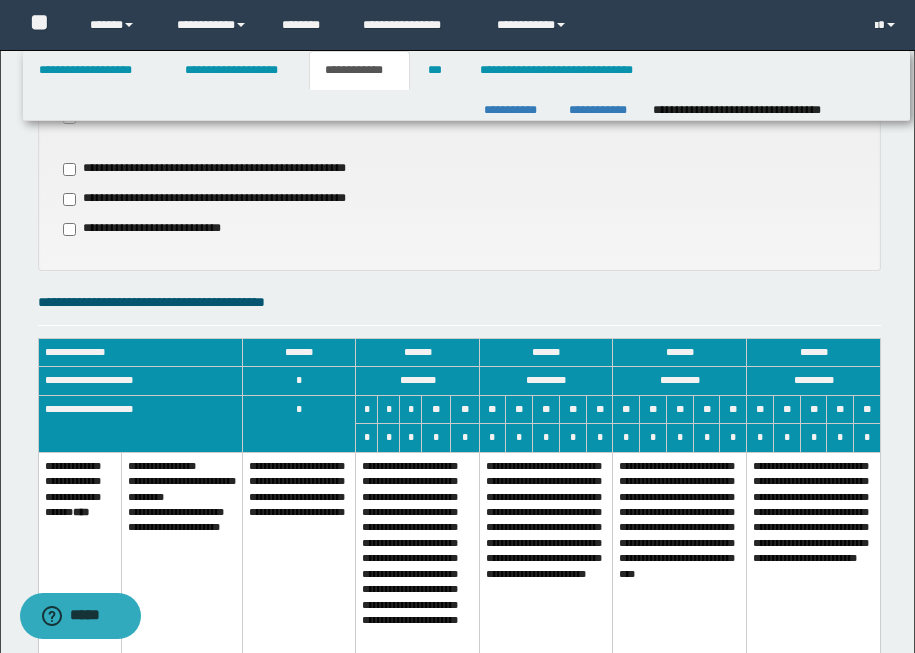 scroll, scrollTop: 1106, scrollLeft: 0, axis: vertical 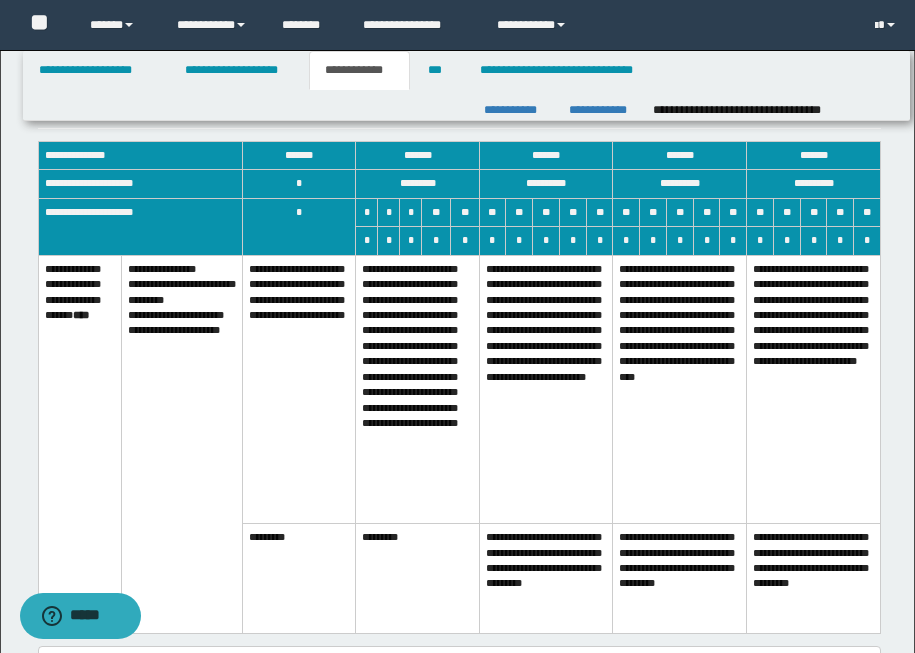 click on "**********" at bounding box center (417, 389) 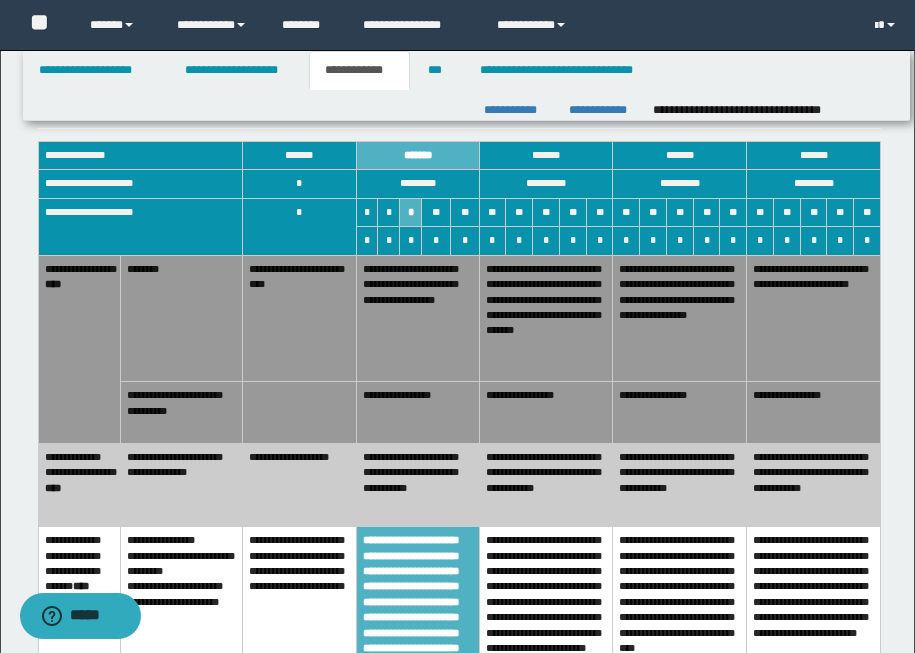 click on "**********" at bounding box center (417, 318) 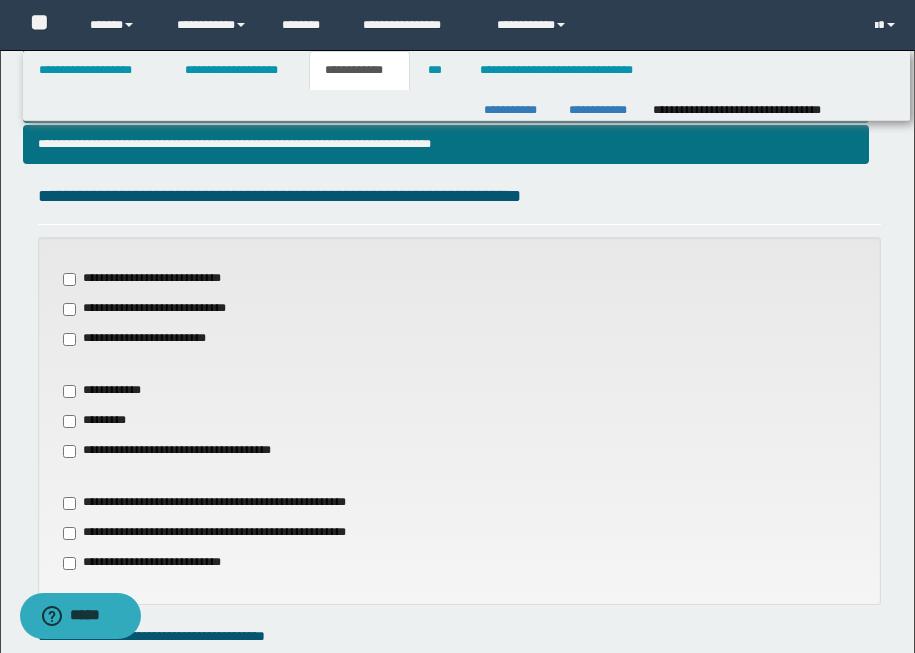 scroll, scrollTop: 0, scrollLeft: 0, axis: both 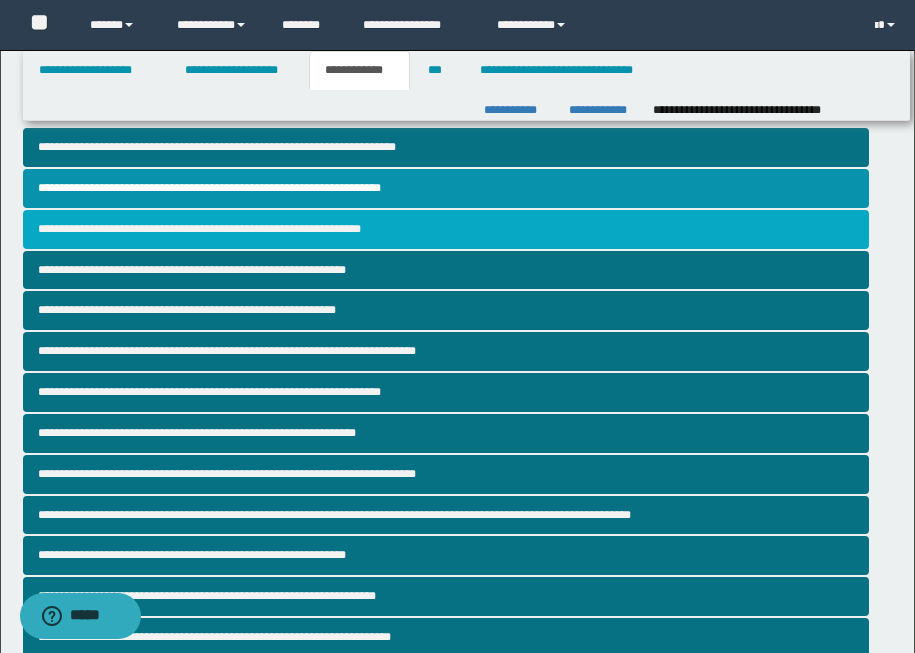 click on "**********" at bounding box center (446, 229) 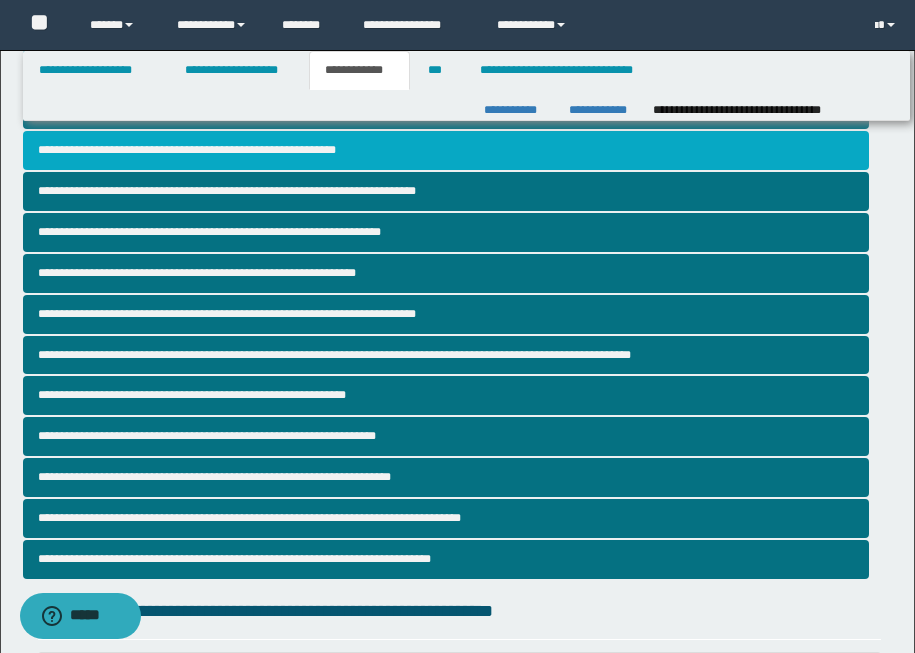 scroll, scrollTop: 713, scrollLeft: 0, axis: vertical 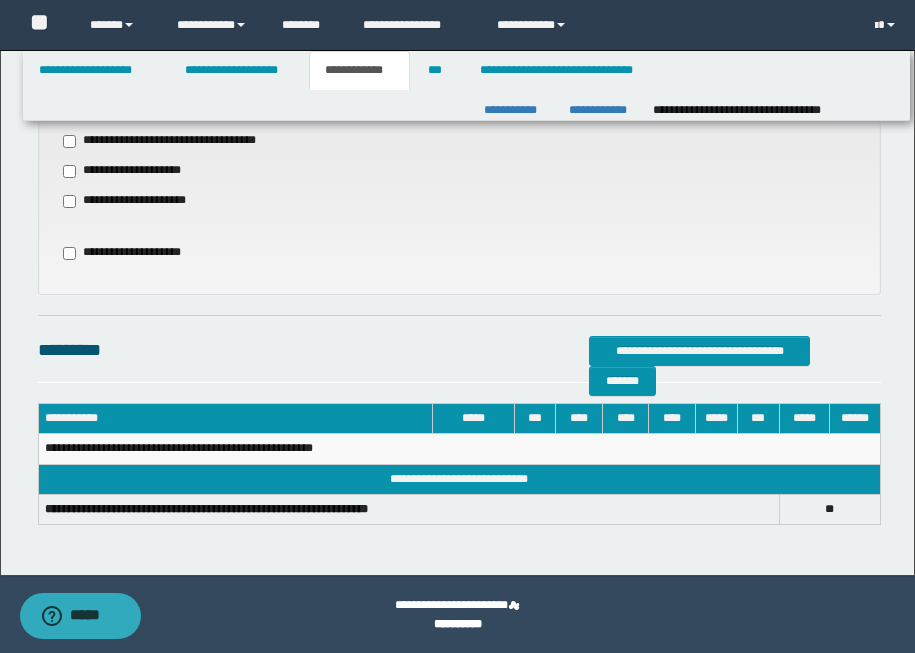 click on "**********" at bounding box center [138, 201] 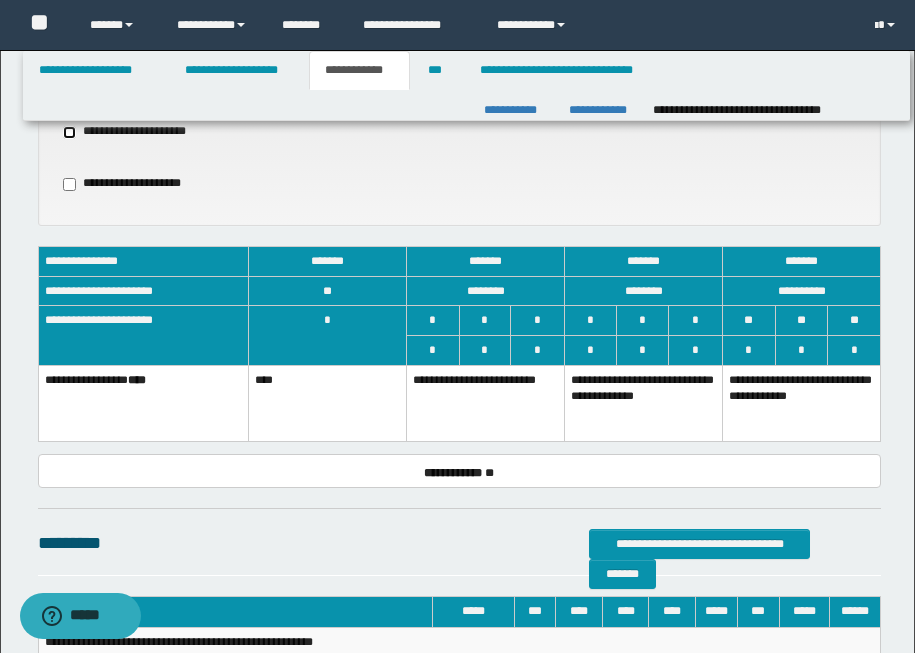 scroll, scrollTop: 802, scrollLeft: 0, axis: vertical 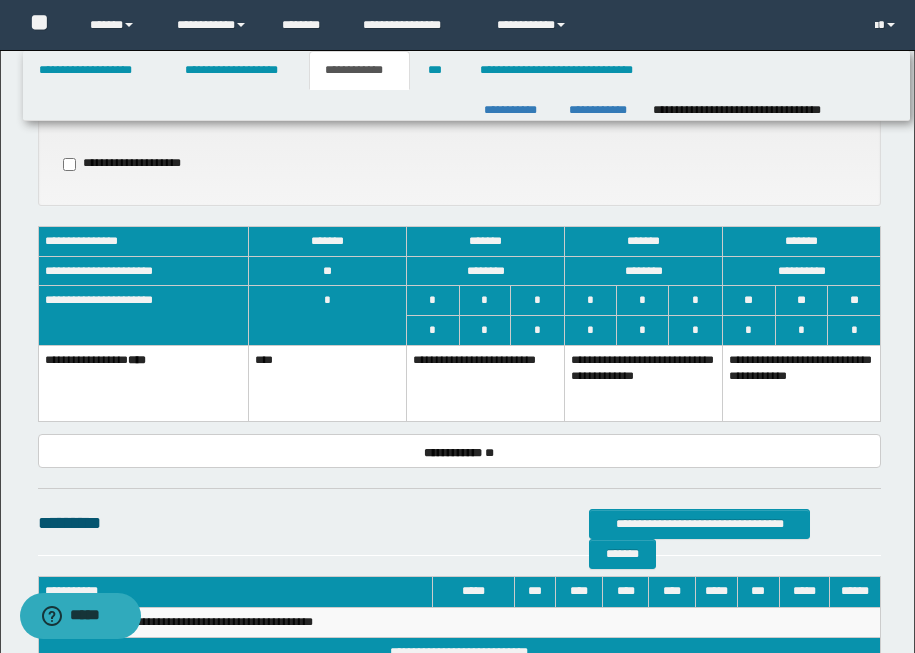 click on "**********" at bounding box center [644, 383] 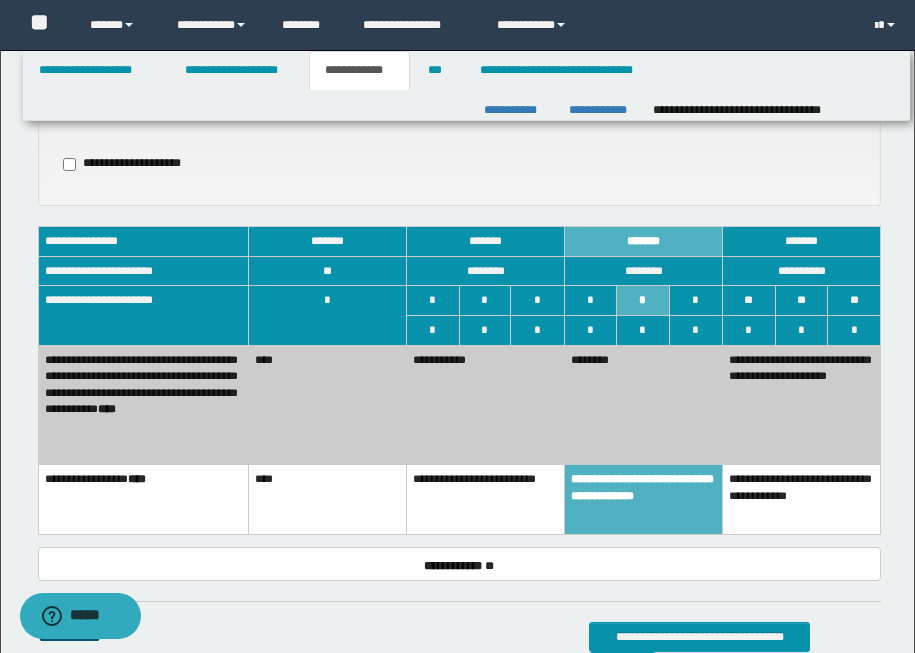 click on "********" at bounding box center [644, 405] 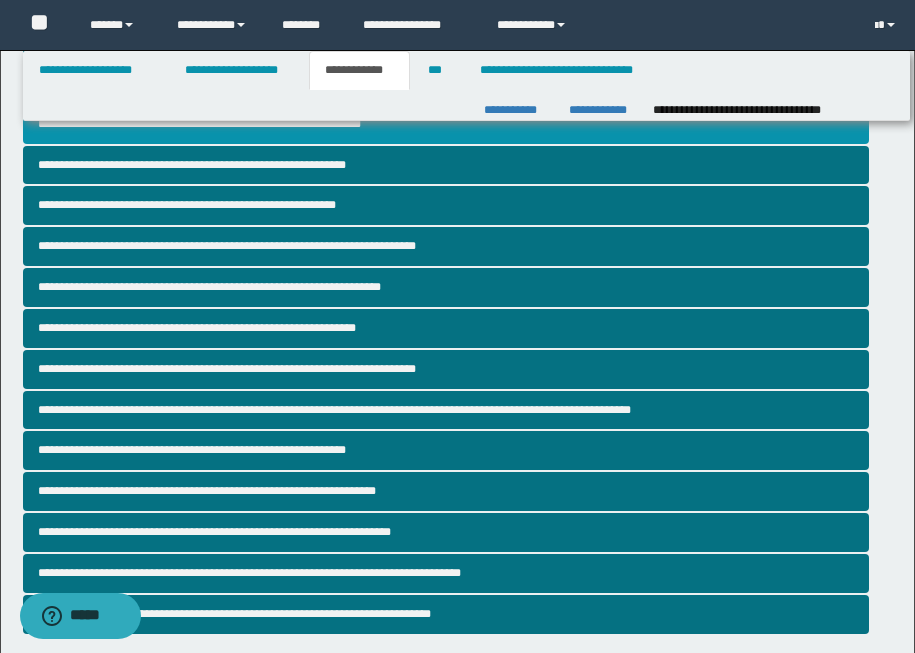 scroll, scrollTop: 133, scrollLeft: 0, axis: vertical 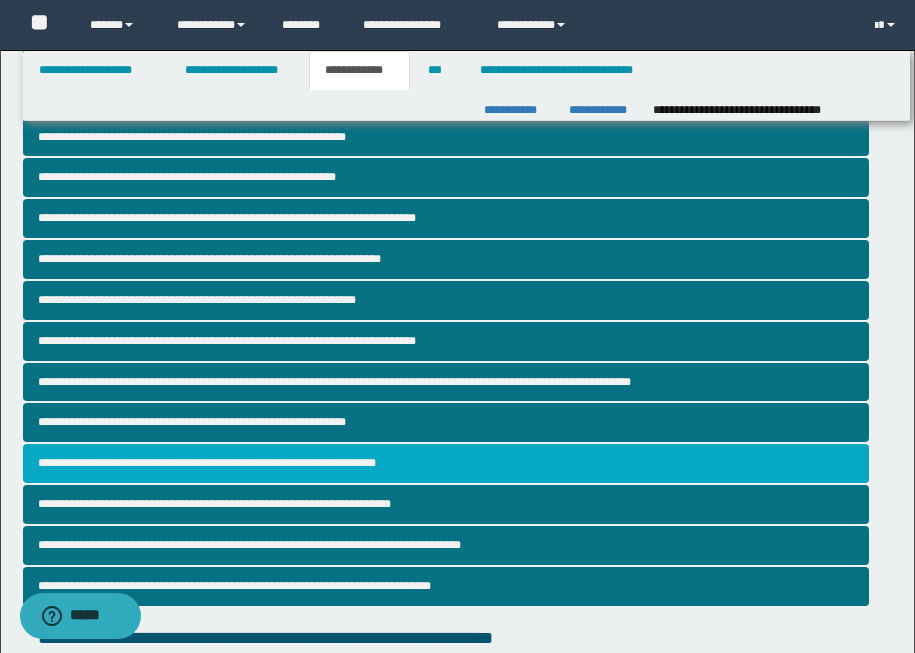 click on "**********" at bounding box center [446, 463] 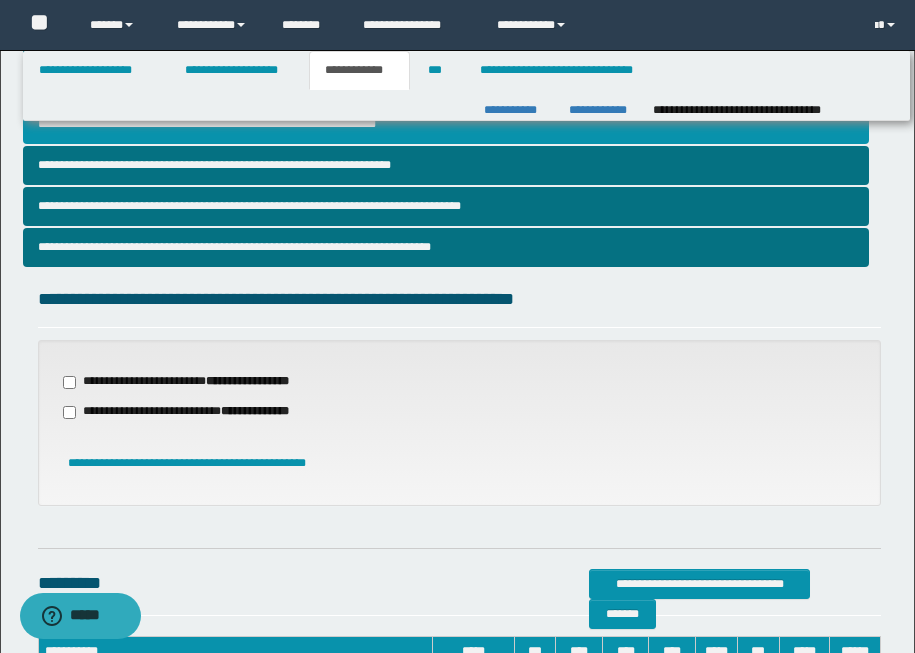 scroll, scrollTop: 587, scrollLeft: 0, axis: vertical 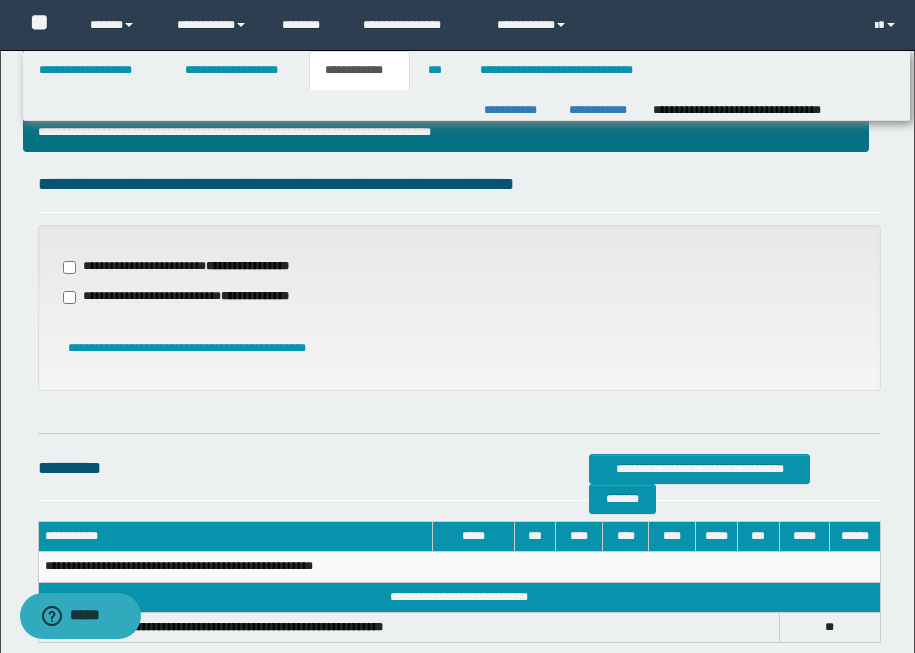 click on "**********" at bounding box center [198, 267] 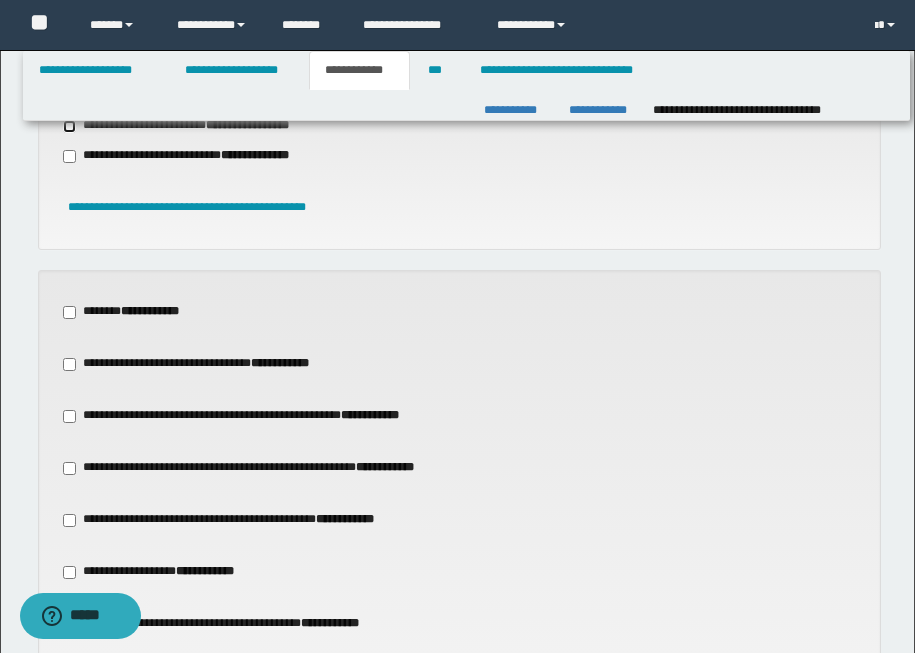 scroll, scrollTop: 1045, scrollLeft: 0, axis: vertical 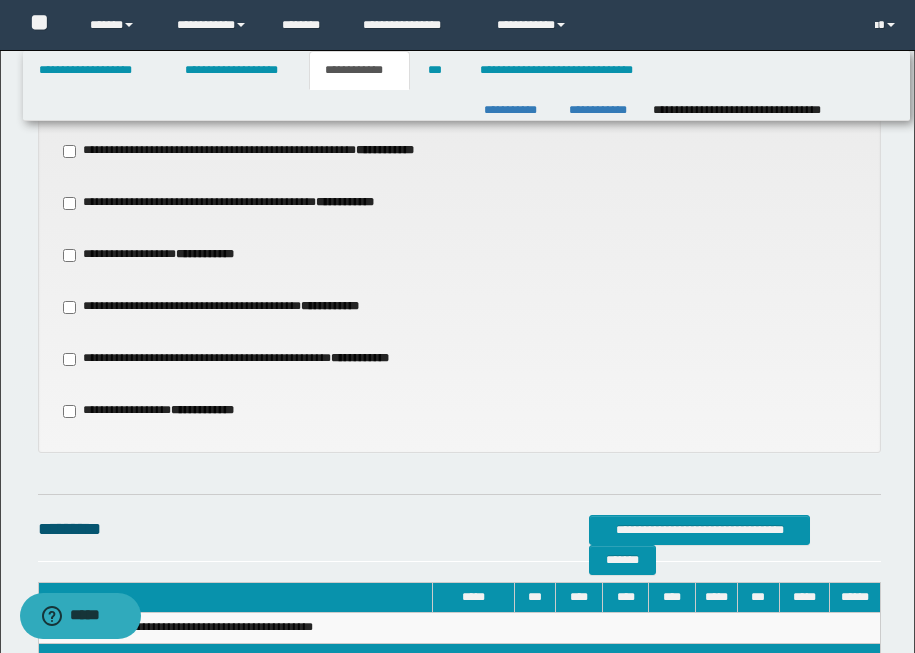 click on "**********" at bounding box center [165, 255] 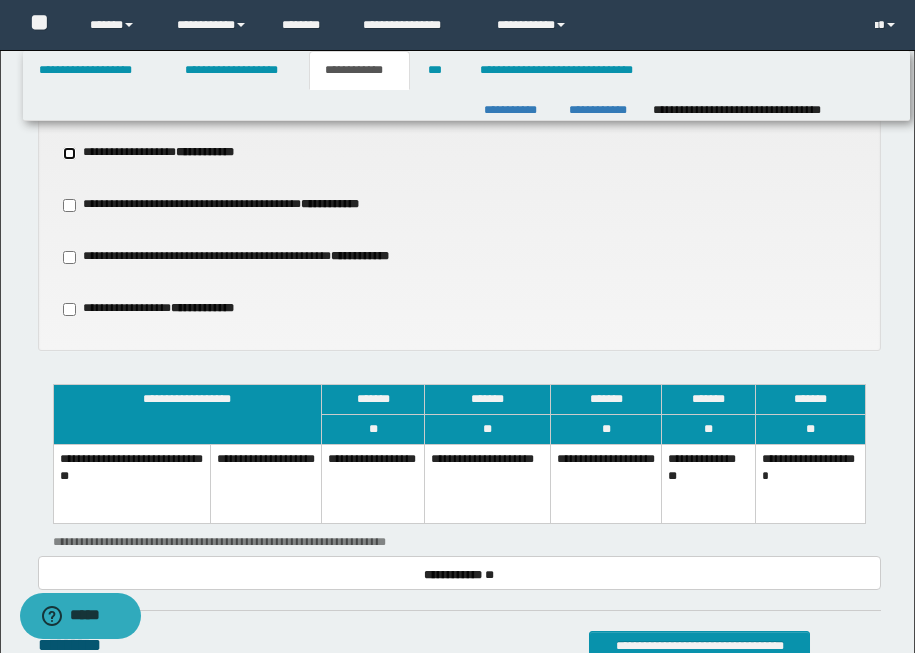 scroll, scrollTop: 1372, scrollLeft: 0, axis: vertical 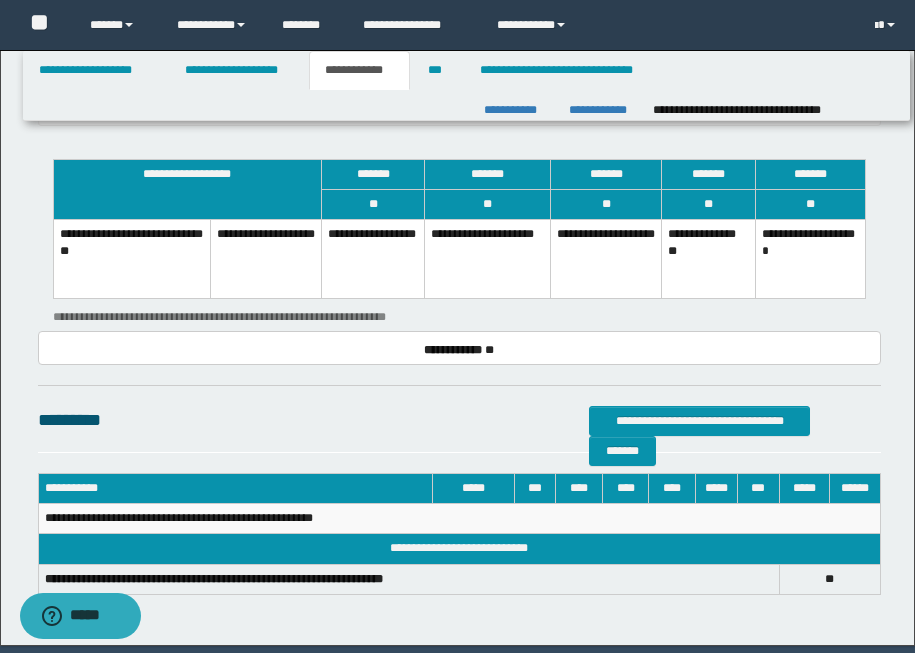 click on "**********" at bounding box center (709, 259) 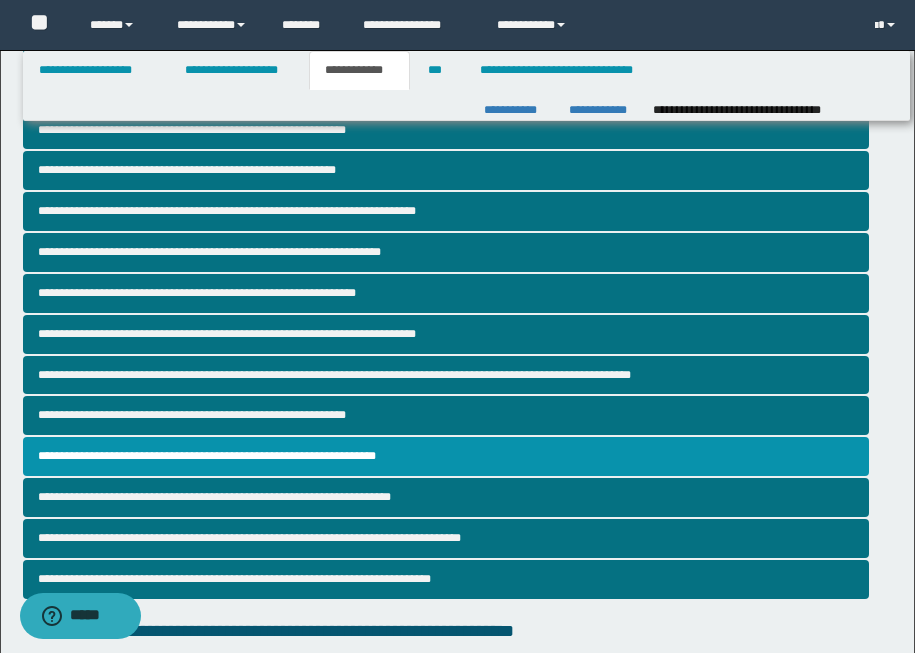 scroll, scrollTop: 141, scrollLeft: 0, axis: vertical 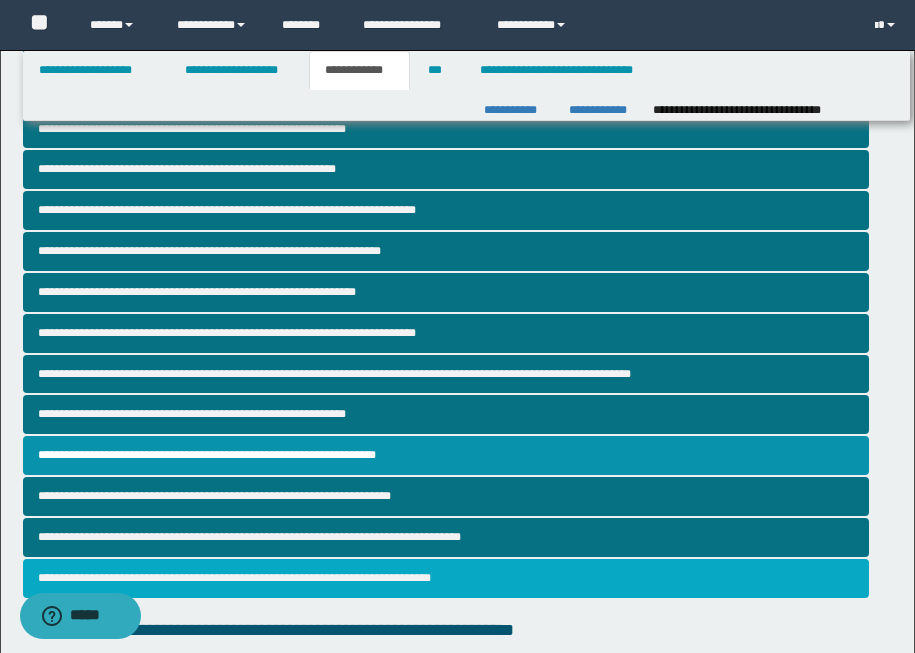 click on "**********" at bounding box center (446, 578) 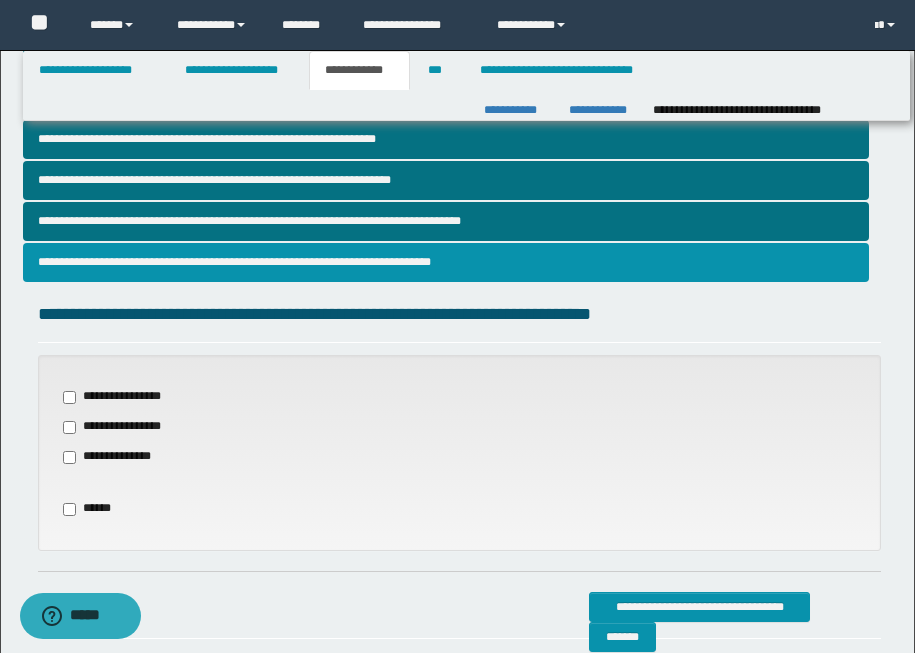 scroll, scrollTop: 502, scrollLeft: 0, axis: vertical 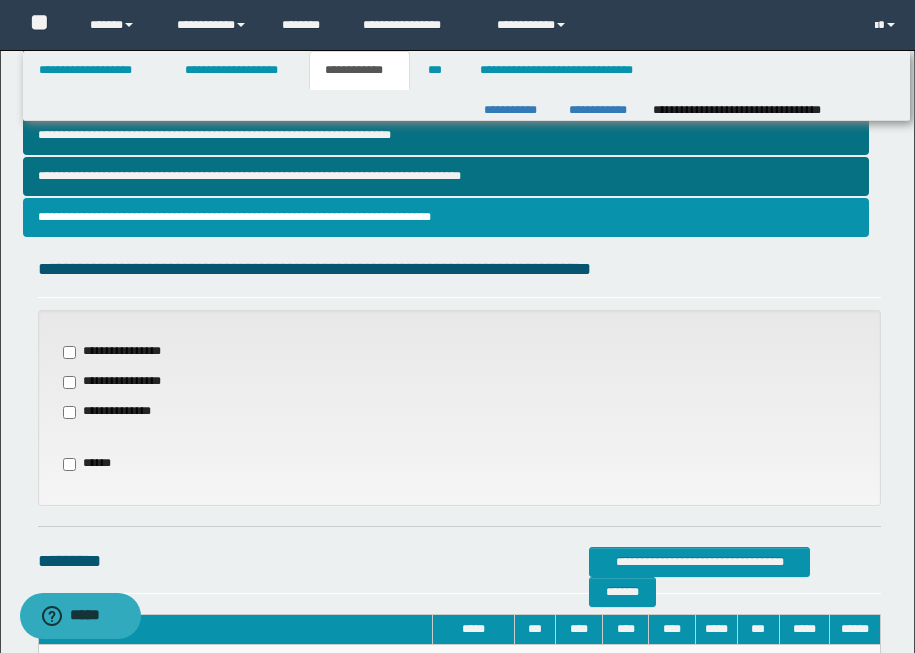 click on "**********" at bounding box center (119, 412) 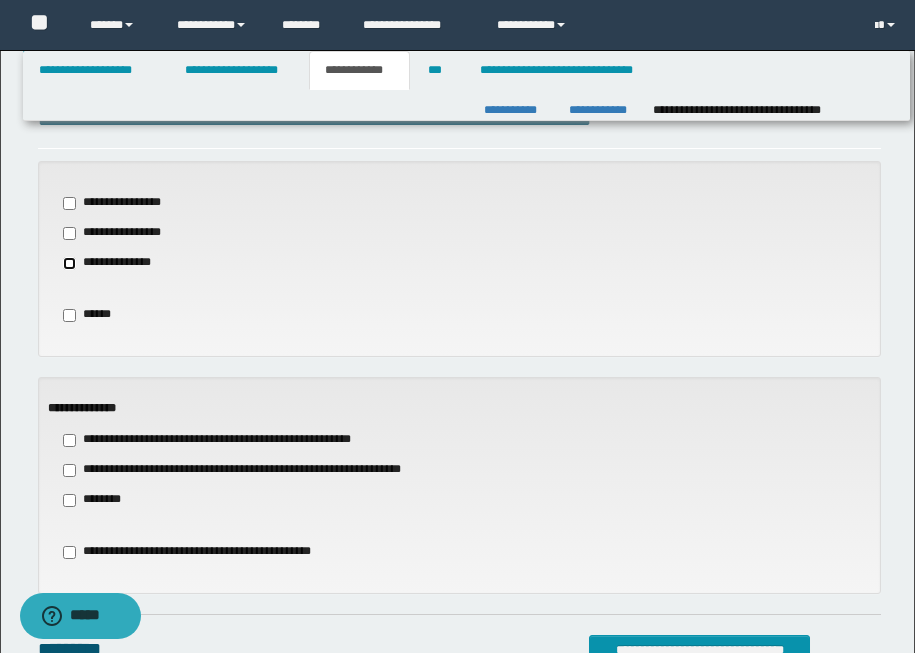 scroll, scrollTop: 950, scrollLeft: 0, axis: vertical 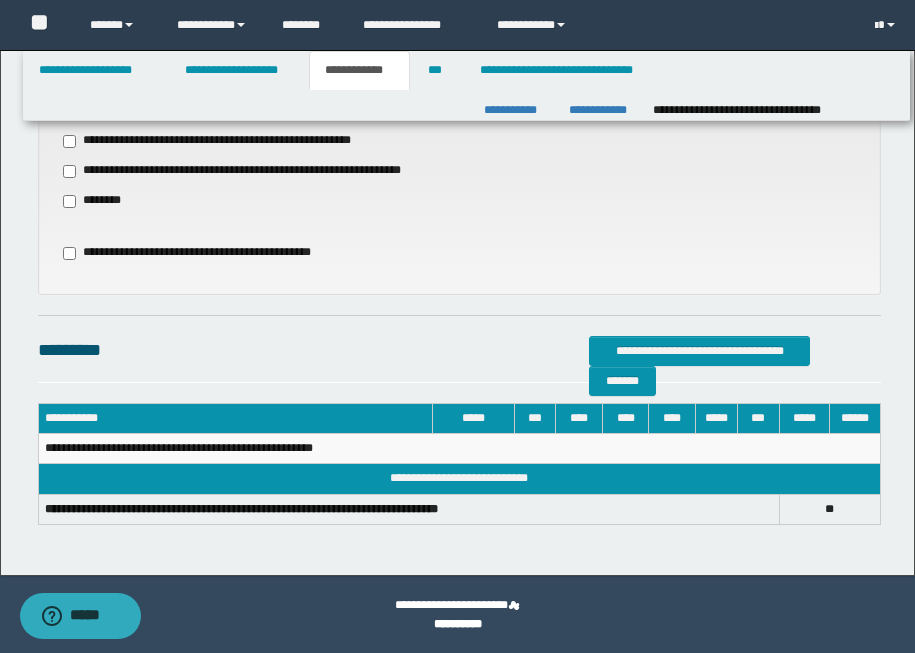 click on "**********" at bounding box center (257, 171) 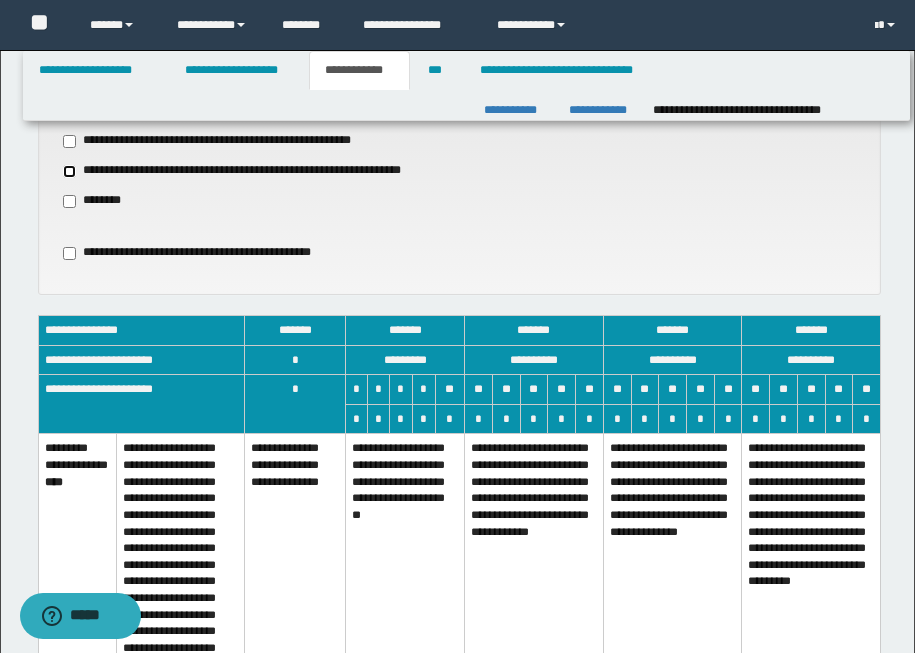 scroll, scrollTop: 1110, scrollLeft: 0, axis: vertical 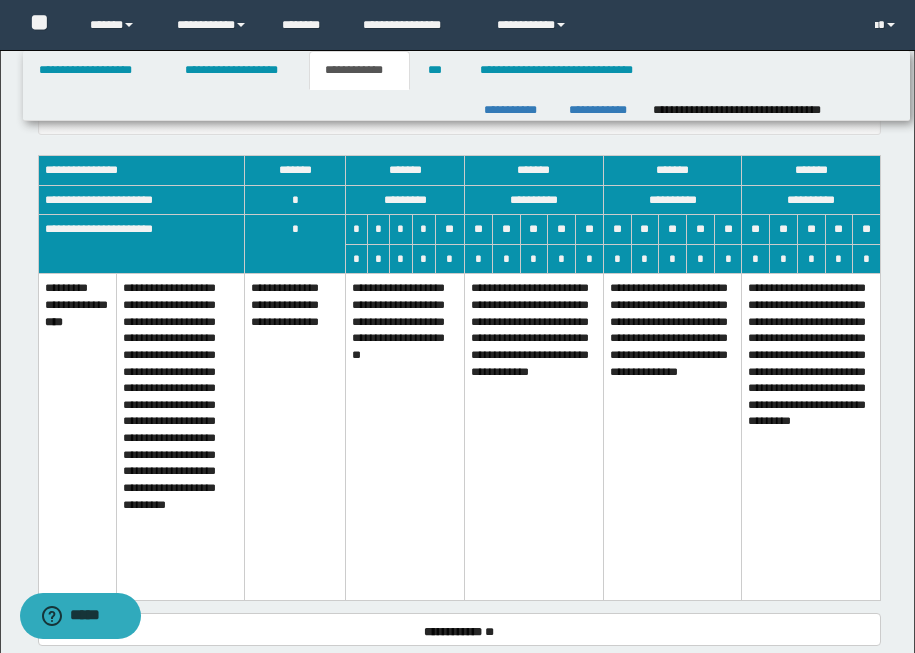 click on "**********" at bounding box center (404, 437) 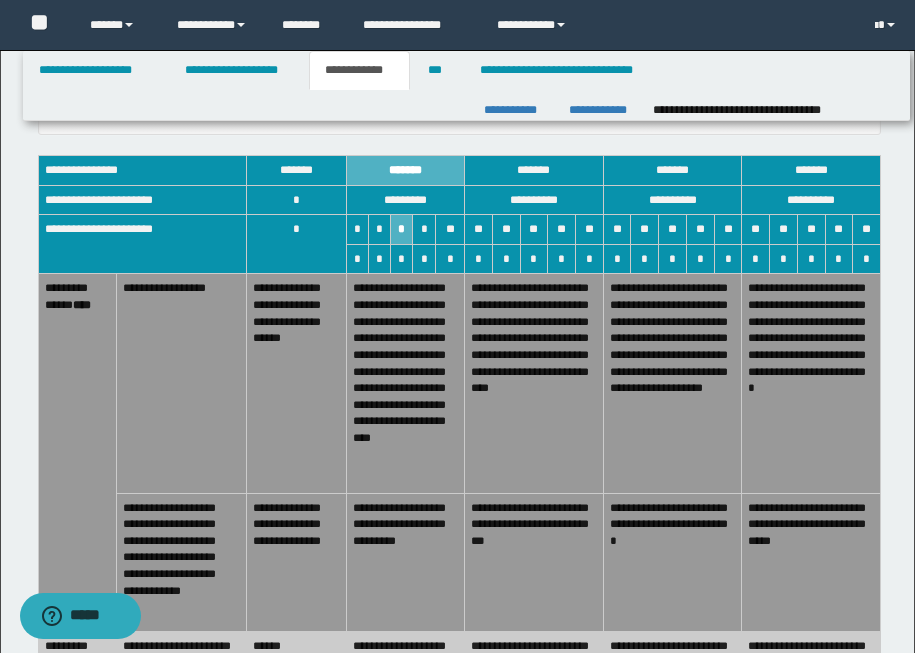 click on "**********" at bounding box center (672, 562) 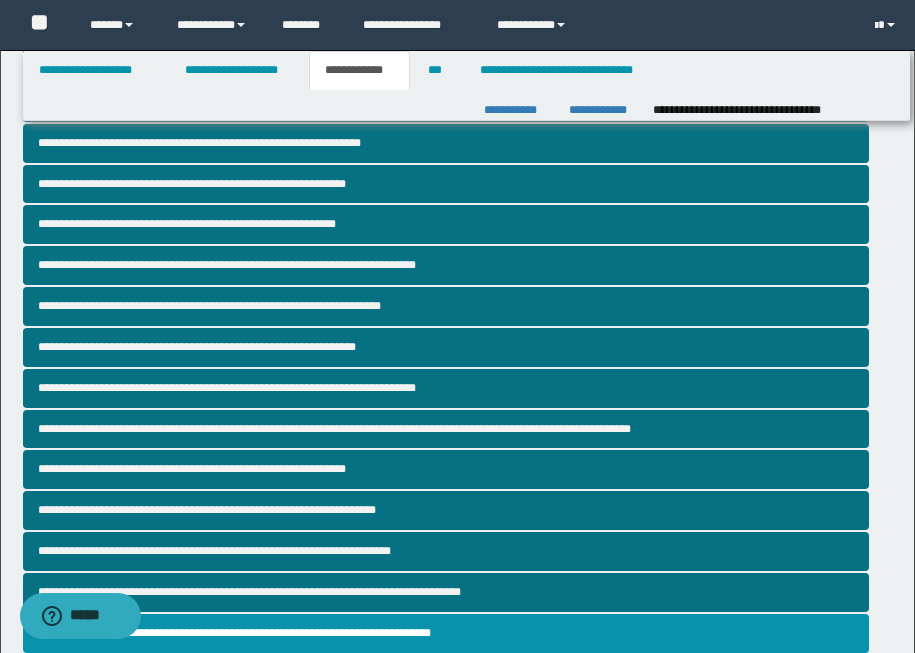 scroll, scrollTop: 106, scrollLeft: 0, axis: vertical 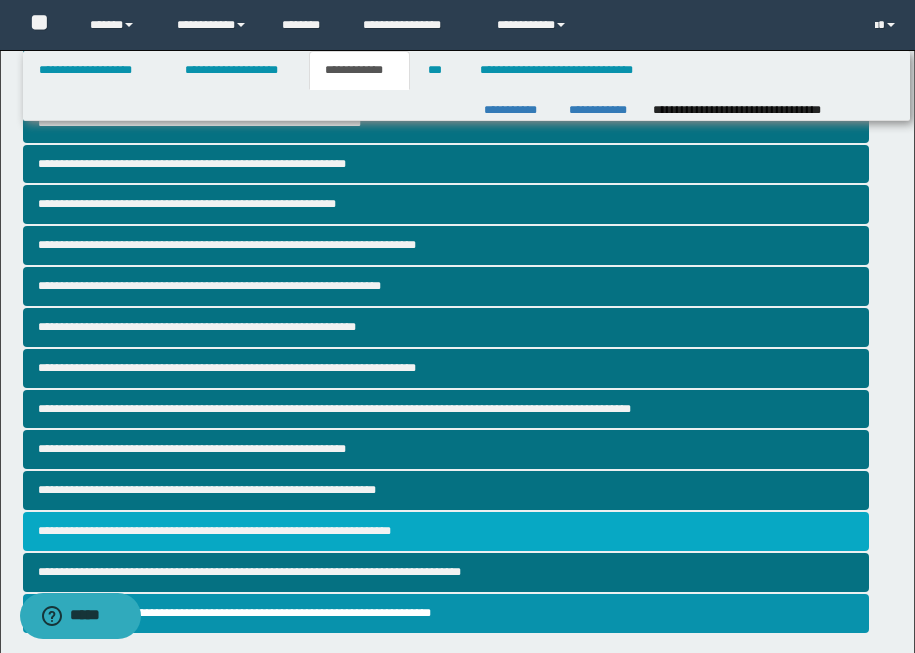click on "**********" at bounding box center [446, 531] 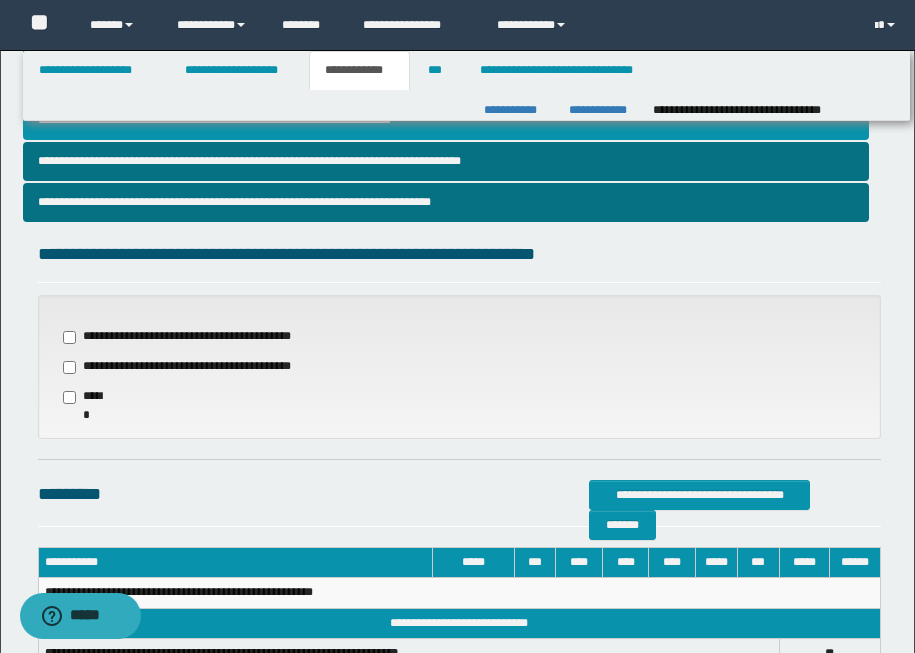 scroll, scrollTop: 530, scrollLeft: 0, axis: vertical 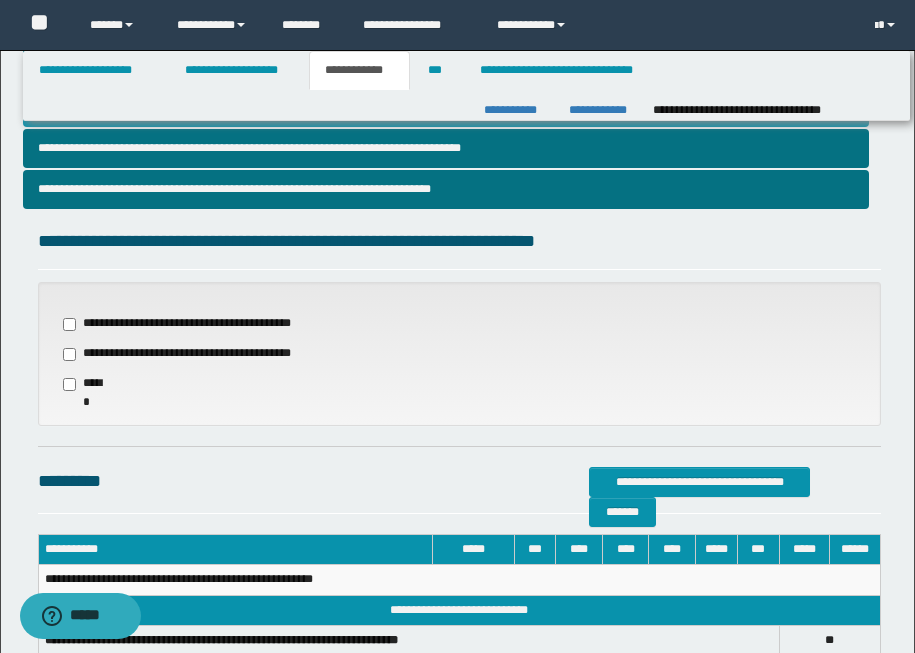 click on "**********" at bounding box center (185, 354) 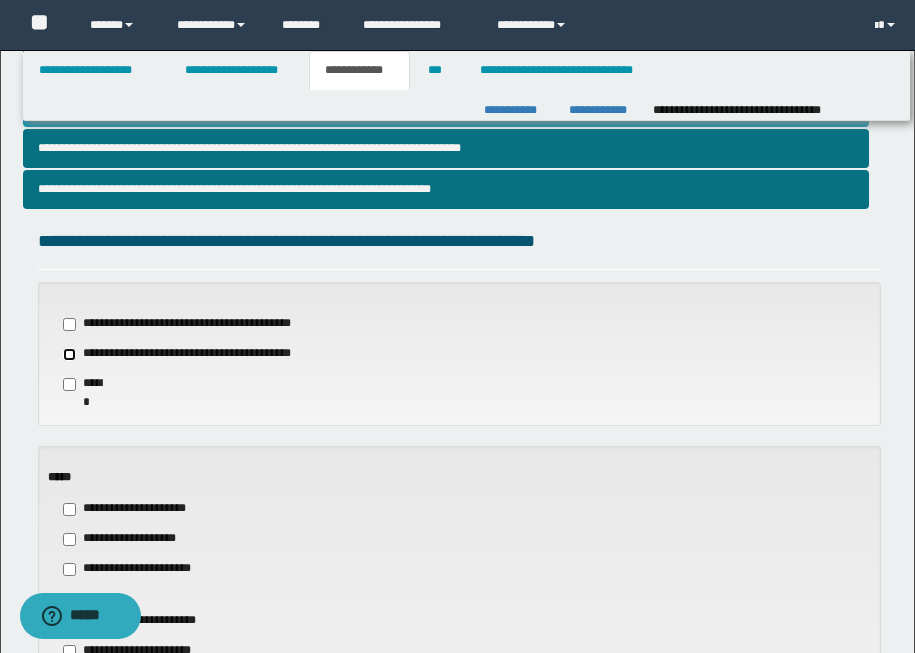 scroll, scrollTop: 754, scrollLeft: 0, axis: vertical 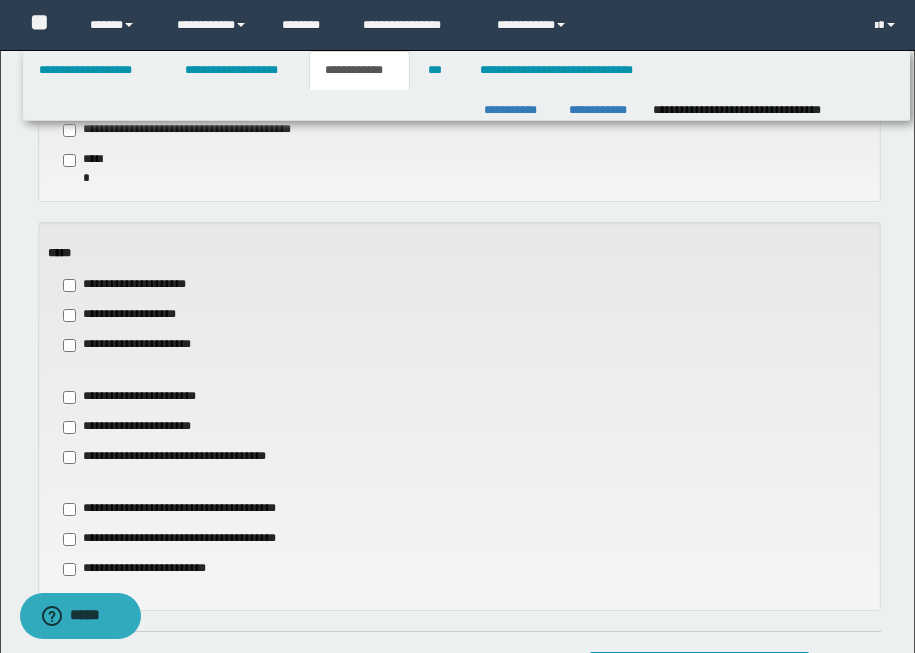 click on "**********" at bounding box center [146, 397] 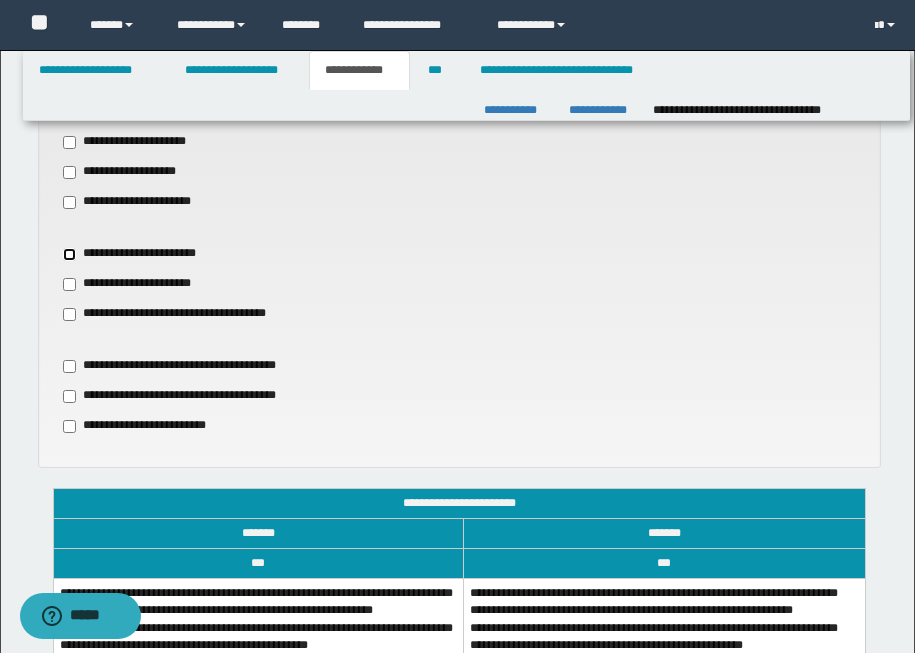 scroll, scrollTop: 1080, scrollLeft: 0, axis: vertical 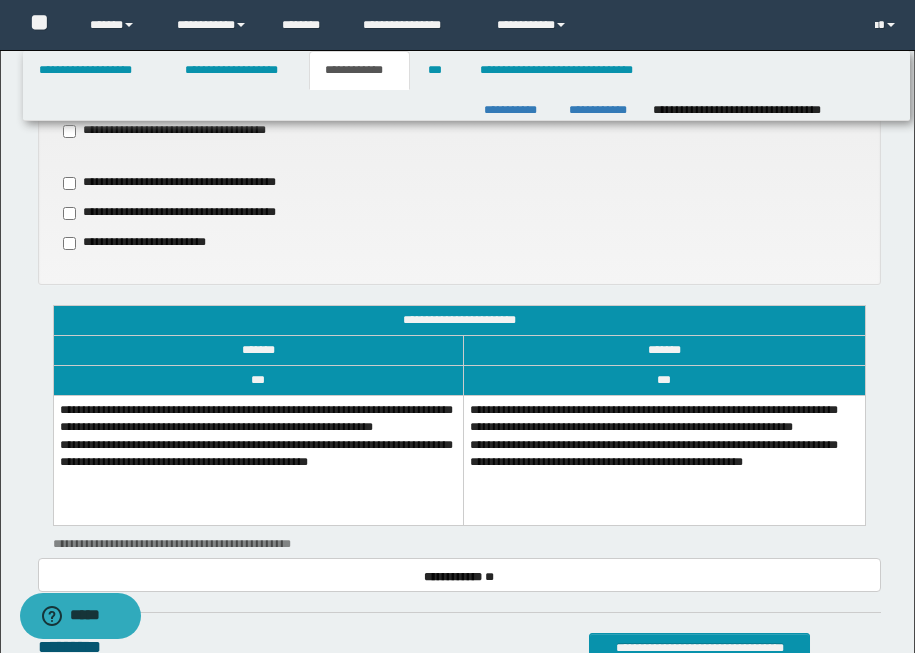 click on "**********" at bounding box center (258, 461) 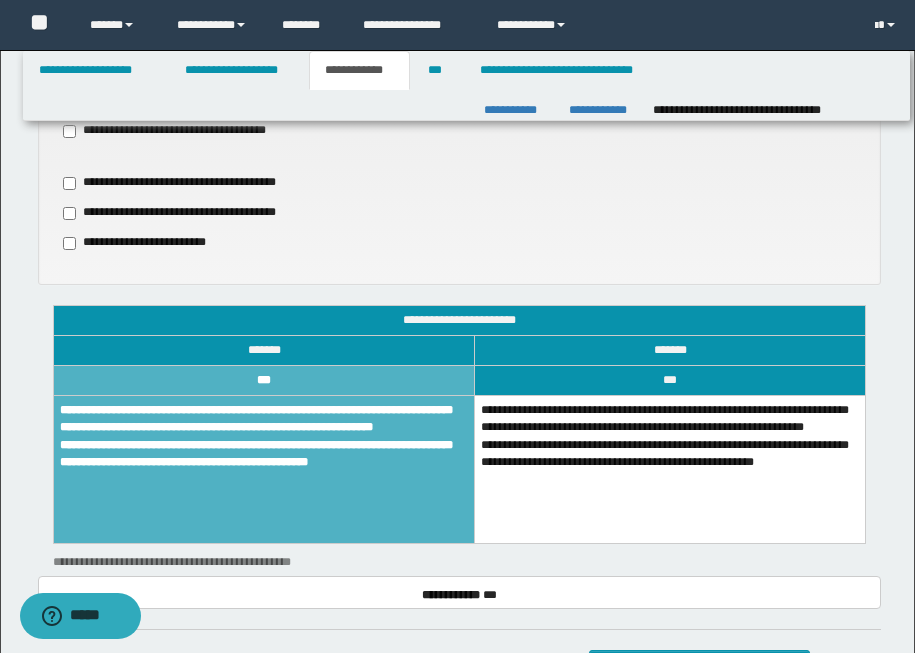 scroll, scrollTop: 0, scrollLeft: 0, axis: both 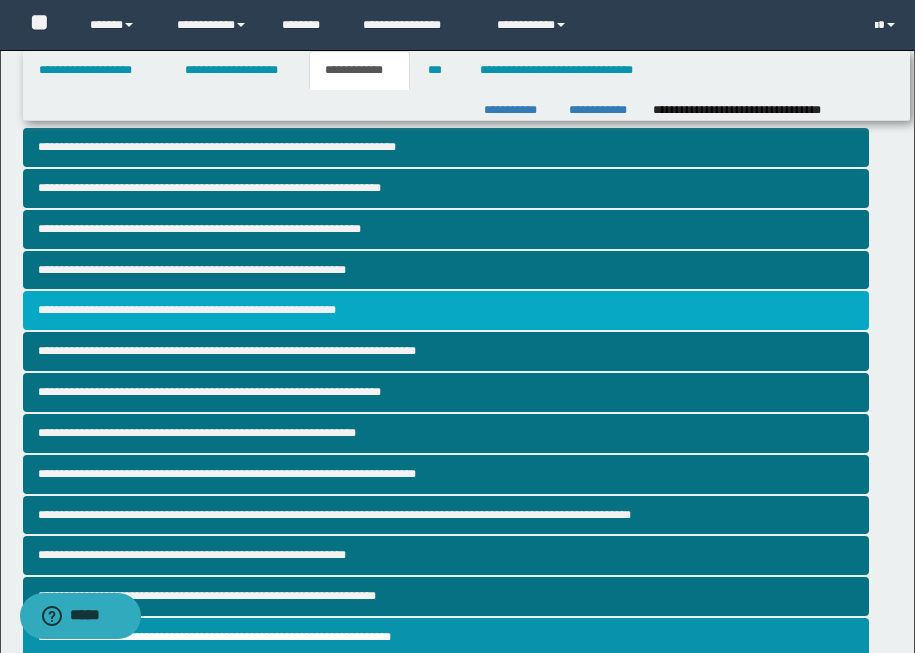 click on "**********" at bounding box center (446, 310) 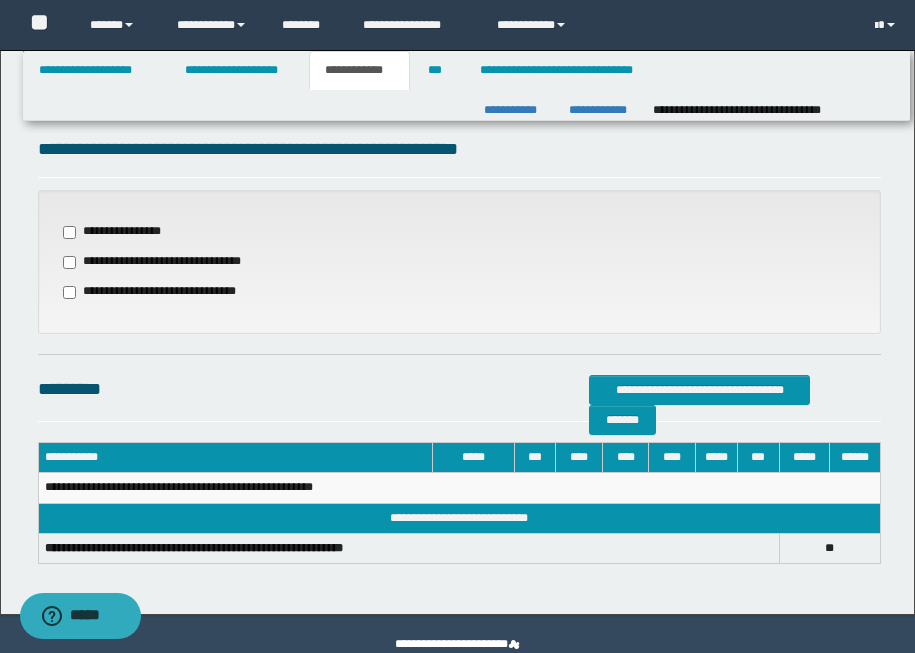 scroll, scrollTop: 661, scrollLeft: 0, axis: vertical 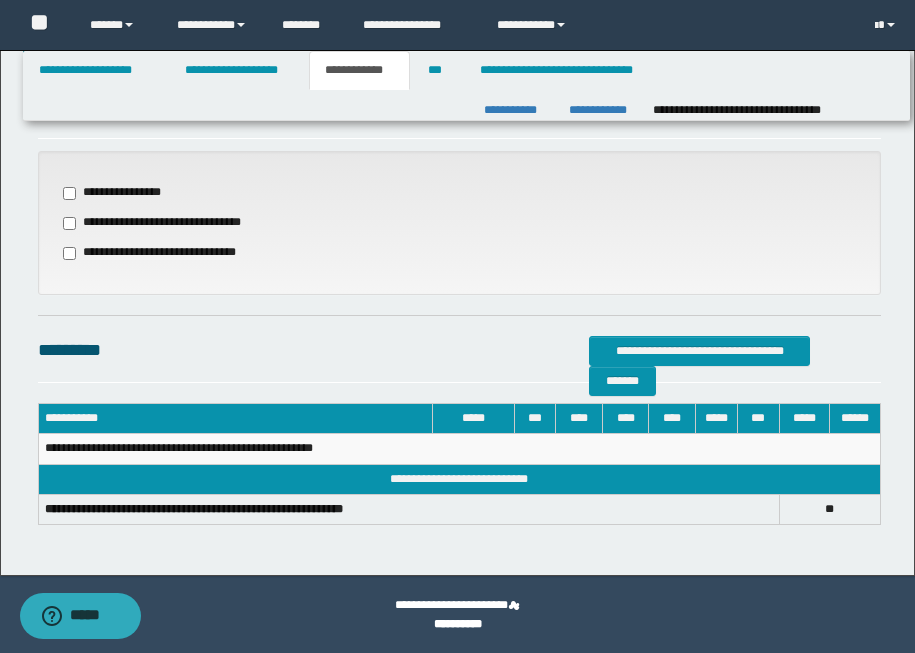 click on "**********" at bounding box center [171, 223] 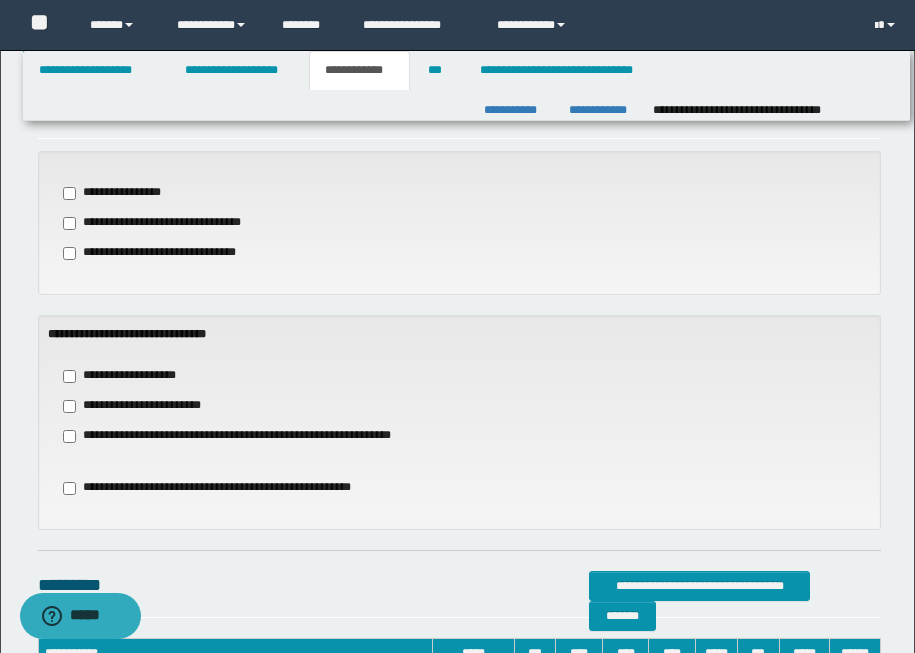 click on "**********" at bounding box center (169, 253) 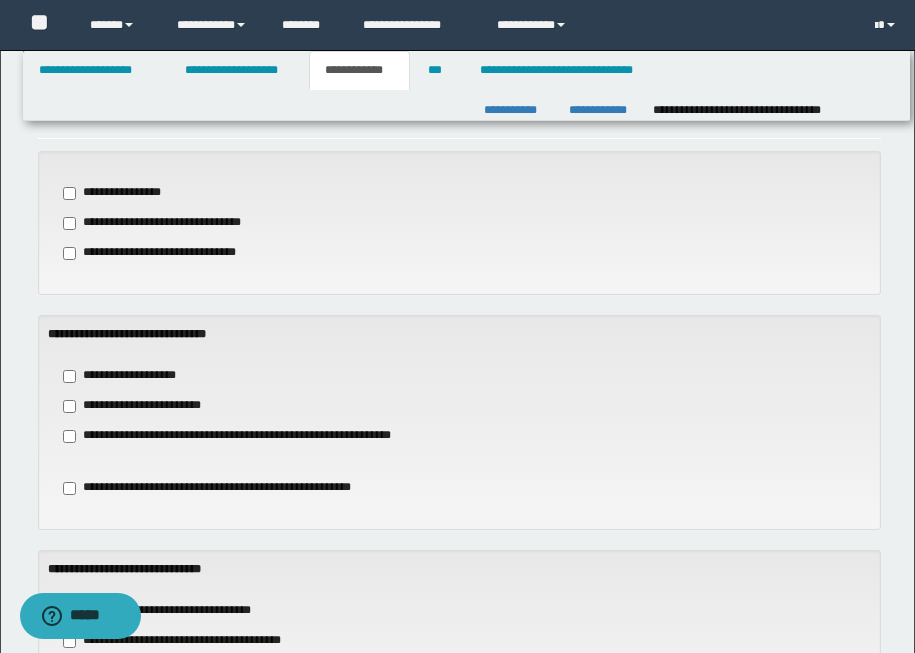 click on "**********" at bounding box center (171, 223) 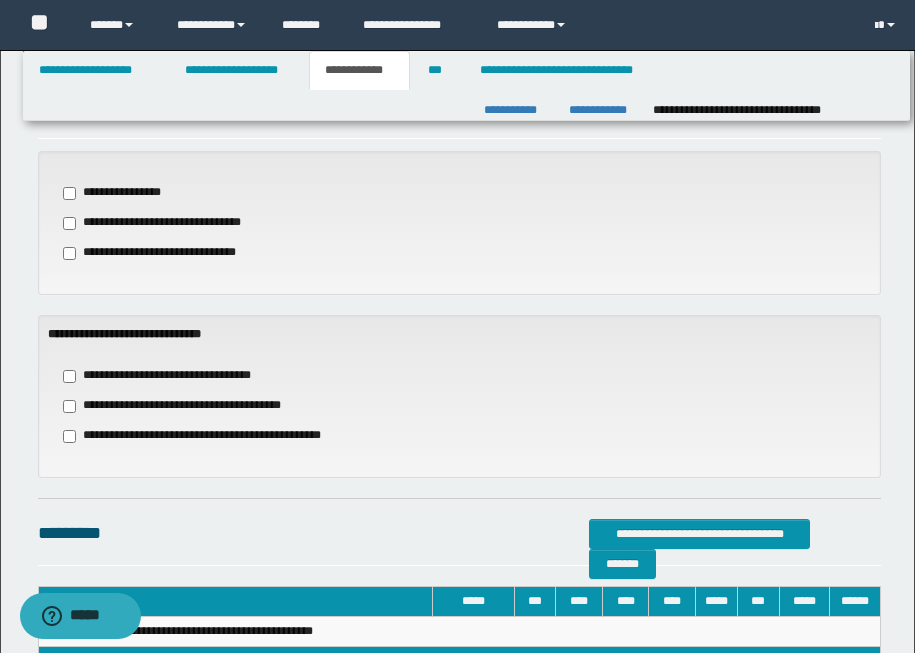 click on "**********" at bounding box center (185, 406) 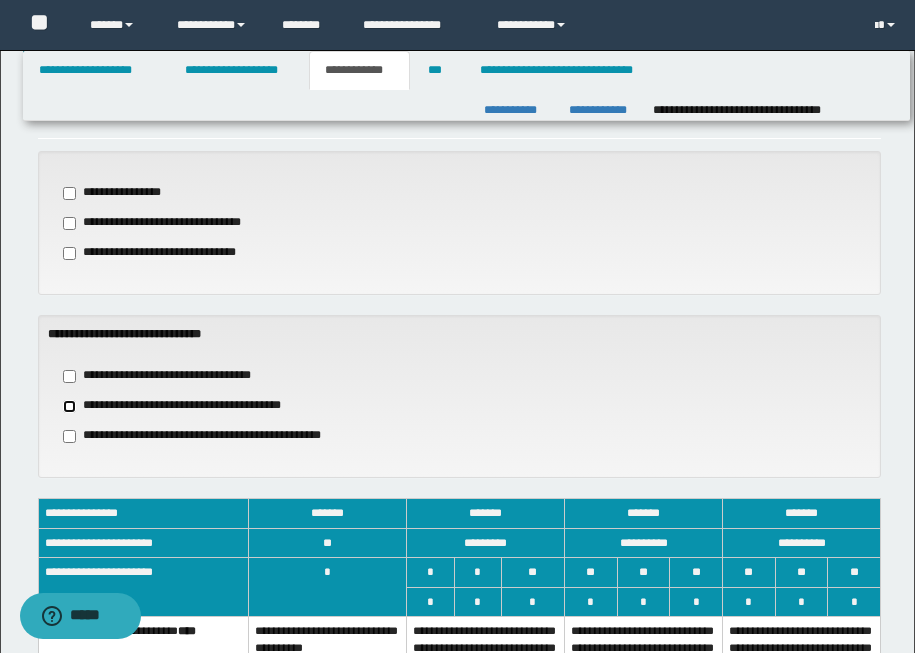 scroll, scrollTop: 1189, scrollLeft: 0, axis: vertical 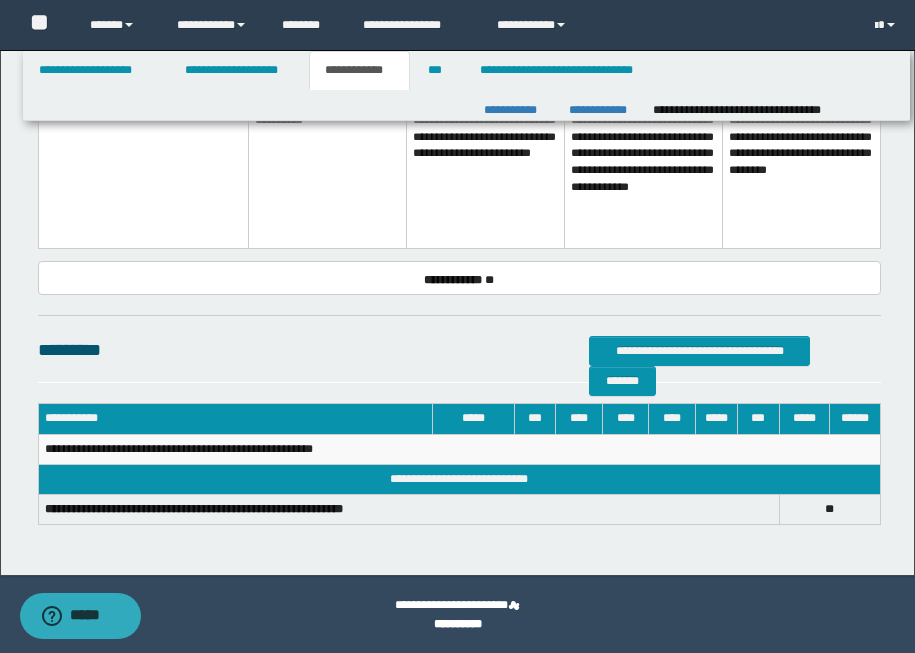 click on "**********" at bounding box center (486, 169) 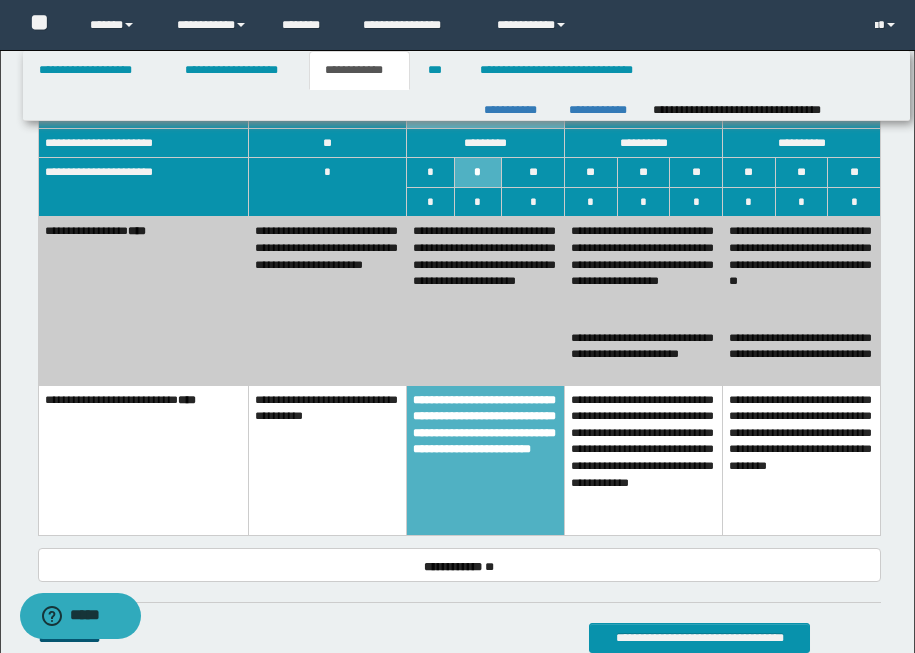 scroll, scrollTop: 1051, scrollLeft: 0, axis: vertical 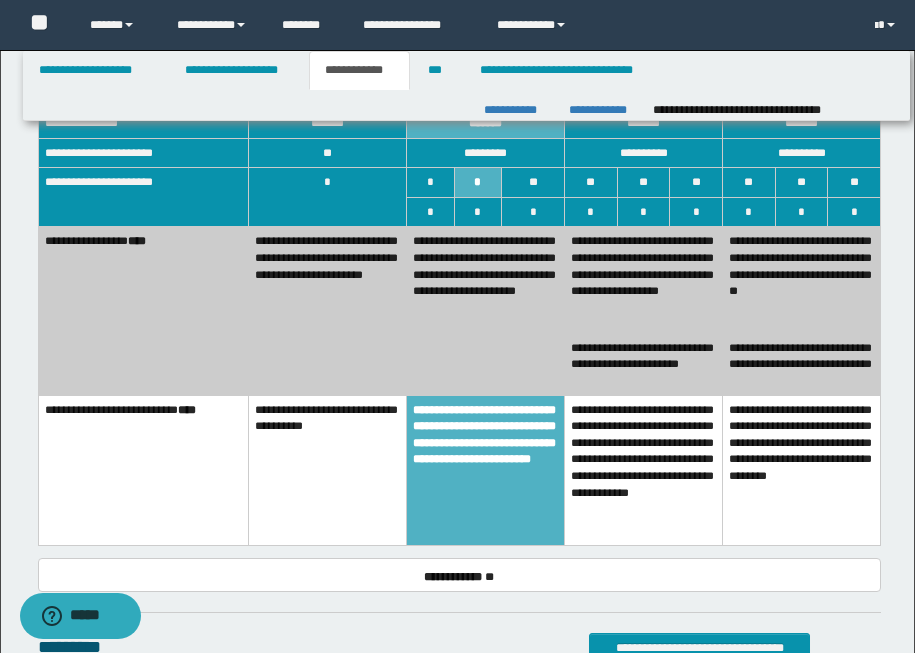 click on "**********" at bounding box center [644, 470] 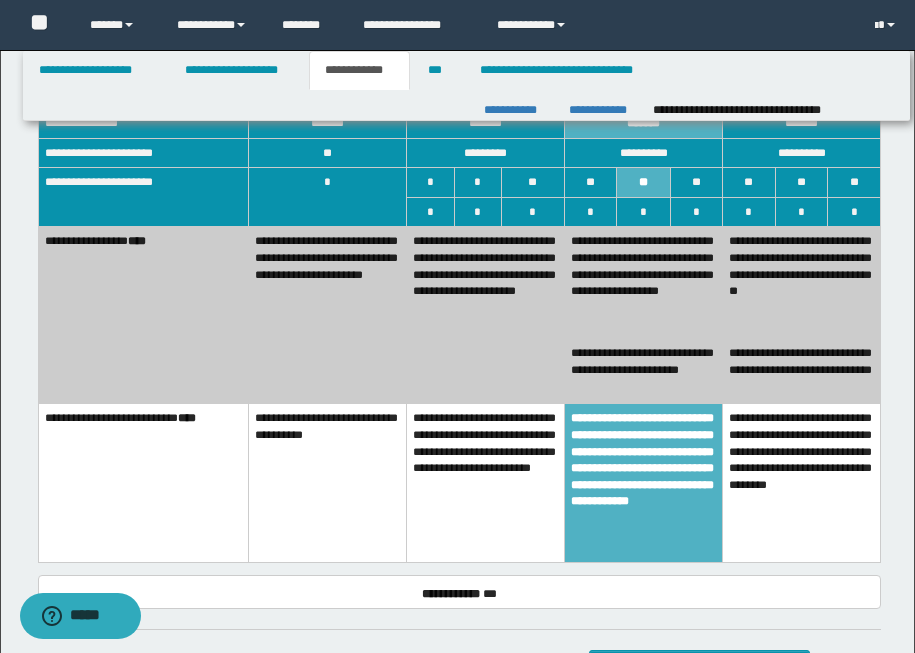 click on "**********" at bounding box center (486, 483) 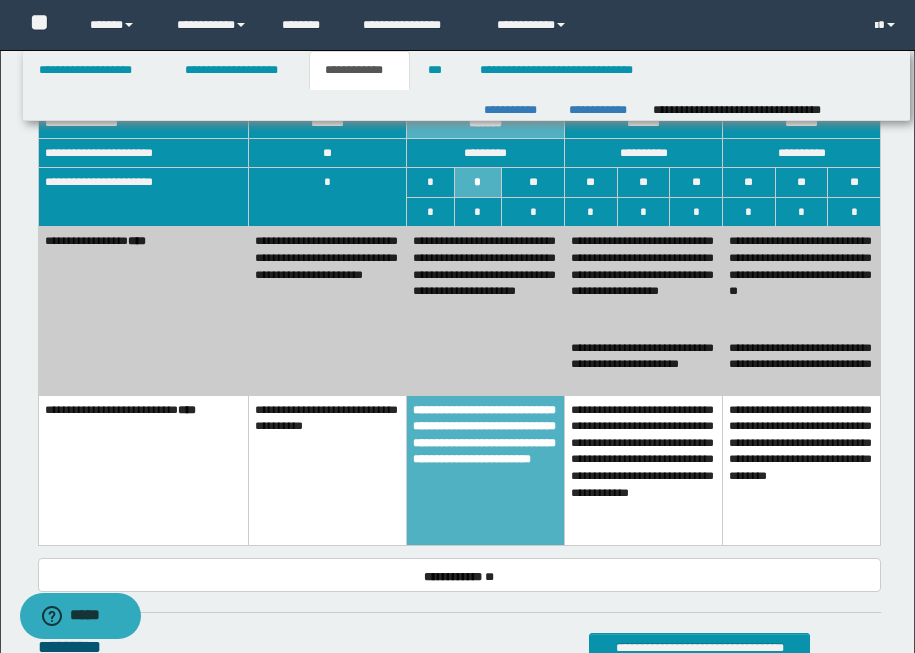 click on "**********" at bounding box center [644, 280] 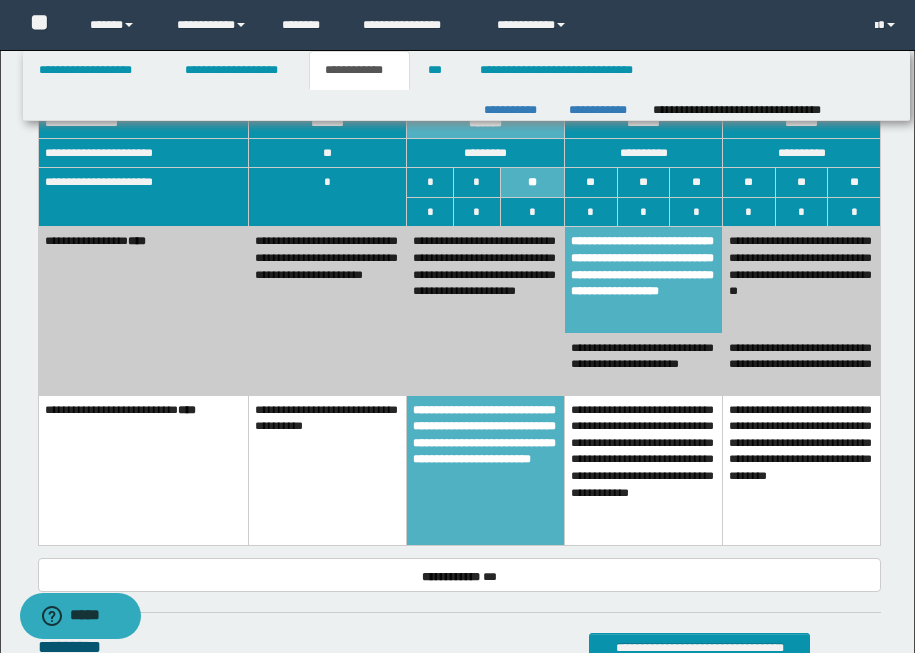 scroll, scrollTop: 1361, scrollLeft: 0, axis: vertical 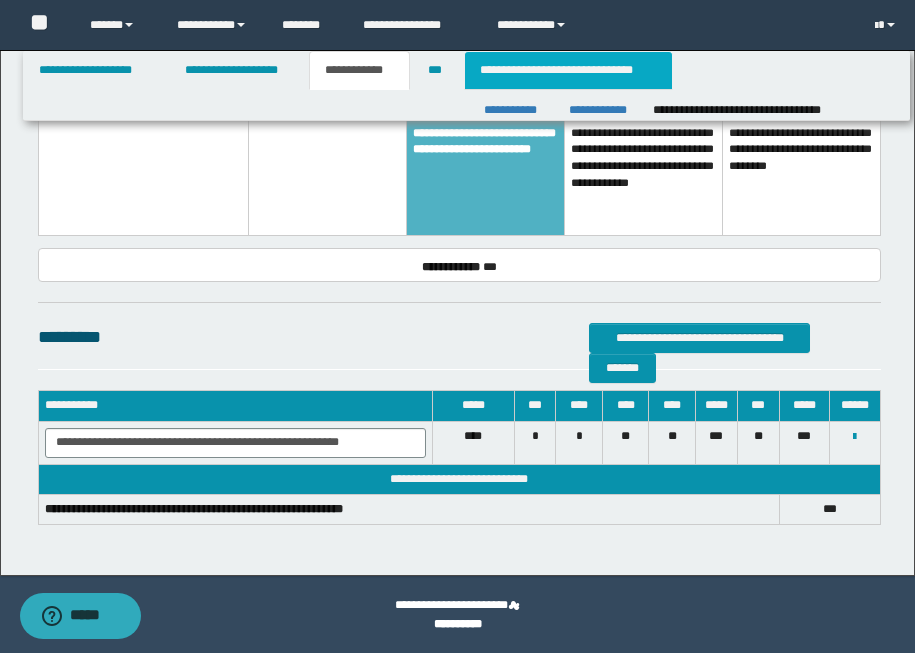 click on "**********" at bounding box center [568, 70] 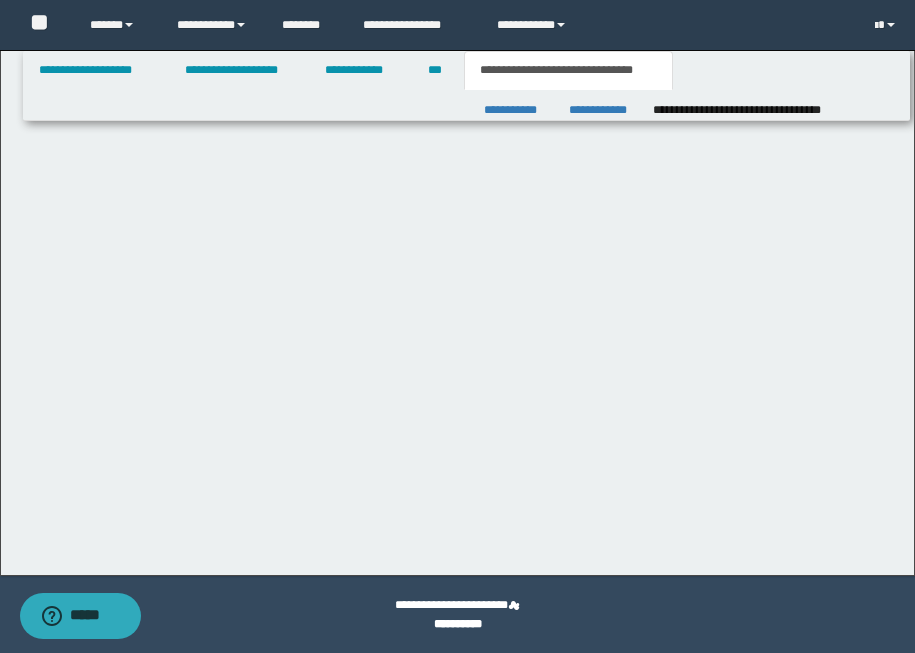 scroll, scrollTop: 0, scrollLeft: 0, axis: both 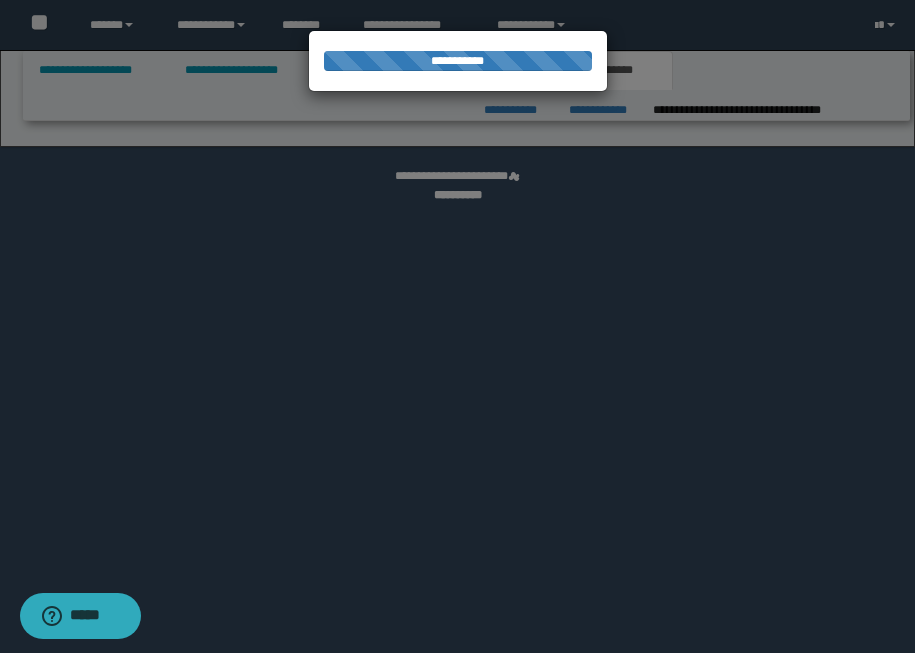 select on "*" 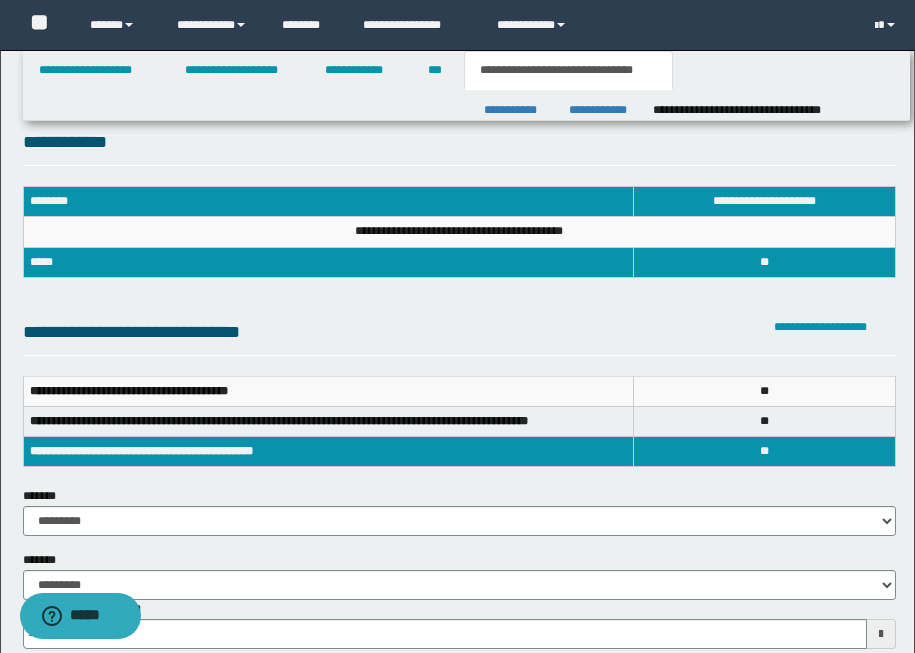 scroll, scrollTop: 0, scrollLeft: 0, axis: both 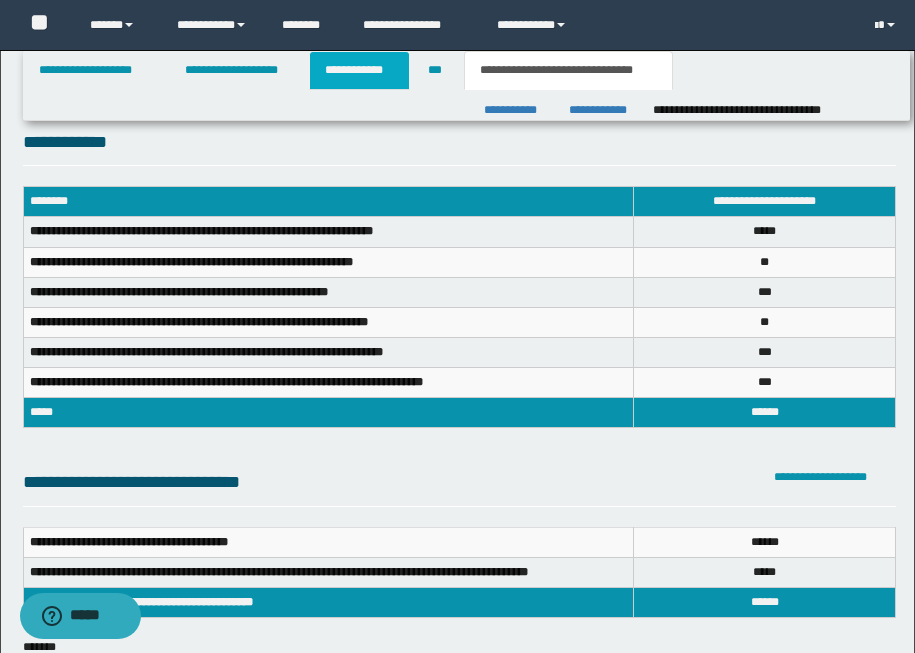 click on "**********" at bounding box center (359, 70) 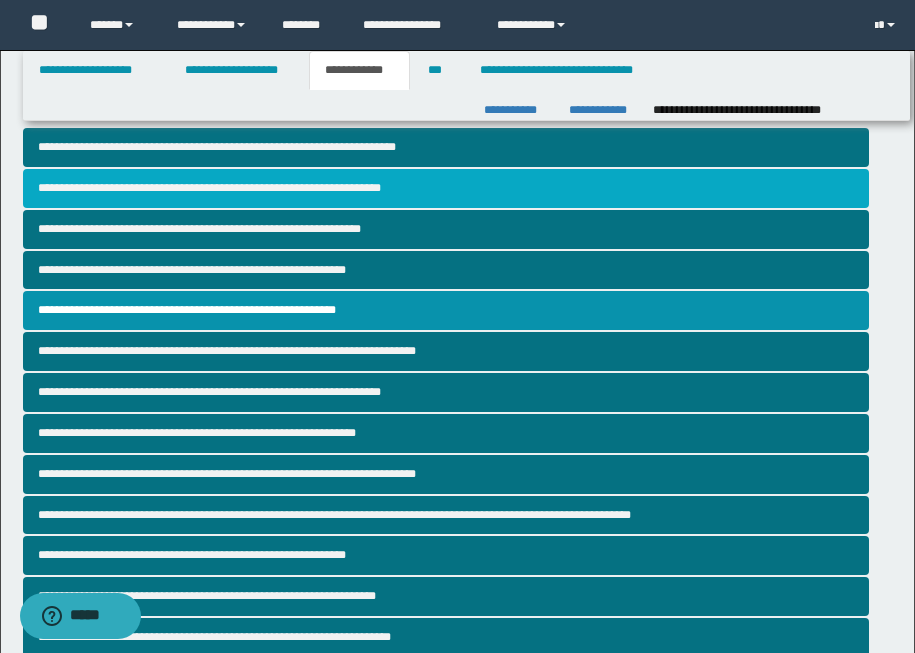 click on "**********" at bounding box center [446, 188] 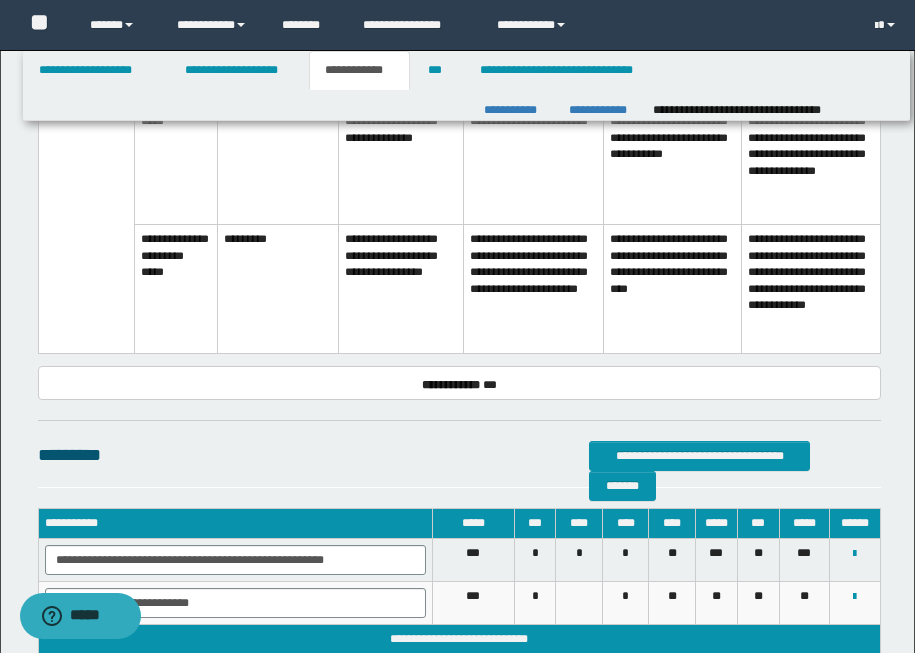 scroll, scrollTop: 2935, scrollLeft: 0, axis: vertical 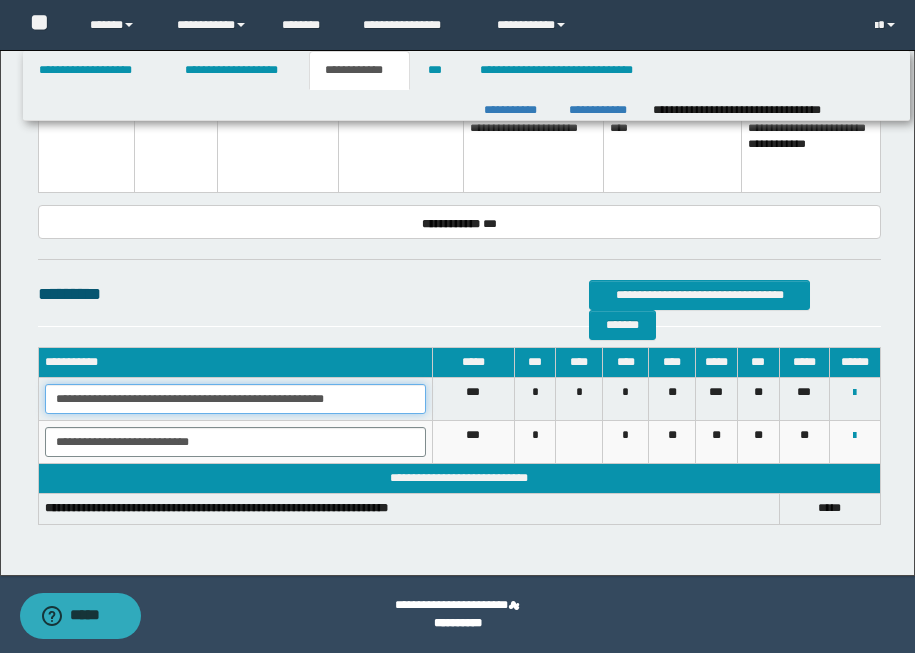 drag, startPoint x: 49, startPoint y: 396, endPoint x: 424, endPoint y: 405, distance: 375.10797 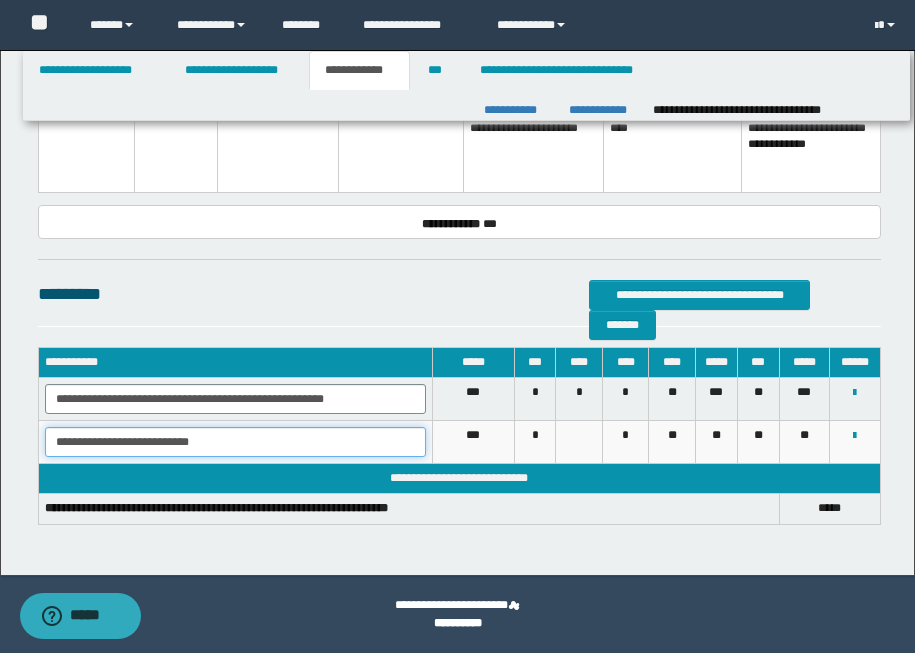 drag, startPoint x: 56, startPoint y: 437, endPoint x: 344, endPoint y: 480, distance: 291.19238 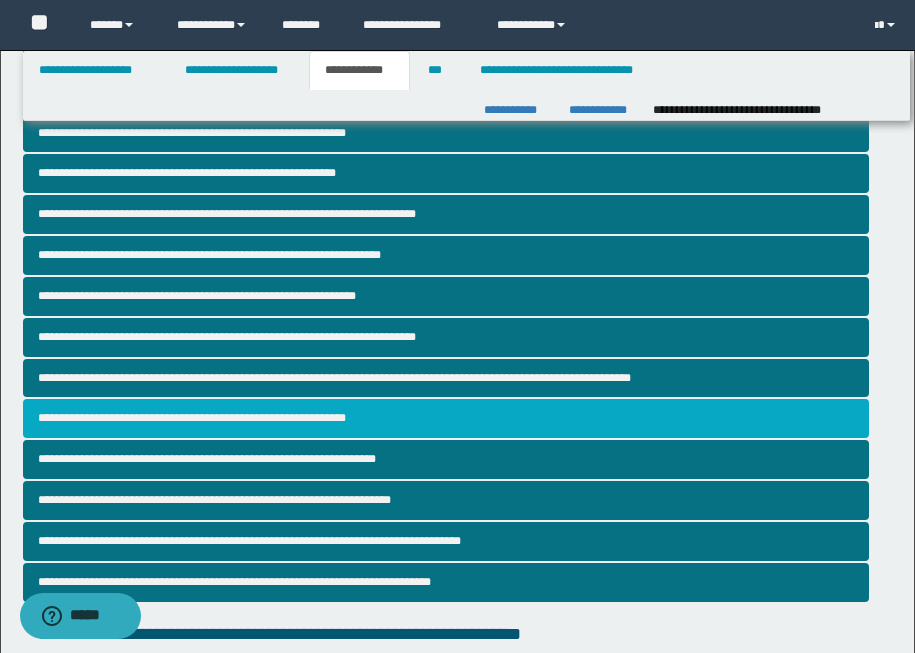 scroll, scrollTop: 146, scrollLeft: 0, axis: vertical 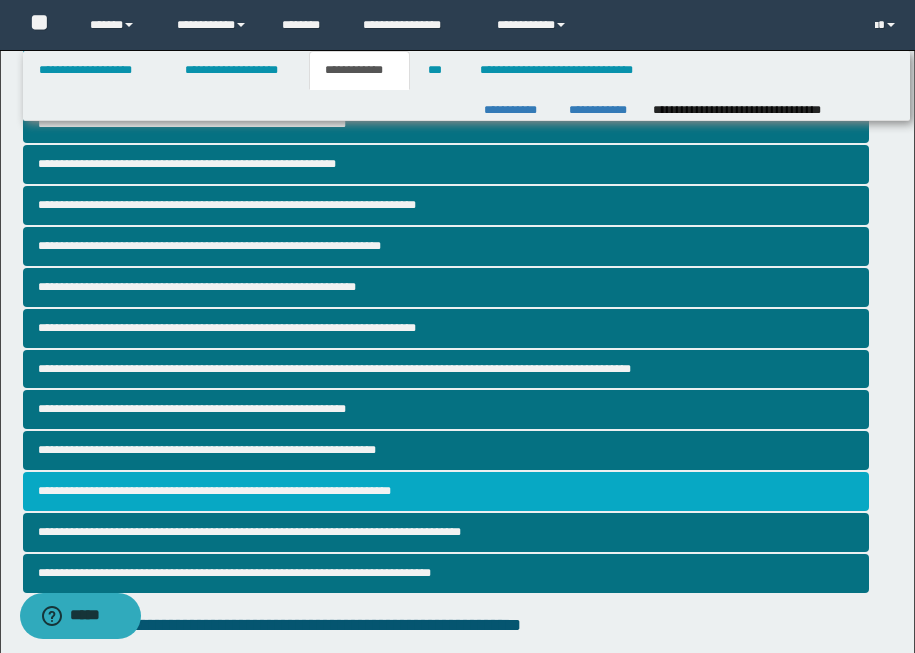 click on "**********" at bounding box center (446, 491) 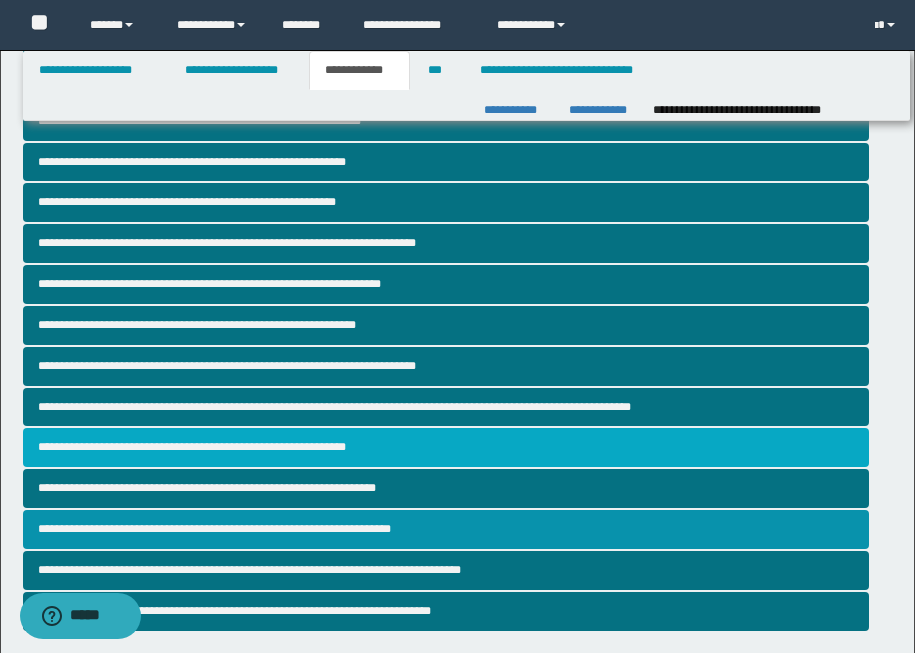 scroll, scrollTop: 135, scrollLeft: 0, axis: vertical 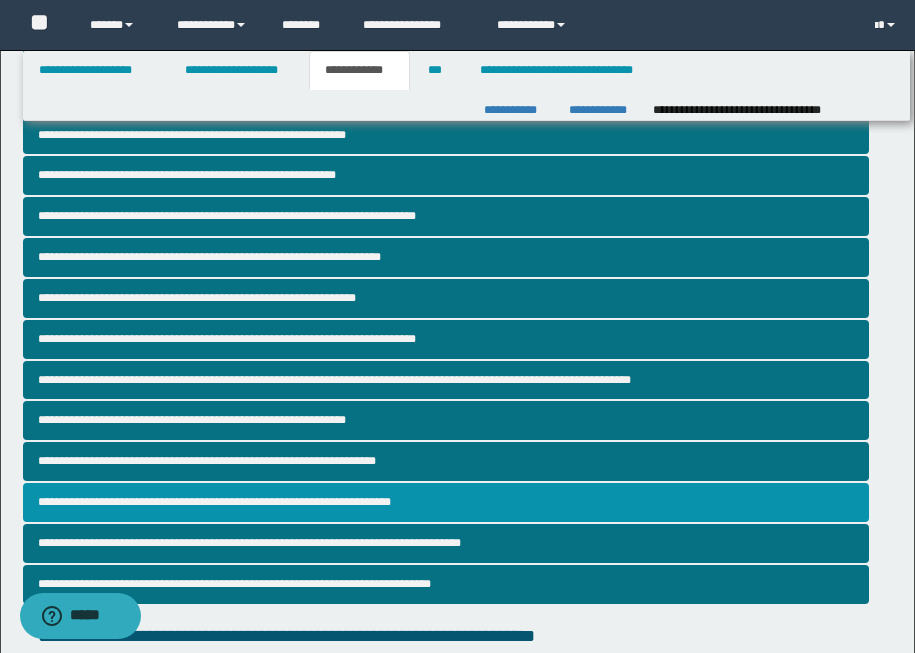 click on "**********" at bounding box center [446, 502] 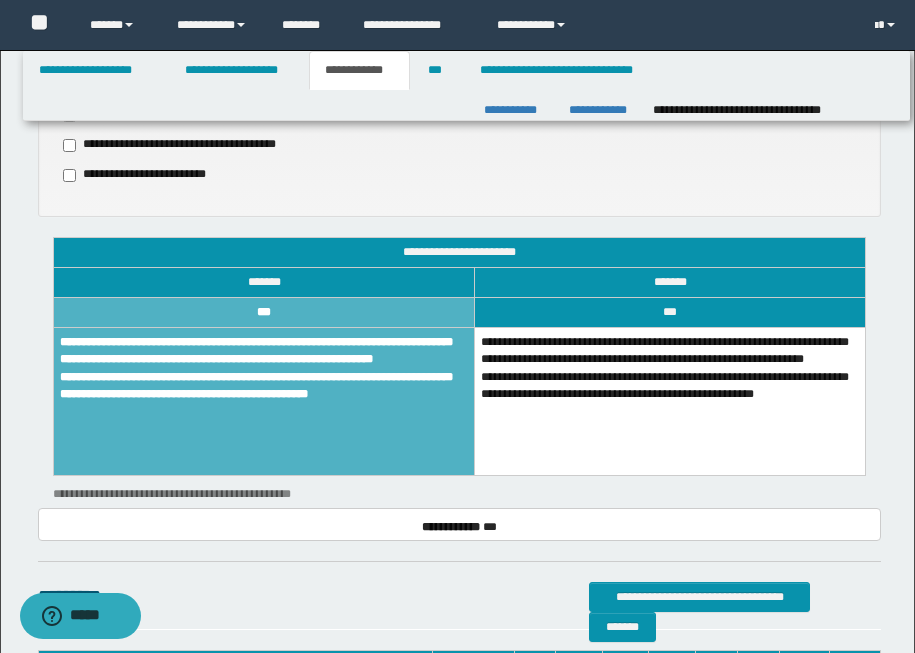 scroll, scrollTop: 1408, scrollLeft: 0, axis: vertical 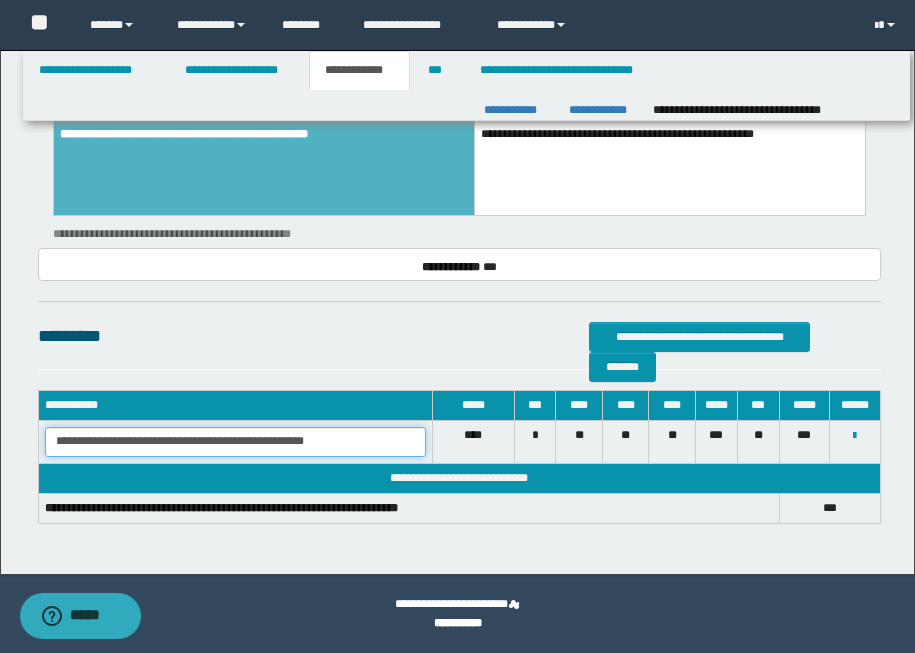 drag, startPoint x: 54, startPoint y: 440, endPoint x: 409, endPoint y: 456, distance: 355.36038 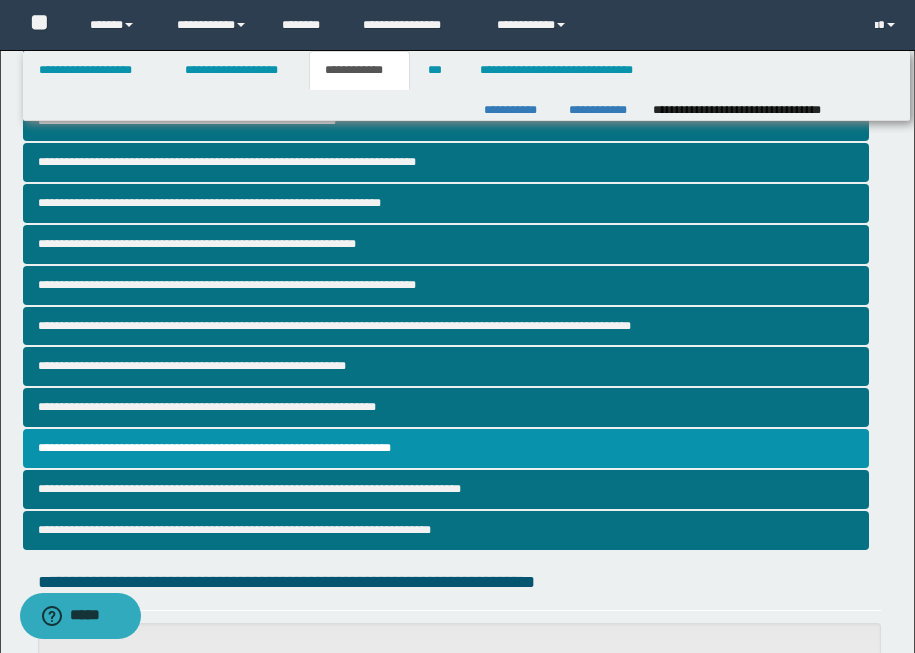 scroll, scrollTop: 0, scrollLeft: 0, axis: both 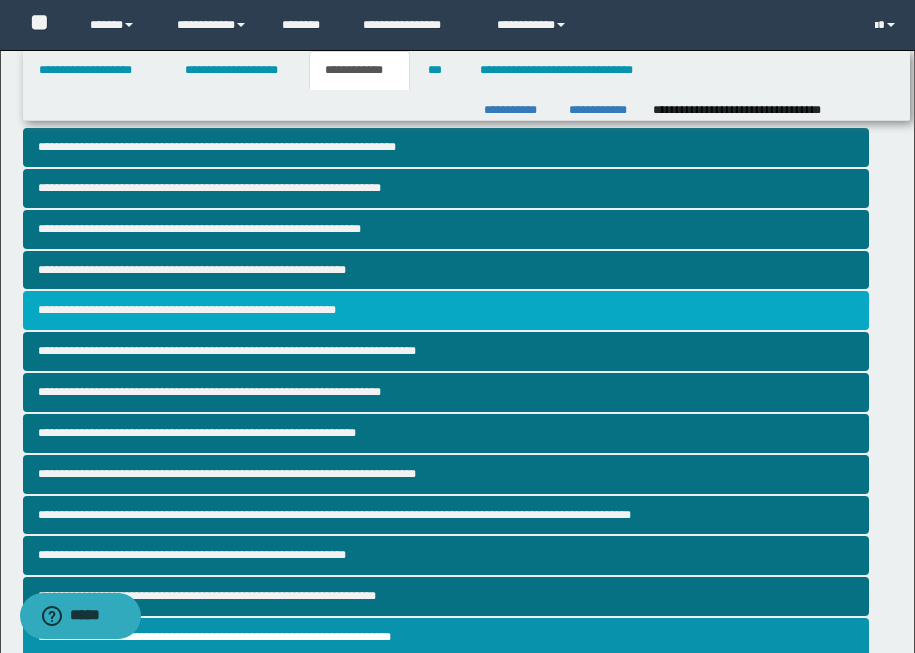click on "**********" at bounding box center [446, 310] 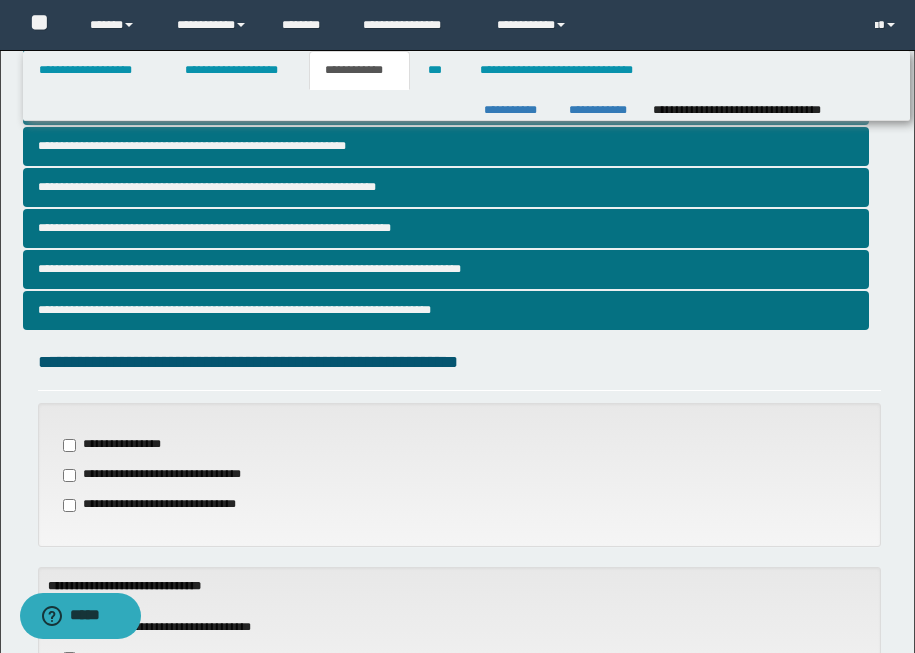 scroll, scrollTop: 1361, scrollLeft: 0, axis: vertical 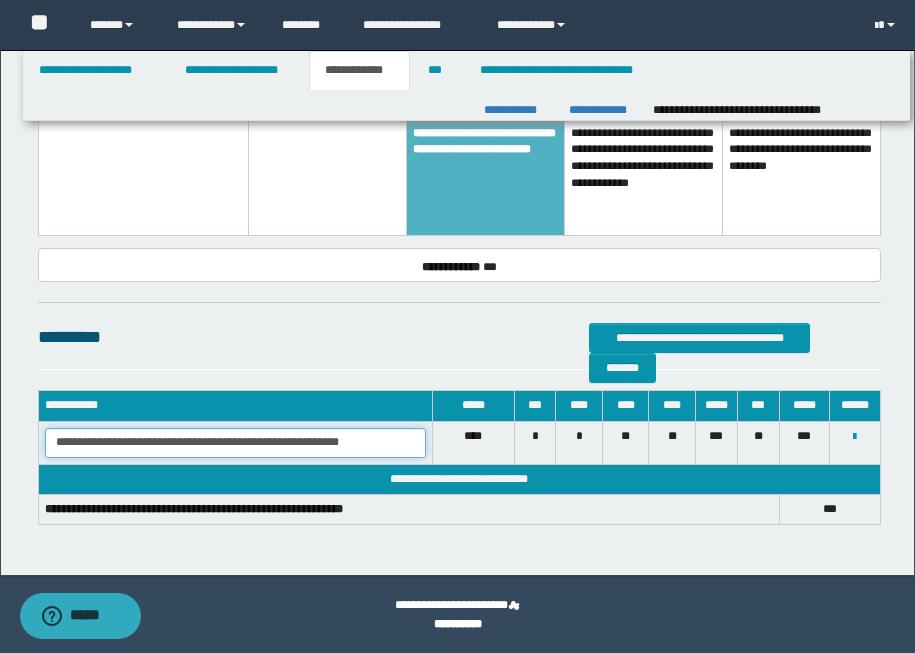 drag, startPoint x: 51, startPoint y: 441, endPoint x: 392, endPoint y: 441, distance: 341 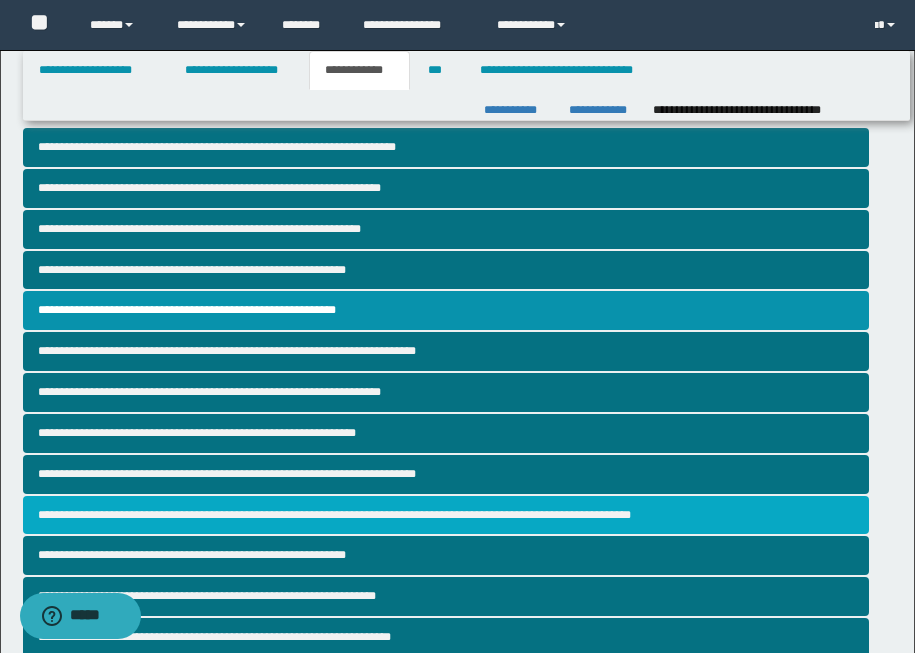 scroll, scrollTop: 152, scrollLeft: 0, axis: vertical 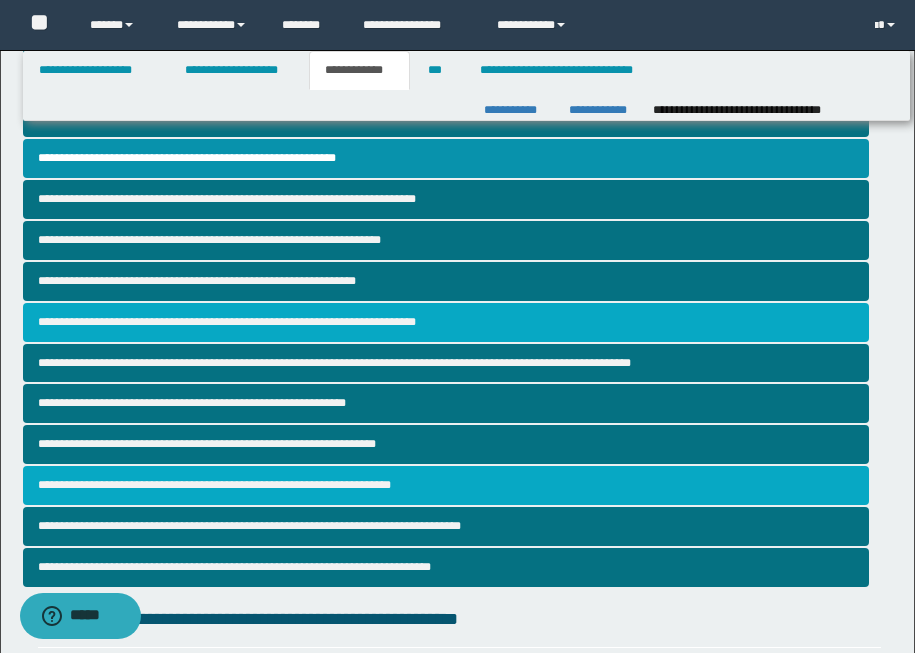 click on "**********" at bounding box center (446, 485) 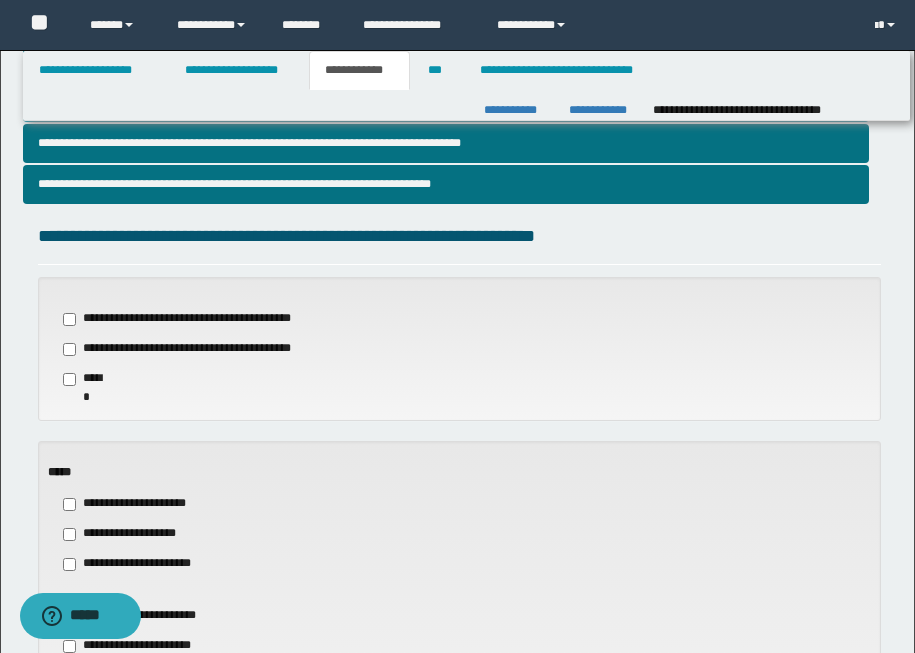 scroll, scrollTop: 682, scrollLeft: 0, axis: vertical 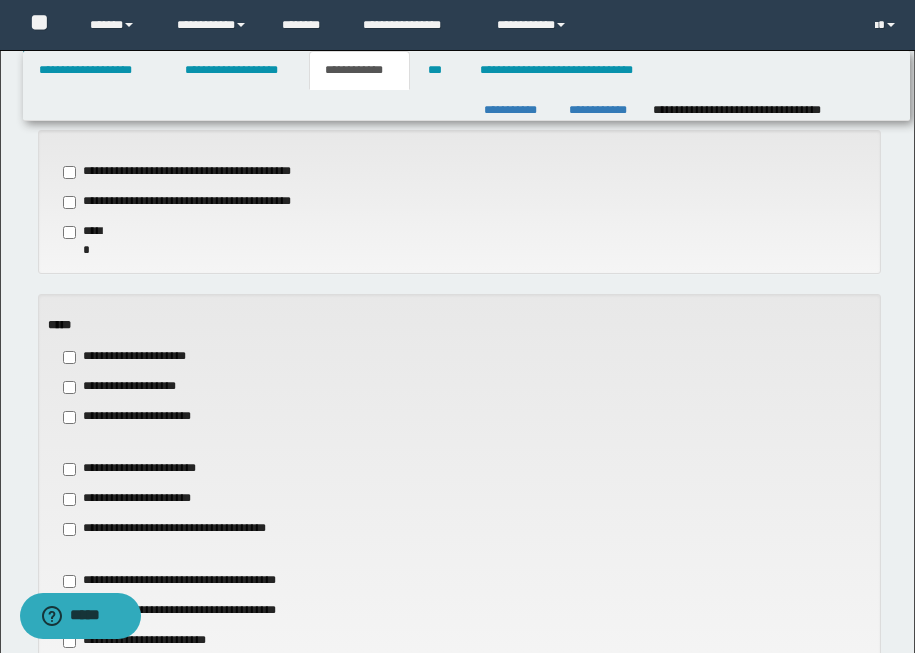 click on "**********" at bounding box center (130, 387) 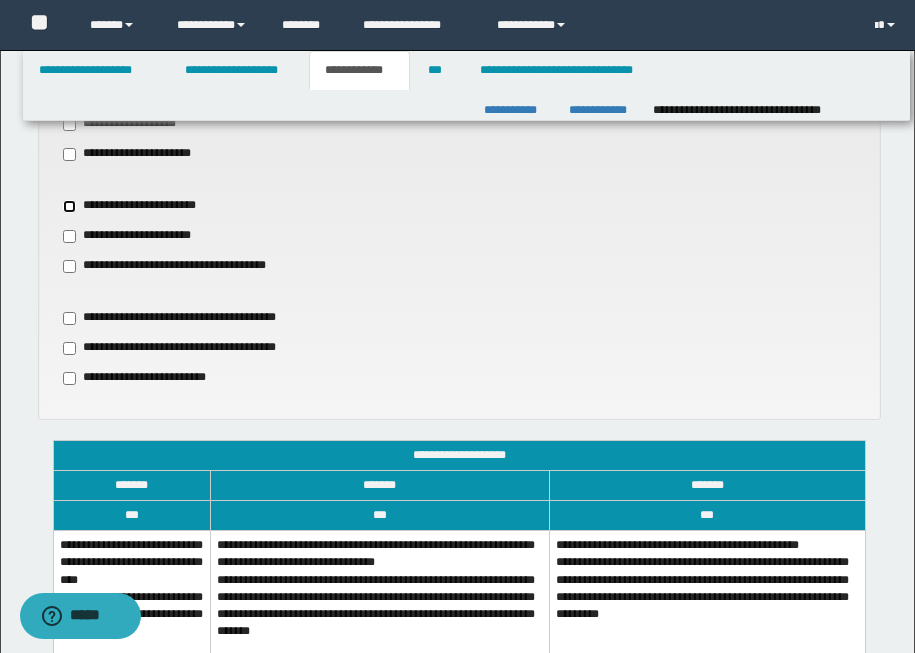 scroll, scrollTop: 1075, scrollLeft: 0, axis: vertical 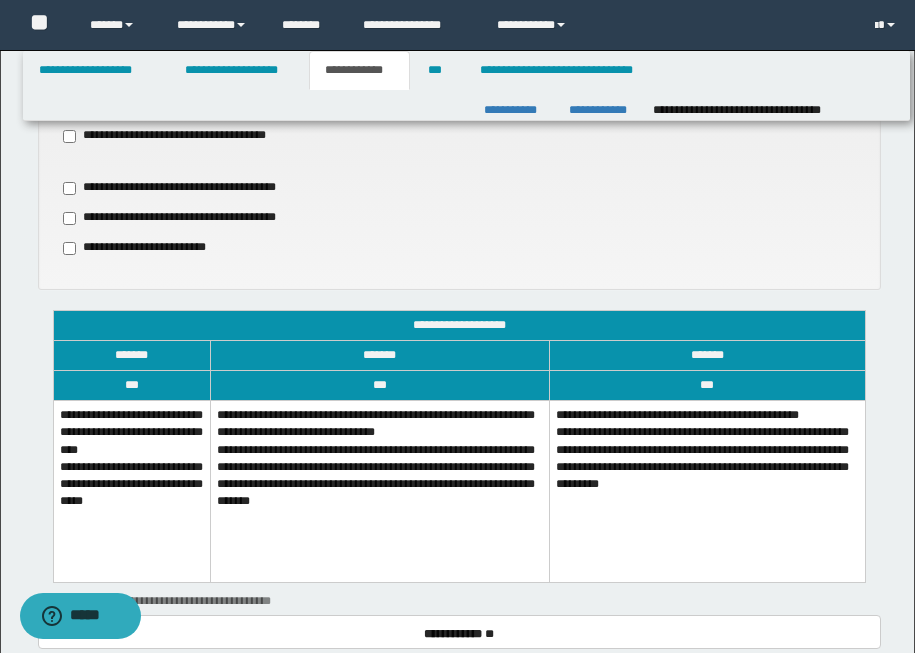 click on "**********" at bounding box center (131, 492) 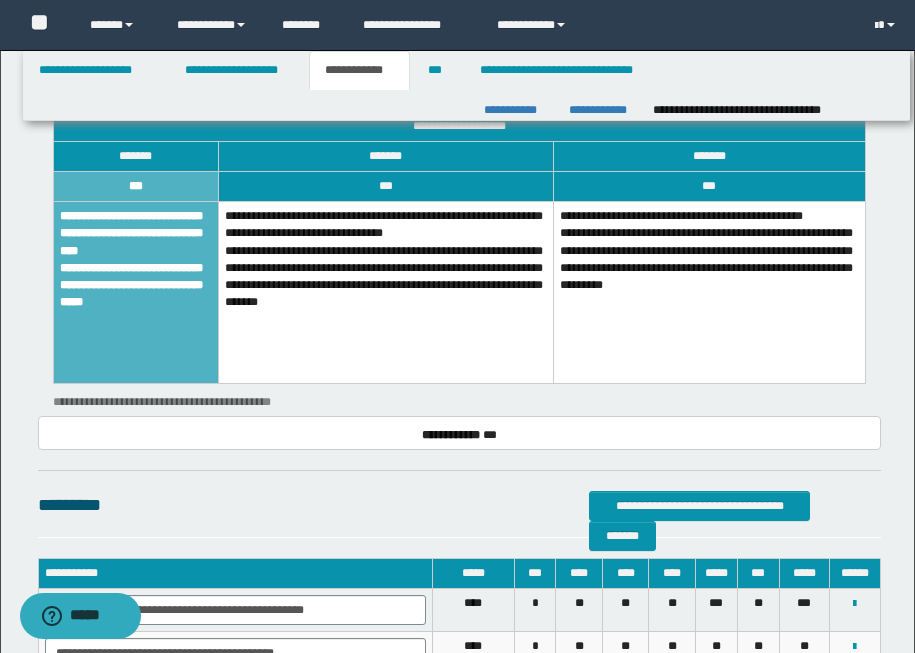 scroll, scrollTop: 1485, scrollLeft: 0, axis: vertical 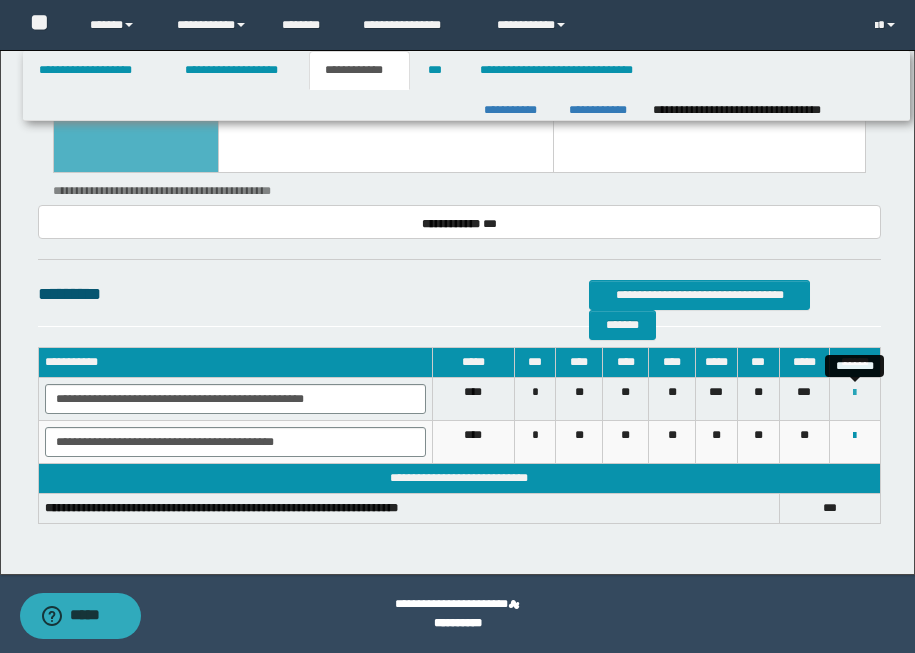 click at bounding box center [854, 393] 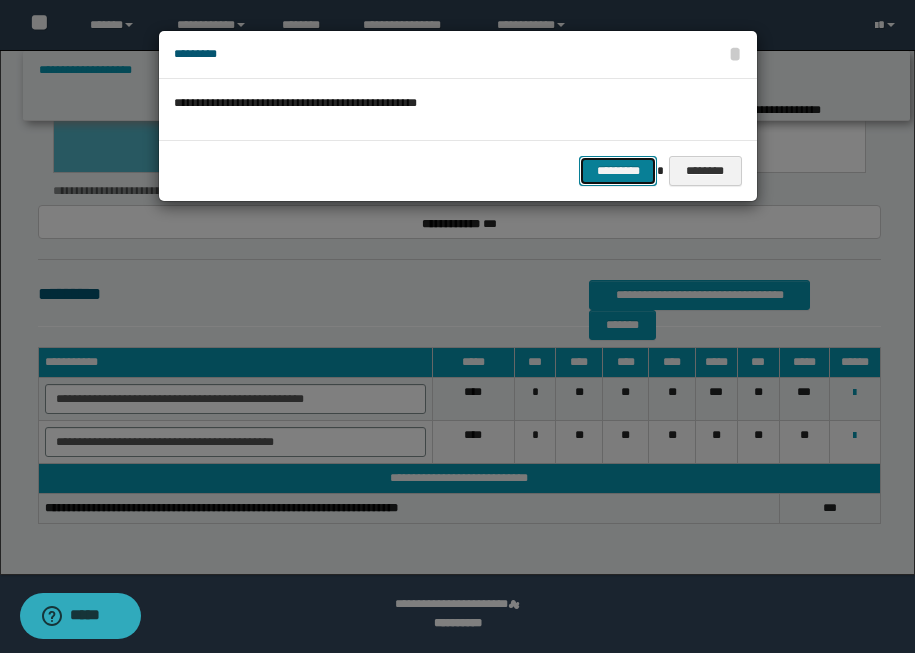 click on "*********" at bounding box center [618, 171] 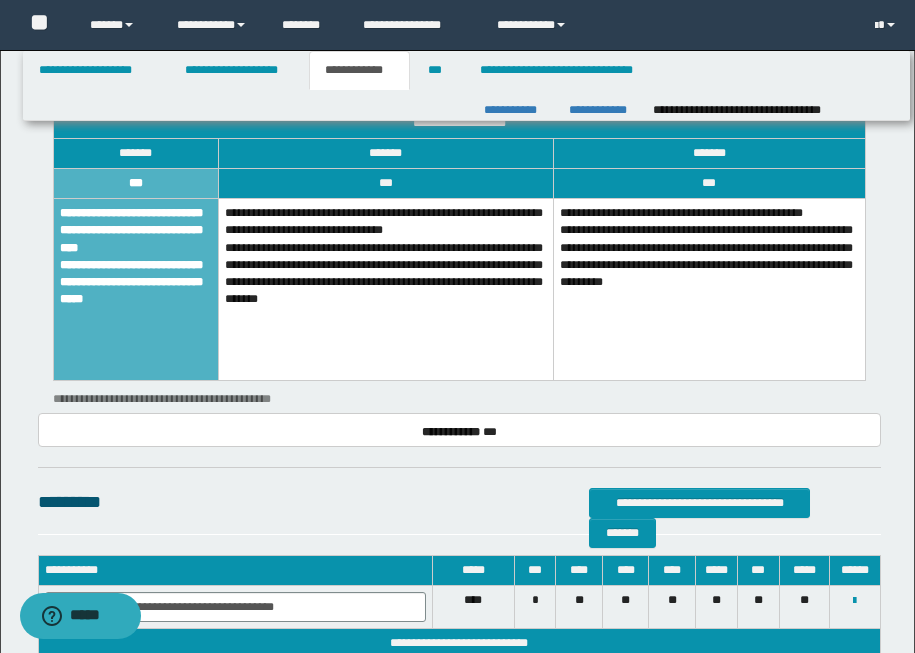scroll, scrollTop: 967, scrollLeft: 0, axis: vertical 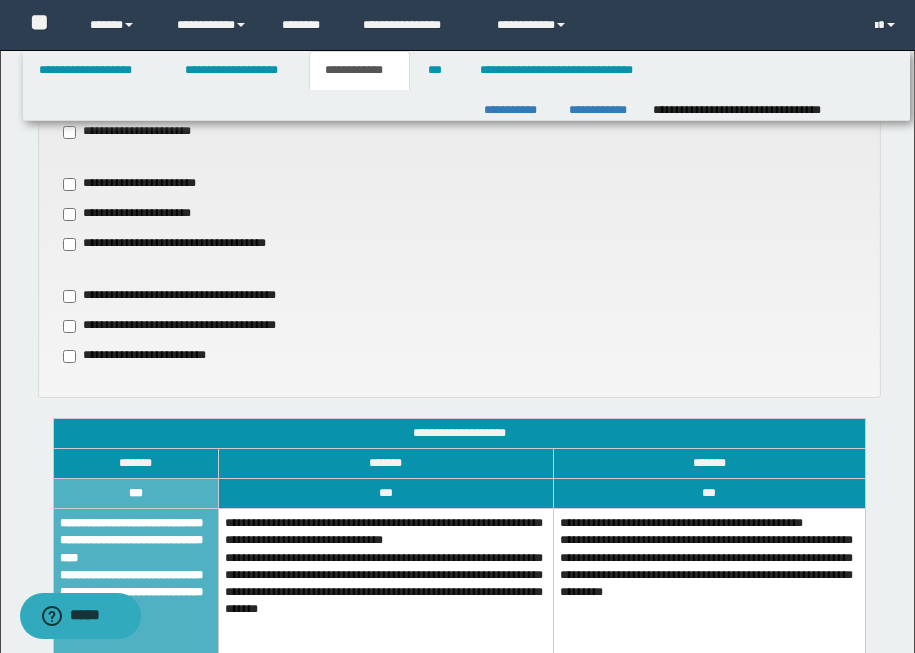 click on "**********" at bounding box center [136, 600] 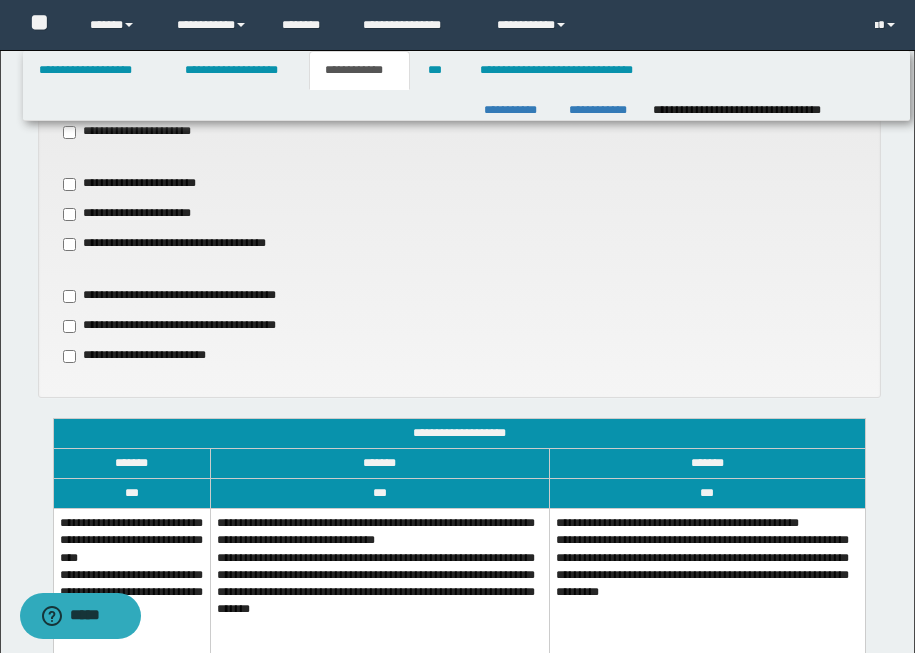 click on "**********" at bounding box center (131, 600) 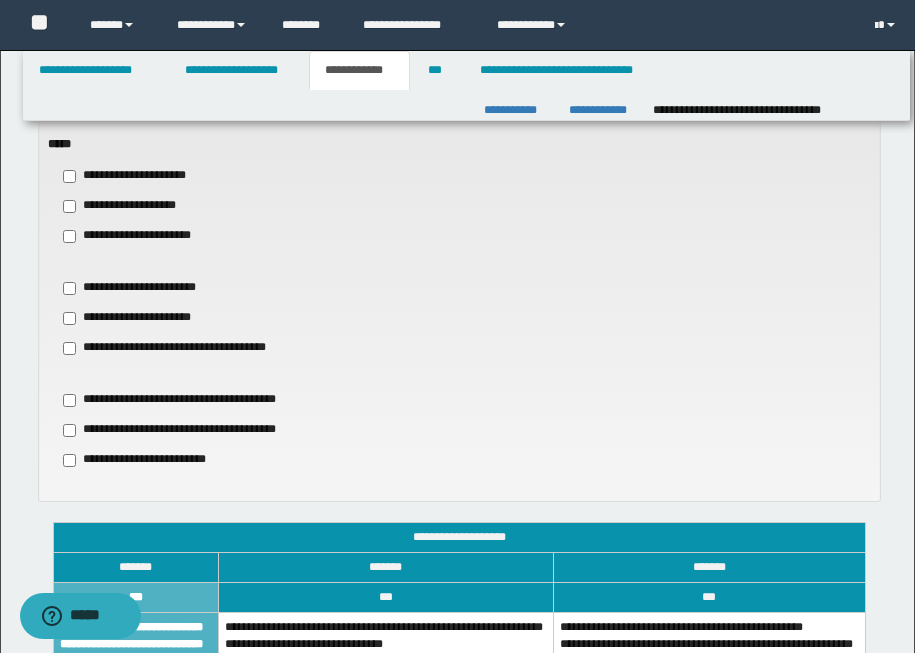 scroll, scrollTop: 637, scrollLeft: 0, axis: vertical 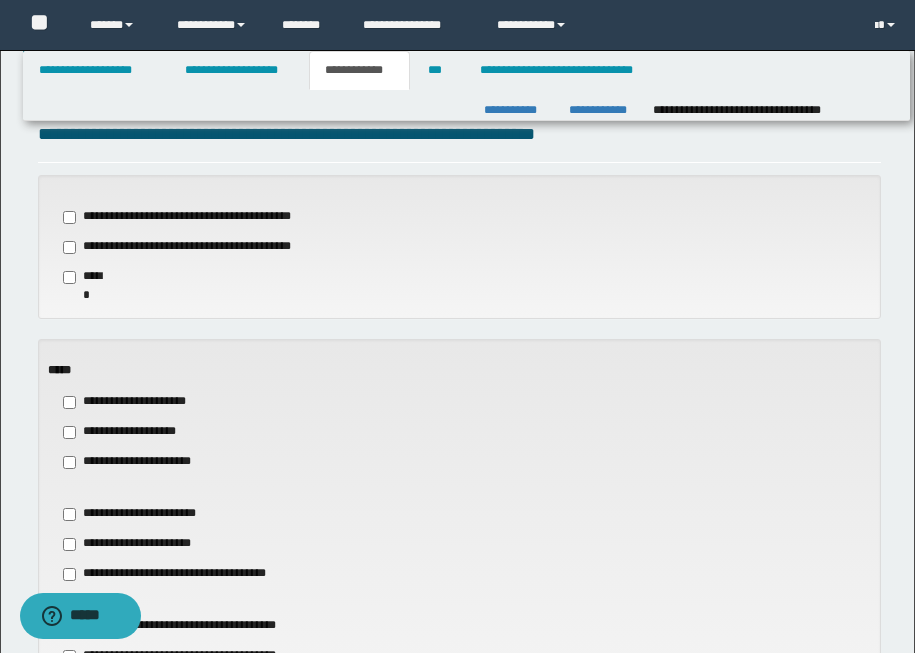 click on "**********" at bounding box center [146, 514] 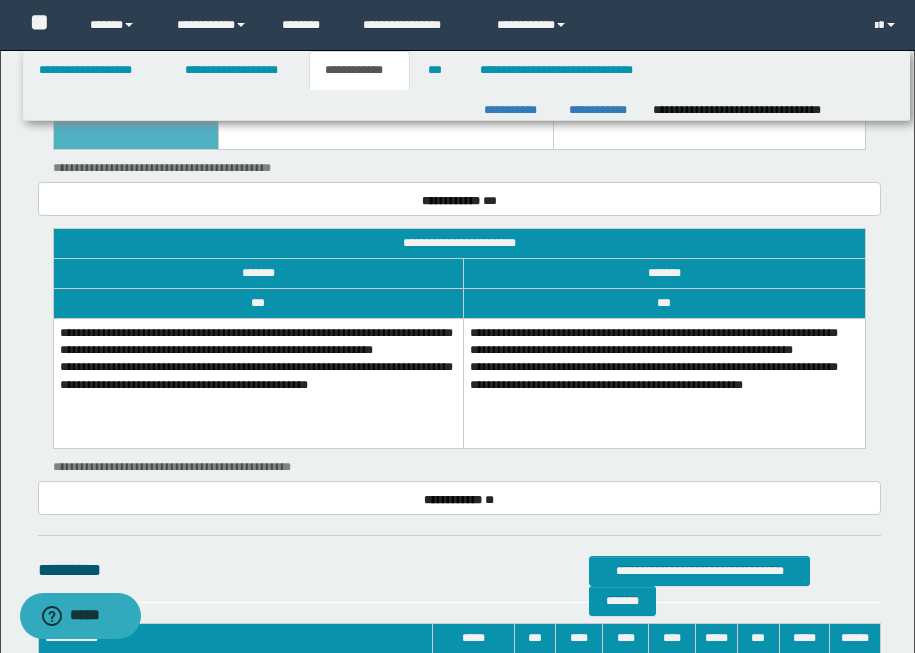 click on "**********" at bounding box center (258, 384) 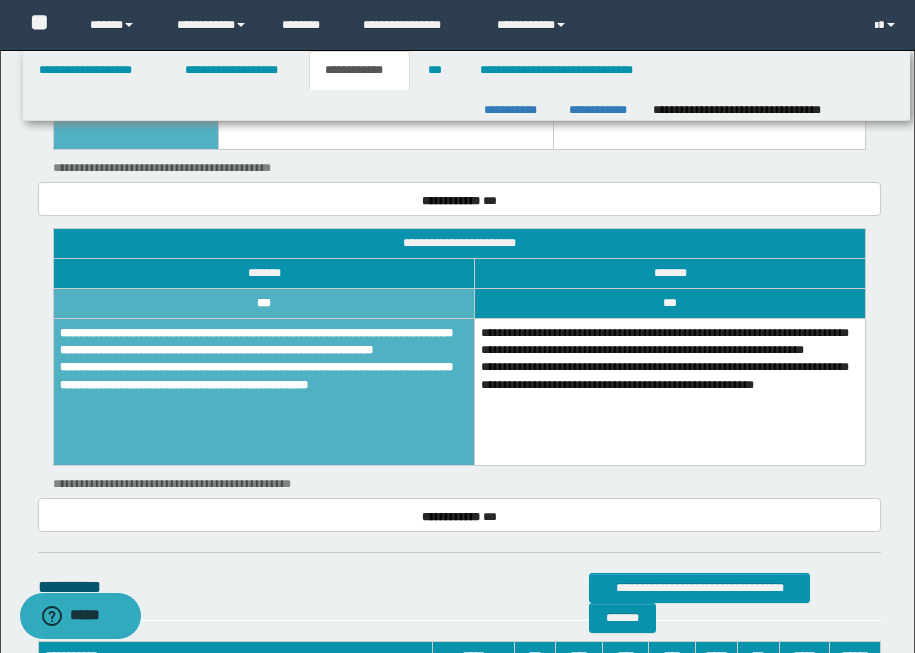 scroll, scrollTop: 1801, scrollLeft: 0, axis: vertical 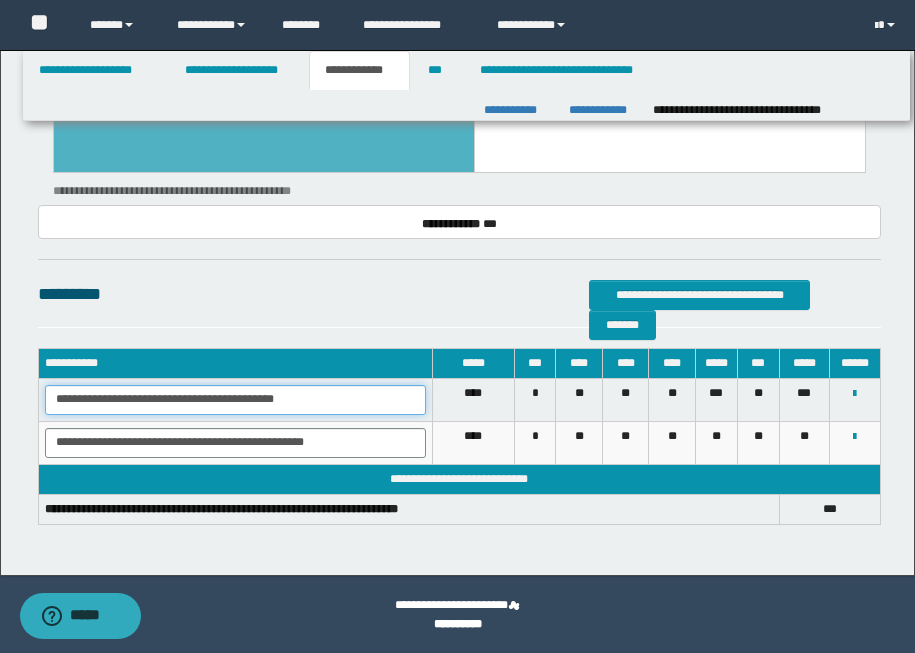click on "**********" at bounding box center [235, 400] 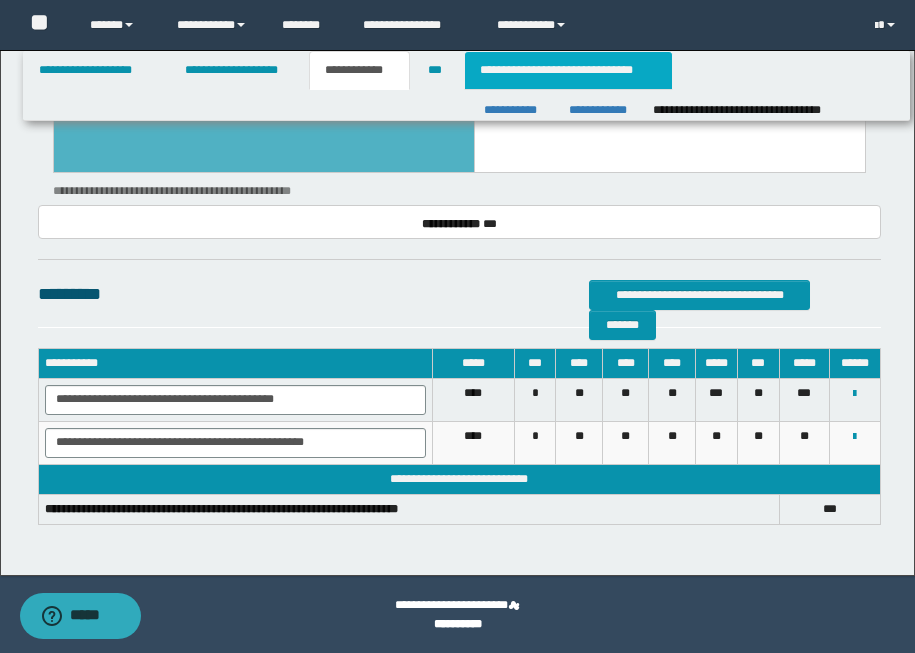 click on "**********" at bounding box center [568, 70] 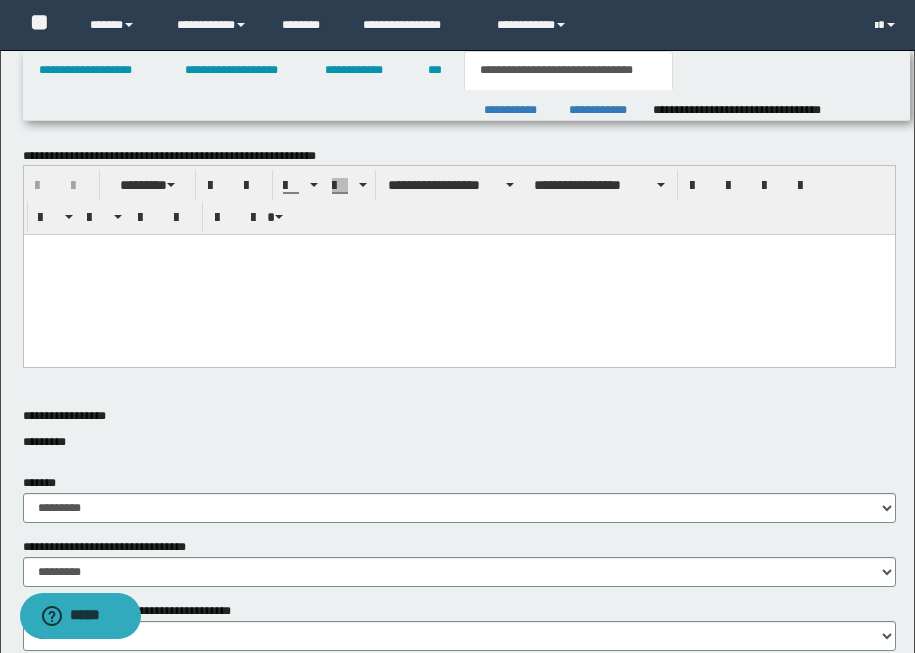 scroll, scrollTop: 0, scrollLeft: 0, axis: both 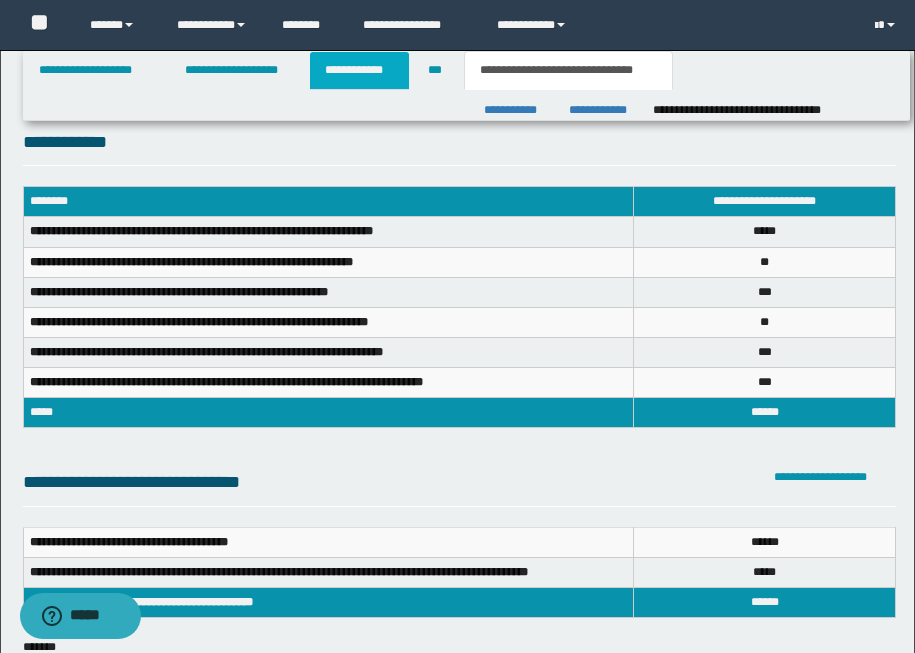 click on "**********" at bounding box center [359, 70] 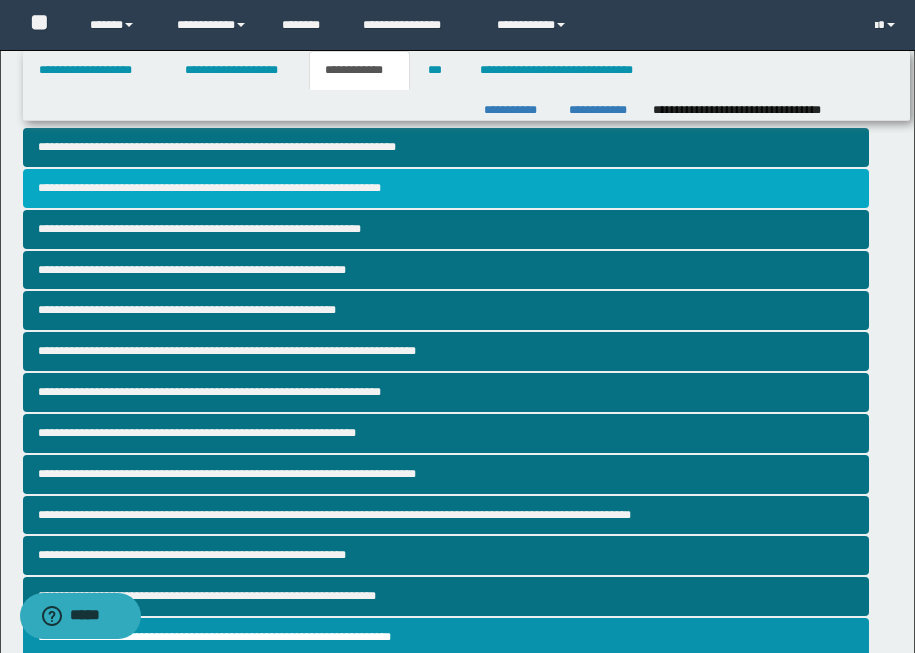 click on "**********" at bounding box center [446, 188] 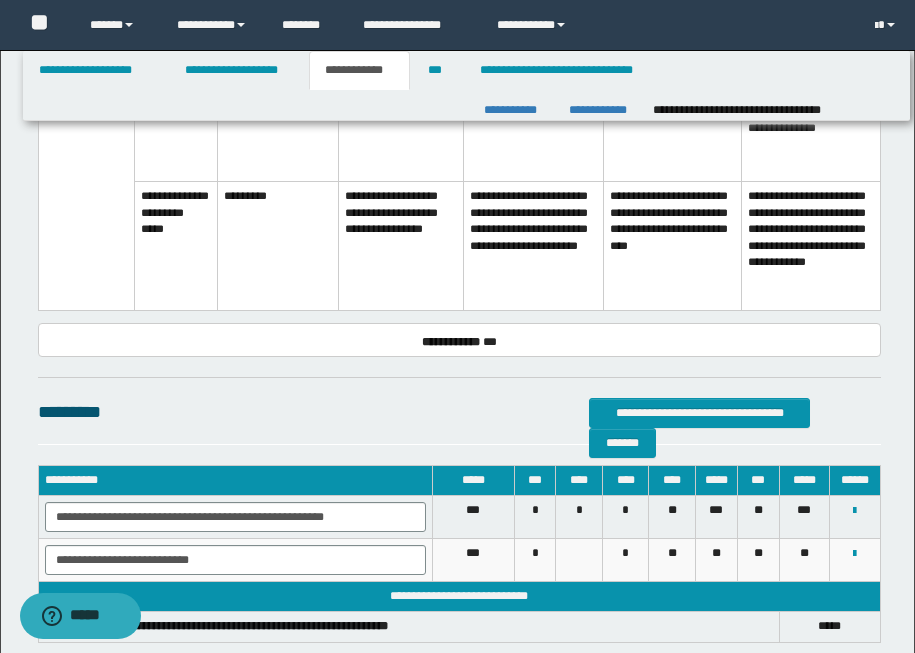 scroll, scrollTop: 2935, scrollLeft: 0, axis: vertical 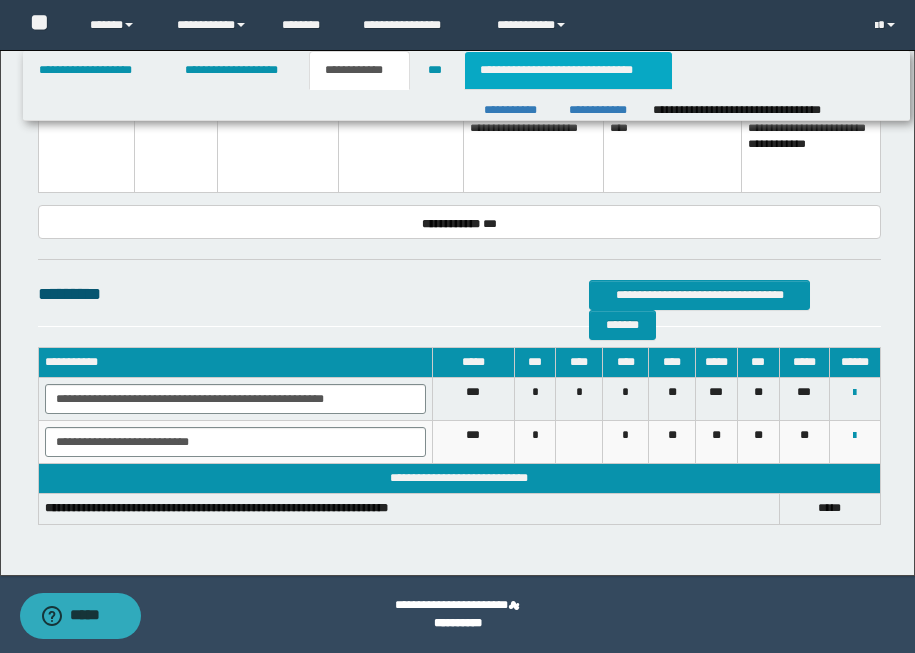 click on "**********" at bounding box center [568, 70] 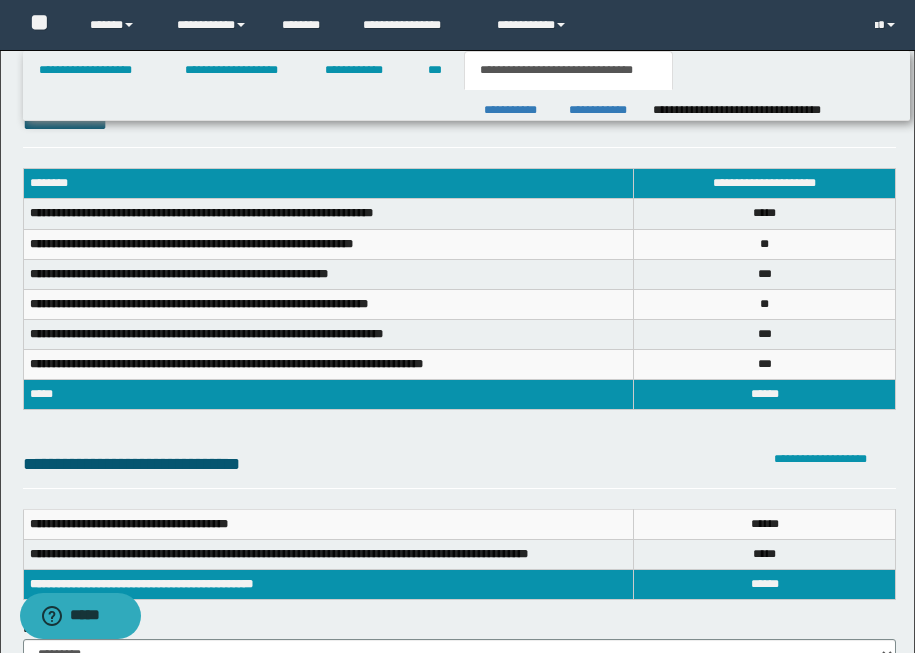 scroll, scrollTop: 0, scrollLeft: 0, axis: both 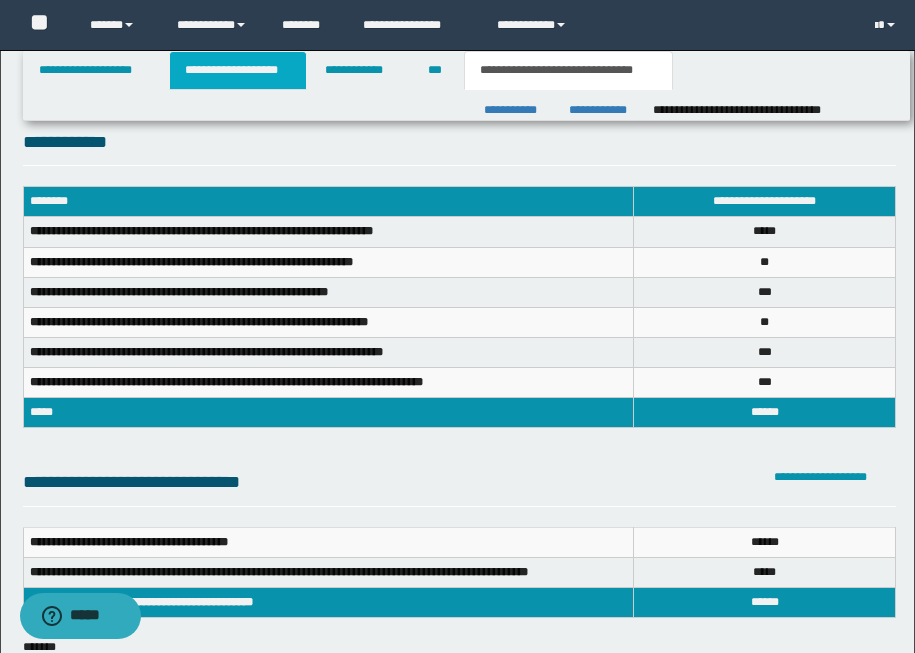 click on "**********" at bounding box center [238, 70] 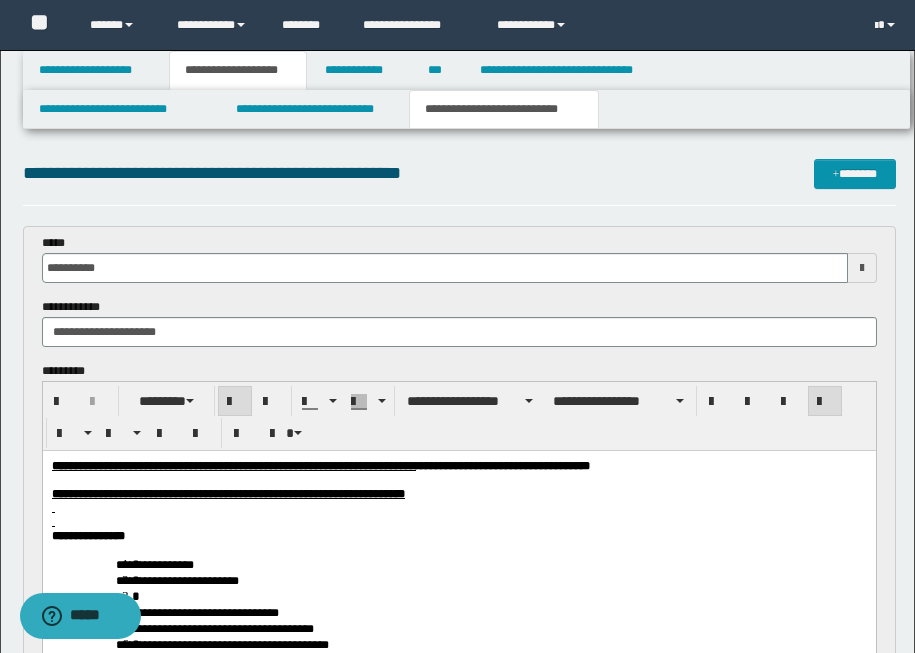 click on "**********" at bounding box center (504, 109) 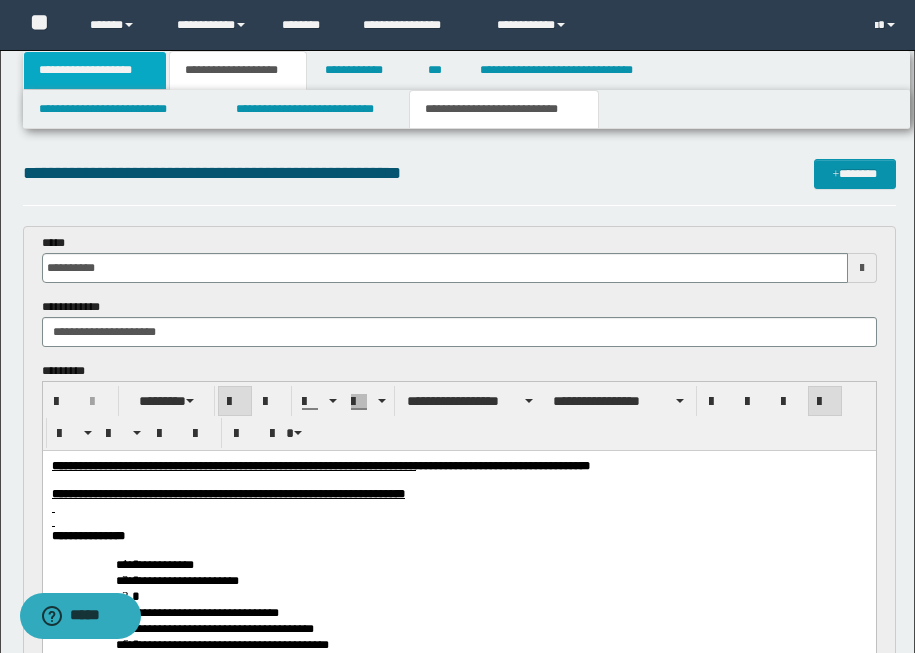 click on "**********" at bounding box center [95, 70] 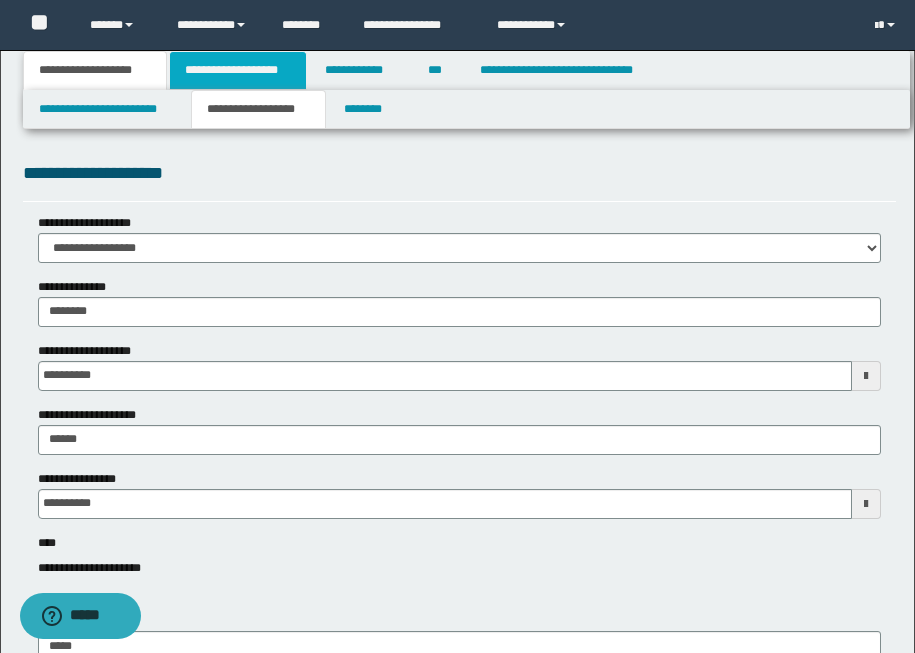 click on "**********" at bounding box center (238, 70) 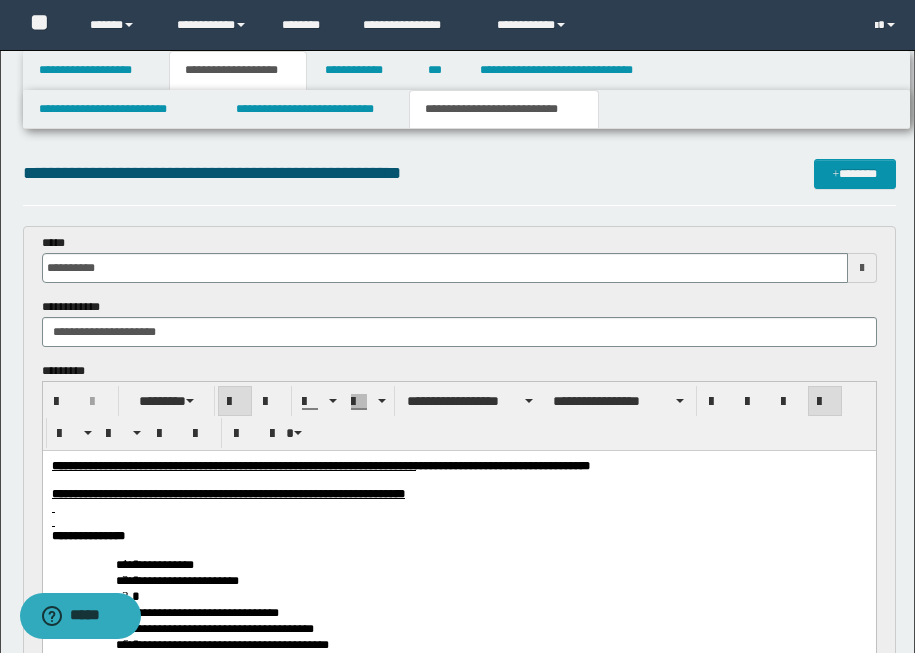 click on "**********" at bounding box center (504, 109) 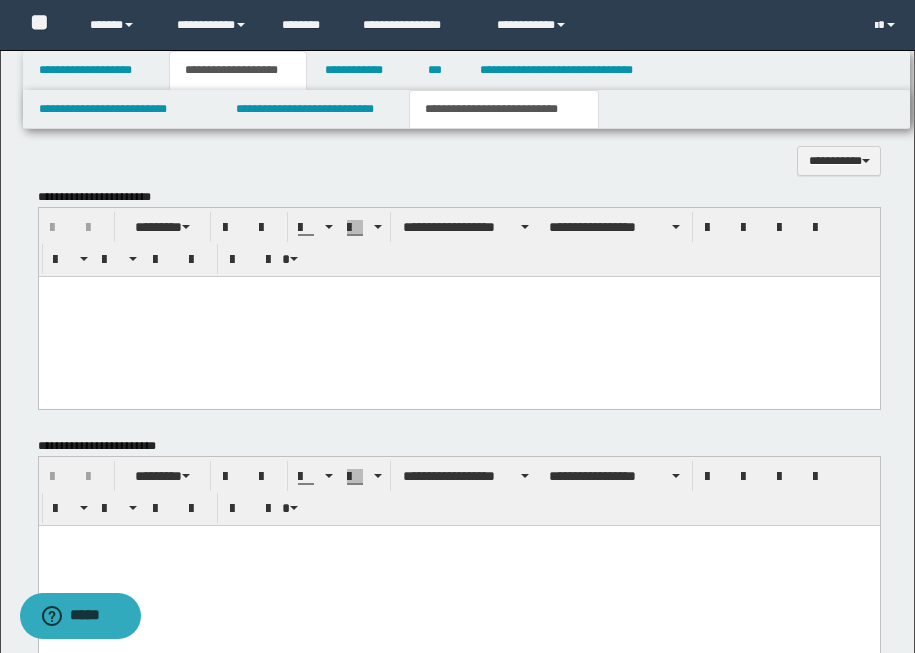 scroll, scrollTop: 2501, scrollLeft: 0, axis: vertical 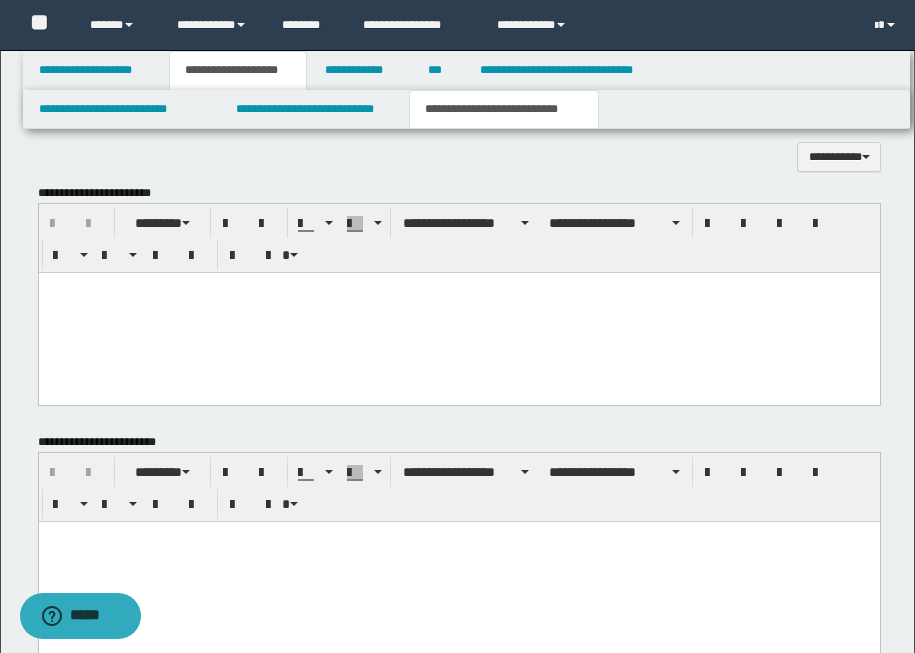 click at bounding box center (458, 313) 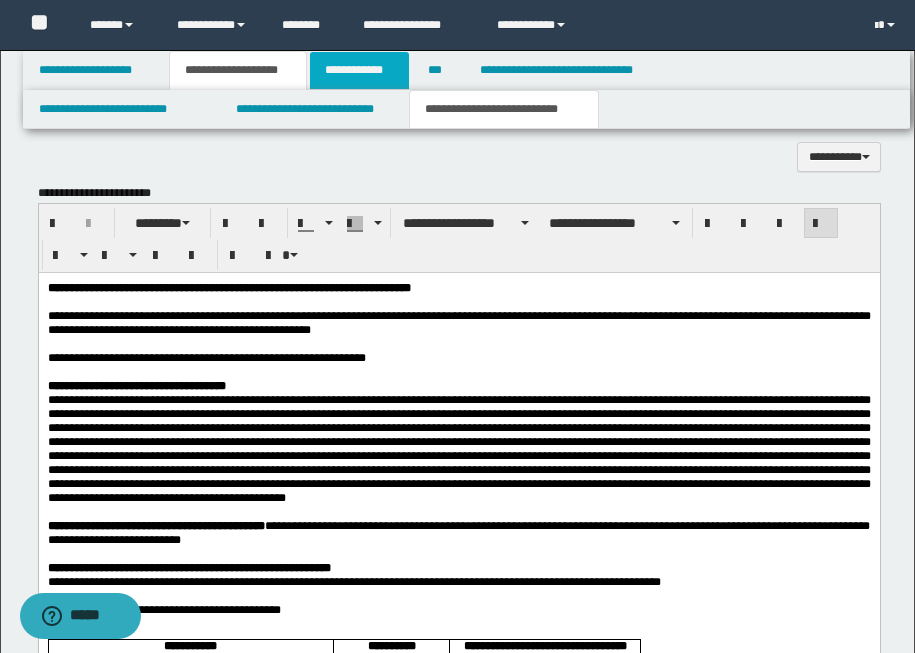 click on "**********" at bounding box center [359, 70] 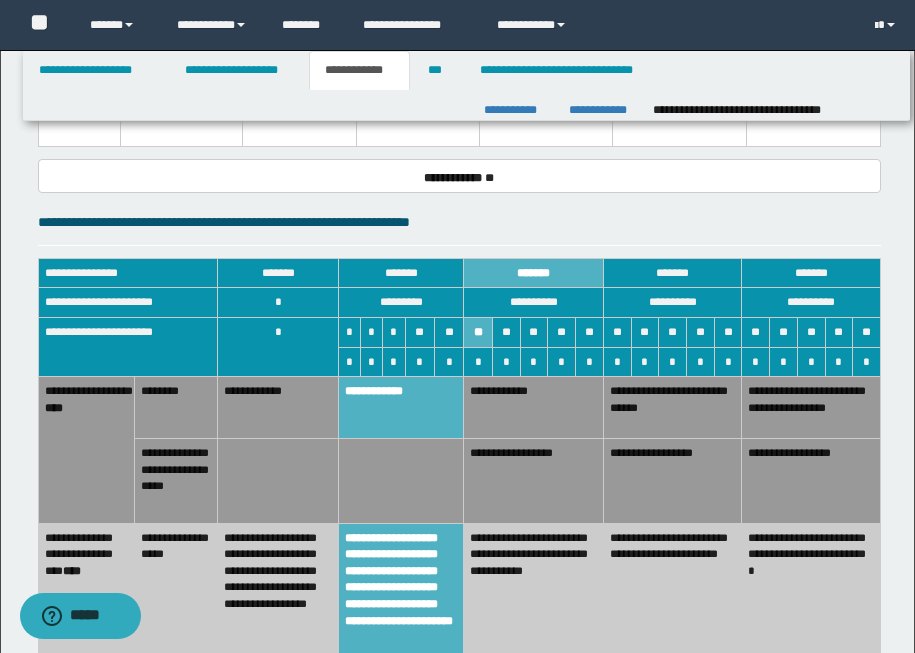 scroll, scrollTop: 1863, scrollLeft: 0, axis: vertical 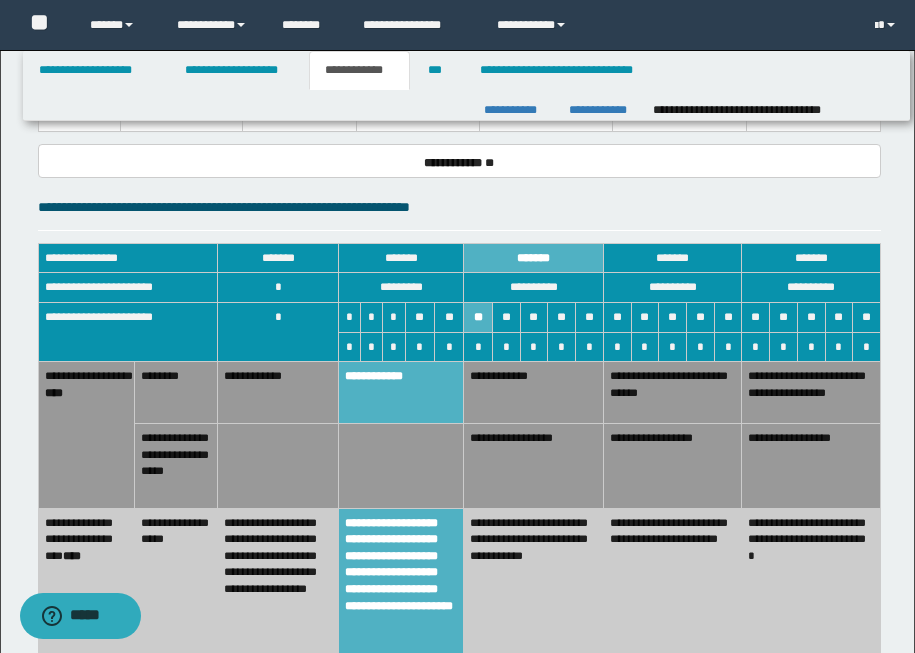 click on "**********" at bounding box center (534, 393) 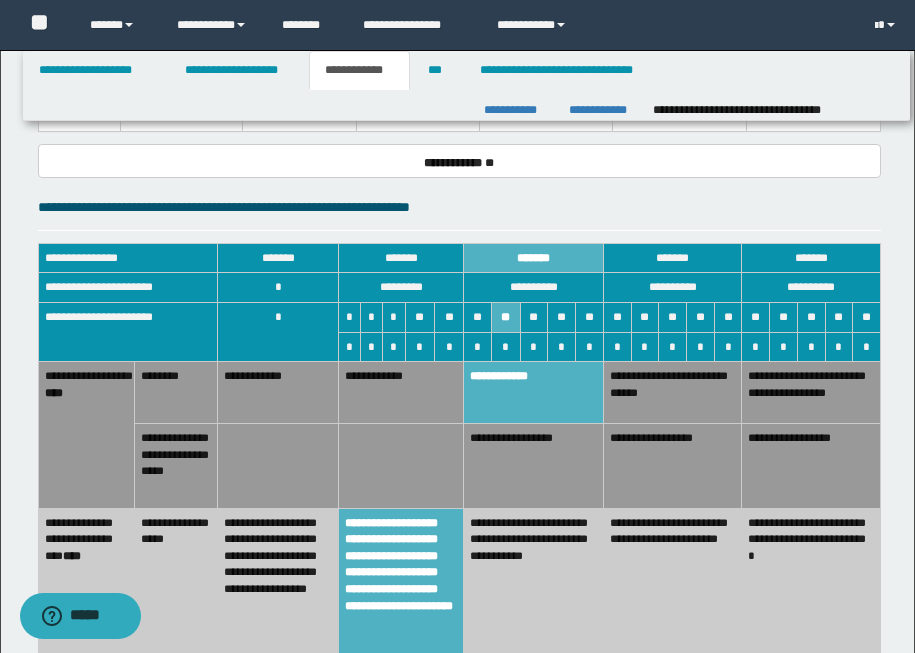 click on "**********" at bounding box center (534, 583) 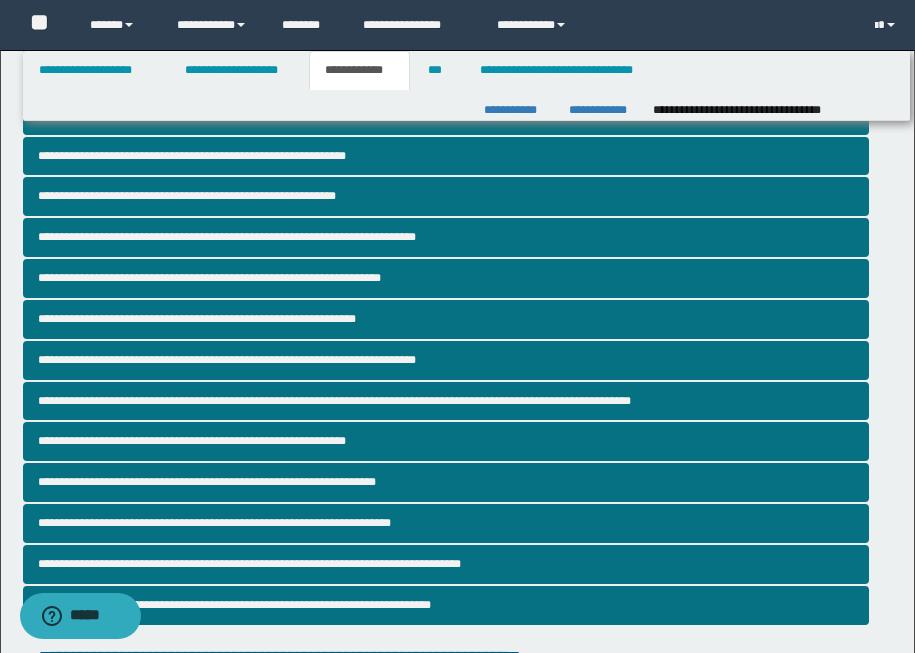 scroll, scrollTop: 0, scrollLeft: 0, axis: both 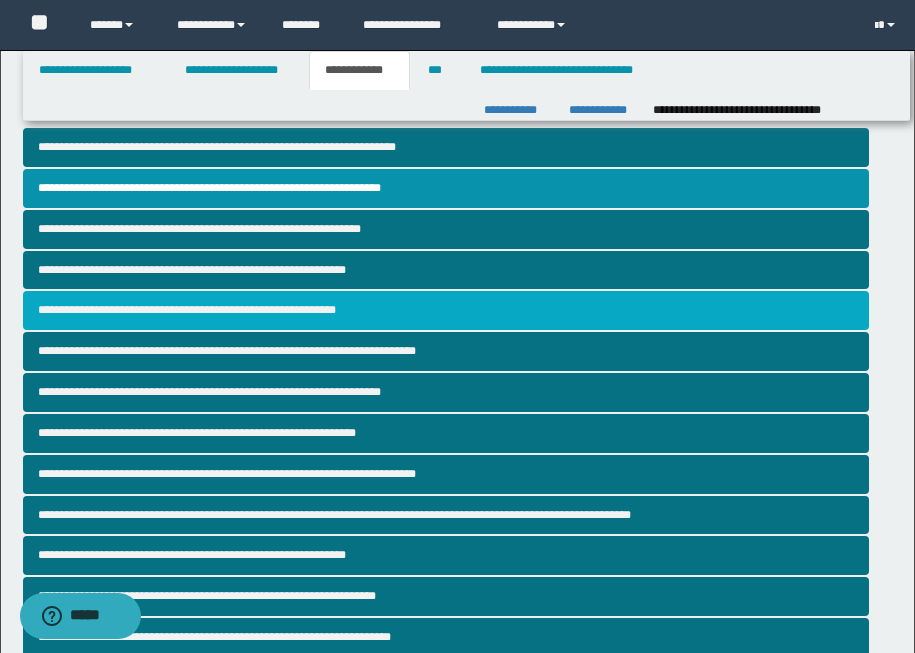click on "**********" at bounding box center [446, 310] 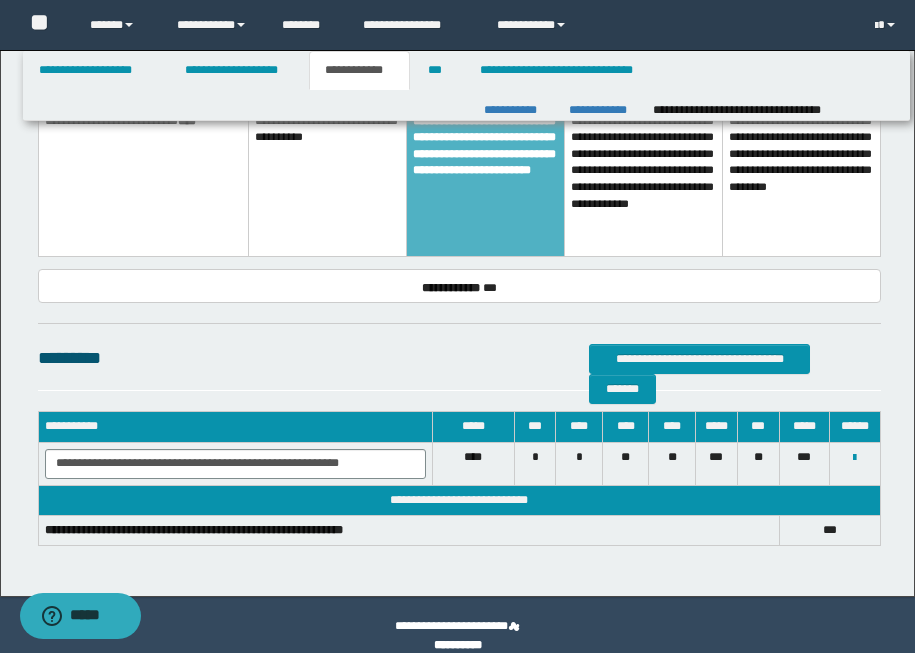 scroll, scrollTop: 1361, scrollLeft: 0, axis: vertical 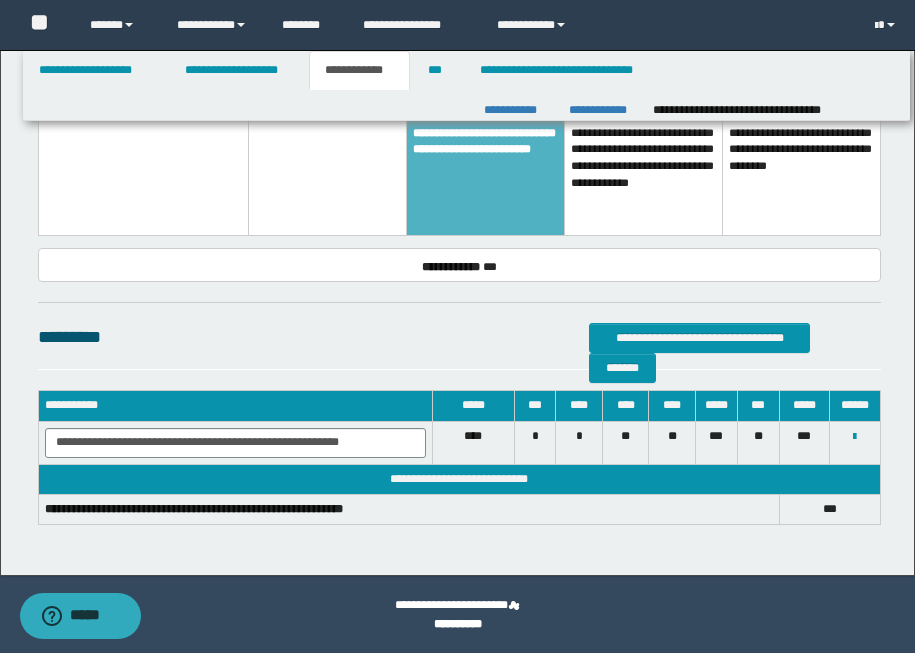 click on "**********" at bounding box center [486, 160] 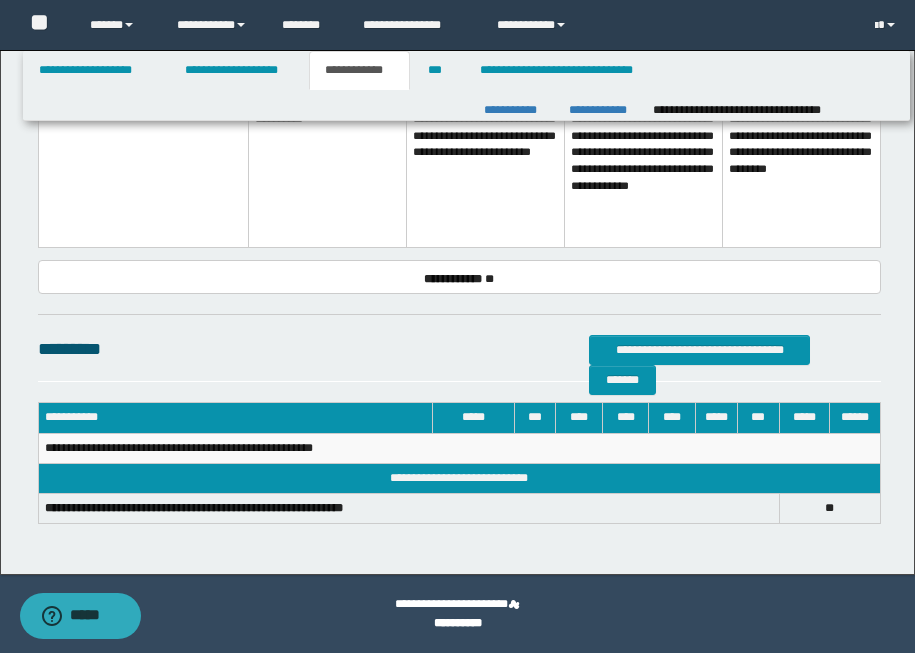 scroll, scrollTop: 1189, scrollLeft: 0, axis: vertical 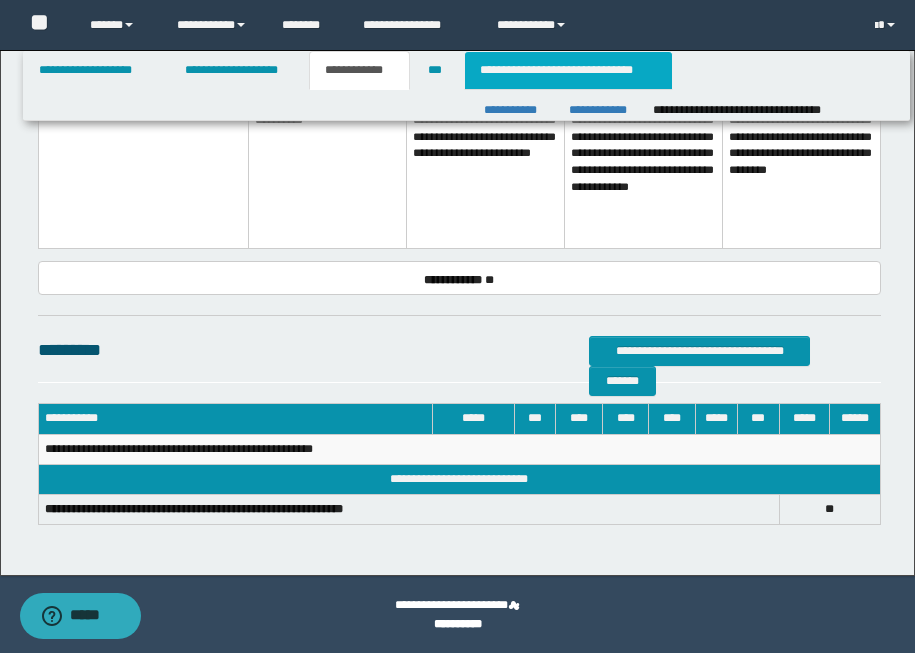 click on "**********" at bounding box center (568, 70) 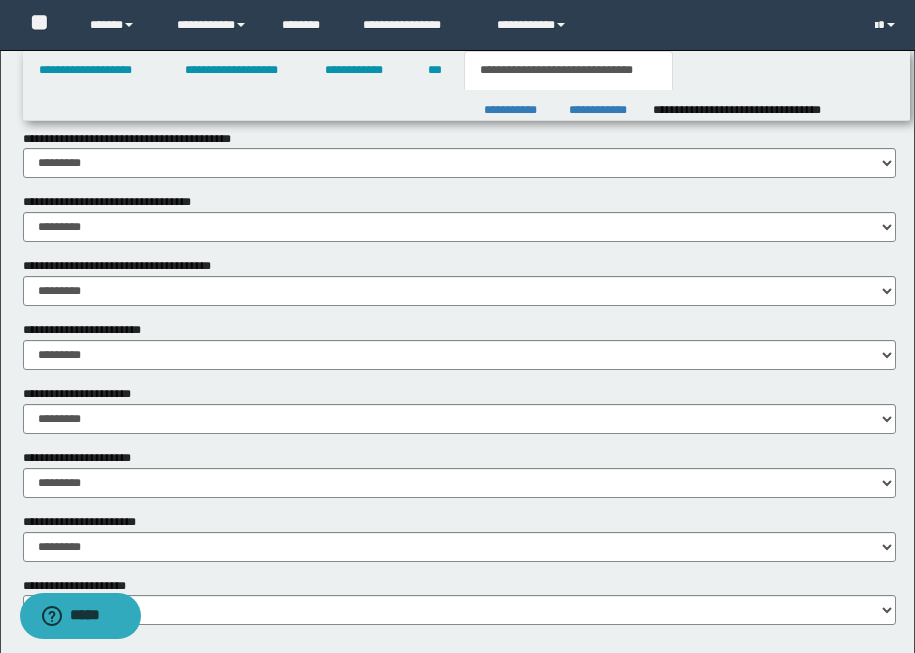 scroll, scrollTop: 0, scrollLeft: 0, axis: both 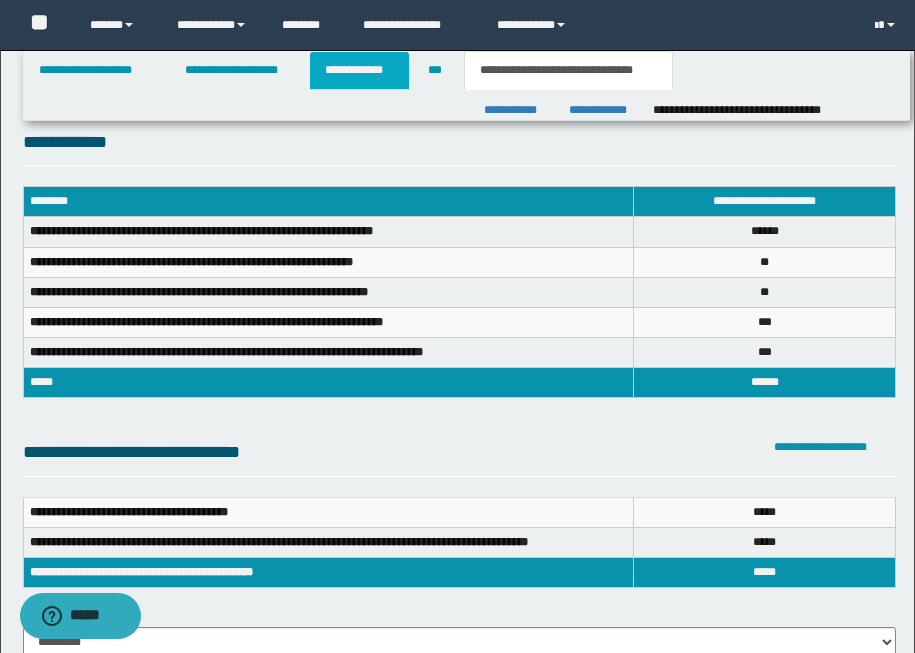 click on "**********" at bounding box center (359, 70) 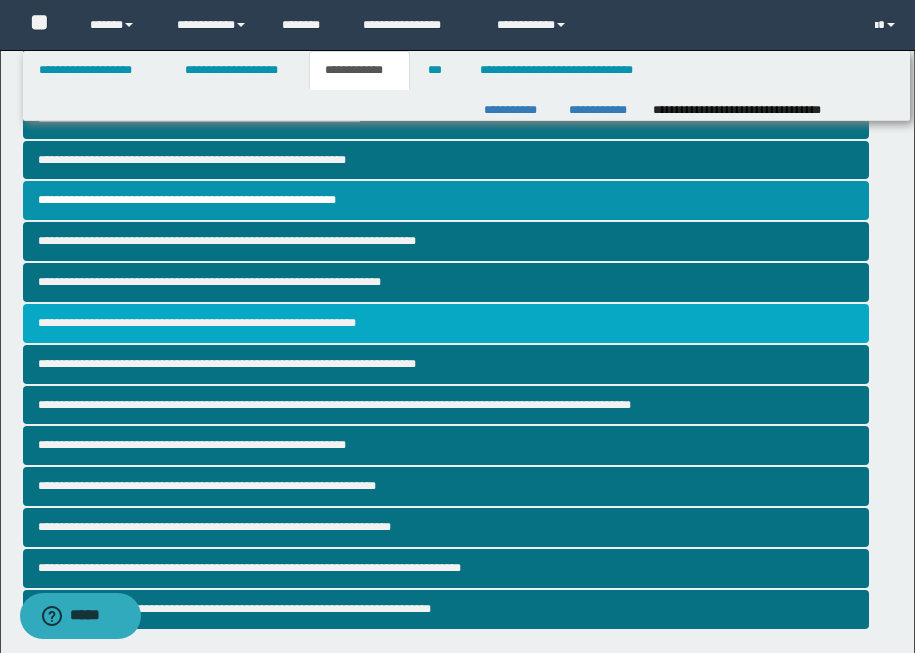 scroll, scrollTop: 167, scrollLeft: 0, axis: vertical 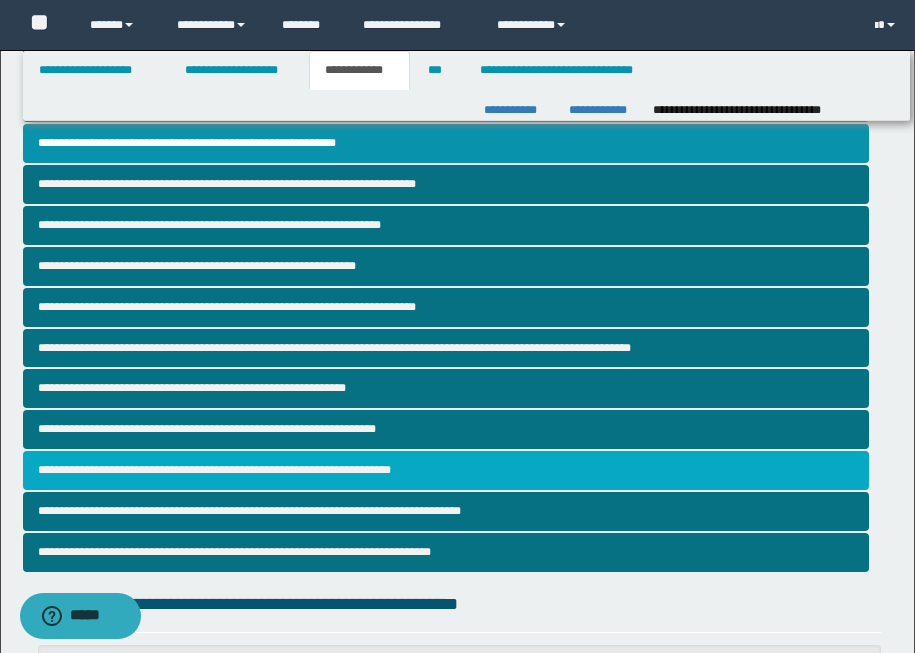 click on "**********" at bounding box center [446, 470] 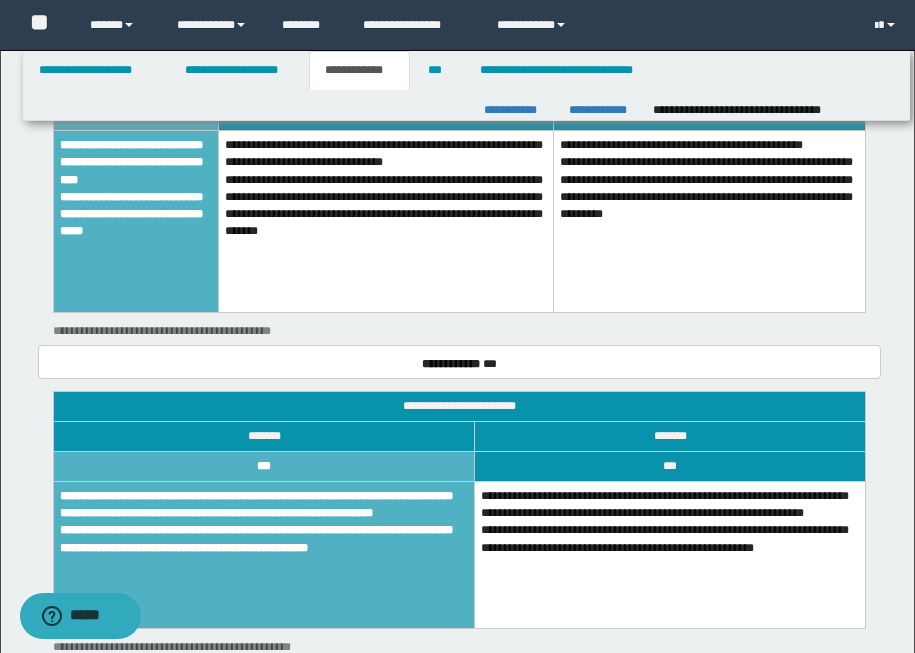 scroll, scrollTop: 1801, scrollLeft: 0, axis: vertical 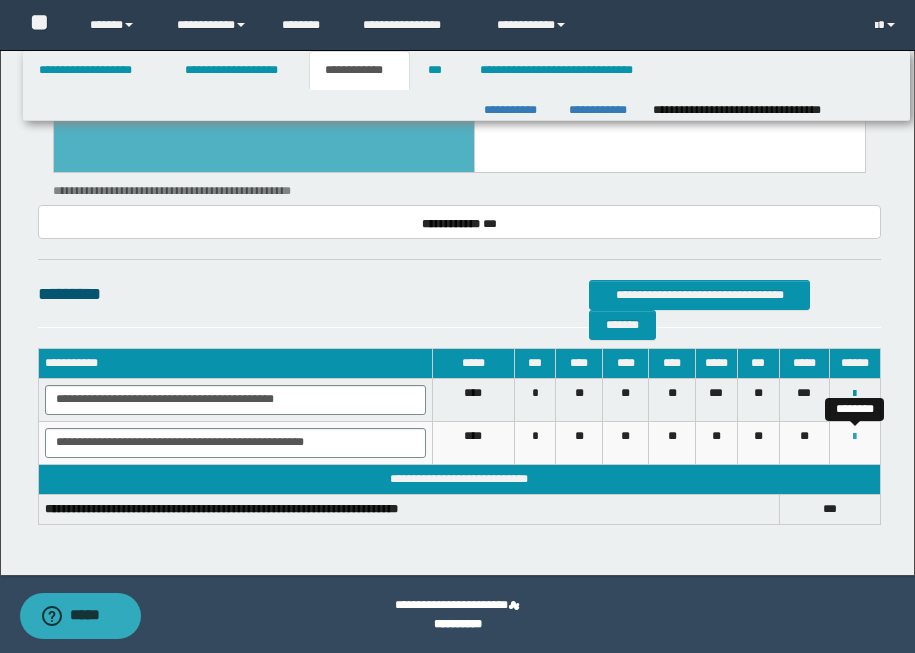 click at bounding box center (854, 437) 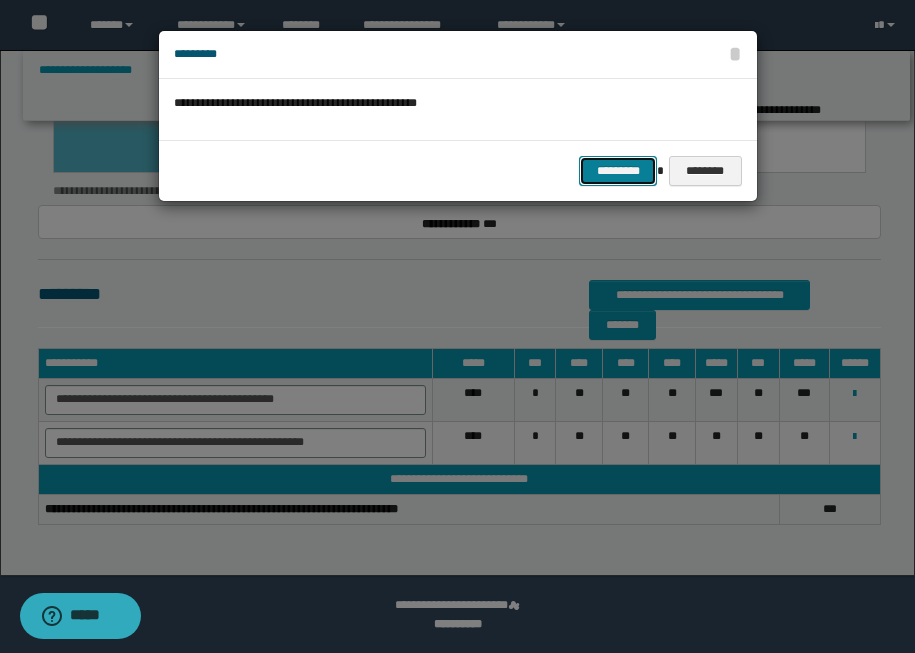 click on "*********" at bounding box center (618, 171) 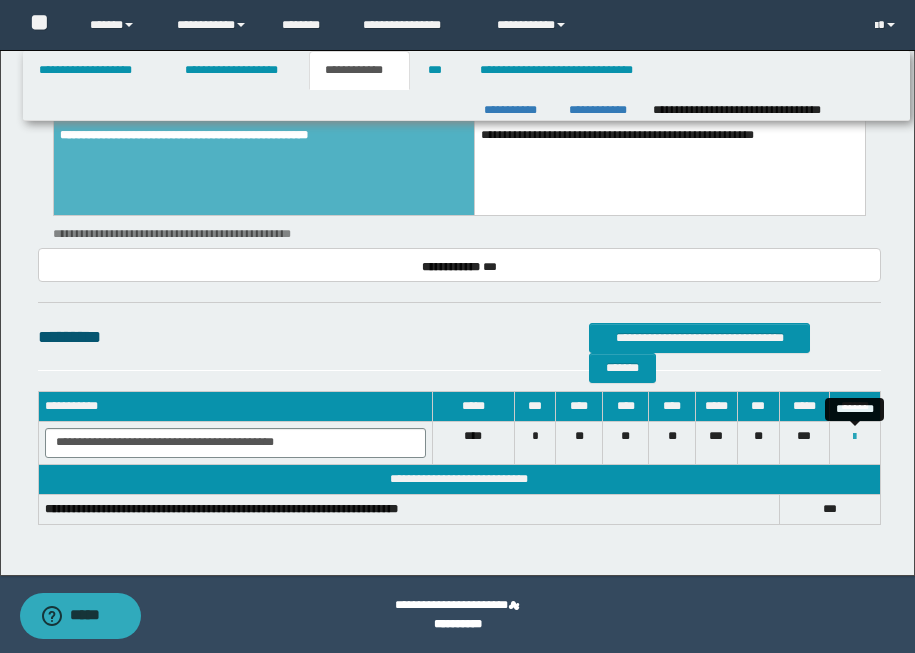 click at bounding box center (854, 437) 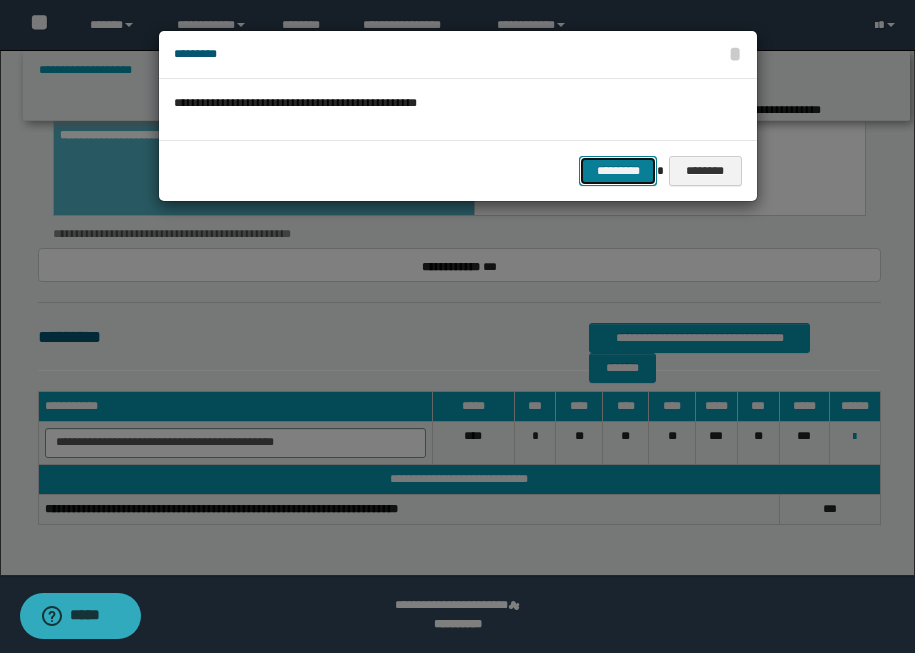 click on "*********" at bounding box center [618, 171] 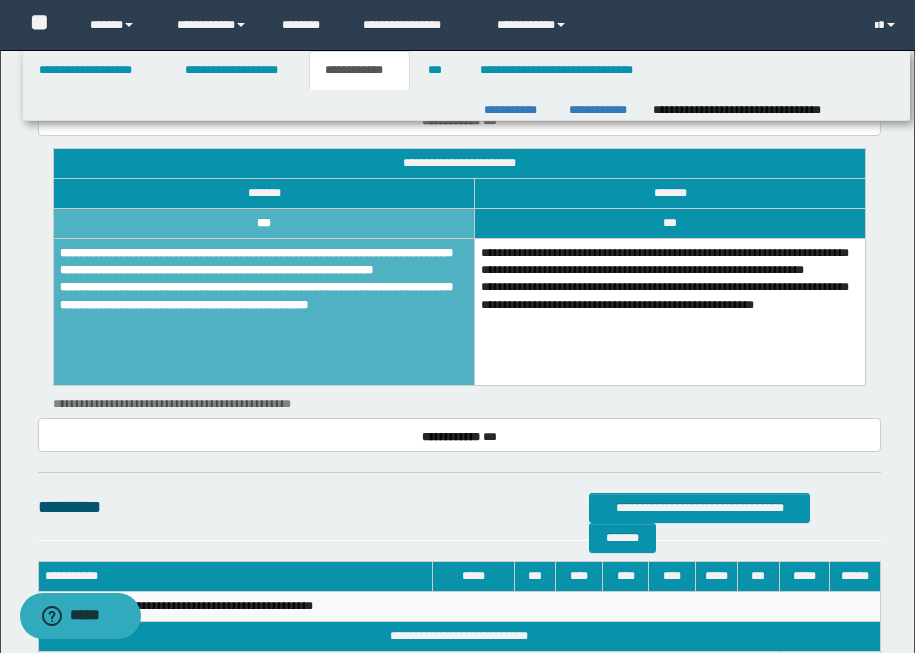 scroll, scrollTop: 1197, scrollLeft: 0, axis: vertical 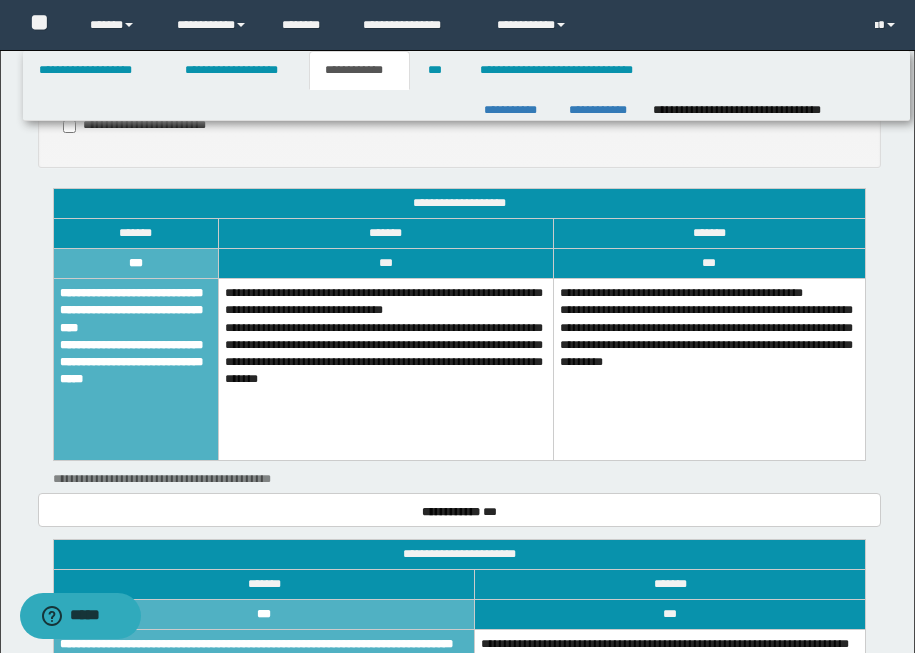 click on "***" at bounding box center [264, 615] 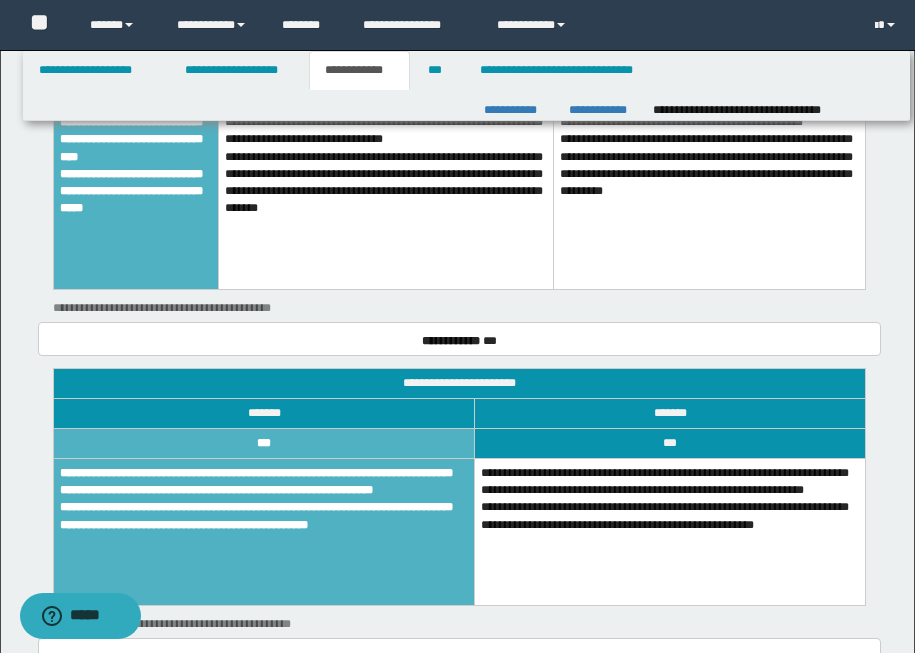 scroll, scrollTop: 1410, scrollLeft: 0, axis: vertical 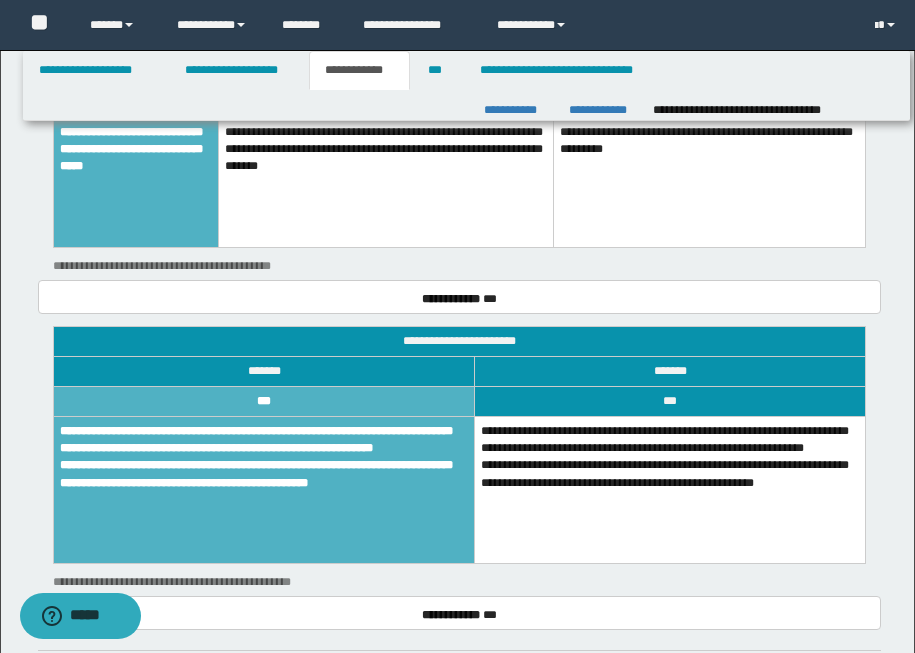 click on "**********" at bounding box center [264, 490] 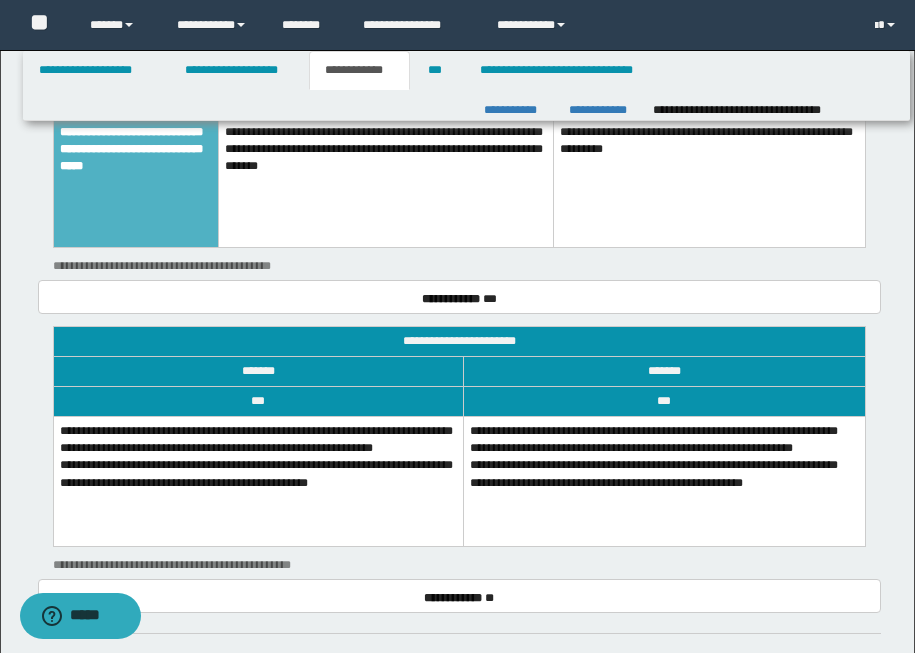 click on "**********" at bounding box center [136, 157] 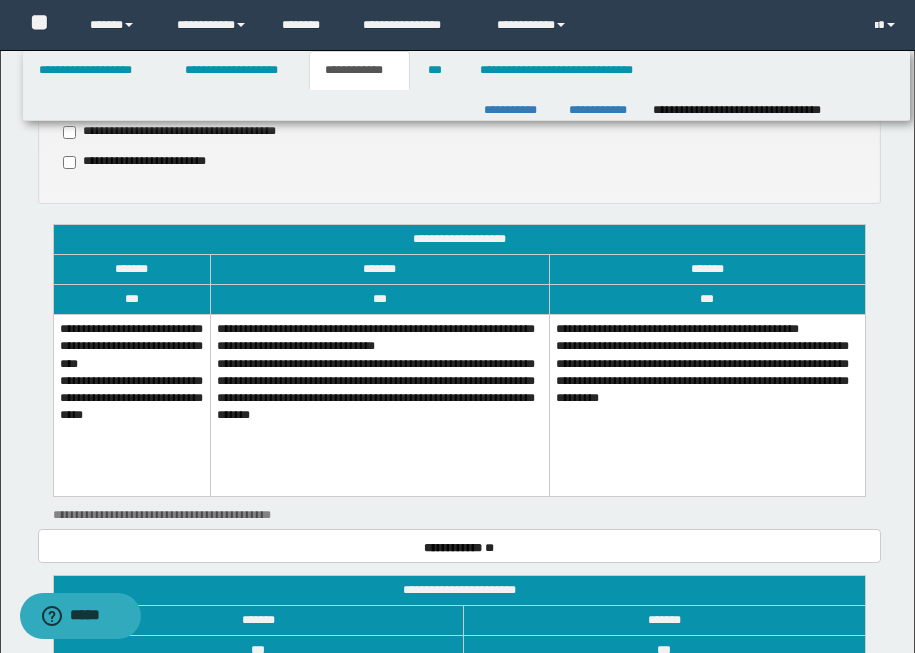 scroll, scrollTop: 996, scrollLeft: 0, axis: vertical 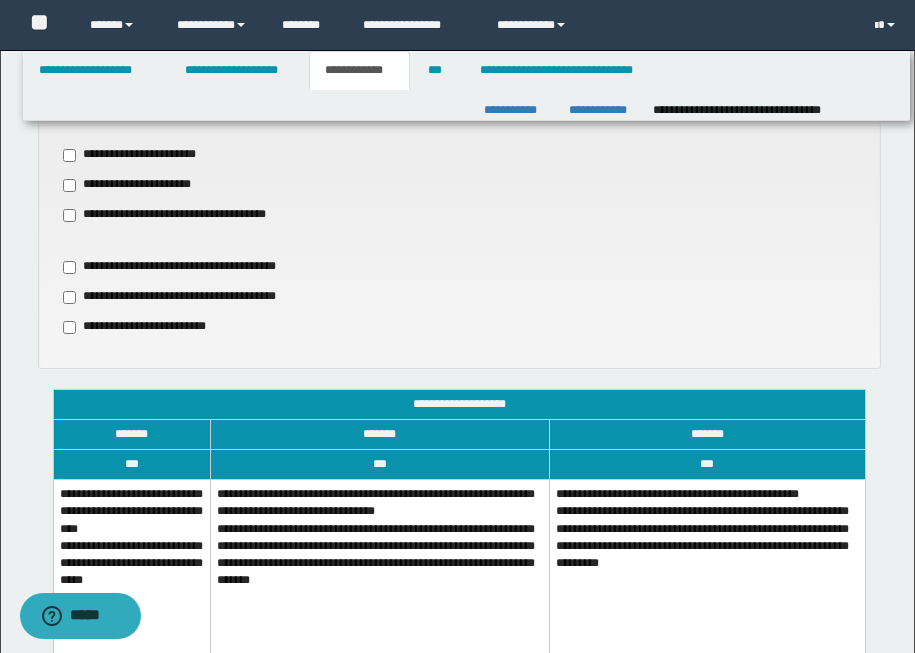 click on "**********" at bounding box center (146, 155) 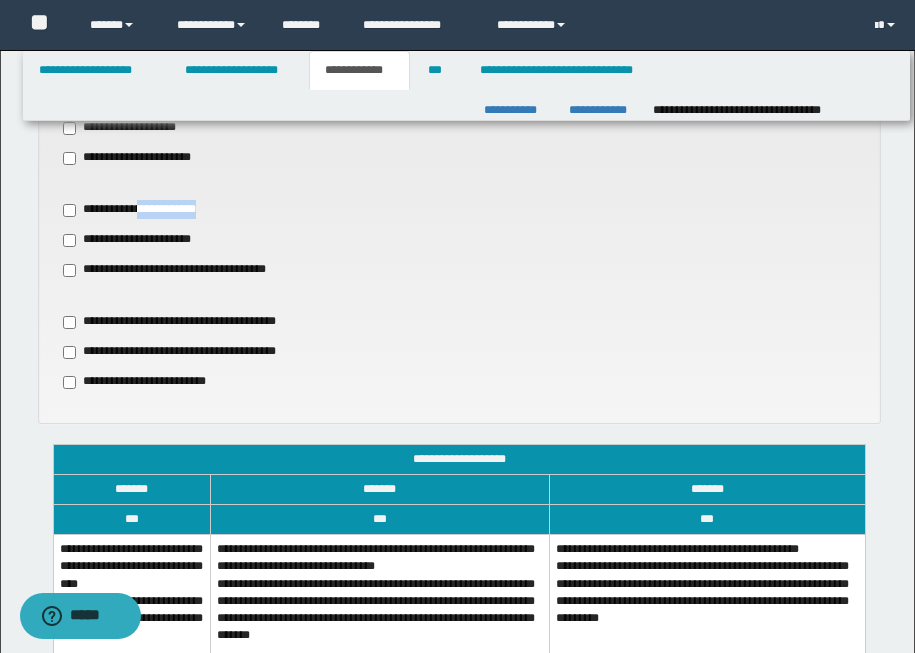scroll, scrollTop: 938, scrollLeft: 0, axis: vertical 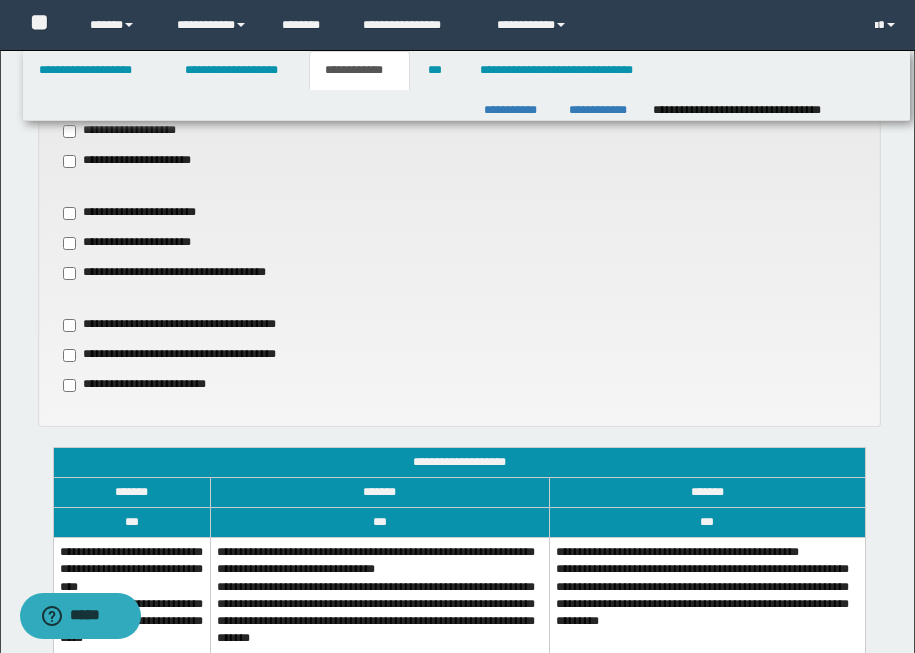 click on "**********" at bounding box center [130, 131] 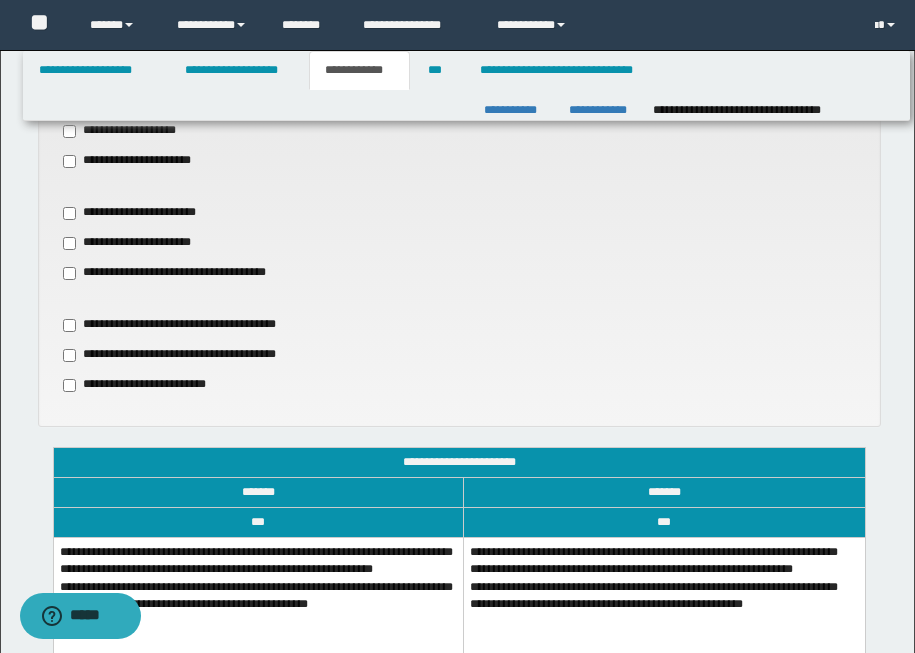 click on "**********" at bounding box center [146, 213] 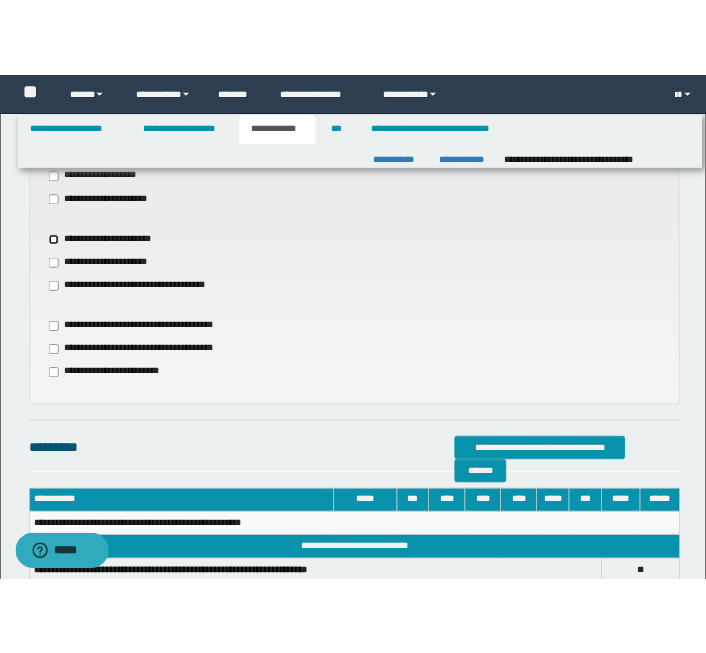scroll, scrollTop: 1070, scrollLeft: 0, axis: vertical 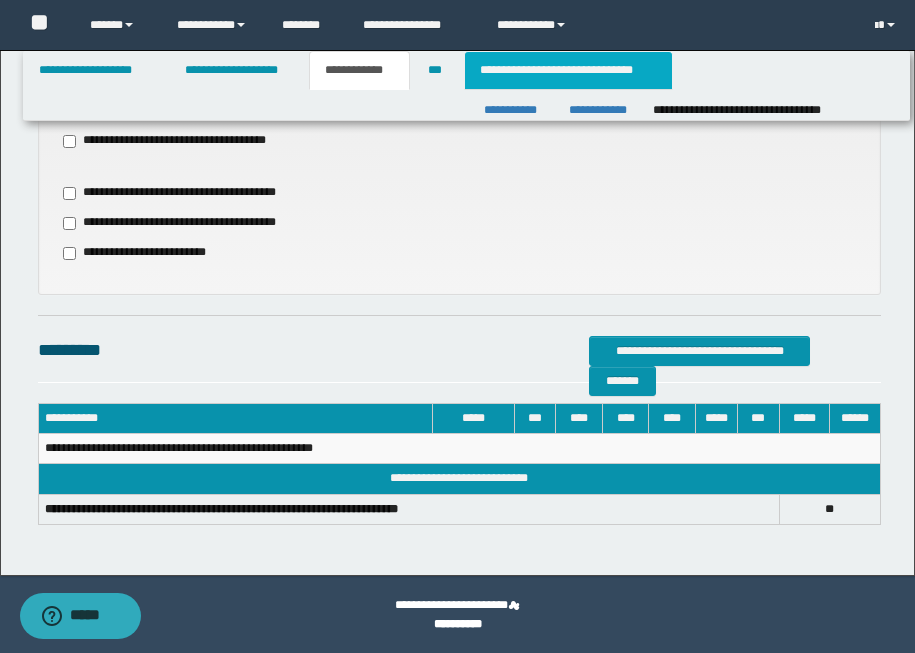 click on "**********" at bounding box center (568, 70) 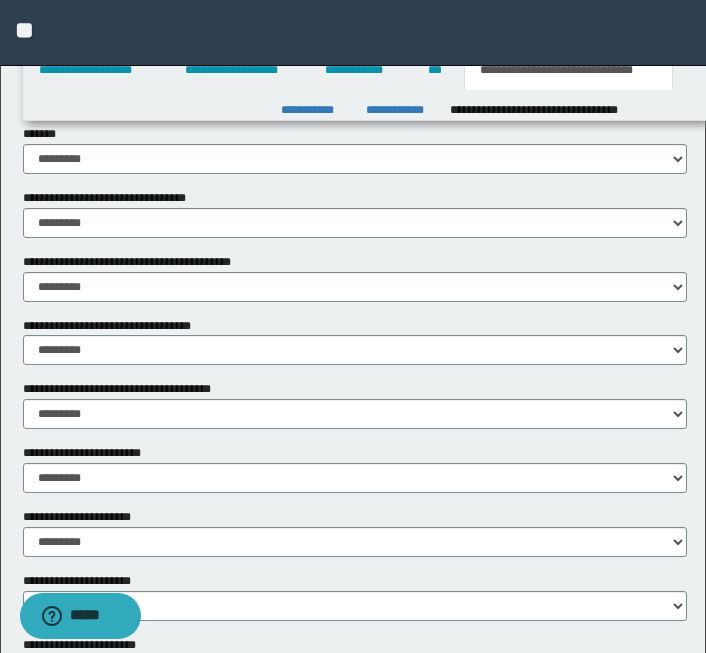 scroll, scrollTop: 0, scrollLeft: 0, axis: both 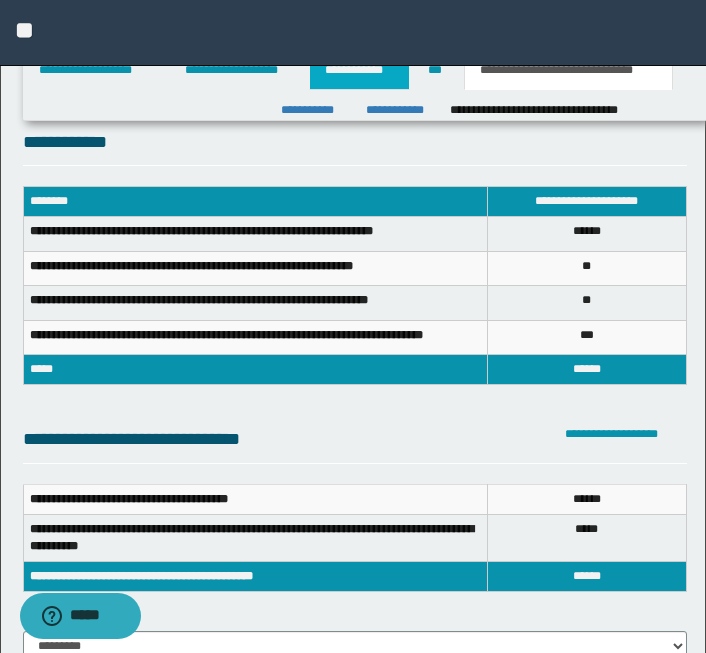 click on "**********" at bounding box center (359, 70) 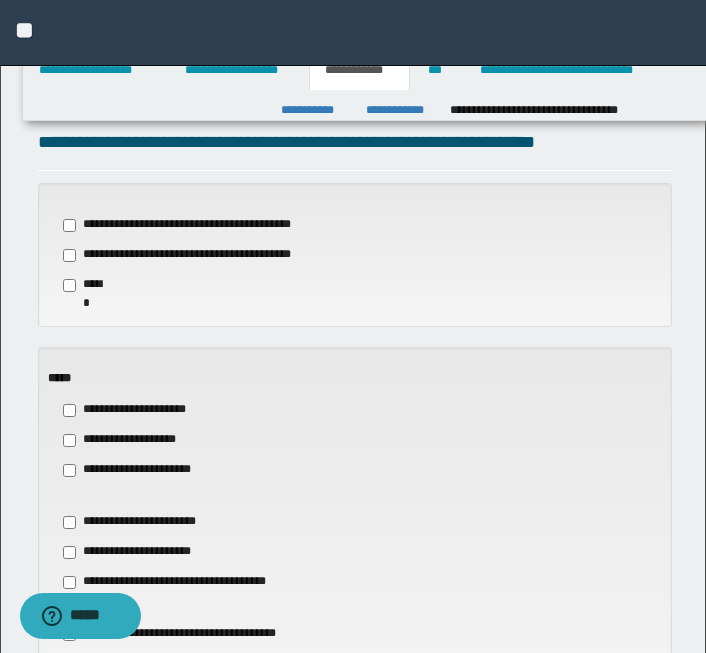 scroll, scrollTop: 661, scrollLeft: 0, axis: vertical 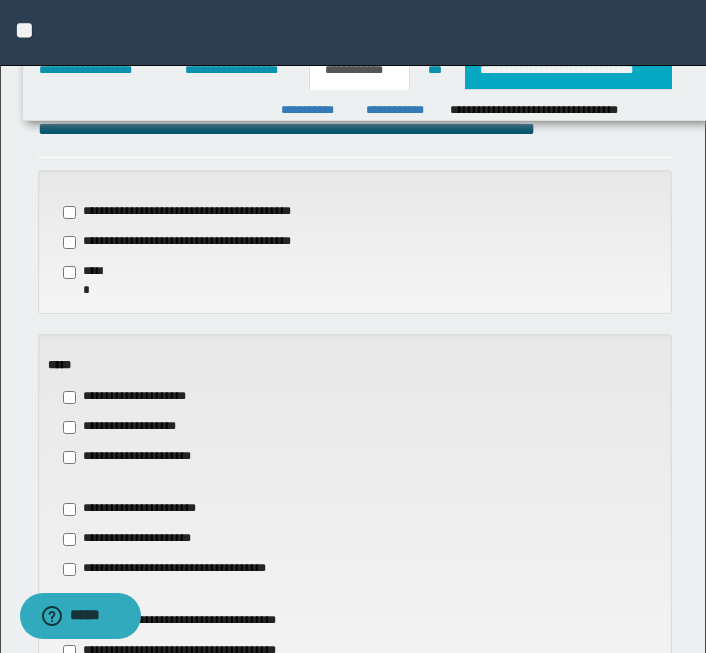 click on "**********" at bounding box center [568, 70] 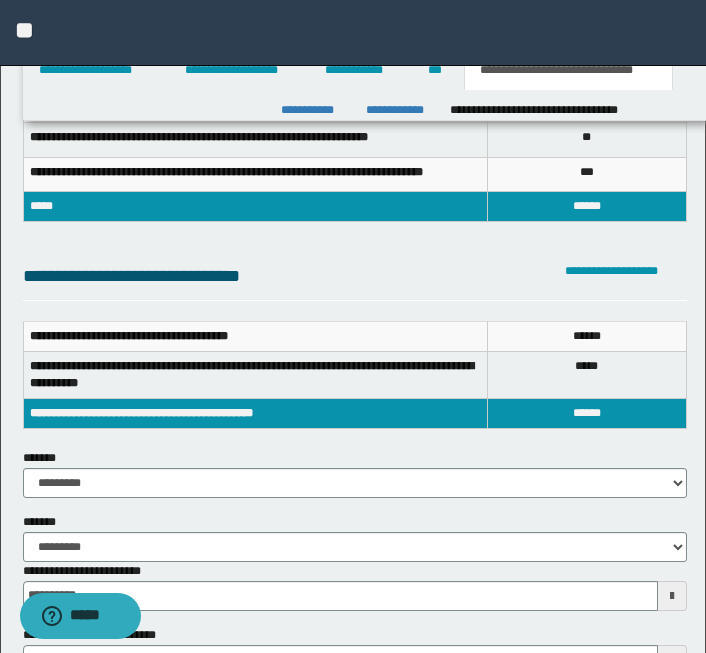 scroll, scrollTop: 167, scrollLeft: 0, axis: vertical 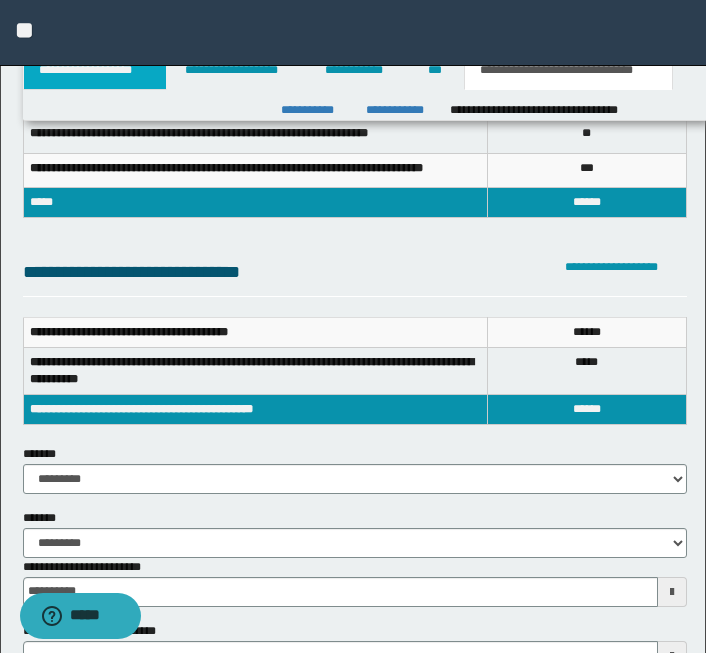 click on "**********" at bounding box center (95, 70) 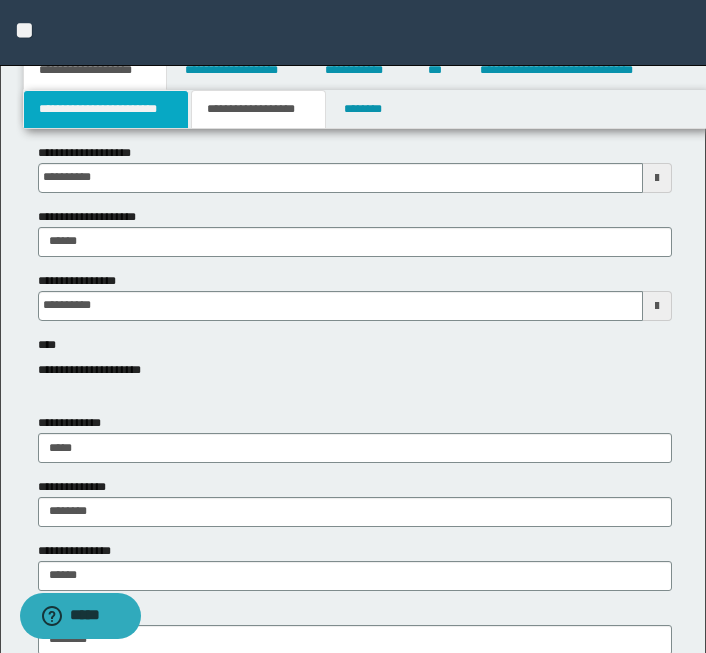 click on "**********" at bounding box center (106, 109) 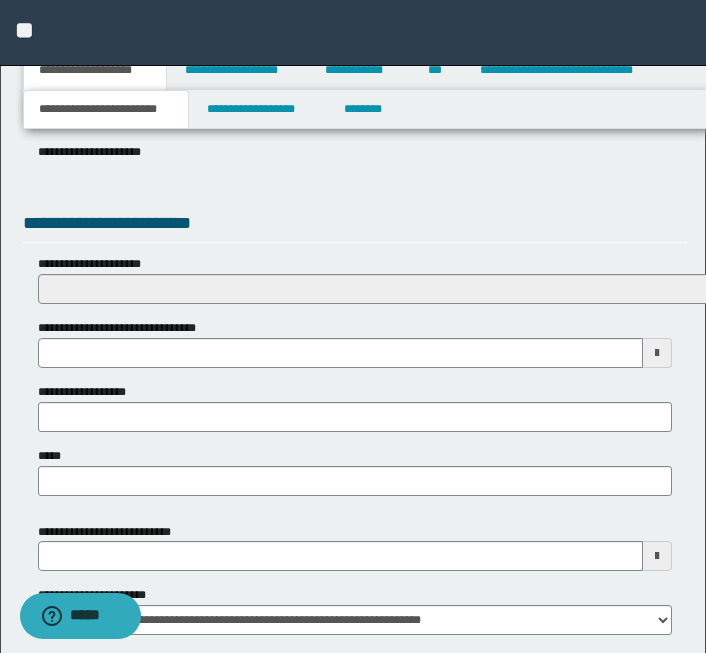scroll, scrollTop: 762, scrollLeft: 0, axis: vertical 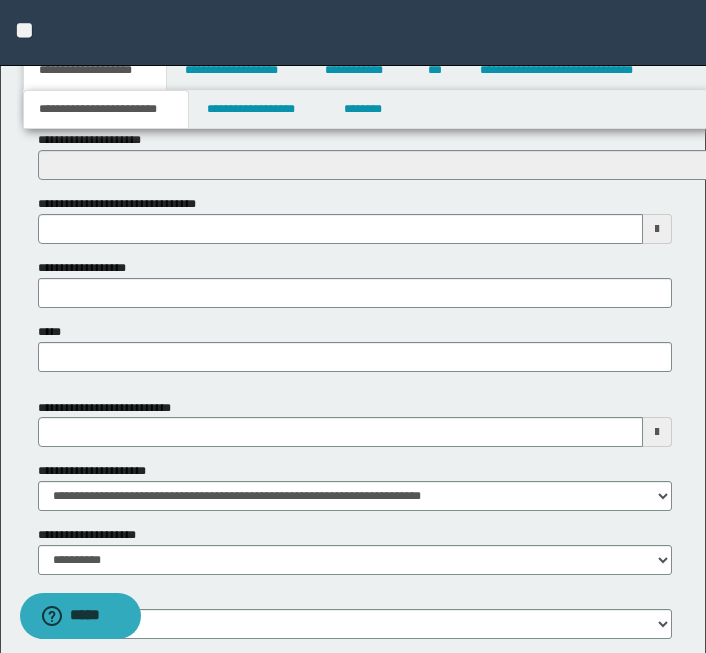 click at bounding box center (657, 432) 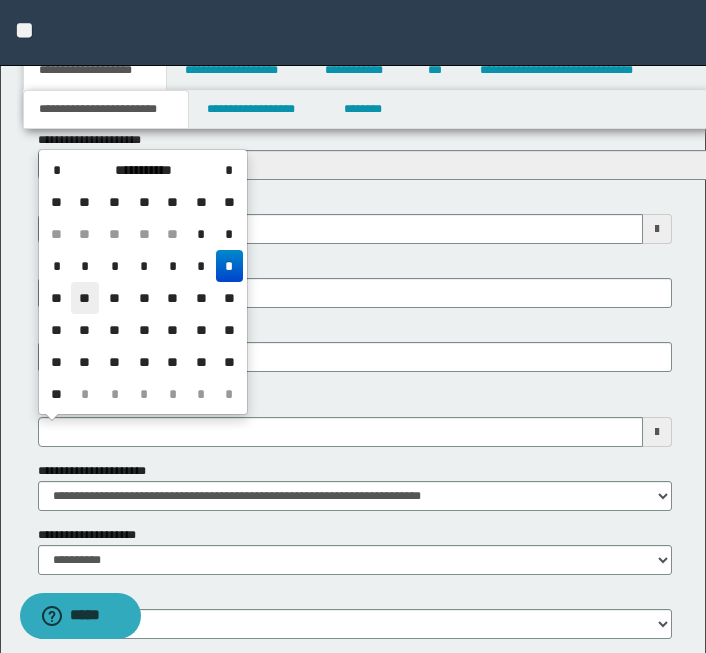 click on "**" at bounding box center [85, 298] 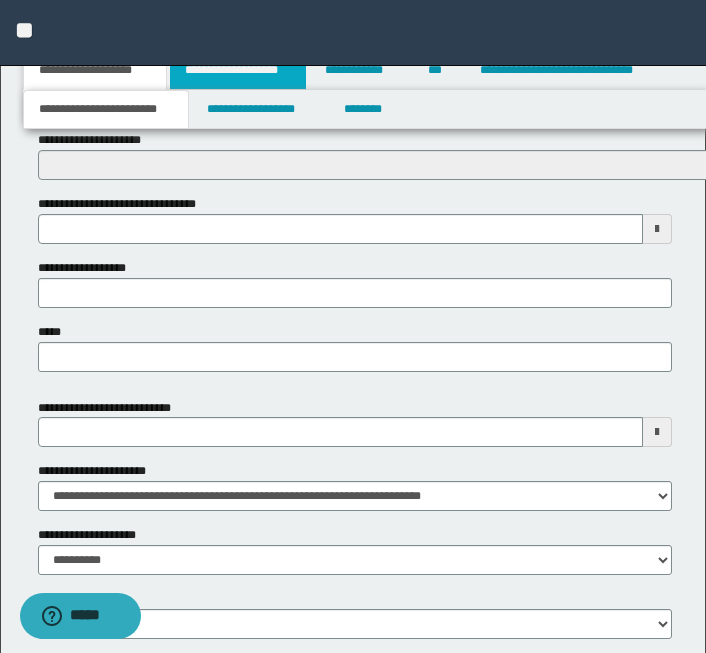 click on "**********" at bounding box center (238, 70) 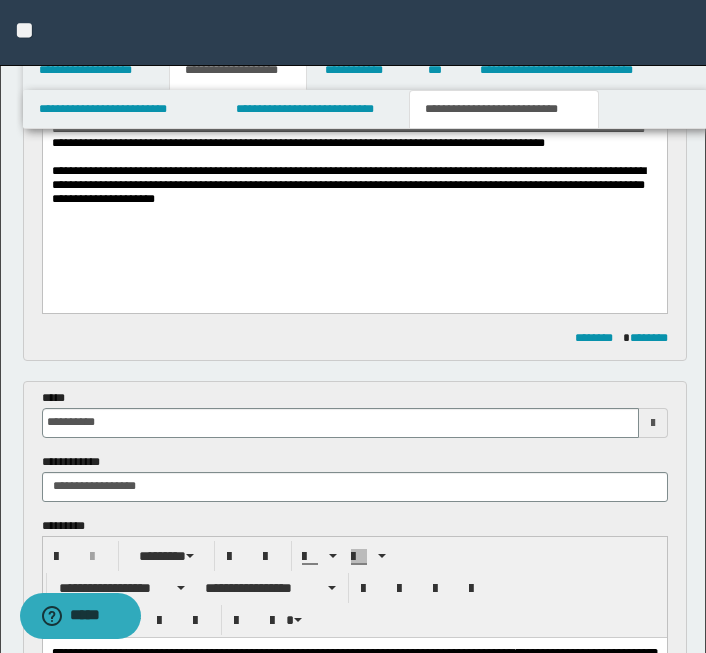click on "**********" at bounding box center (504, 109) 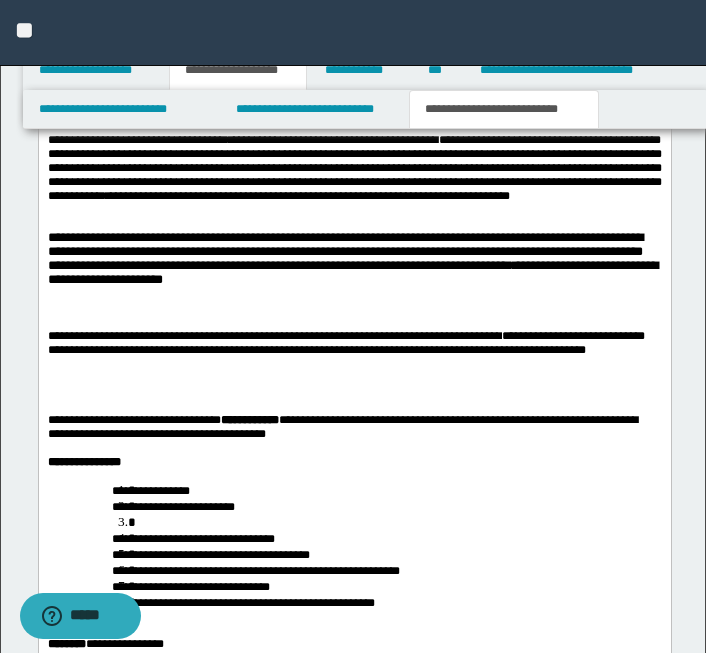 scroll, scrollTop: 4216, scrollLeft: 0, axis: vertical 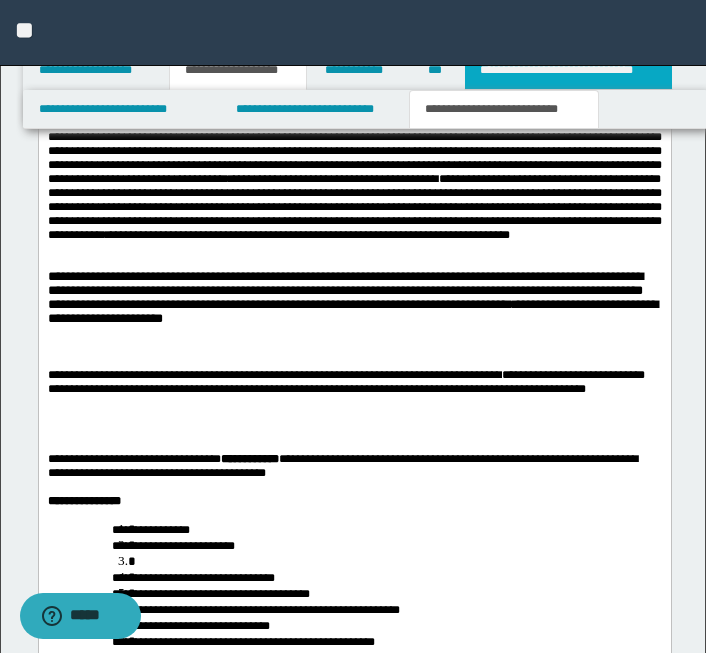 click on "**********" at bounding box center (568, 70) 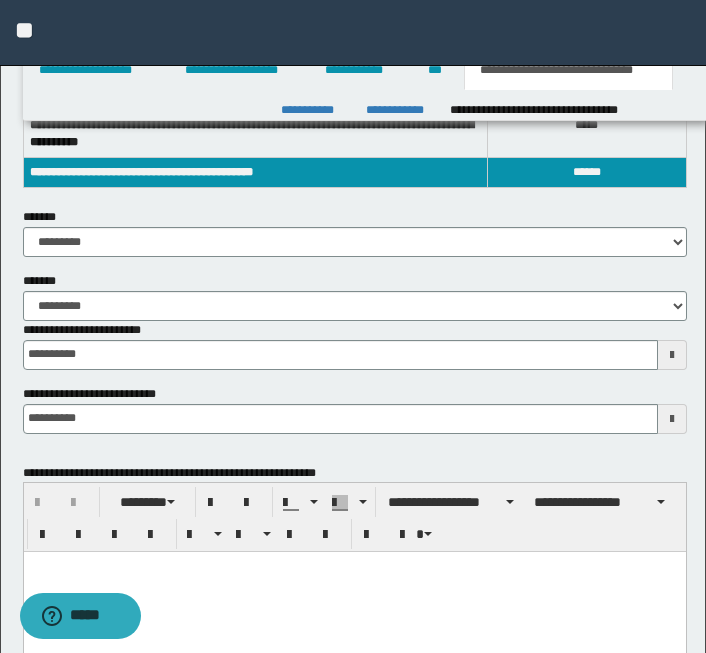 scroll, scrollTop: 540, scrollLeft: 0, axis: vertical 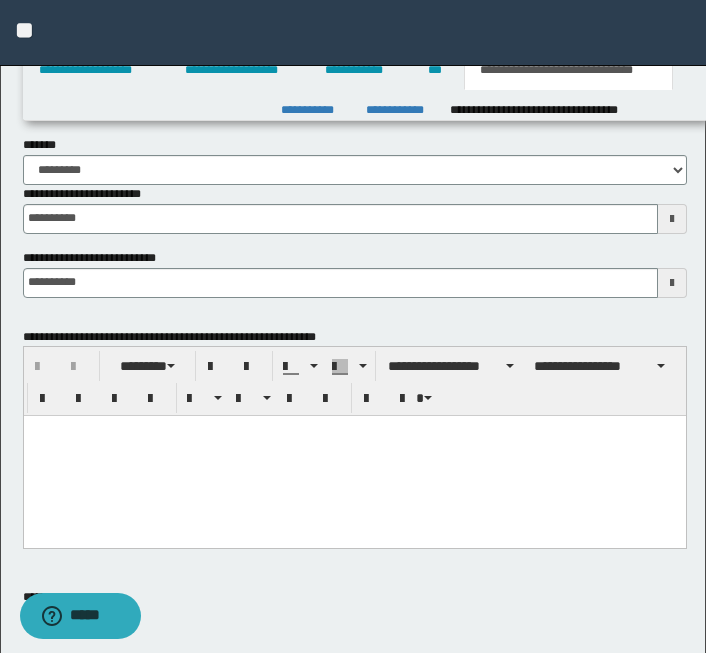 click at bounding box center (354, 431) 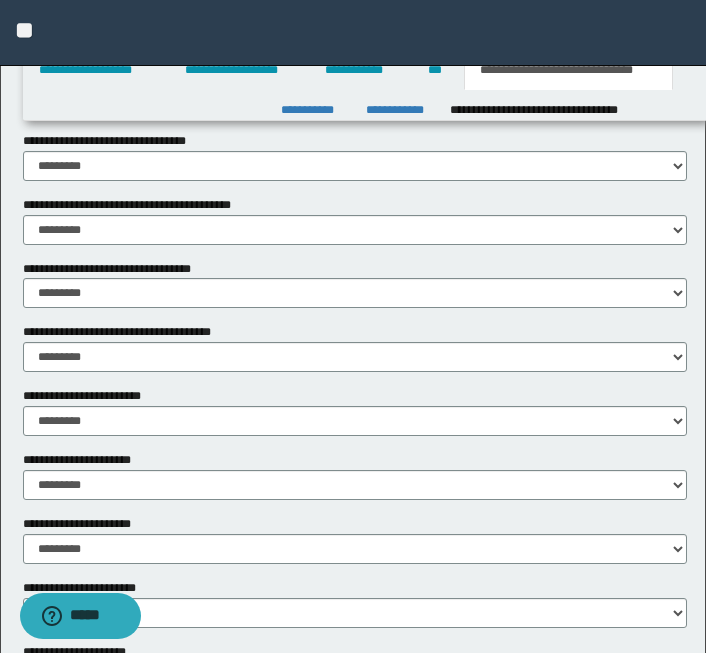click on "**********" at bounding box center [355, 284] 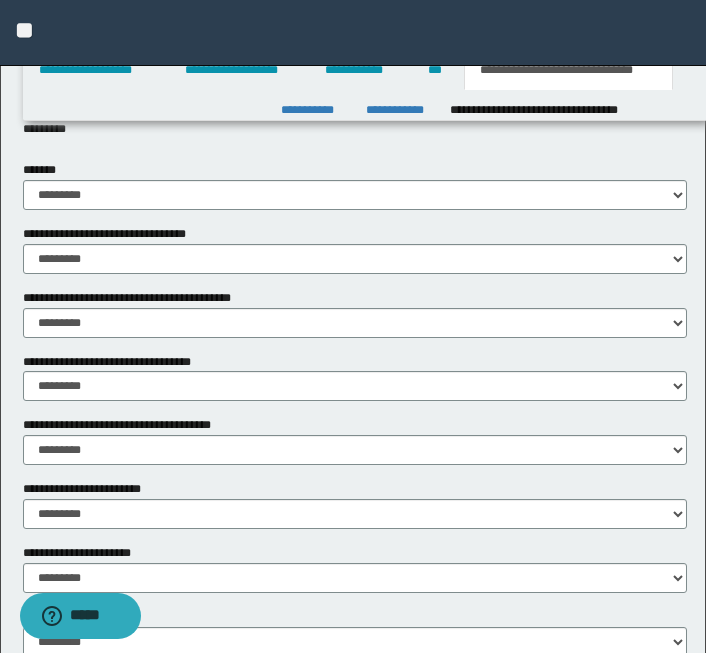 scroll, scrollTop: 1091, scrollLeft: 0, axis: vertical 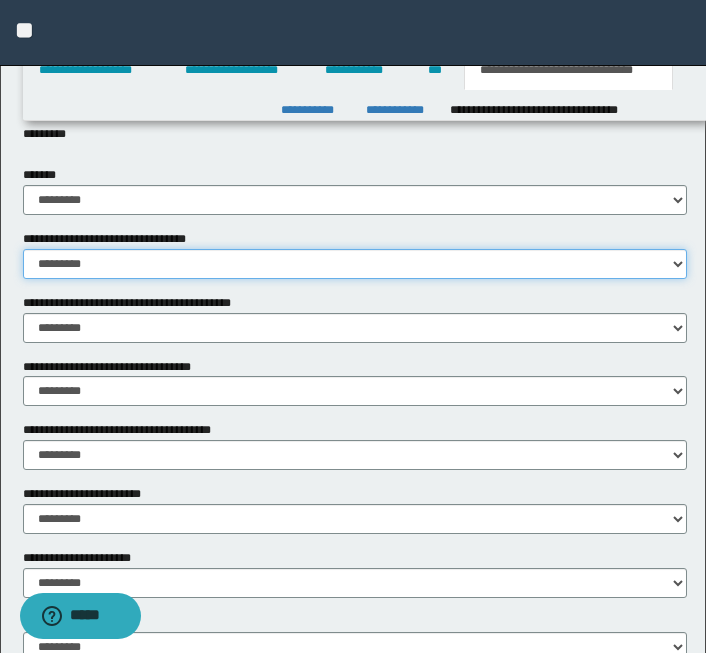 click on "*********
**
**" at bounding box center [355, 264] 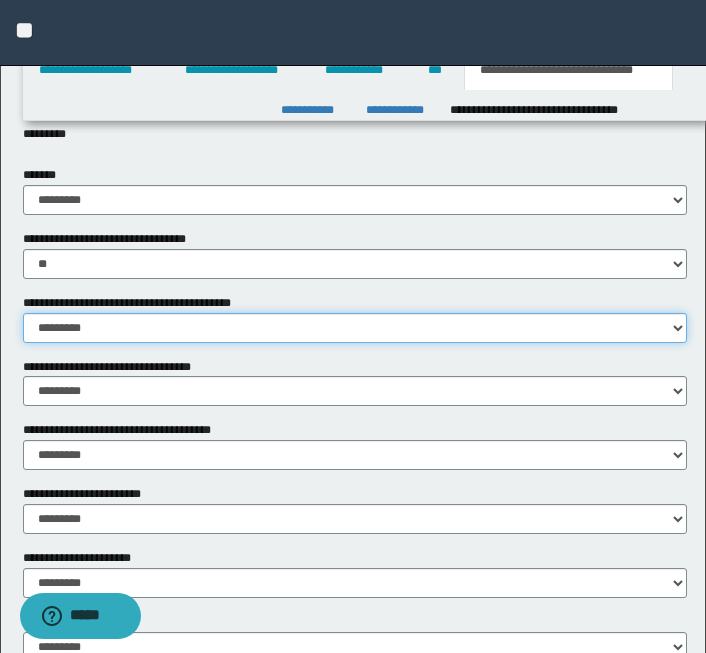 click on "*********
**
**" at bounding box center [355, 328] 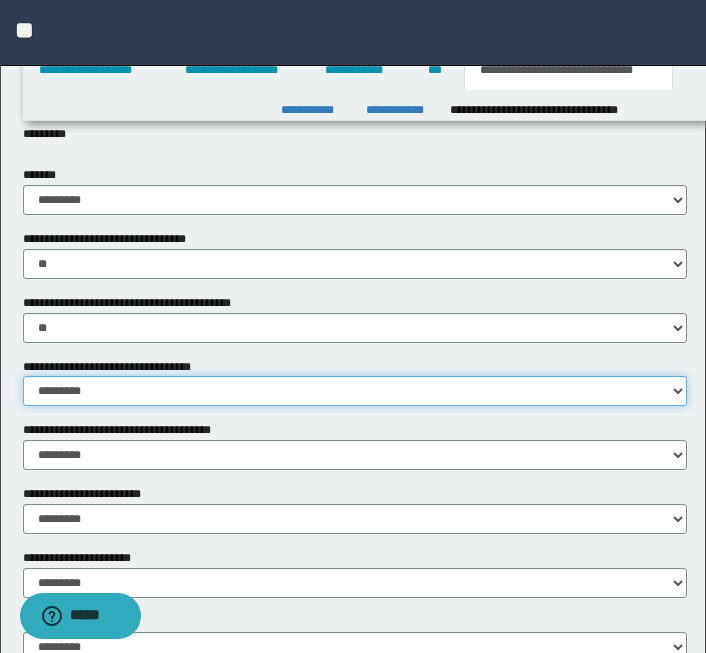 click on "*********
**
**" at bounding box center (355, 391) 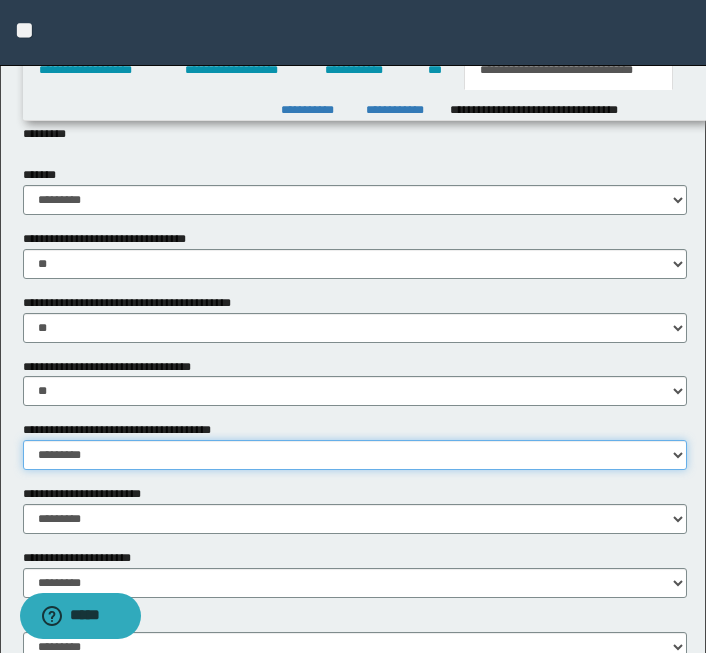 click on "*********
**
**" at bounding box center [355, 455] 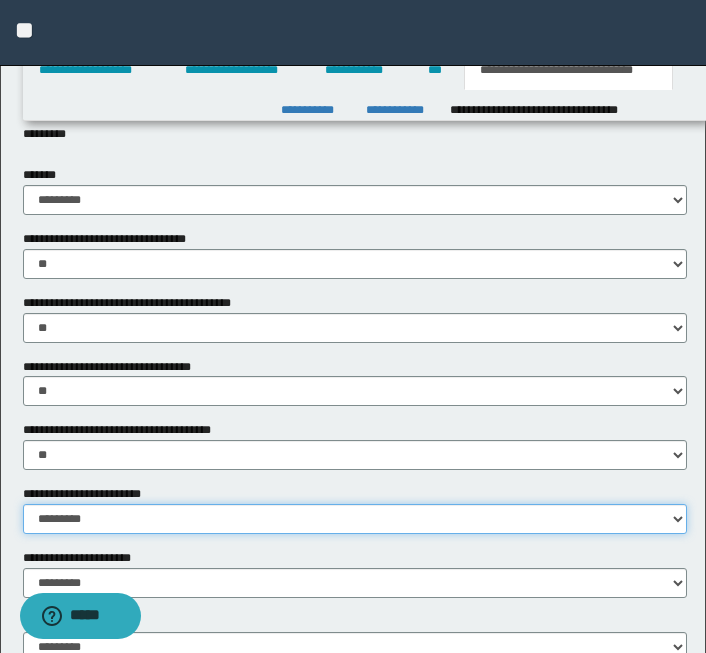 click on "*********
**
**" at bounding box center [355, 519] 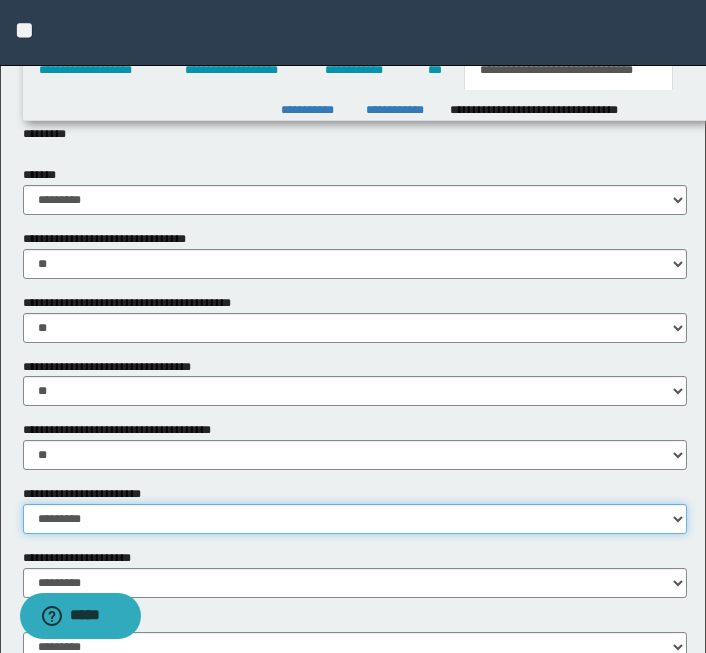 select on "*" 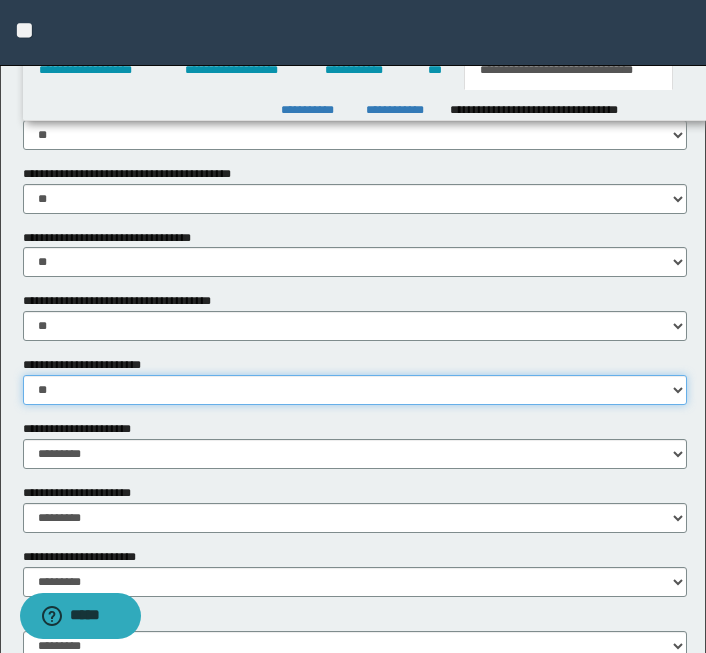 scroll, scrollTop: 1219, scrollLeft: 0, axis: vertical 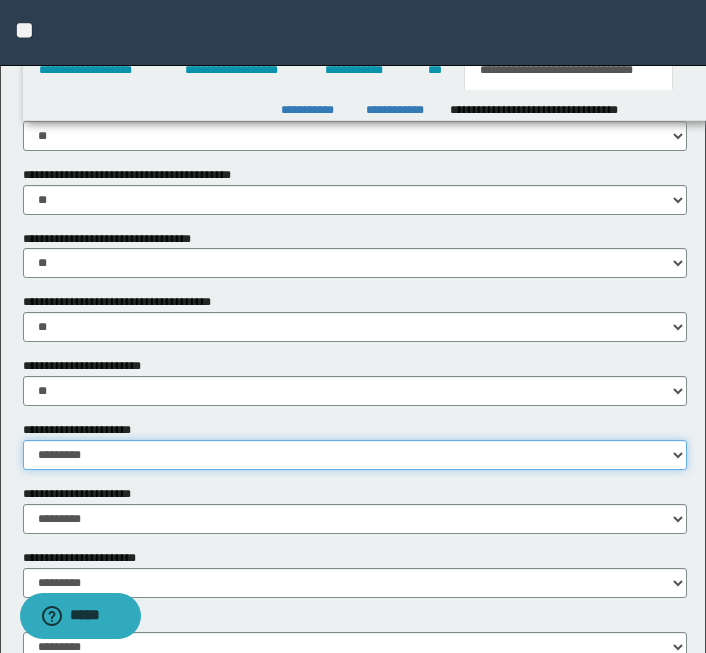 click on "*********
**
**" at bounding box center [355, 455] 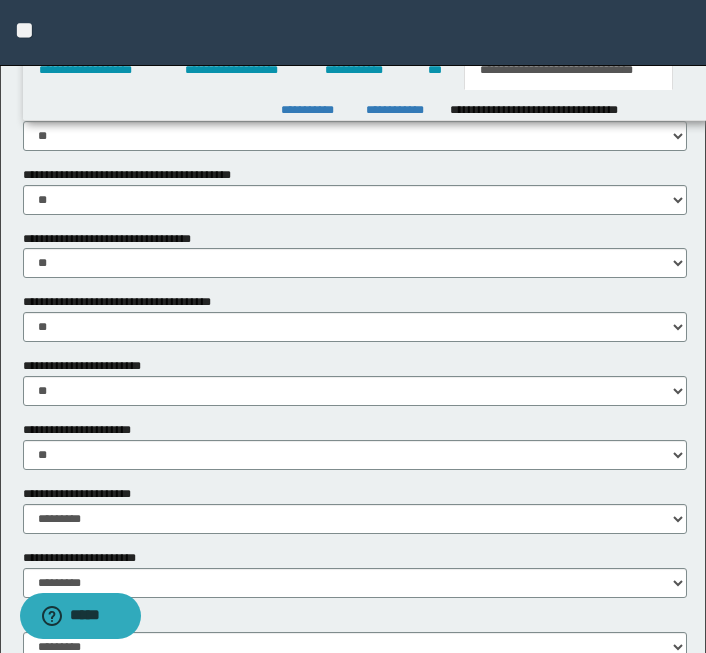 click on "**********" at bounding box center (355, 581) 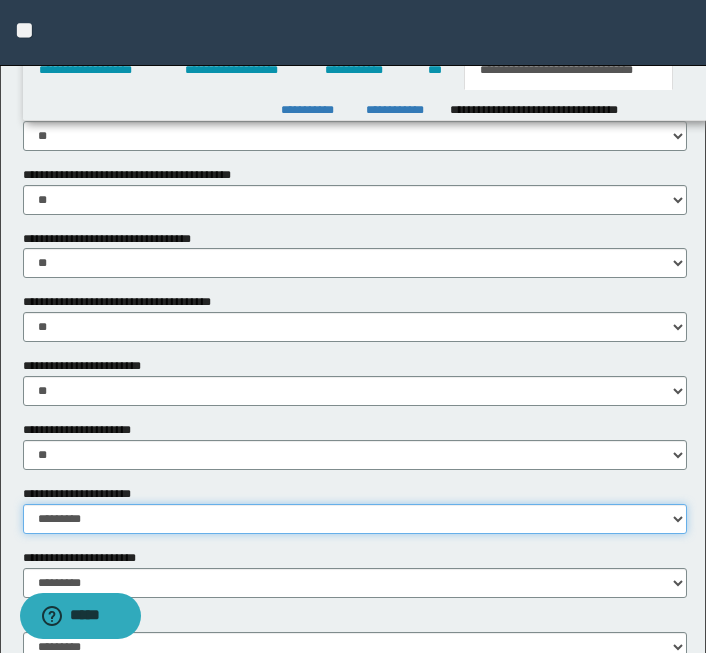 click on "*********
**
**" at bounding box center [355, 519] 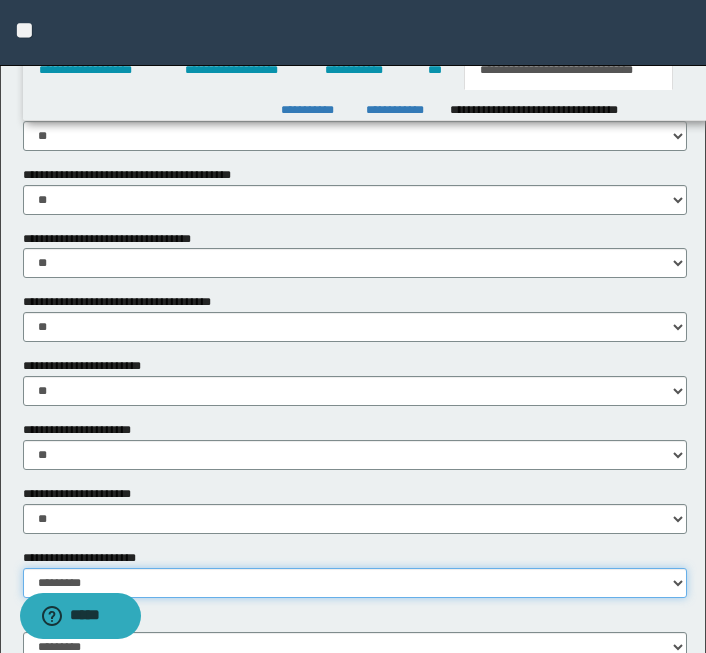 click on "*********
*********
*********" at bounding box center [355, 583] 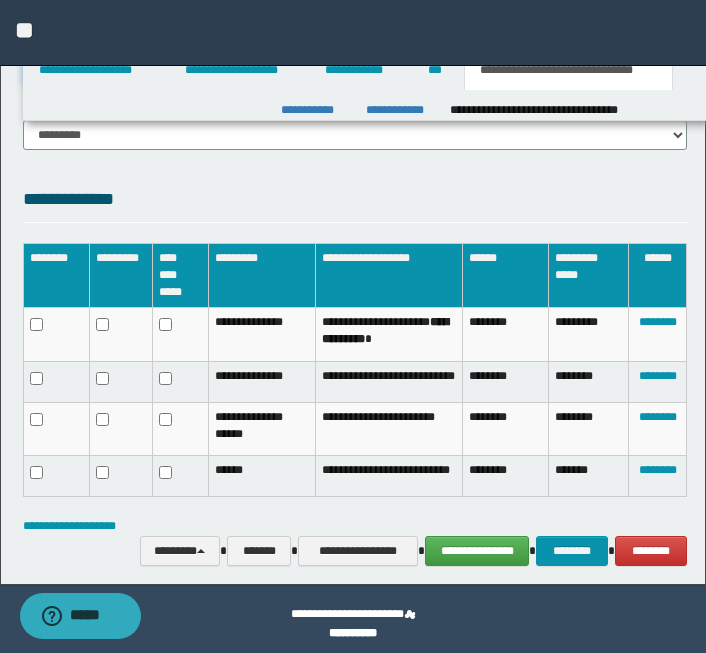 scroll, scrollTop: 1741, scrollLeft: 0, axis: vertical 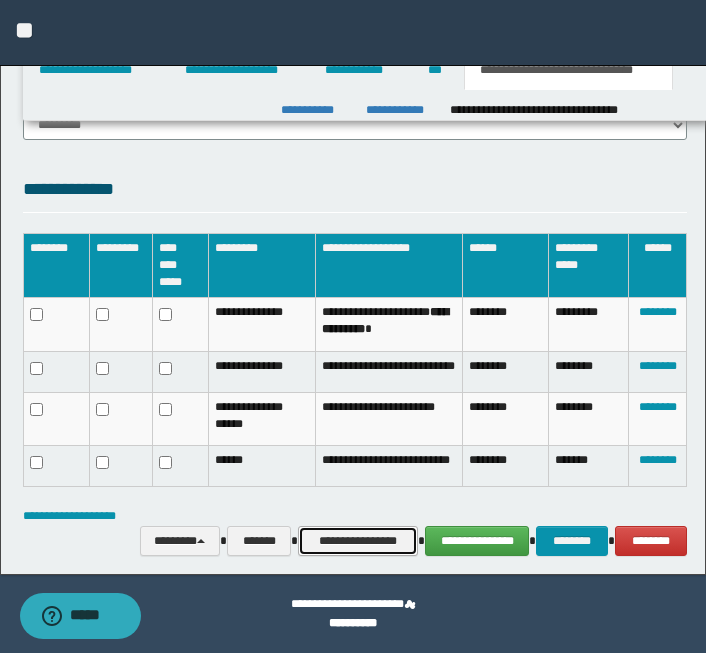click on "**********" at bounding box center (358, 541) 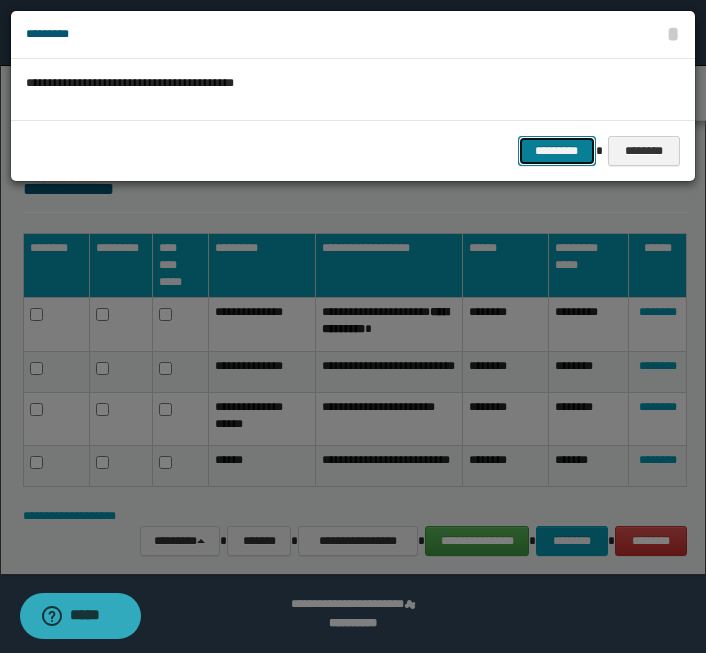click on "*********" at bounding box center [557, 151] 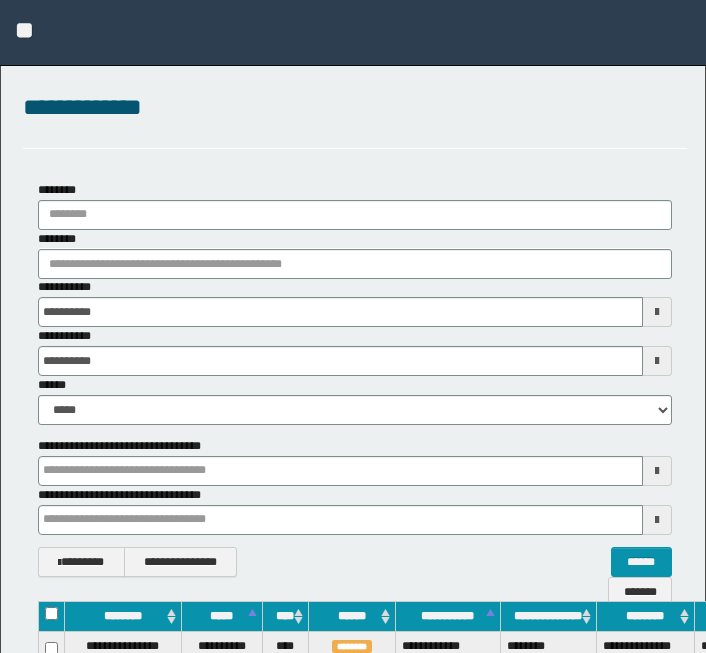 scroll, scrollTop: 299, scrollLeft: 14, axis: both 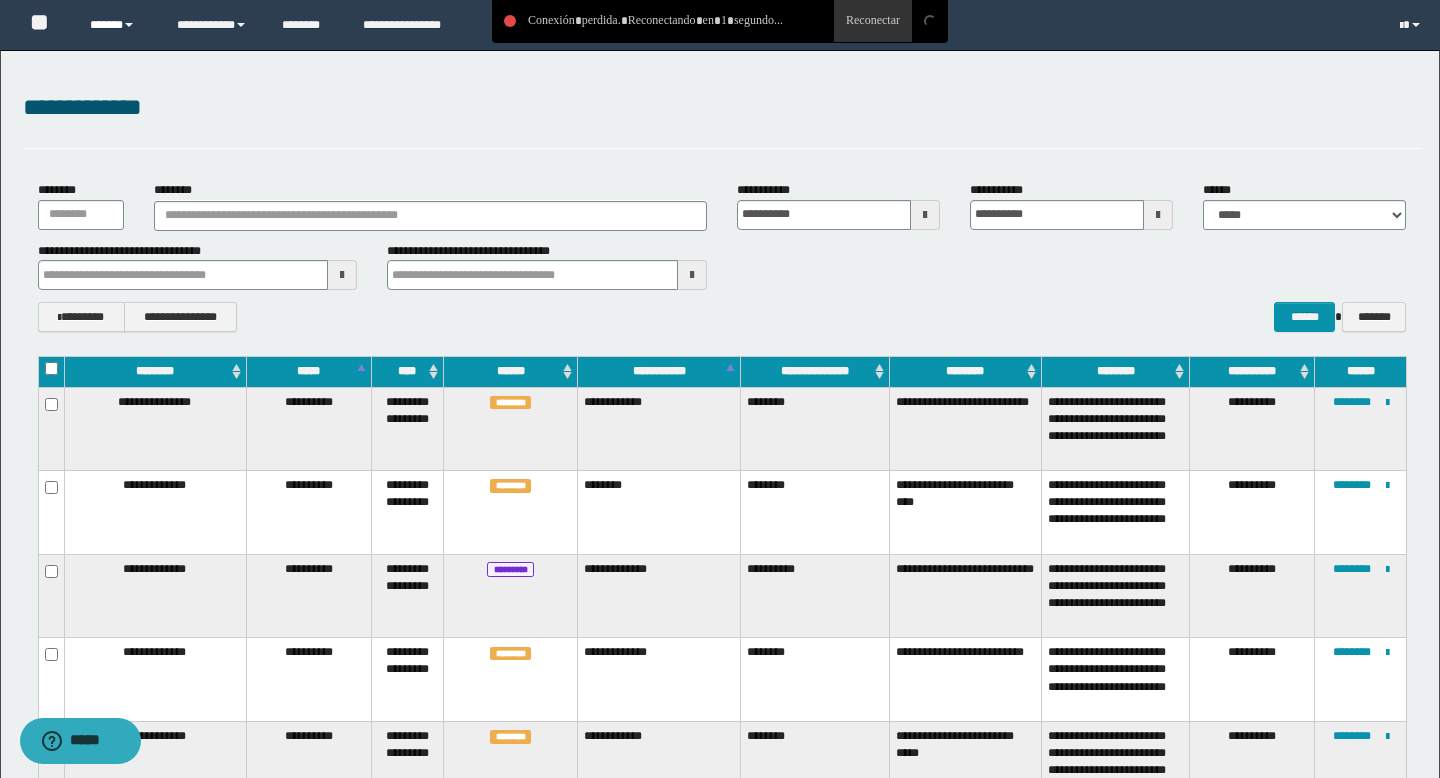 click on "******" at bounding box center (118, 25) 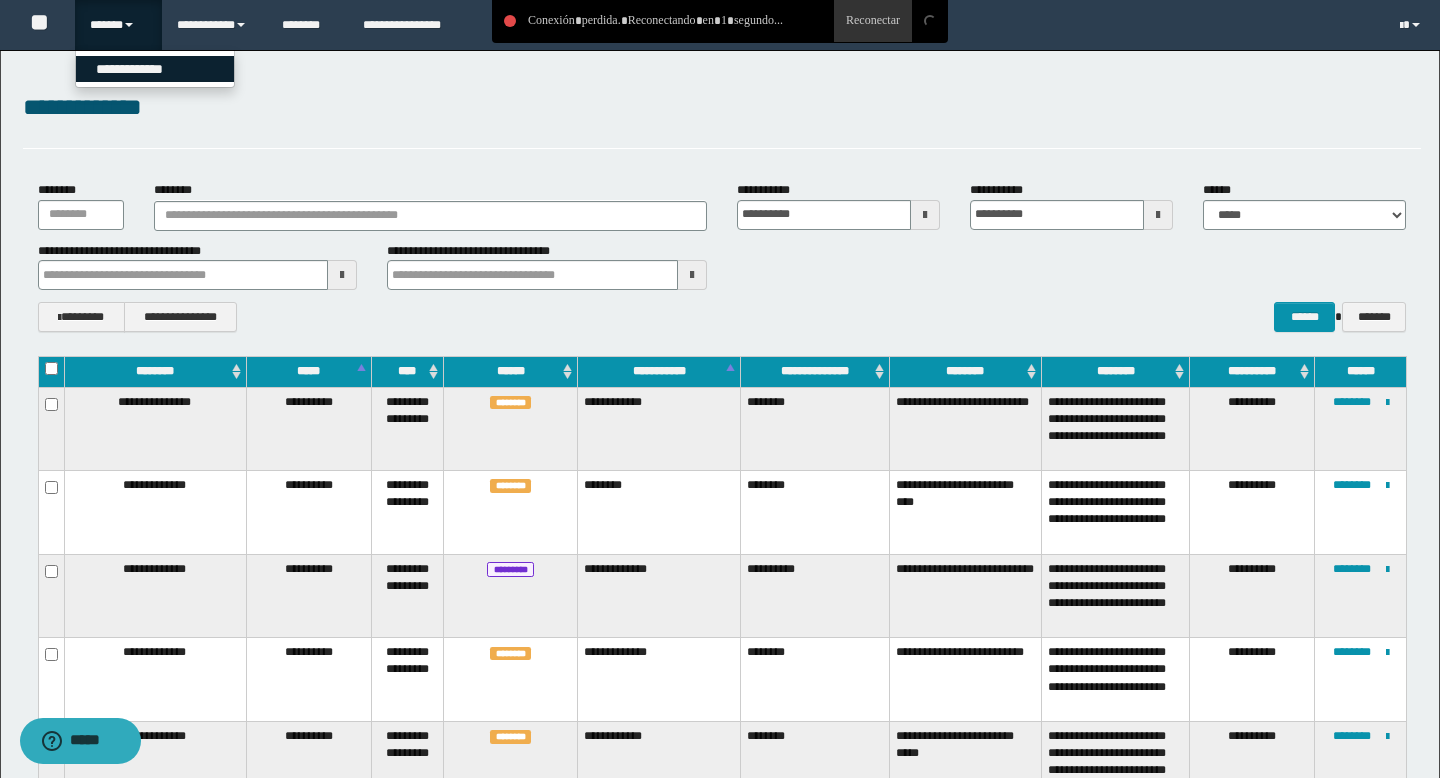 click on "**********" at bounding box center [155, 69] 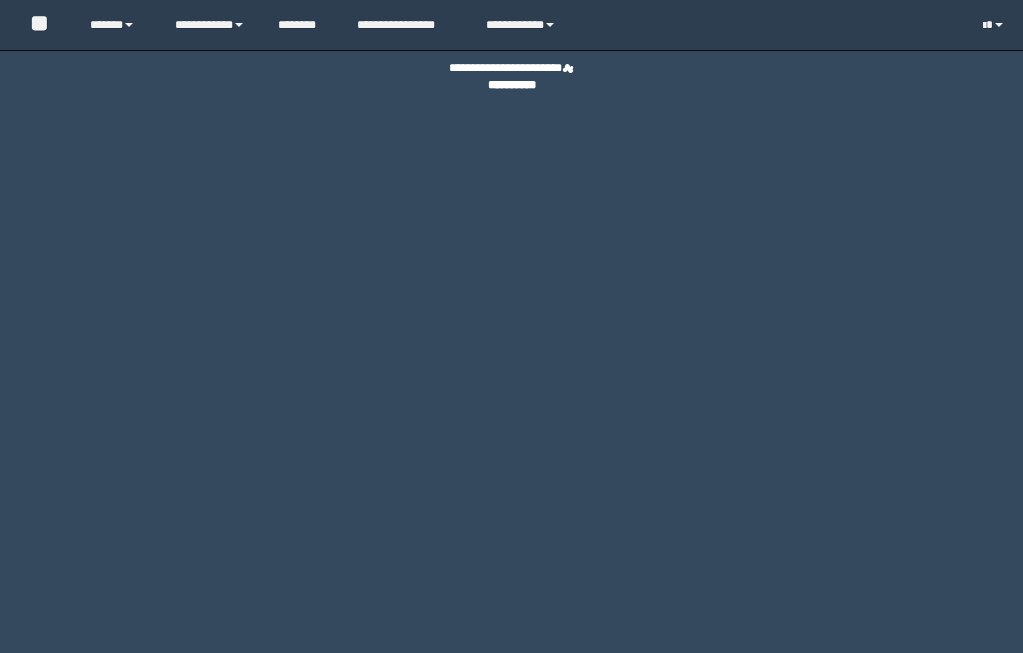 scroll, scrollTop: 0, scrollLeft: 0, axis: both 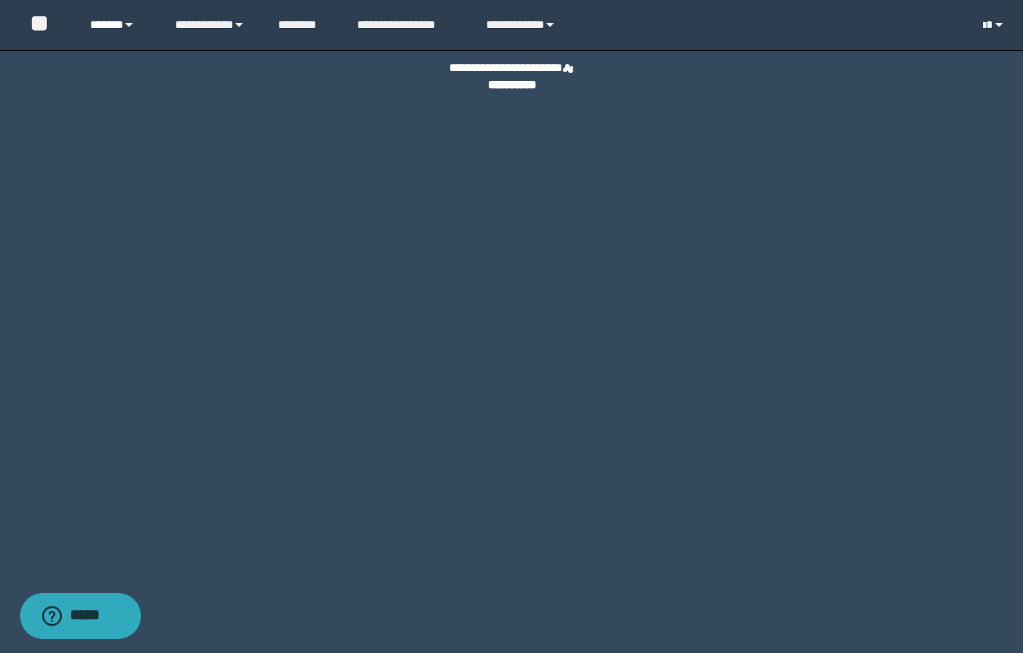 click on "******" at bounding box center [117, 25] 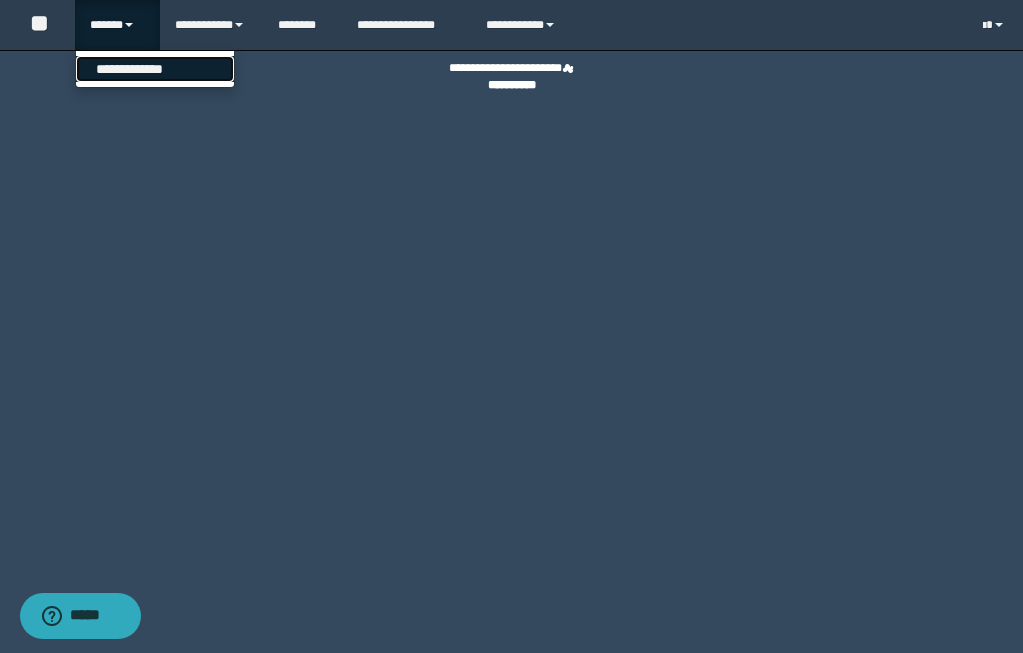 click on "**********" at bounding box center [155, 69] 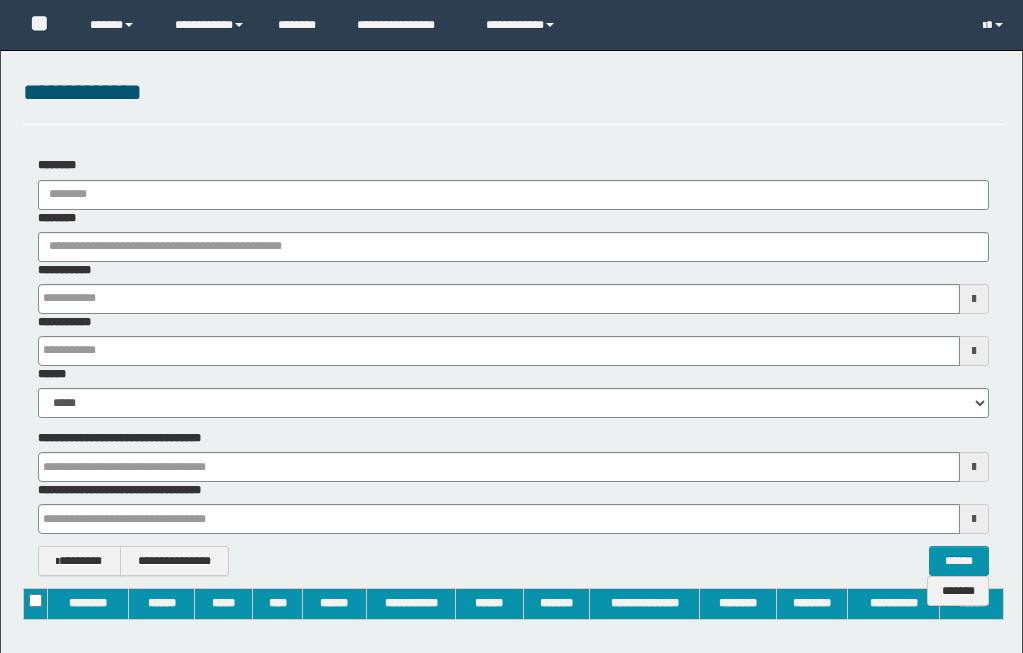 scroll, scrollTop: 0, scrollLeft: 0, axis: both 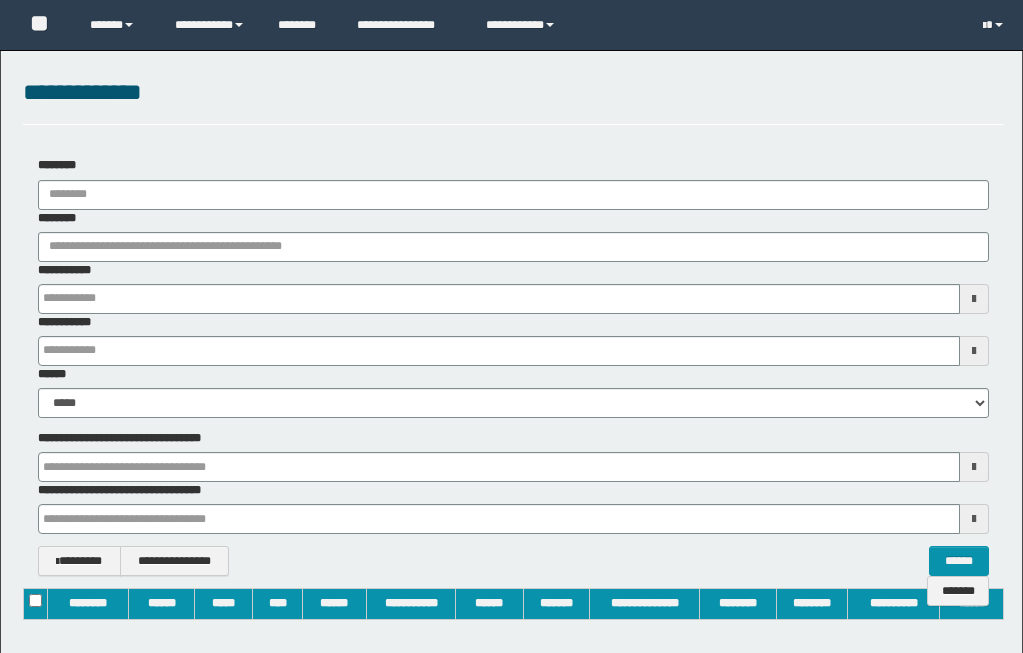 type on "**********" 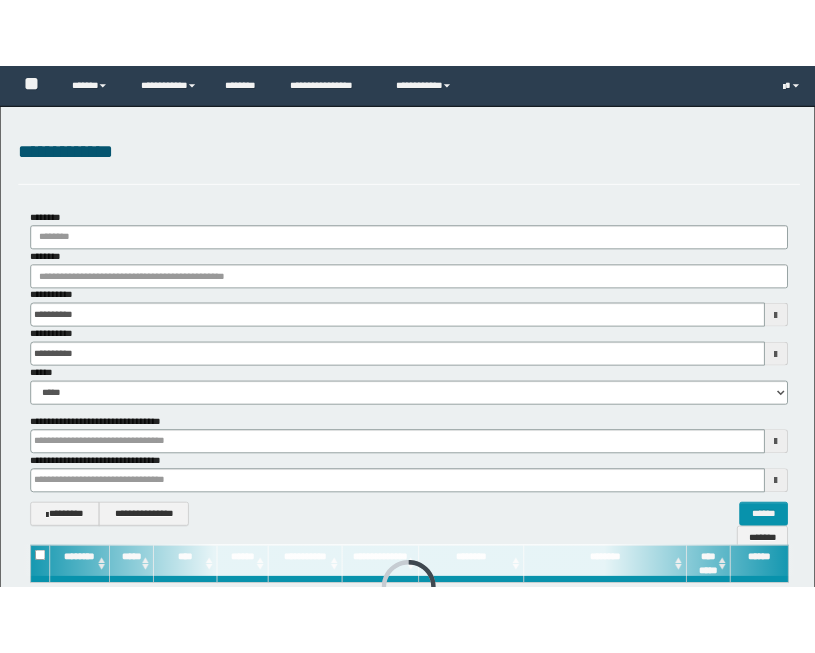 scroll, scrollTop: 0, scrollLeft: 0, axis: both 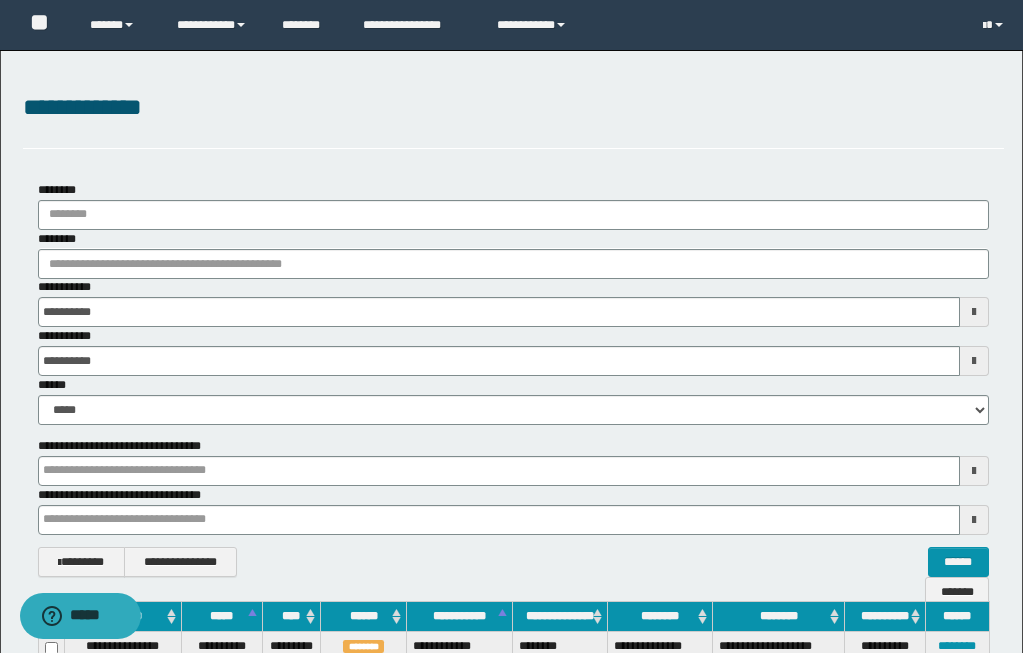 type 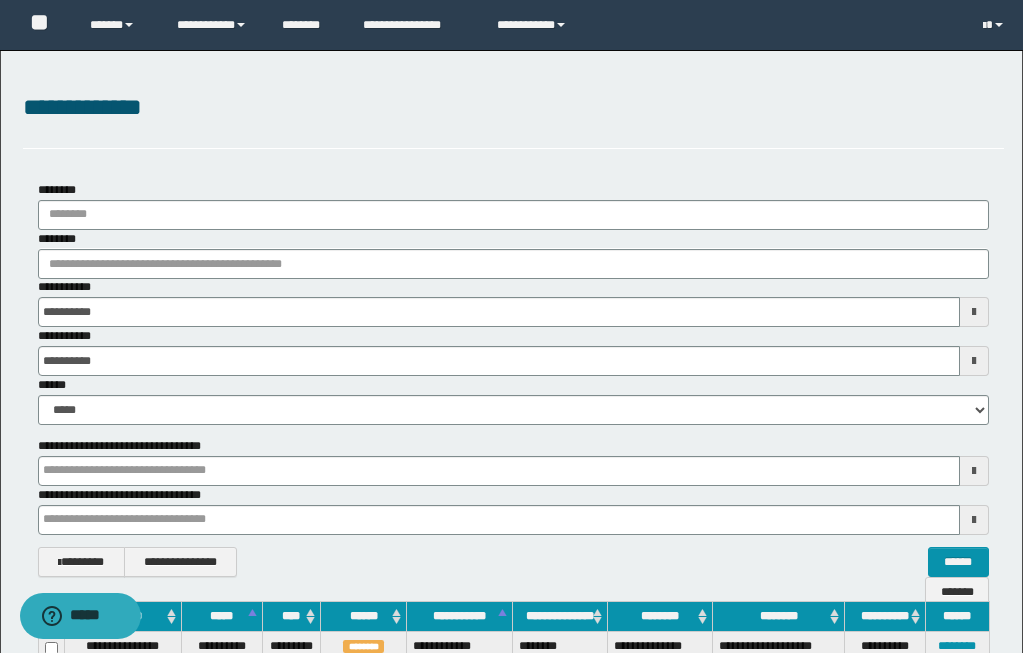 type 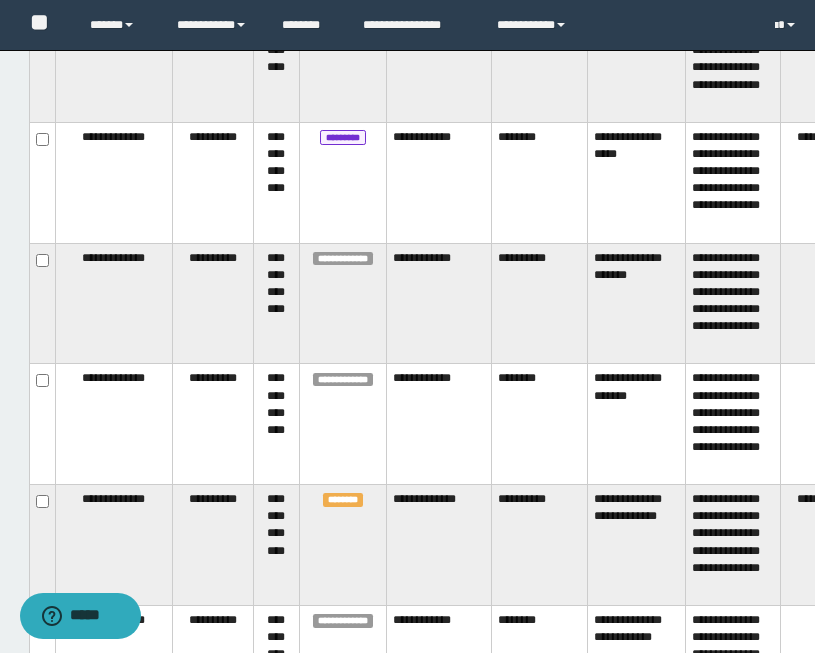 scroll, scrollTop: 1113, scrollLeft: 115, axis: both 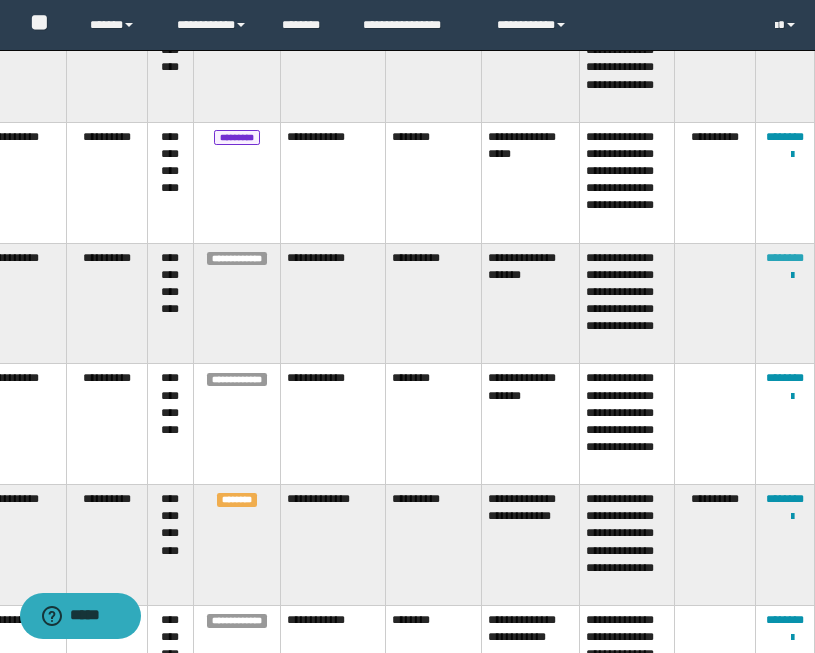 click on "********" at bounding box center (785, 258) 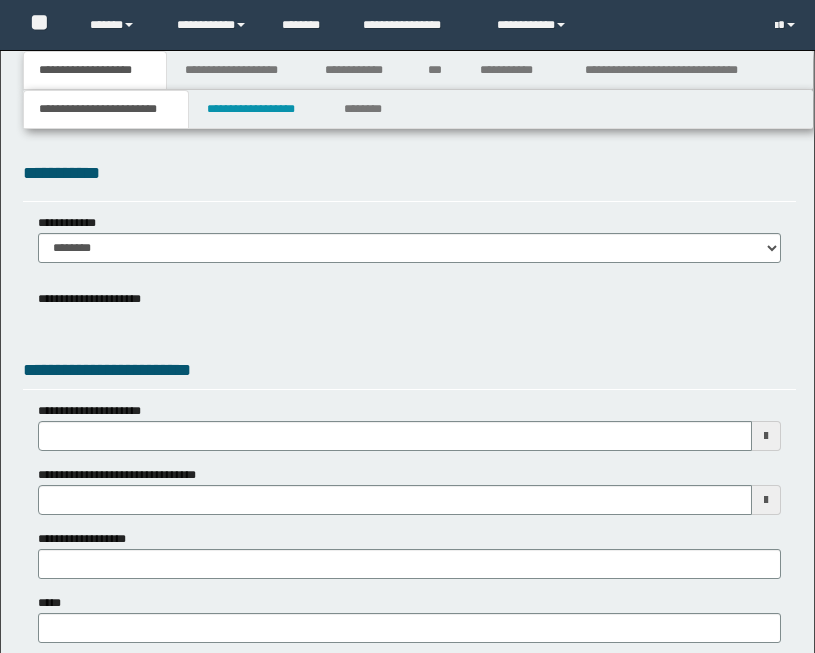scroll, scrollTop: 0, scrollLeft: 0, axis: both 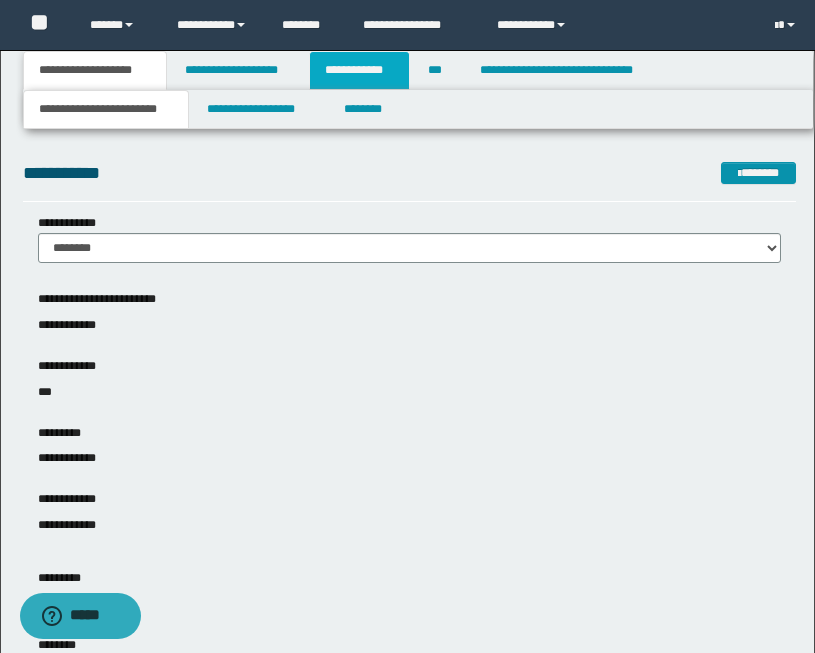 click on "**********" at bounding box center [359, 70] 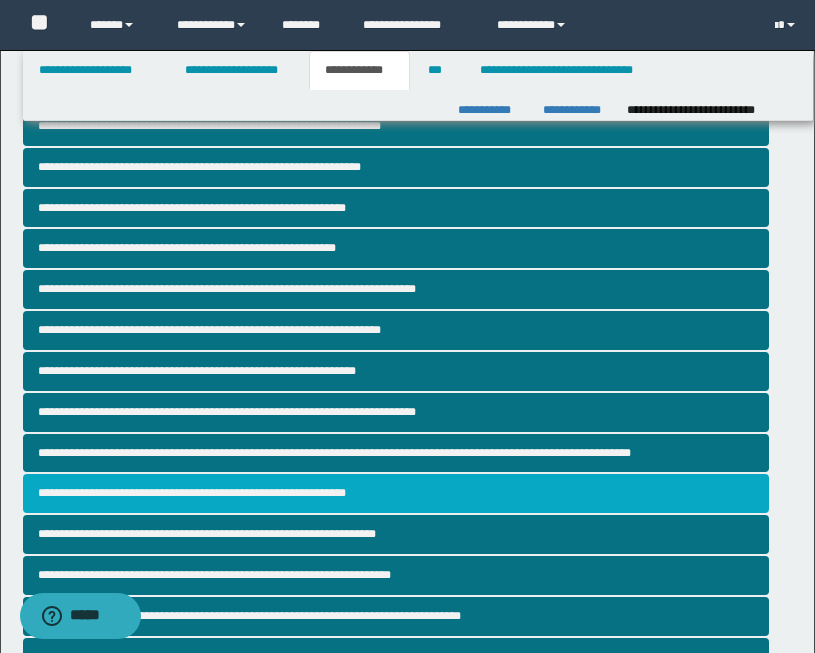 scroll, scrollTop: 82, scrollLeft: 0, axis: vertical 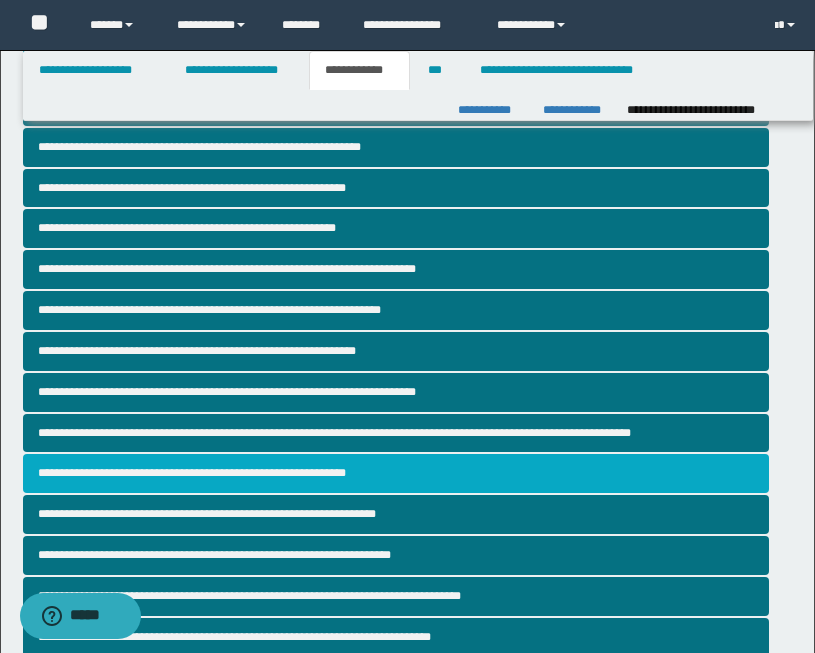 click on "**********" at bounding box center (396, 473) 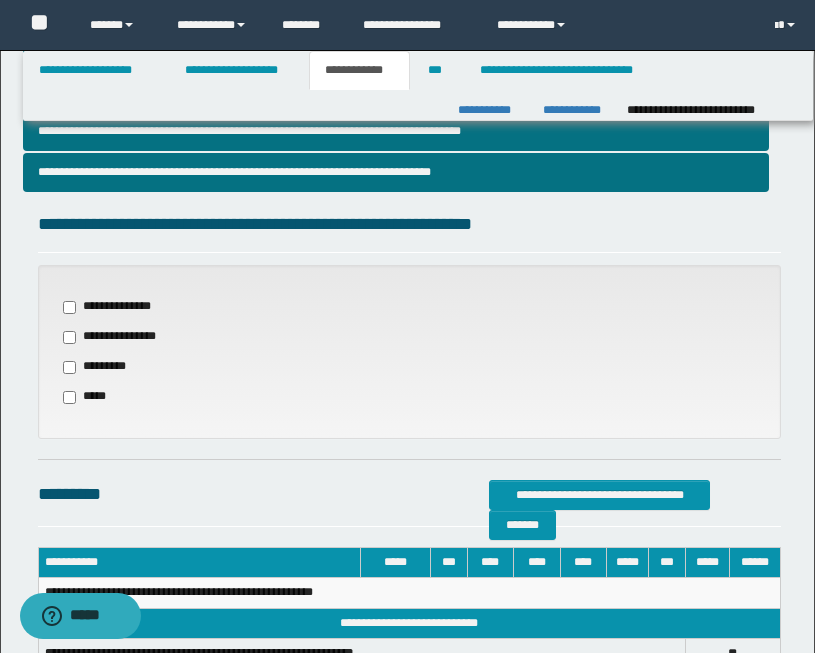 scroll, scrollTop: 678, scrollLeft: 0, axis: vertical 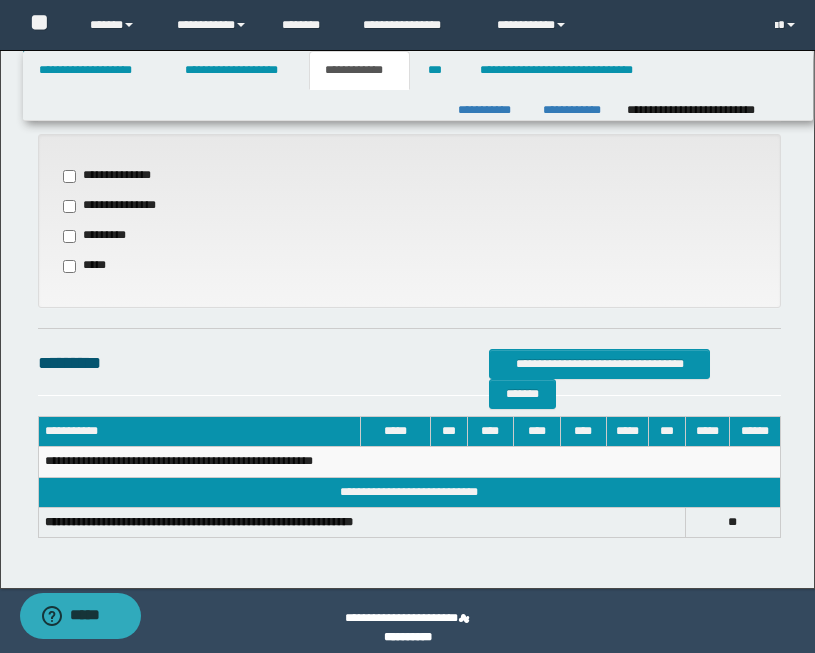 click on "**********" at bounding box center [115, 176] 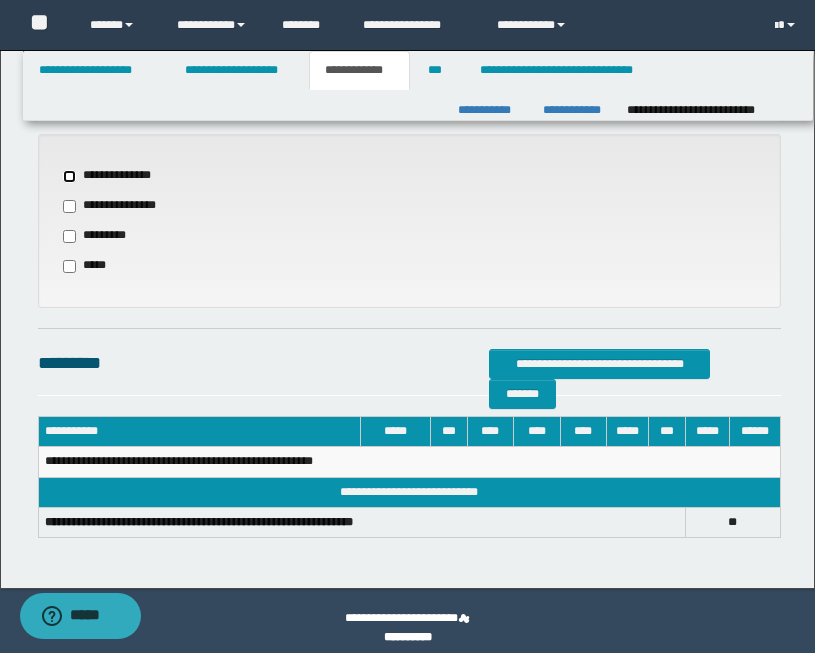 select on "*" 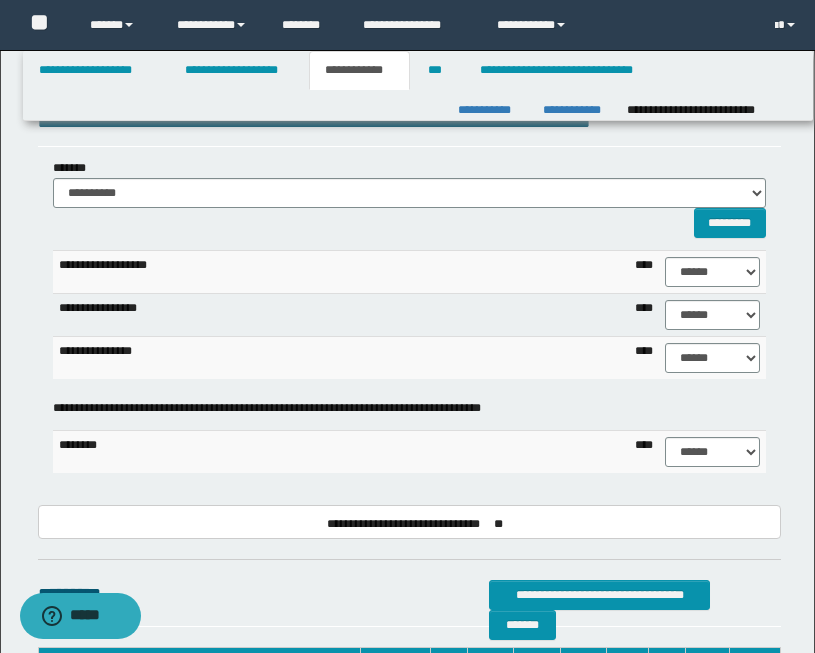 scroll, scrollTop: 895, scrollLeft: 0, axis: vertical 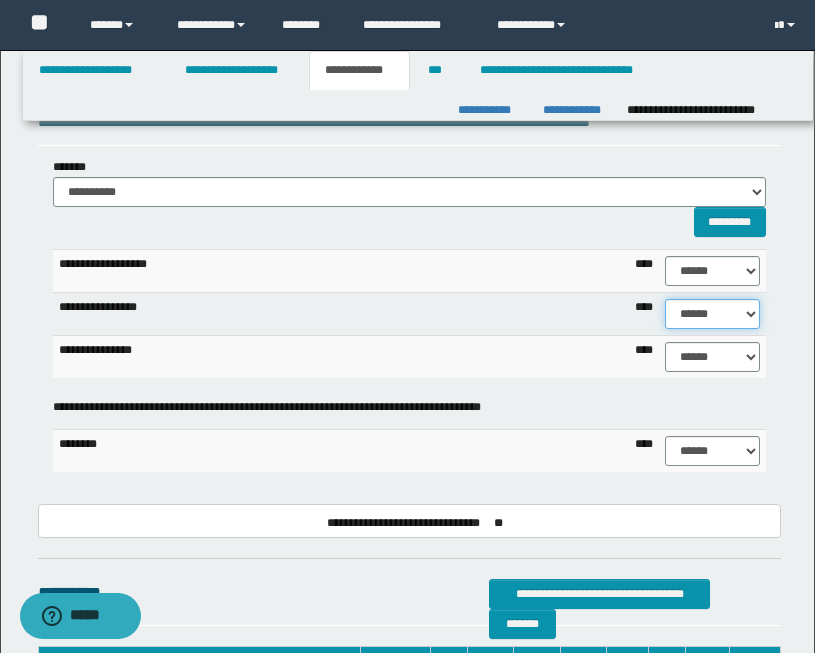 click on "******
****
**
**
**
**
**
**
**
**
***
***
***
***
***
***
***
***
***
***
****
****
****
****" at bounding box center (712, 314) 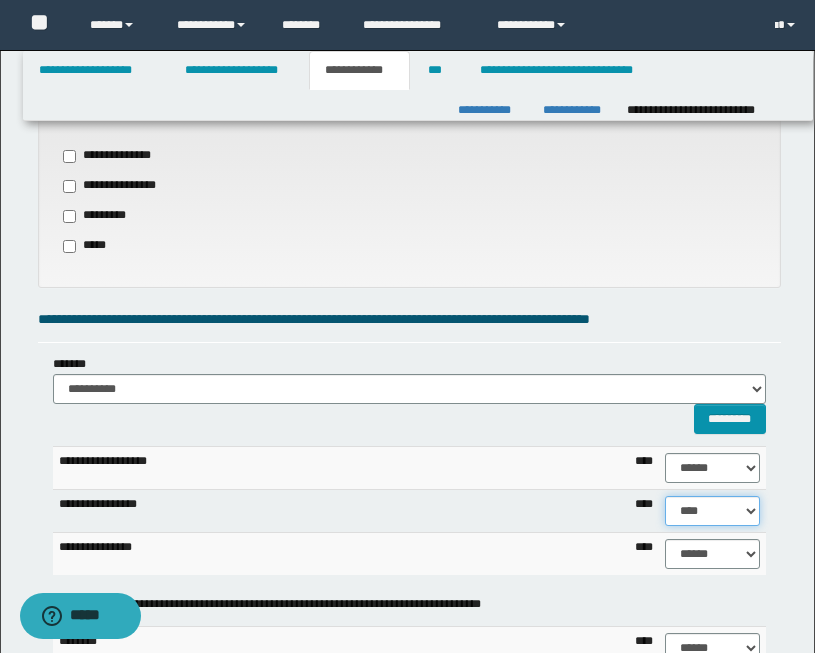 scroll, scrollTop: 695, scrollLeft: 0, axis: vertical 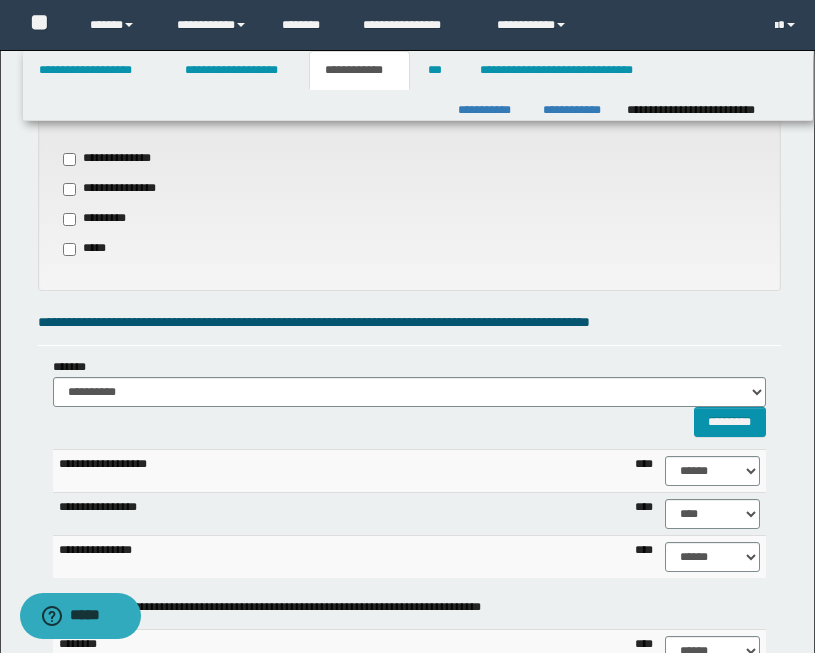click on "**********" at bounding box center [120, 189] 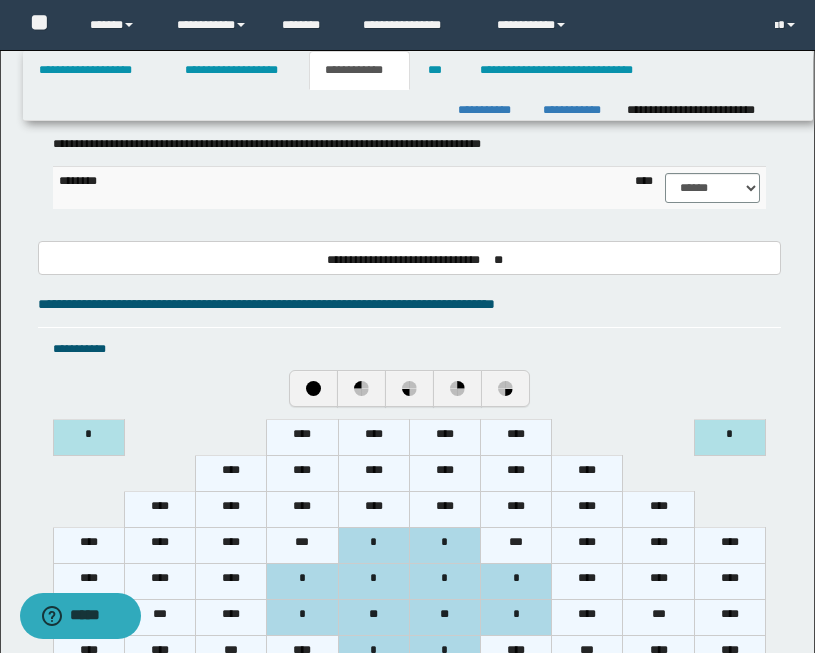scroll, scrollTop: 1207, scrollLeft: 0, axis: vertical 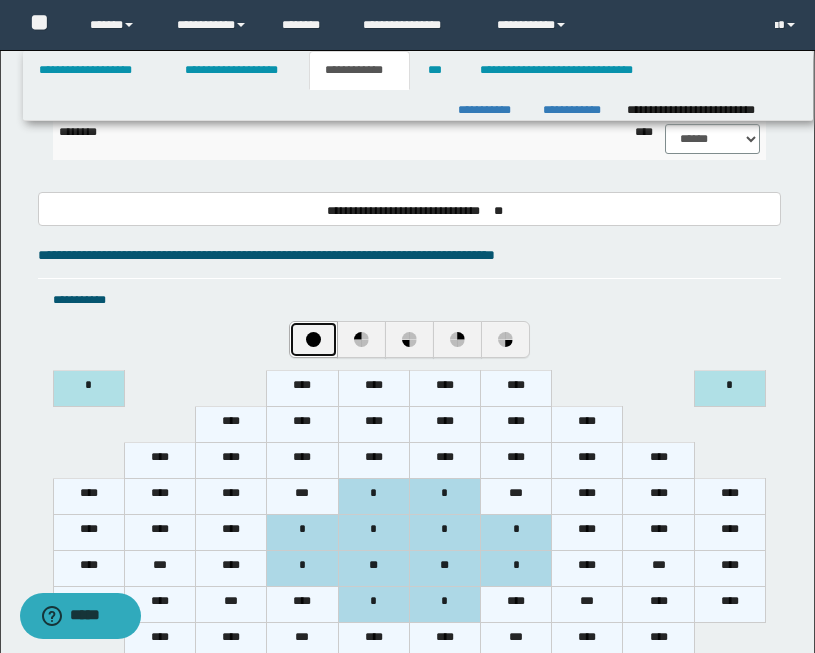 click at bounding box center (313, 339) 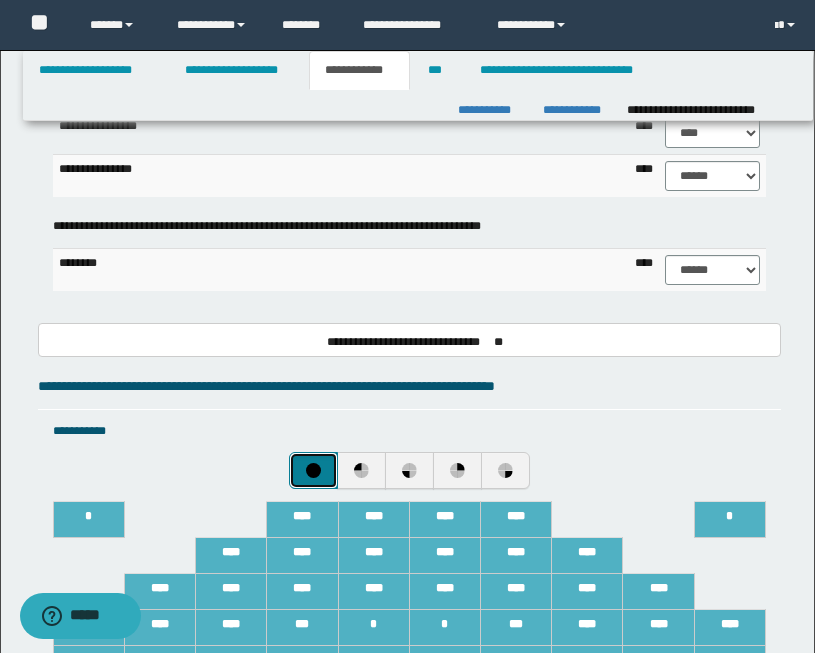 scroll, scrollTop: 898, scrollLeft: 0, axis: vertical 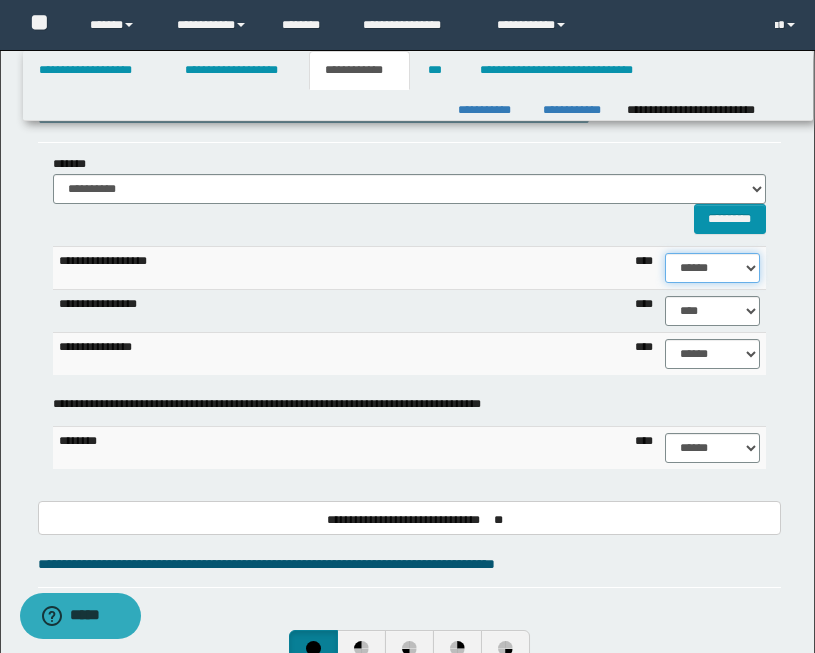 click on "******
****
**
**
**
**
**
**
**
**
***
***
***
***
***
***
***
***
***
***
****
****
****
****" at bounding box center (712, 268) 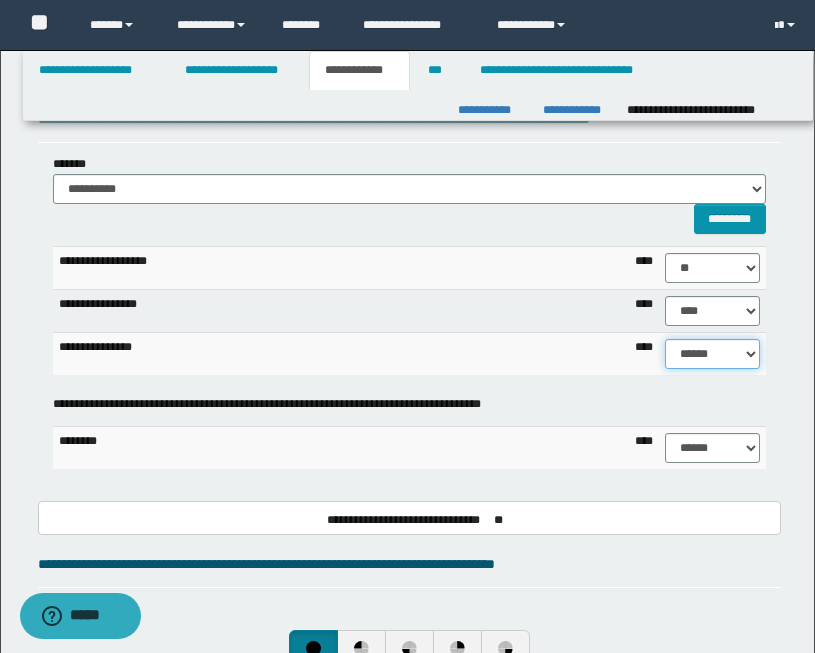 click on "******
****
**
**
**
**
**
**
**
**
***
***
***
***
***
***
***
***
***
***
****
****
****
****" at bounding box center (712, 354) 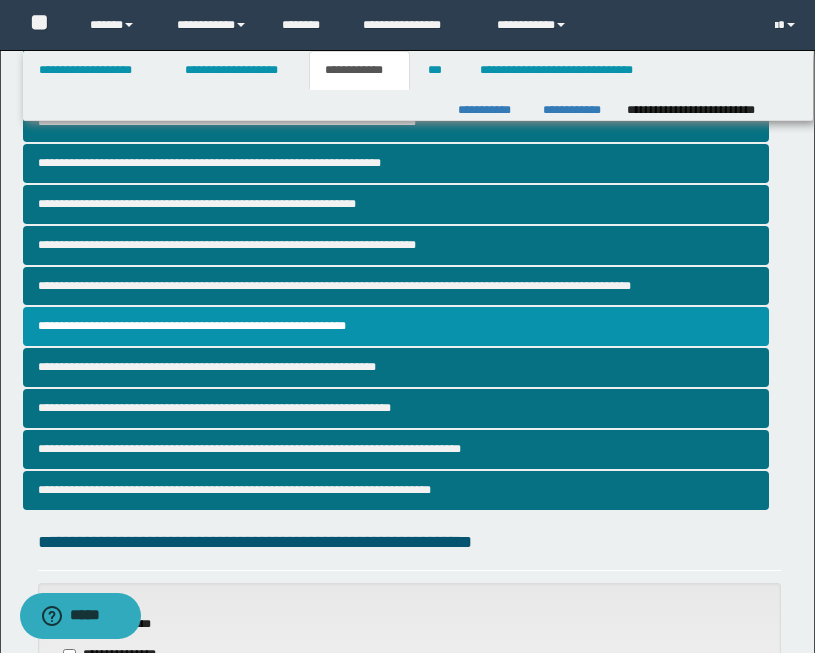 scroll, scrollTop: 0, scrollLeft: 0, axis: both 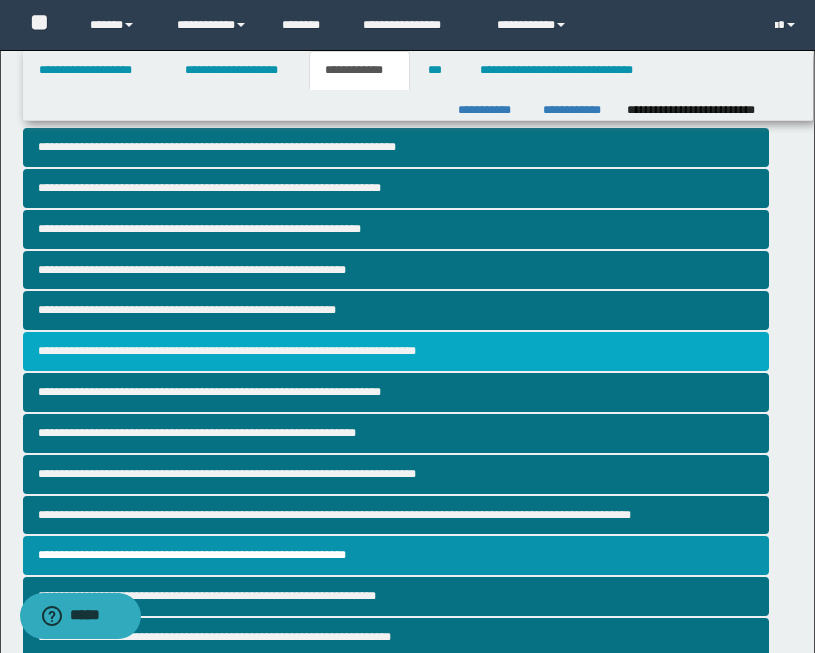 click on "**********" at bounding box center [396, 351] 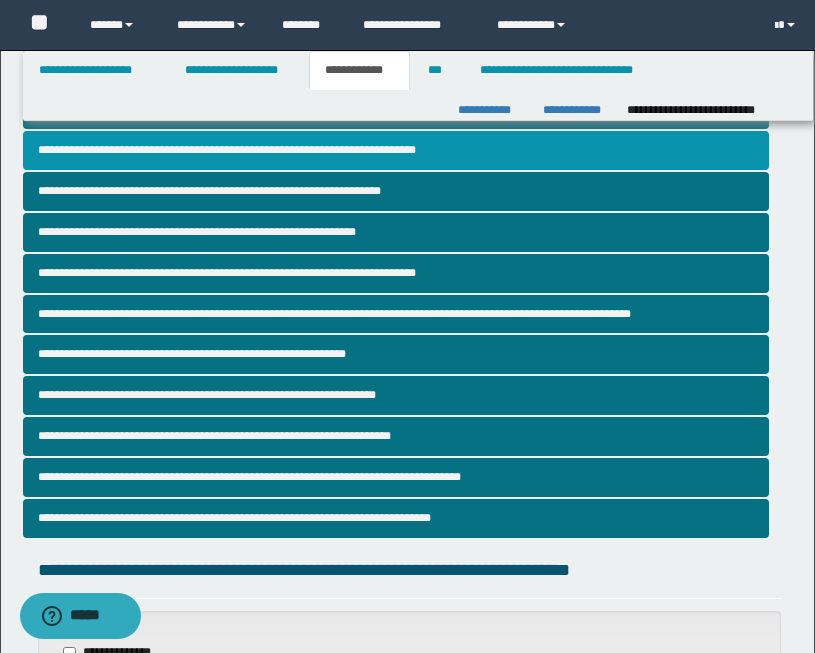 scroll, scrollTop: 661, scrollLeft: 0, axis: vertical 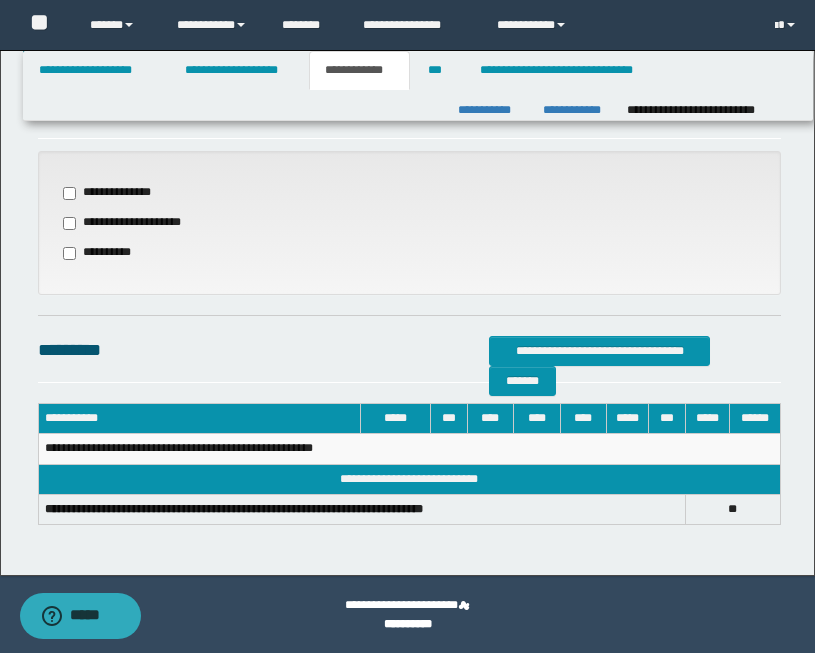 click on "**********" at bounding box center [129, 223] 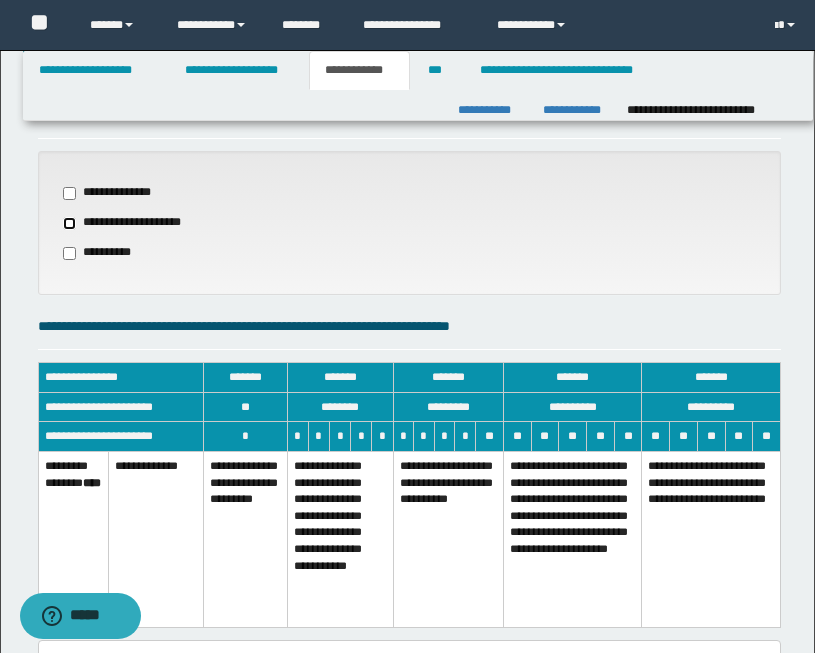 scroll, scrollTop: 825, scrollLeft: 0, axis: vertical 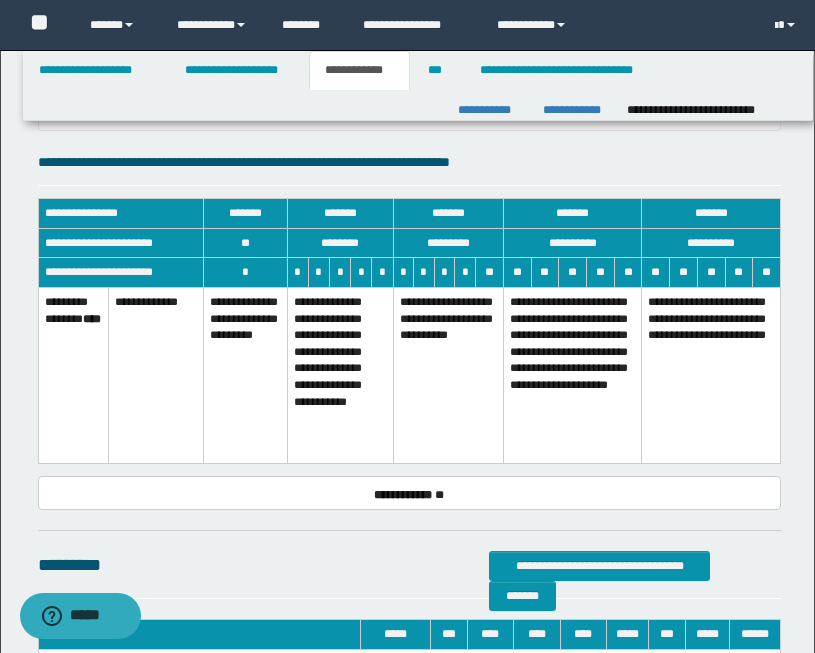 click on "**********" at bounding box center (572, 375) 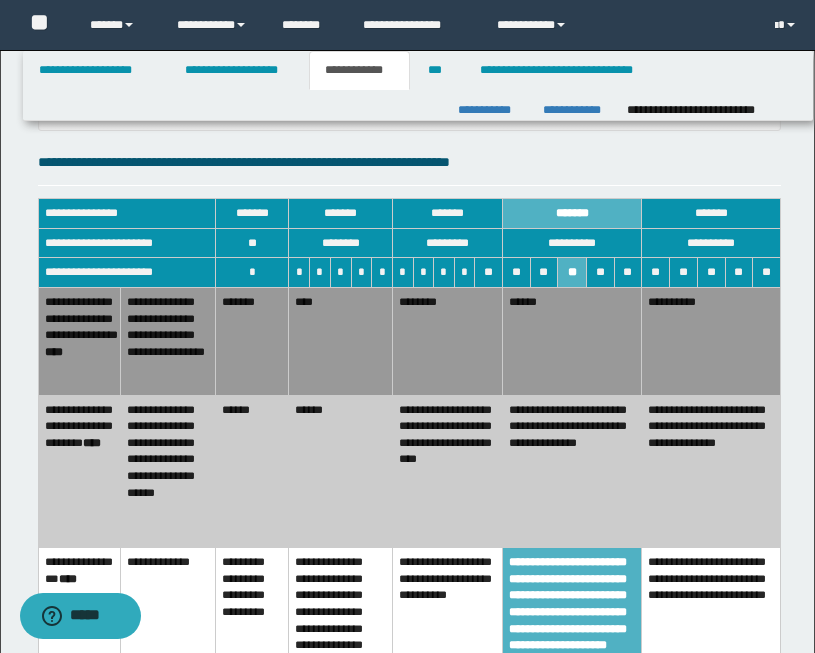 click on "*******" at bounding box center [252, 341] 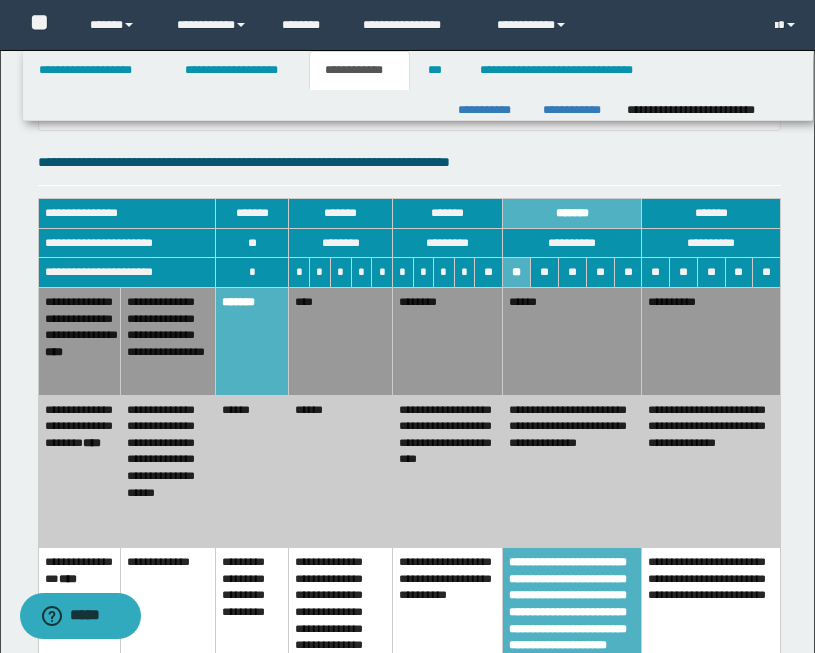 click on "**********" at bounding box center (448, 471) 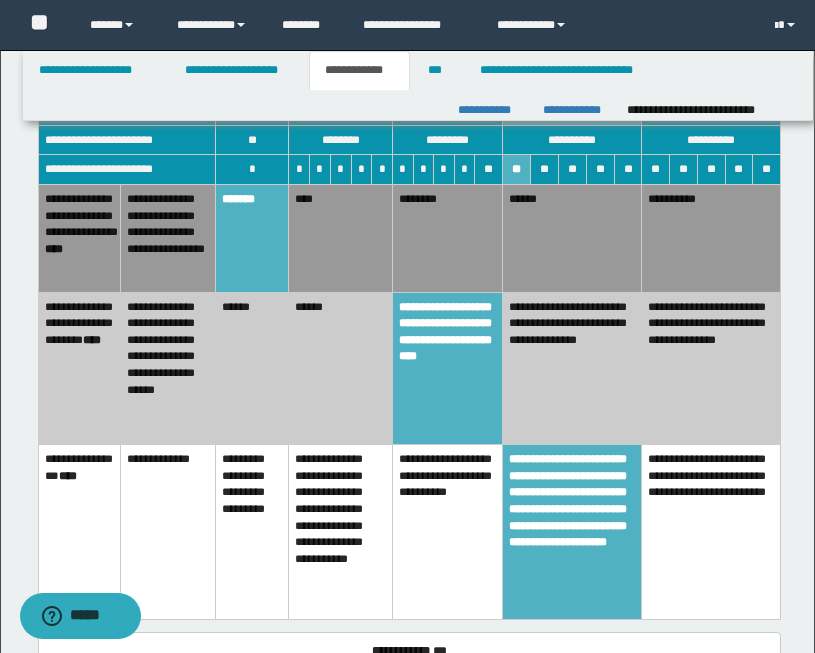 scroll, scrollTop: 893, scrollLeft: 0, axis: vertical 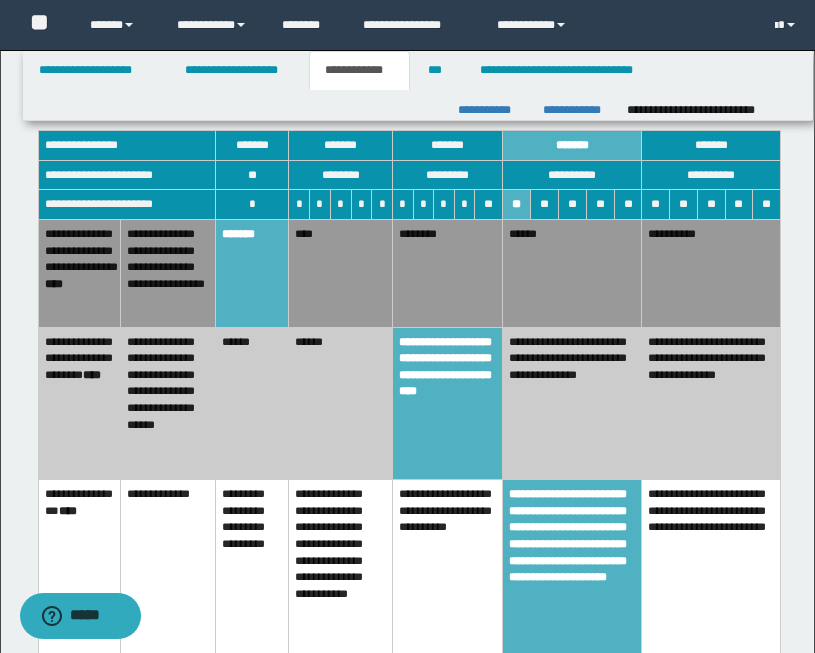 click on "******" at bounding box center (252, 403) 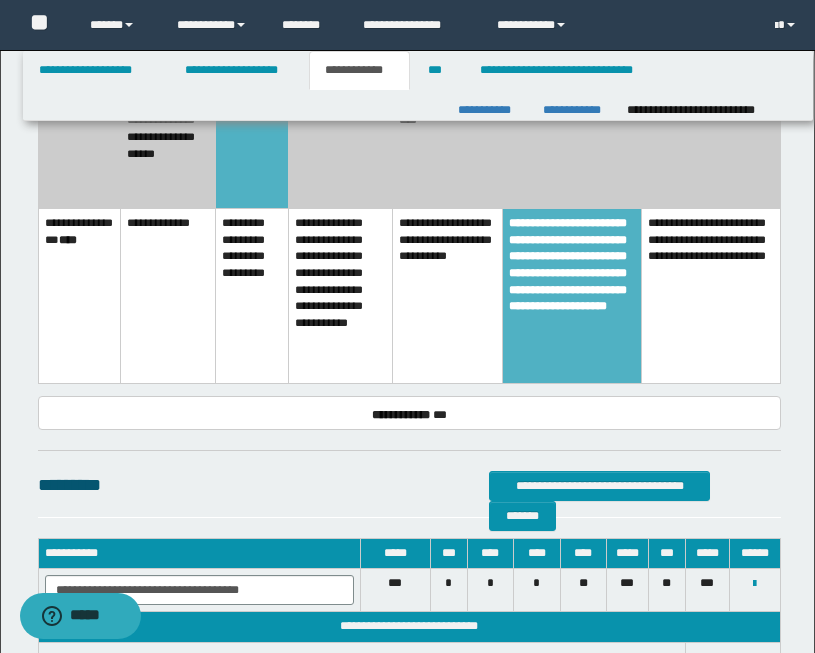 scroll, scrollTop: 1312, scrollLeft: 0, axis: vertical 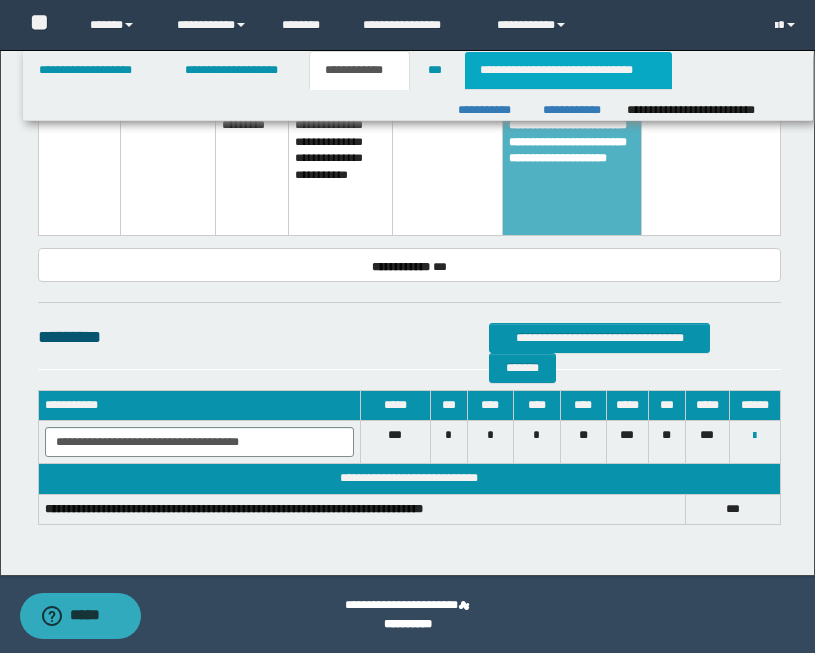 click on "**********" at bounding box center (568, 70) 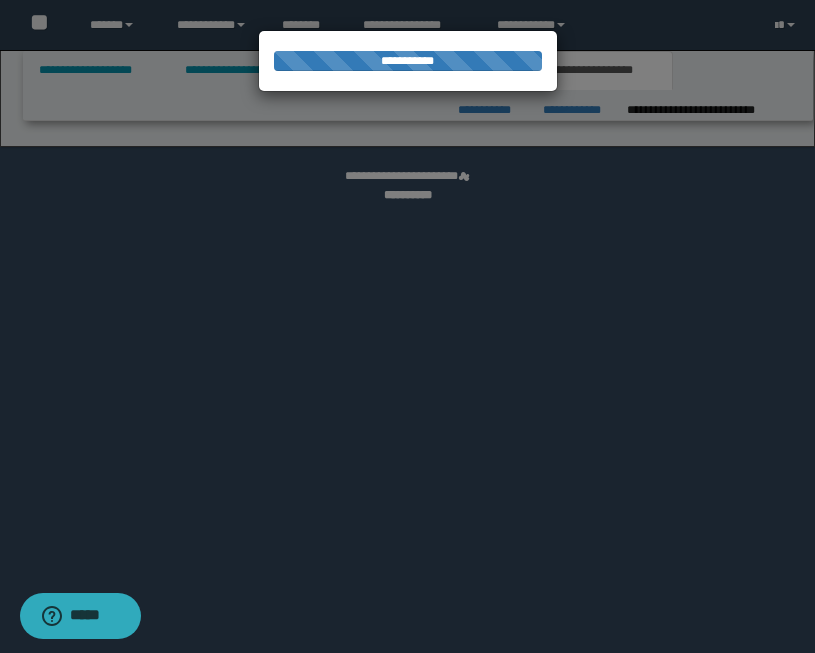 select on "*" 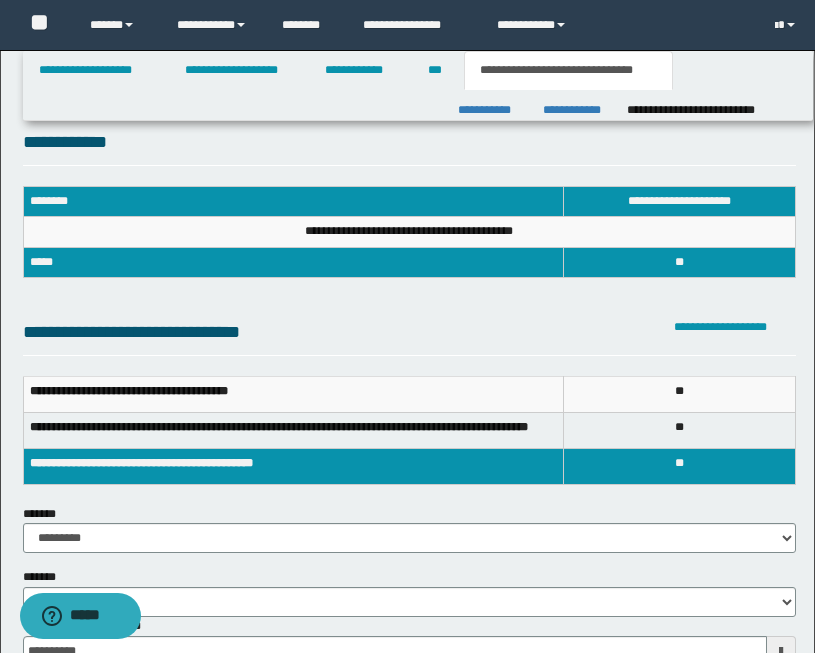 scroll, scrollTop: 0, scrollLeft: 0, axis: both 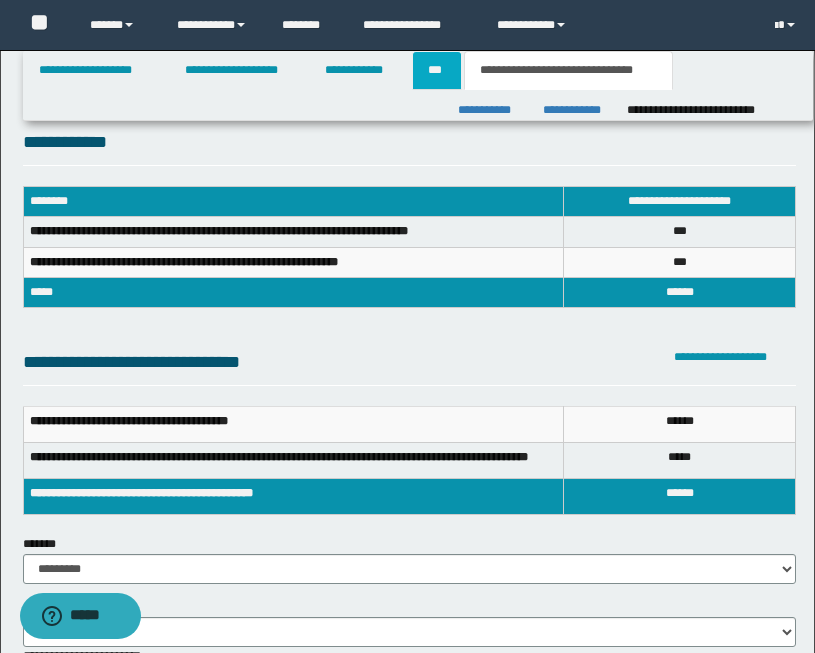 click on "***" at bounding box center (437, 70) 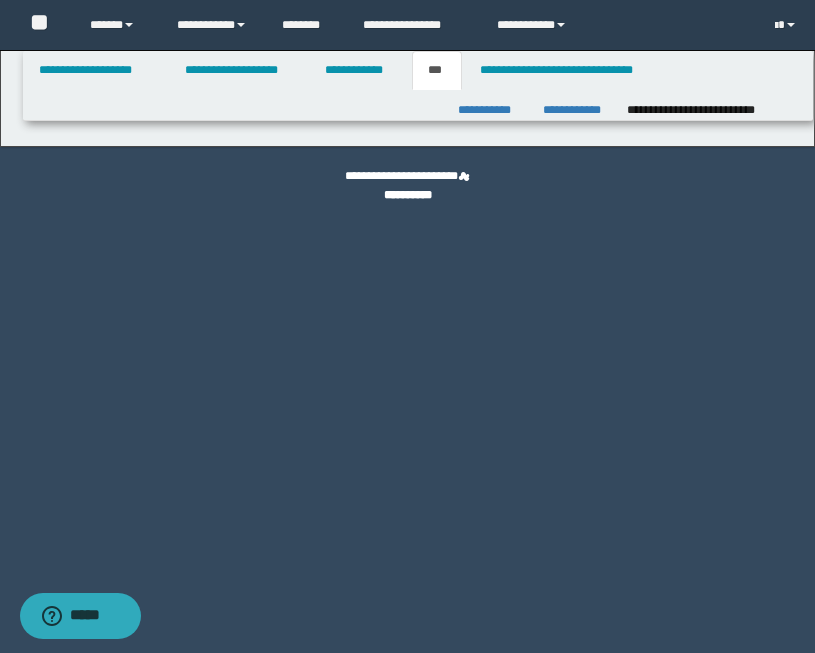 select on "**" 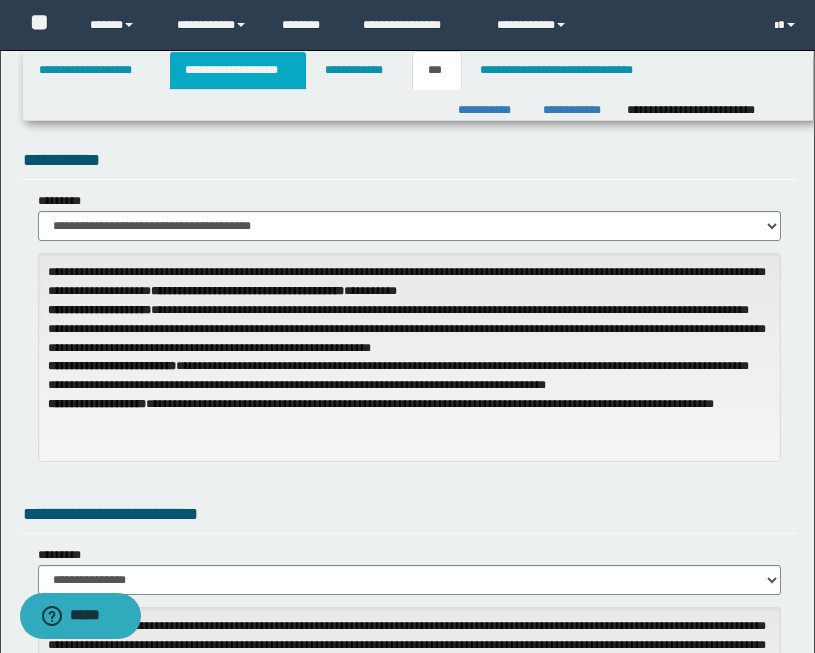 click on "**********" at bounding box center [238, 70] 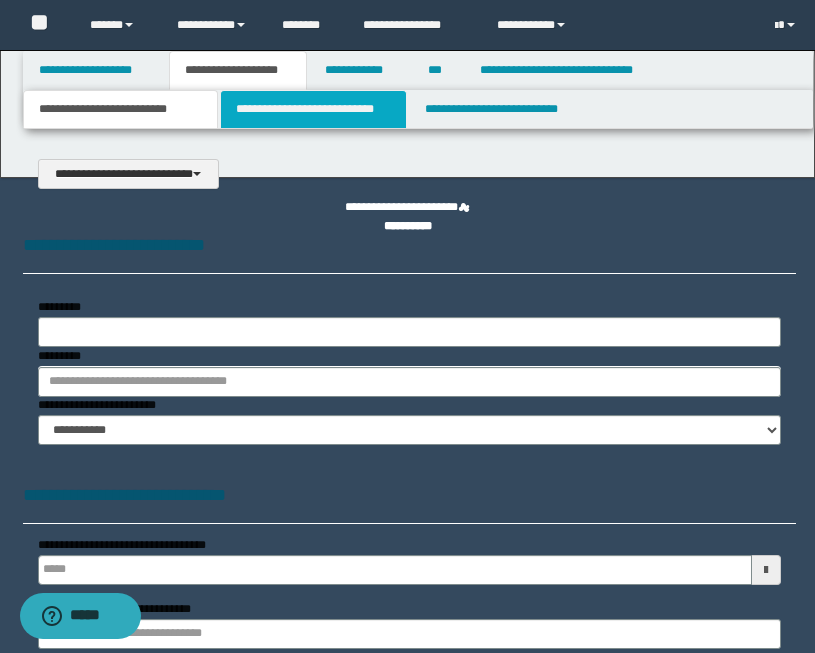 type on "**********" 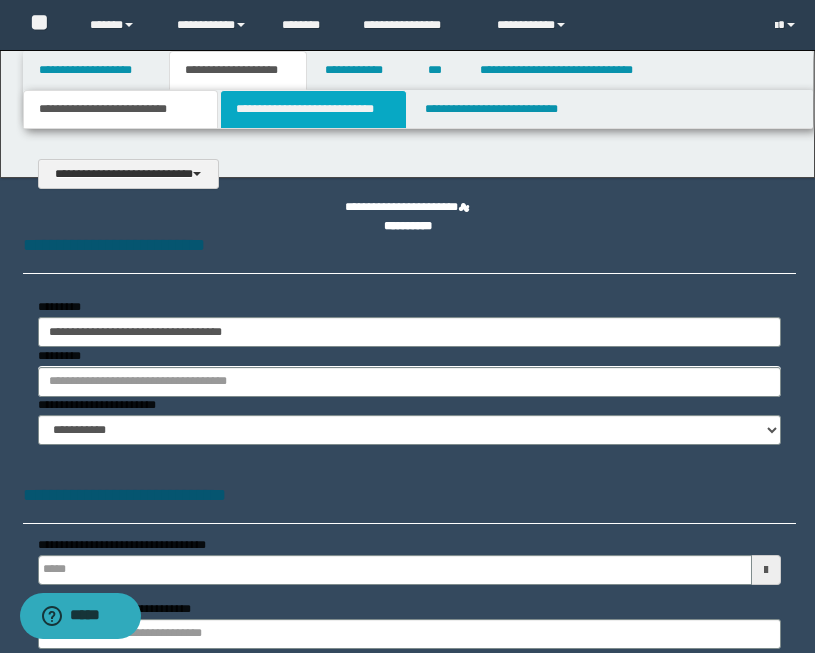 scroll, scrollTop: 0, scrollLeft: 0, axis: both 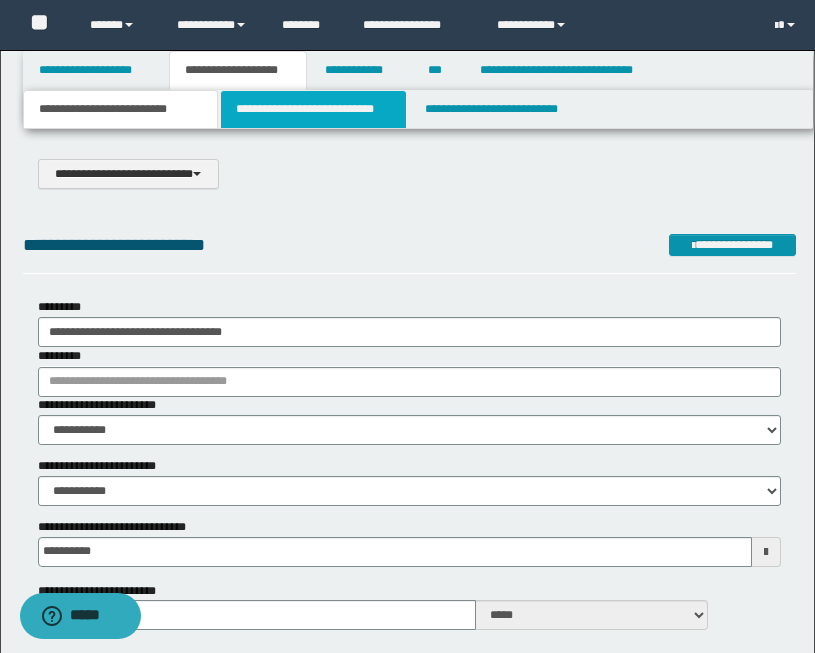 click on "**********" at bounding box center (314, 109) 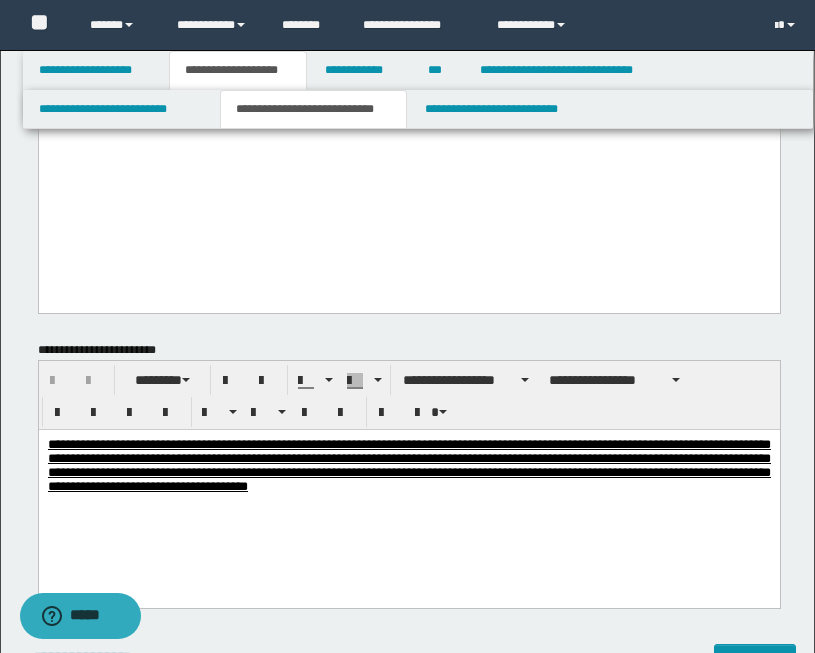 scroll, scrollTop: 2949, scrollLeft: 0, axis: vertical 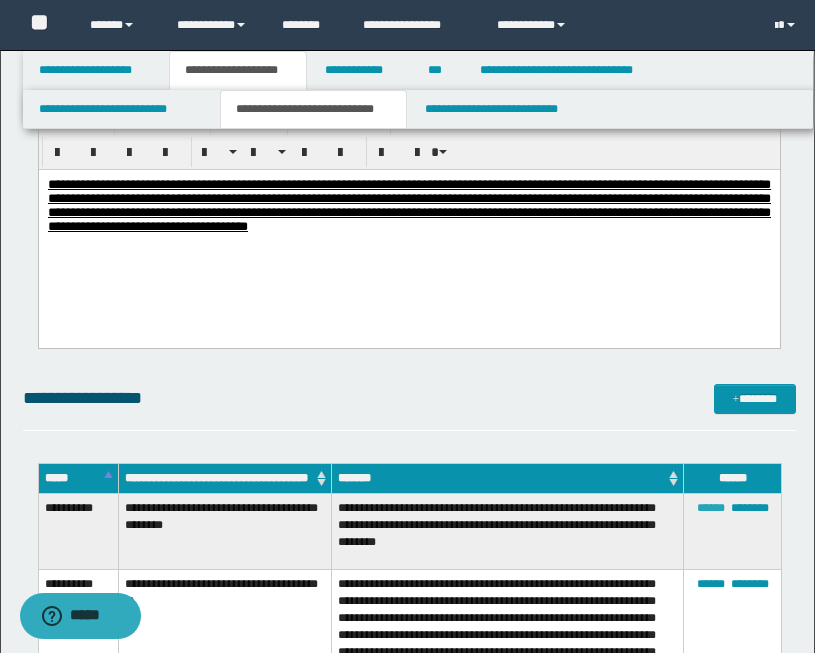click on "******" at bounding box center [711, 508] 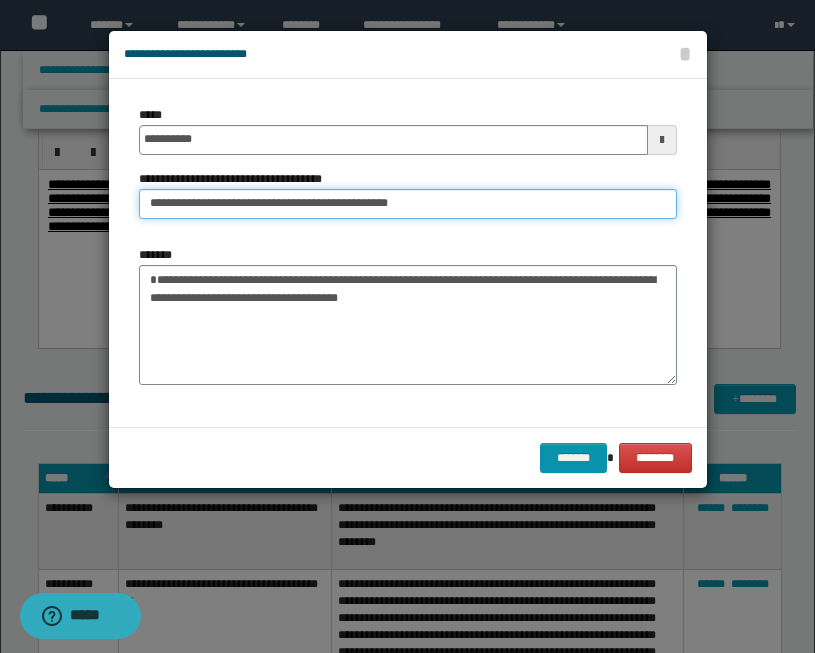 click on "**********" at bounding box center [408, 204] 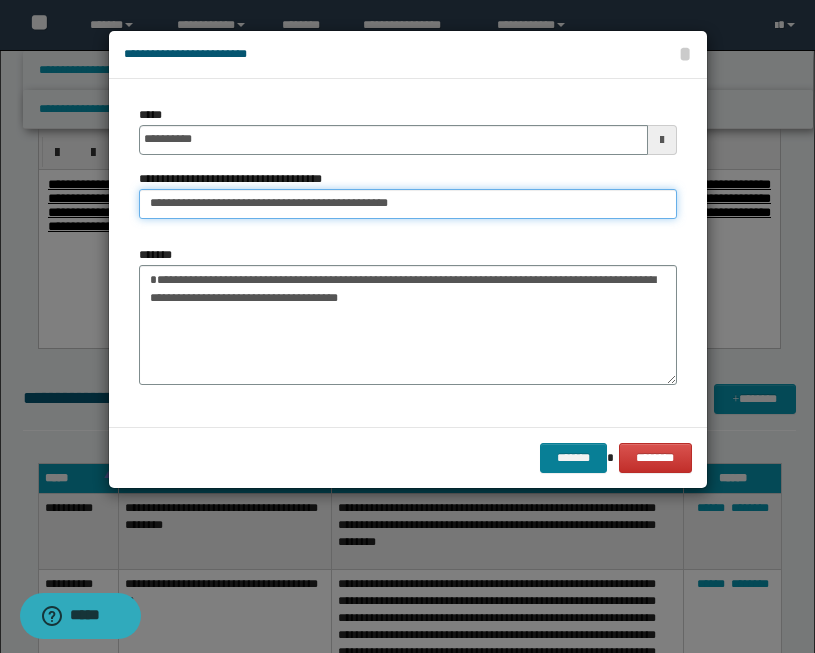 type on "**********" 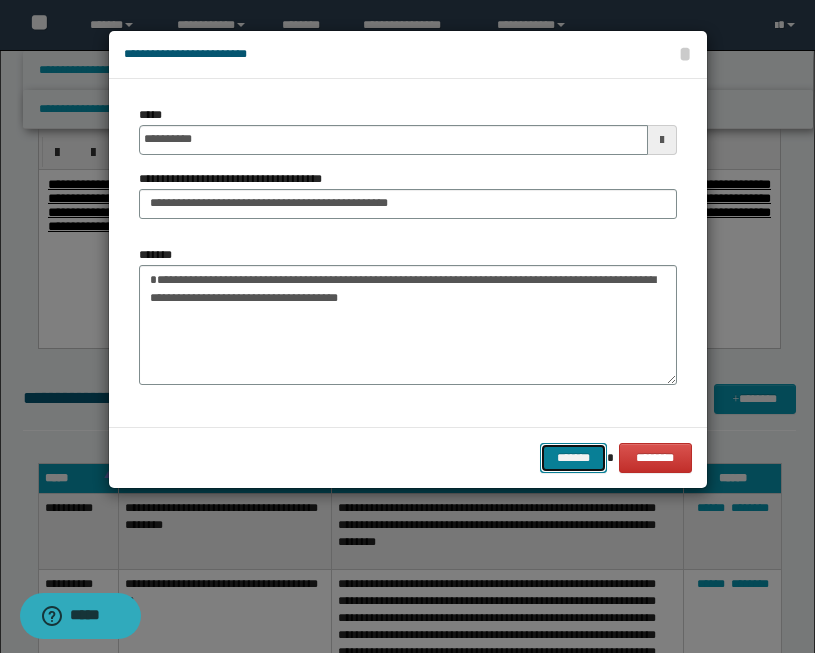 click on "*******" at bounding box center [574, 458] 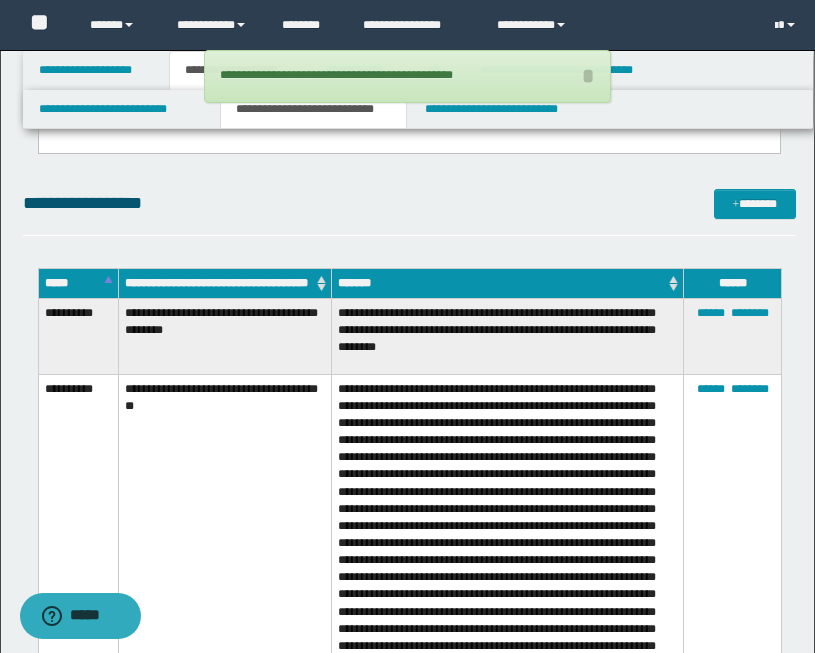 scroll, scrollTop: 3143, scrollLeft: 0, axis: vertical 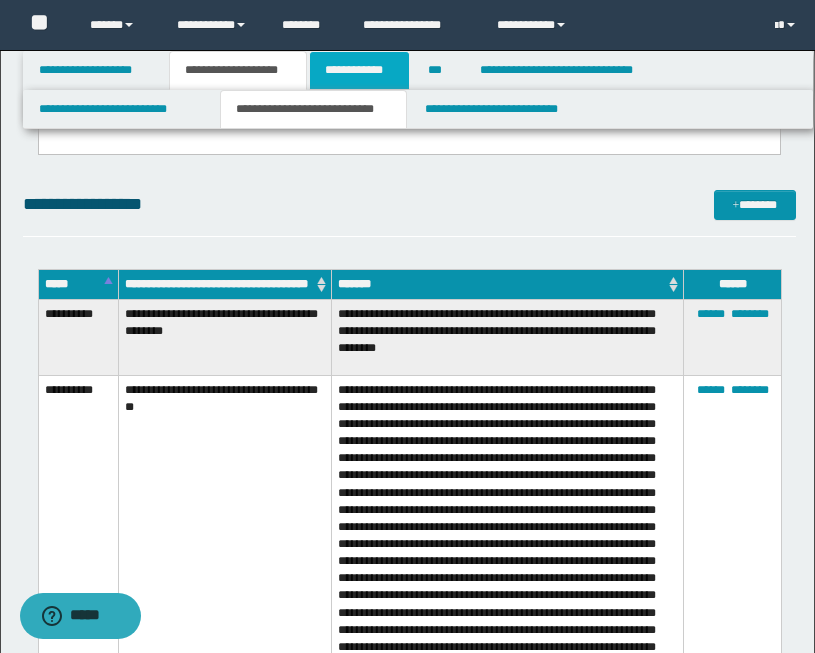 click on "**********" at bounding box center [359, 70] 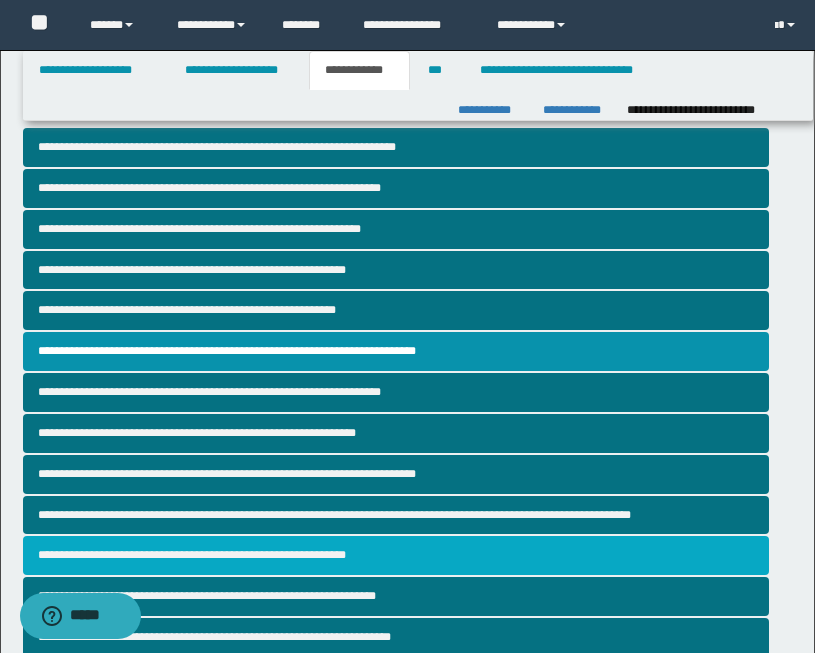 scroll, scrollTop: 106, scrollLeft: 0, axis: vertical 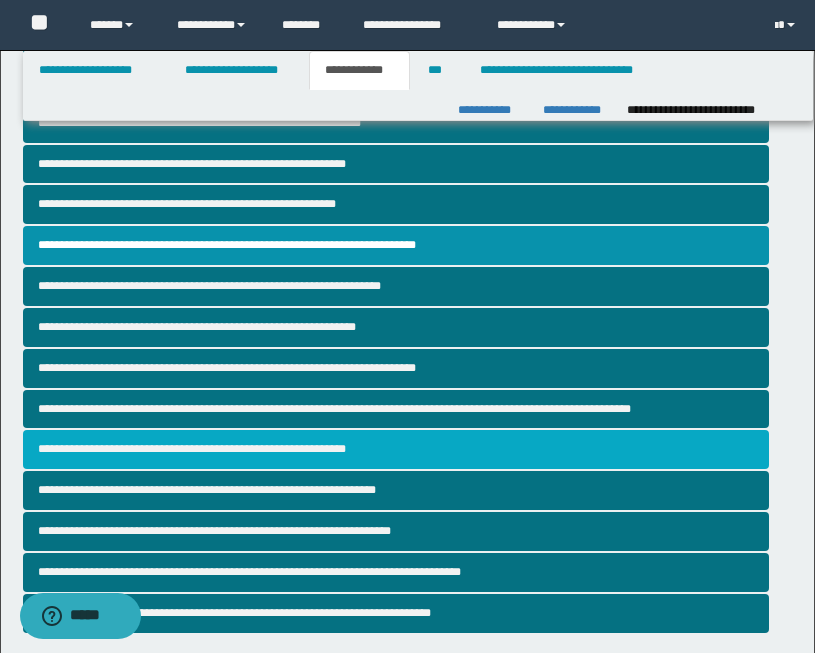 click on "**********" at bounding box center [396, 449] 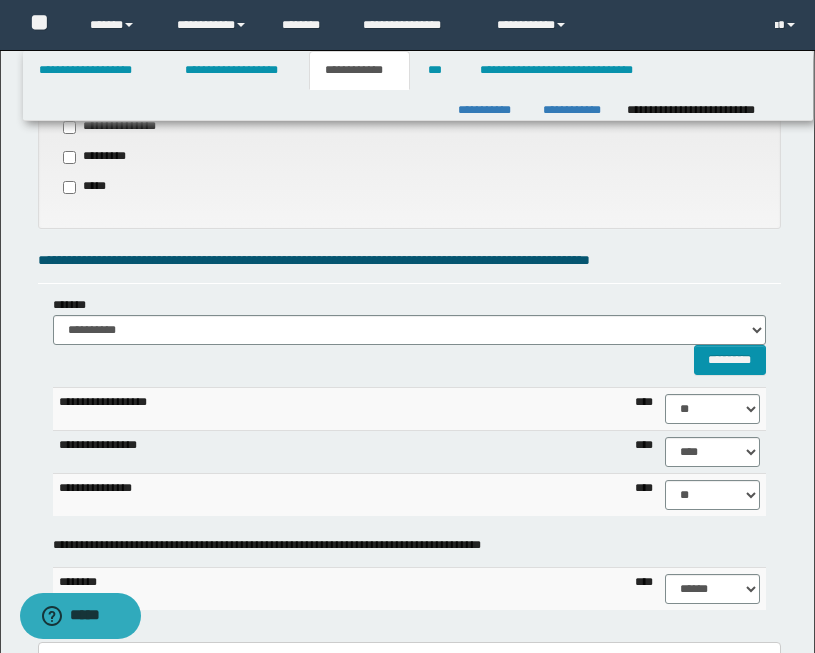scroll, scrollTop: 553, scrollLeft: 0, axis: vertical 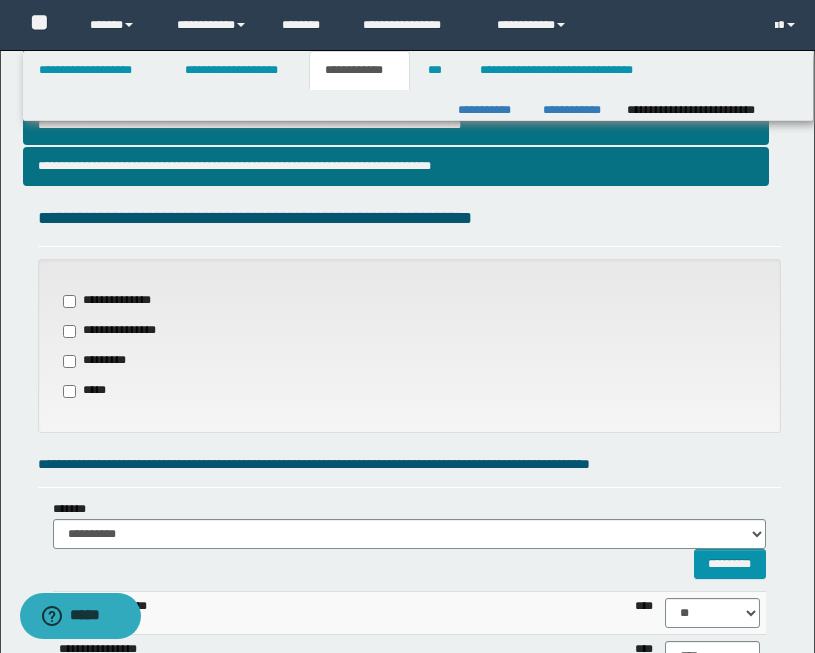 click on "*****" at bounding box center [88, 391] 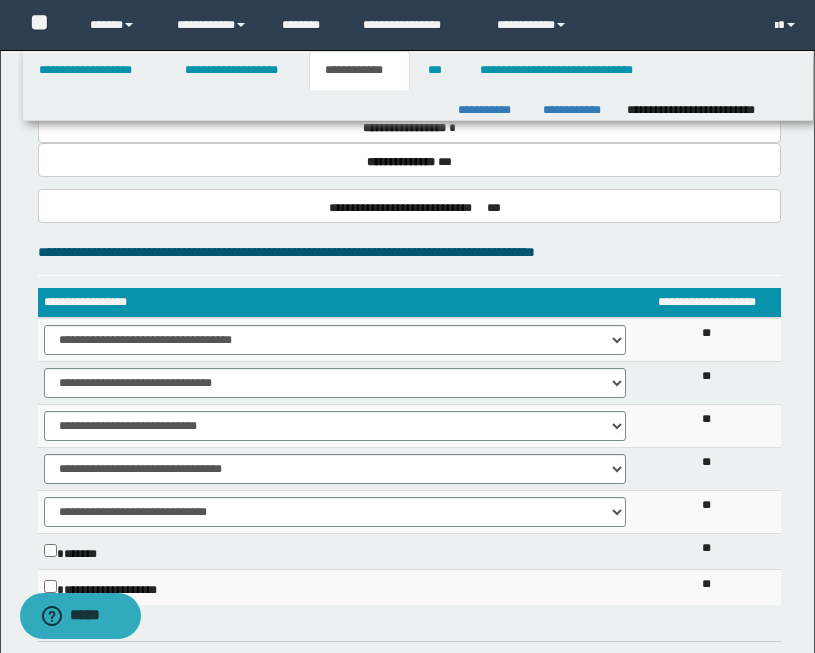 scroll, scrollTop: 2896, scrollLeft: 0, axis: vertical 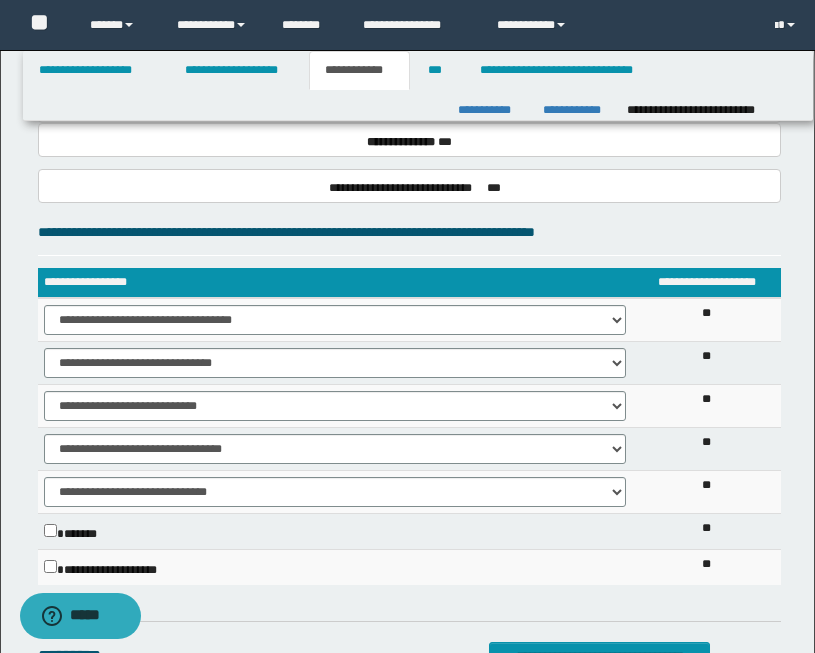 click on "*******" at bounding box center (84, 534) 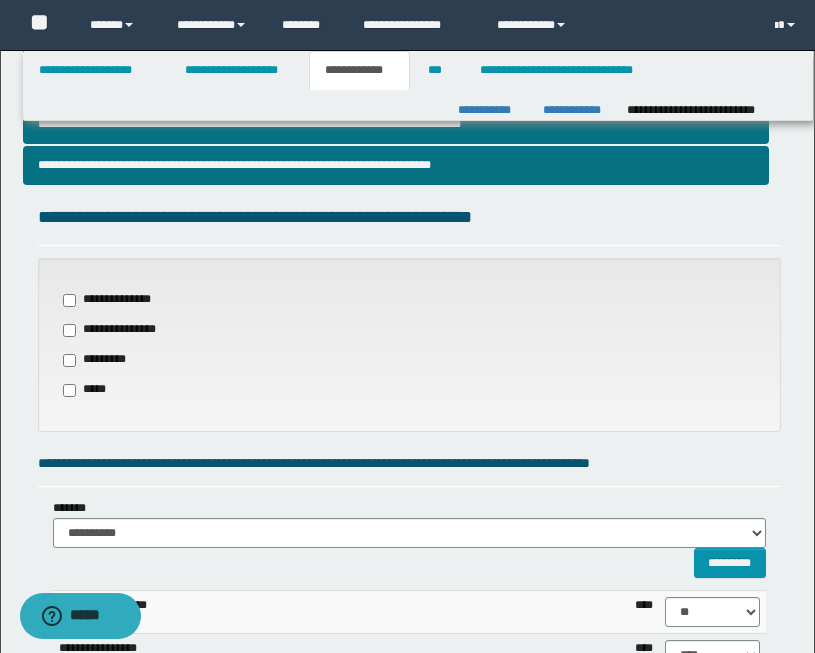 scroll, scrollTop: 879, scrollLeft: 0, axis: vertical 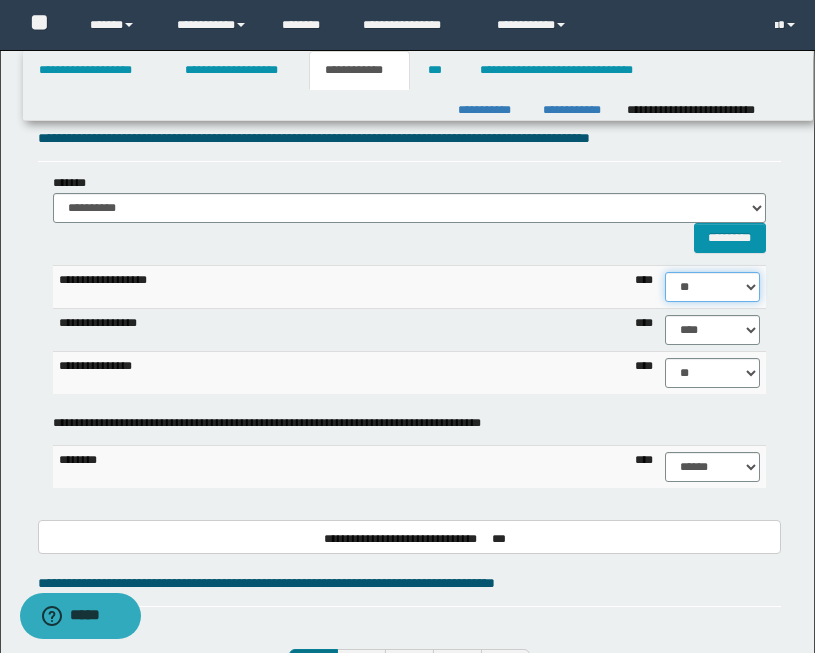 click on "******
****
**
**
**
**
**
**
**
**
***
***
***
***
***
***
***
***
***
***
****
****
****
****" at bounding box center [712, 287] 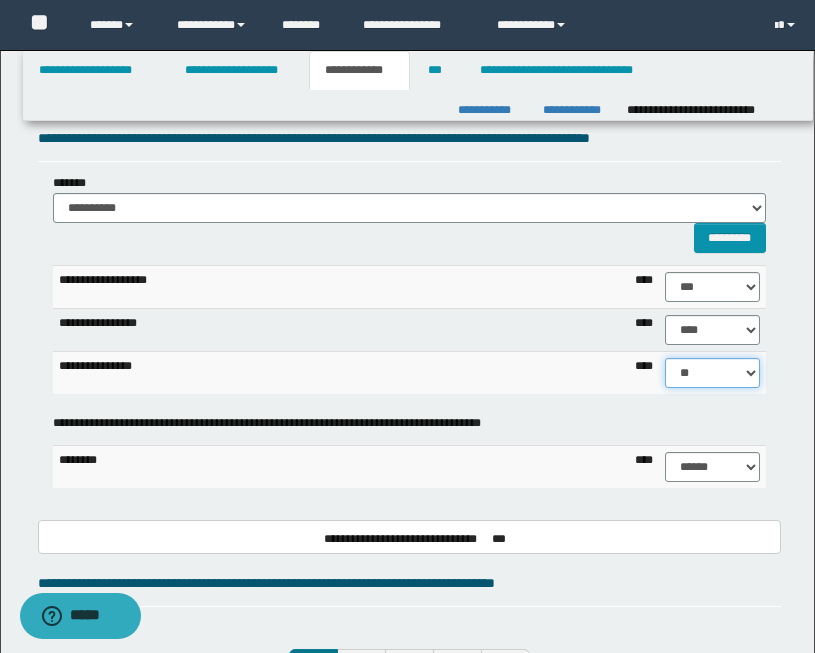 click on "******
****
**
**
**
**
**
**
**
**
***
***
***
***
***
***
***
***
***
***
****
****
****
****" at bounding box center (712, 373) 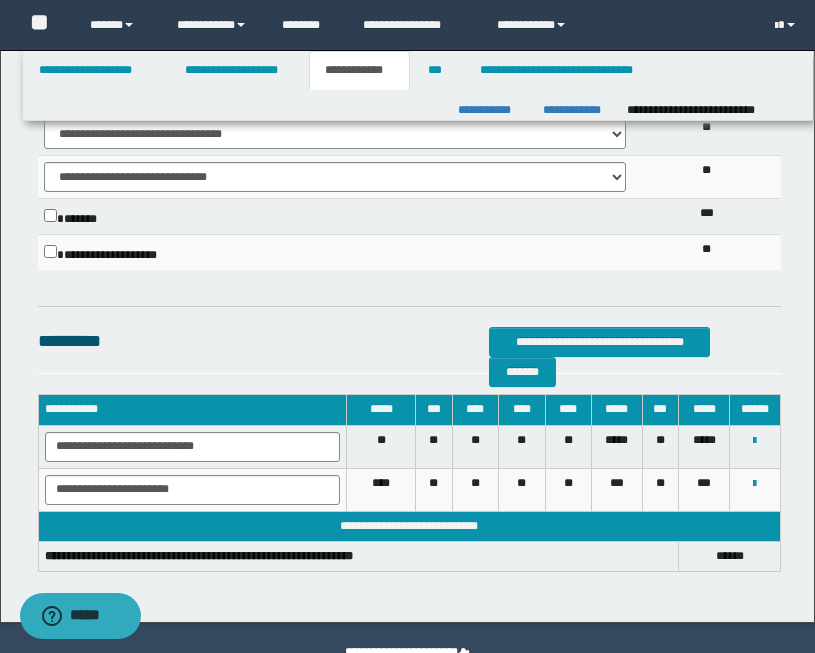 scroll, scrollTop: 3258, scrollLeft: 0, axis: vertical 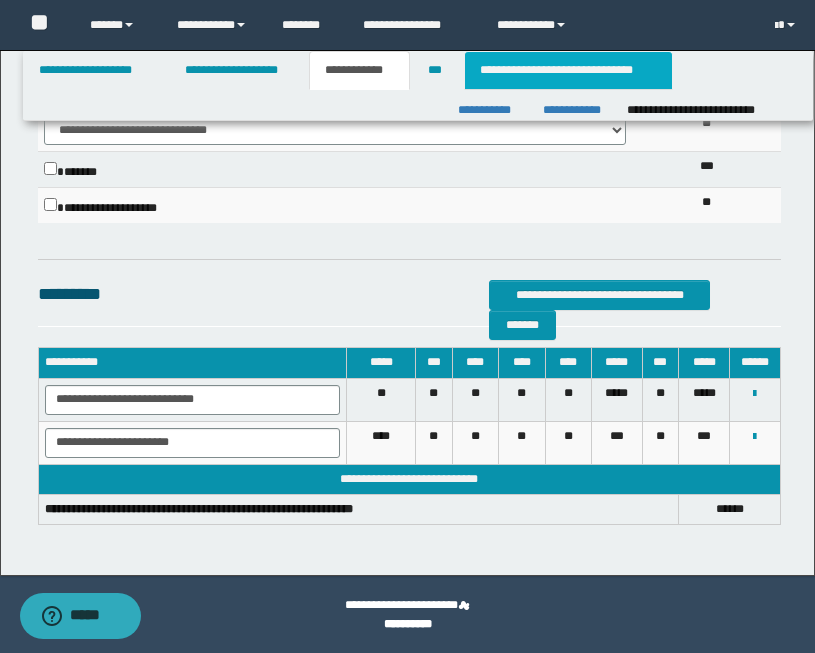 click on "**********" at bounding box center [568, 70] 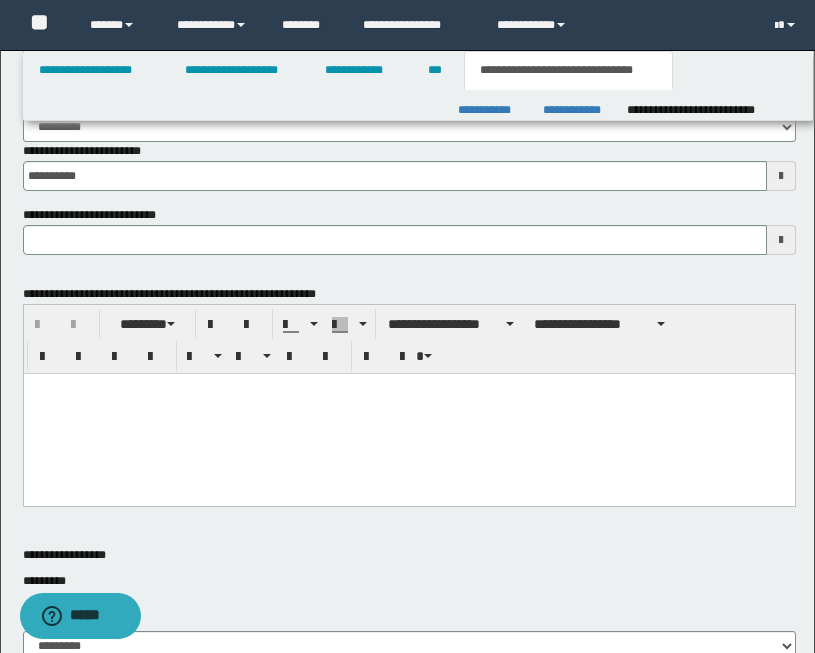 scroll, scrollTop: 0, scrollLeft: 0, axis: both 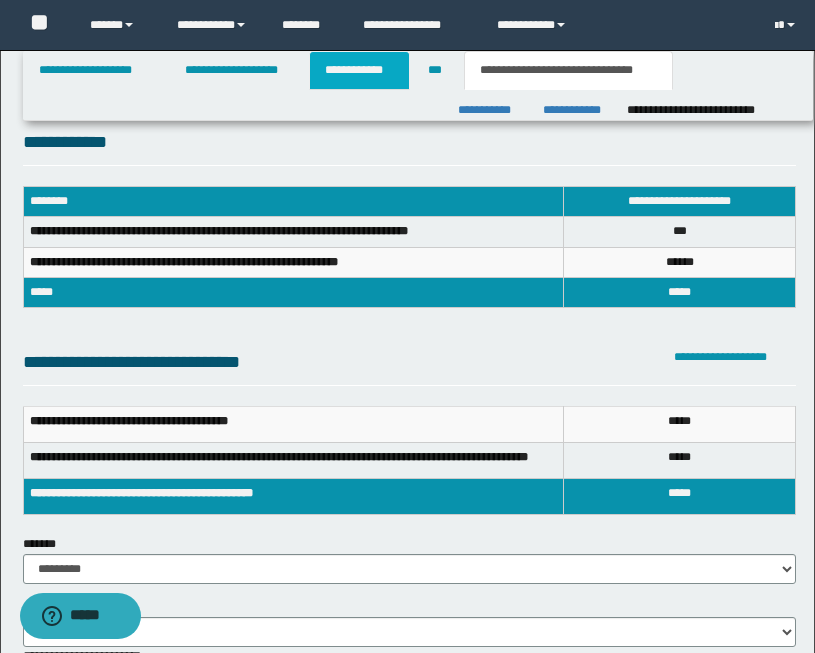 click on "**********" at bounding box center (359, 70) 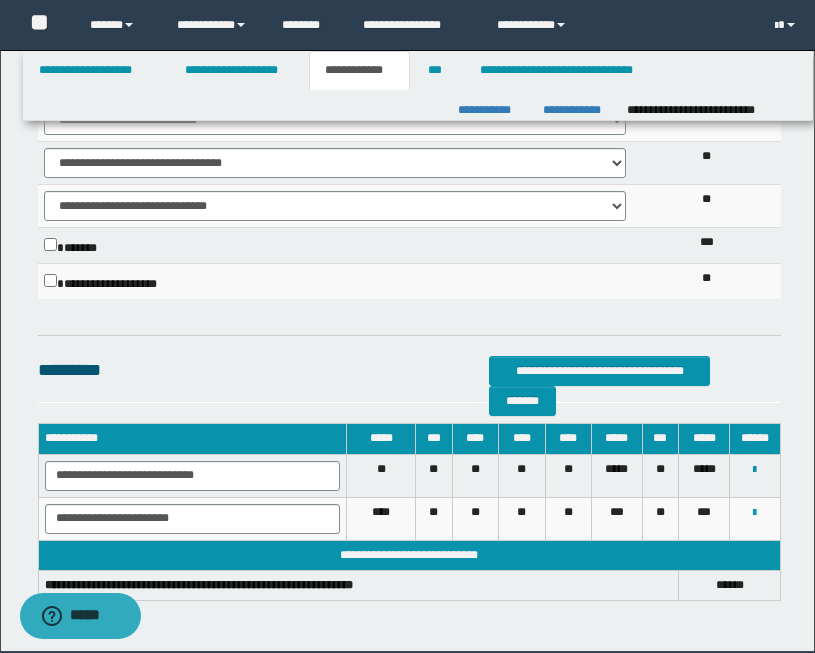 scroll, scrollTop: 3258, scrollLeft: 0, axis: vertical 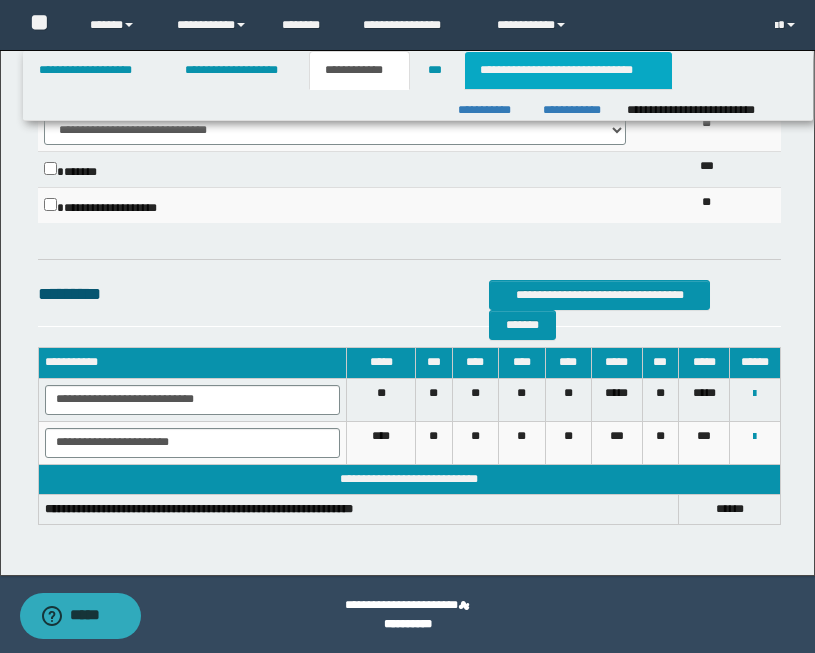 click on "**********" at bounding box center [568, 70] 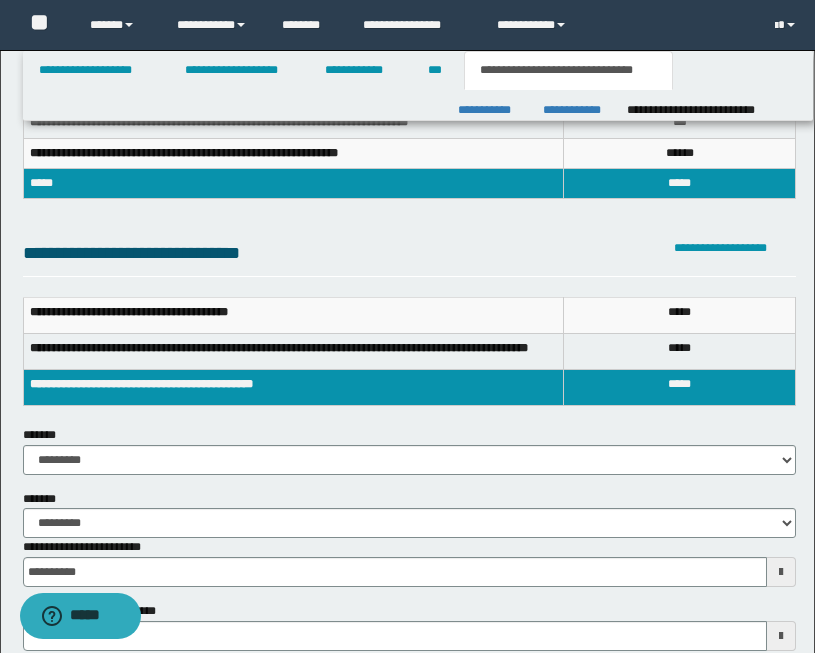 scroll, scrollTop: 0, scrollLeft: 0, axis: both 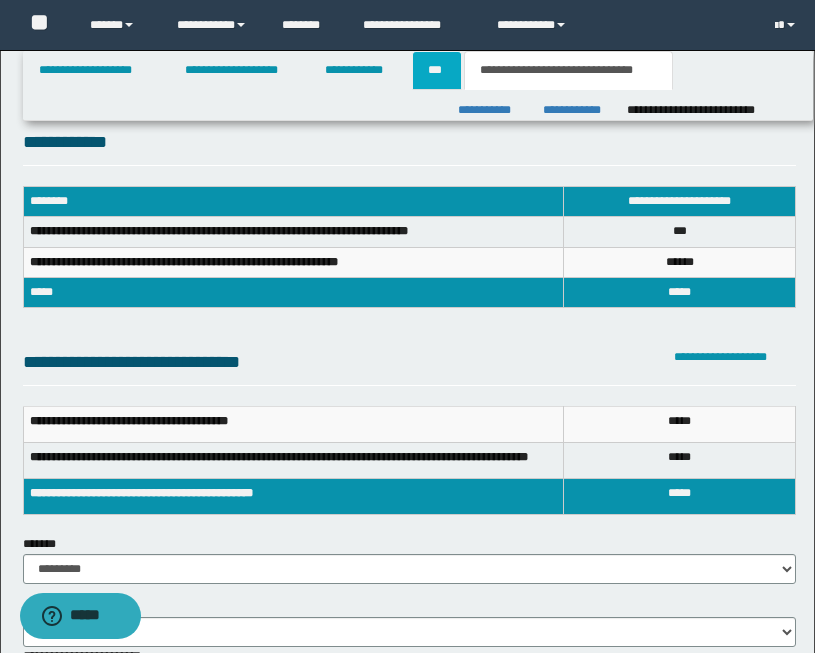 click on "***" at bounding box center (437, 70) 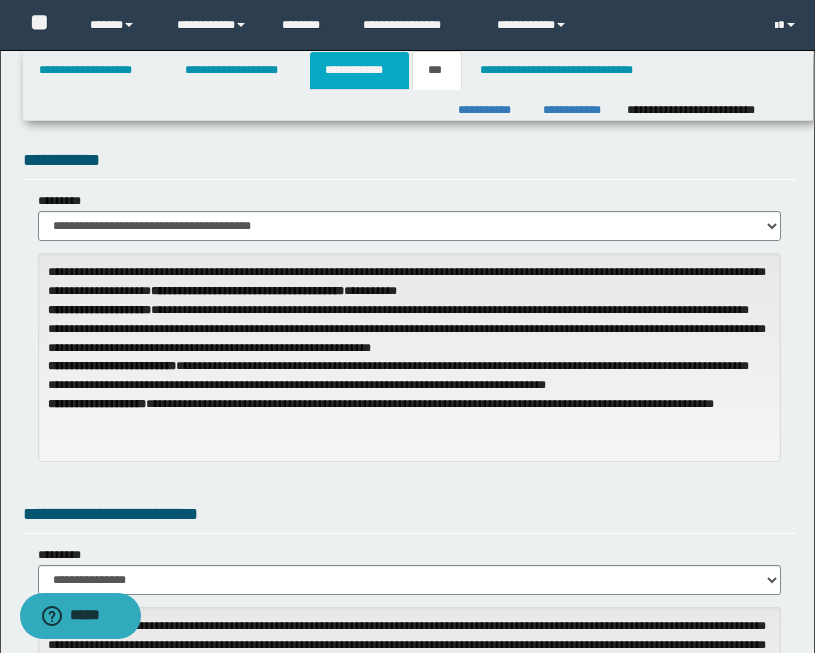 click on "**********" at bounding box center [359, 70] 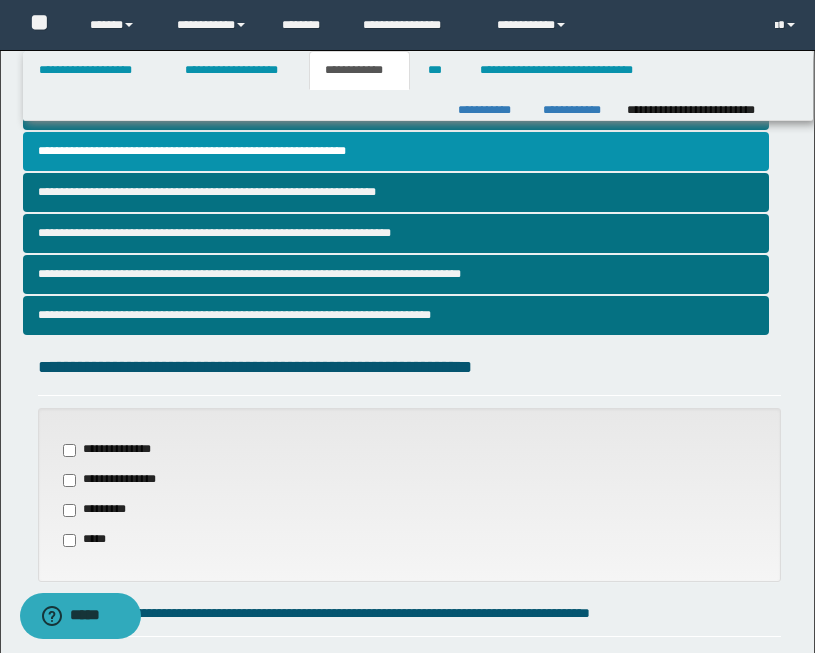 scroll, scrollTop: 884, scrollLeft: 0, axis: vertical 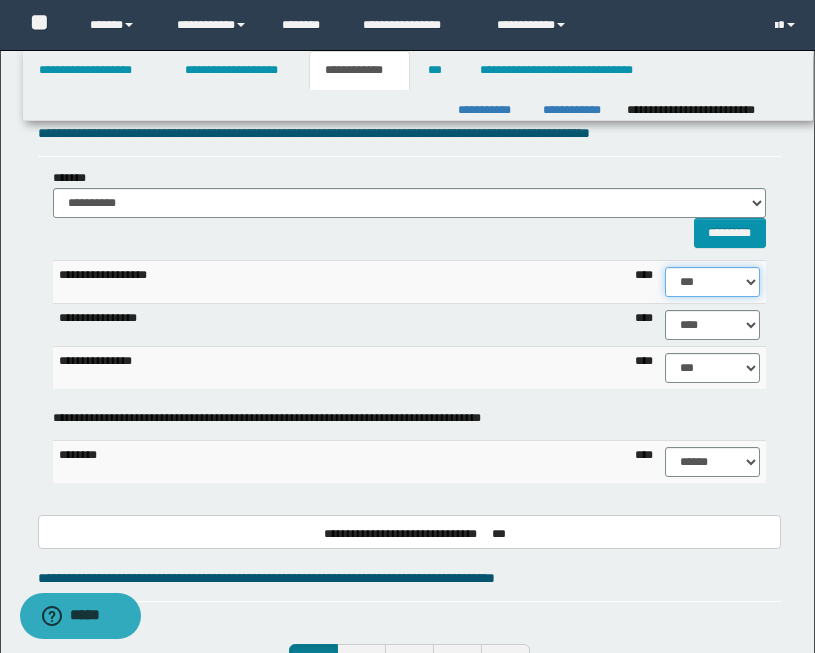 click on "******
****
**
**
**
**
**
**
**
**
***
***
***
***
***
***
***
***
***
***
****
****
****
****" at bounding box center [712, 282] 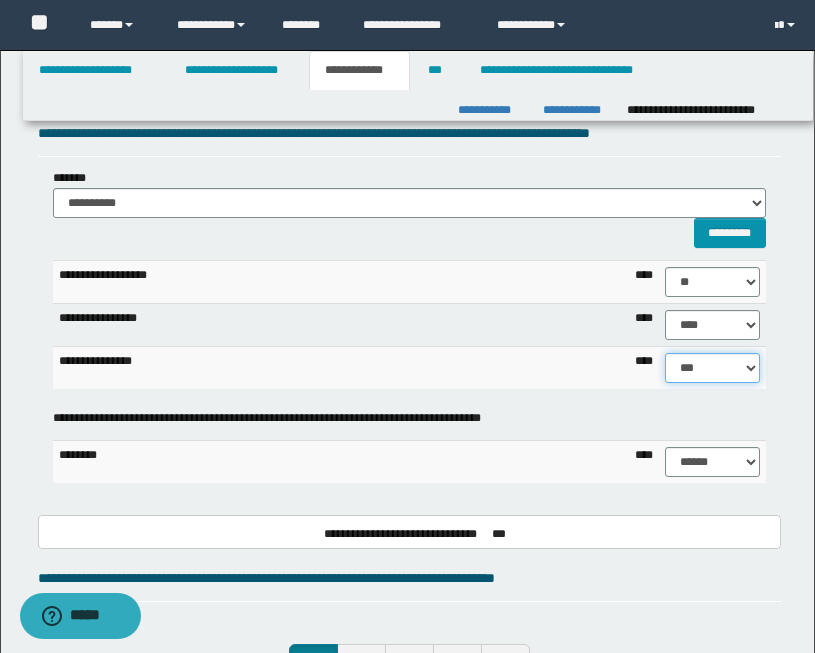 click on "******
****
**
**
**
**
**
**
**
**
***
***
***
***
***
***
***
***
***
***
****
****
****
****" at bounding box center (712, 368) 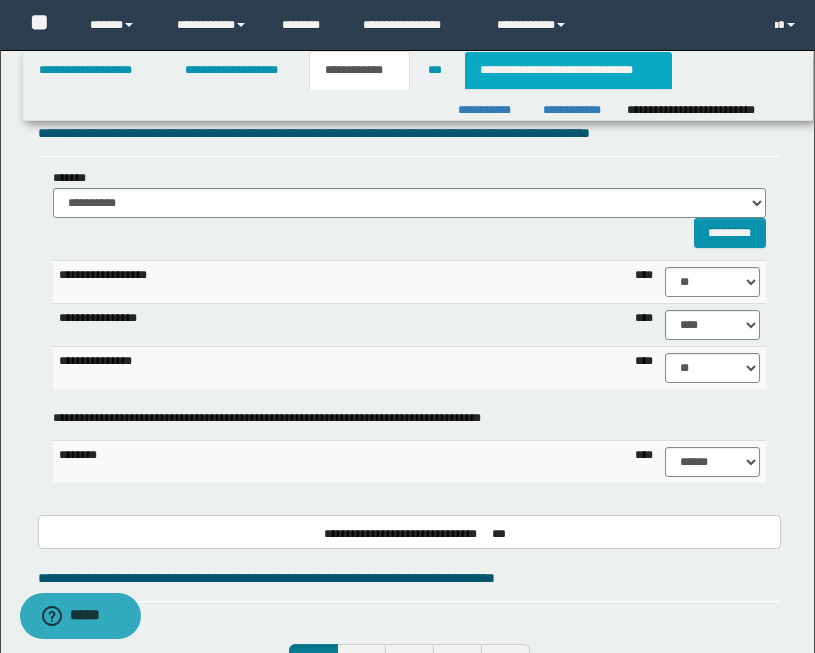 click on "**********" at bounding box center (568, 70) 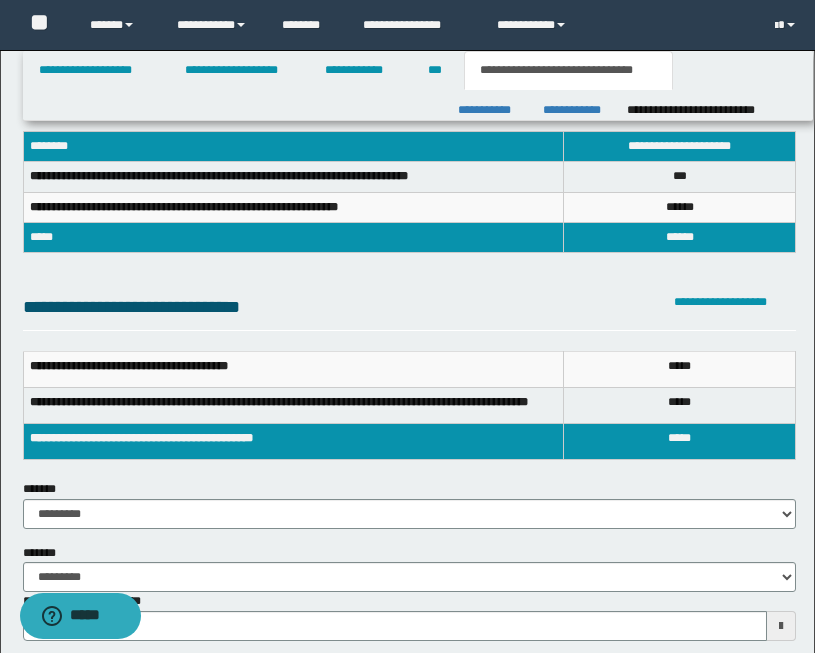 scroll, scrollTop: 0, scrollLeft: 0, axis: both 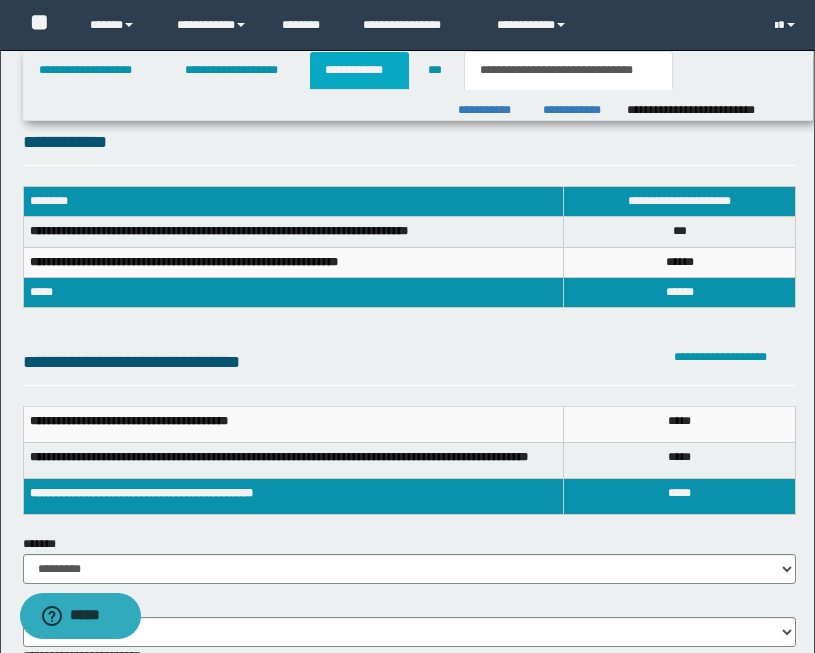 click on "**********" at bounding box center [359, 70] 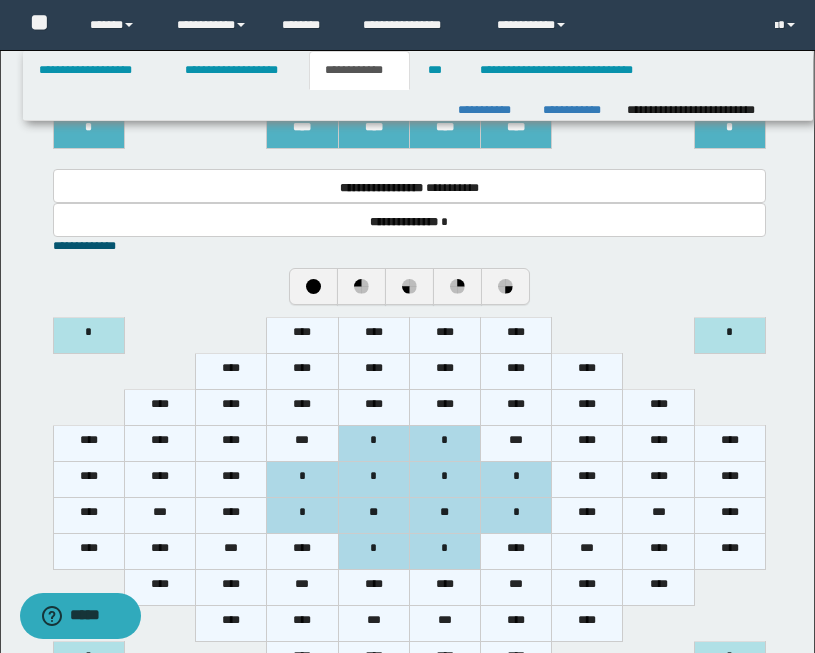 scroll, scrollTop: 1802, scrollLeft: 0, axis: vertical 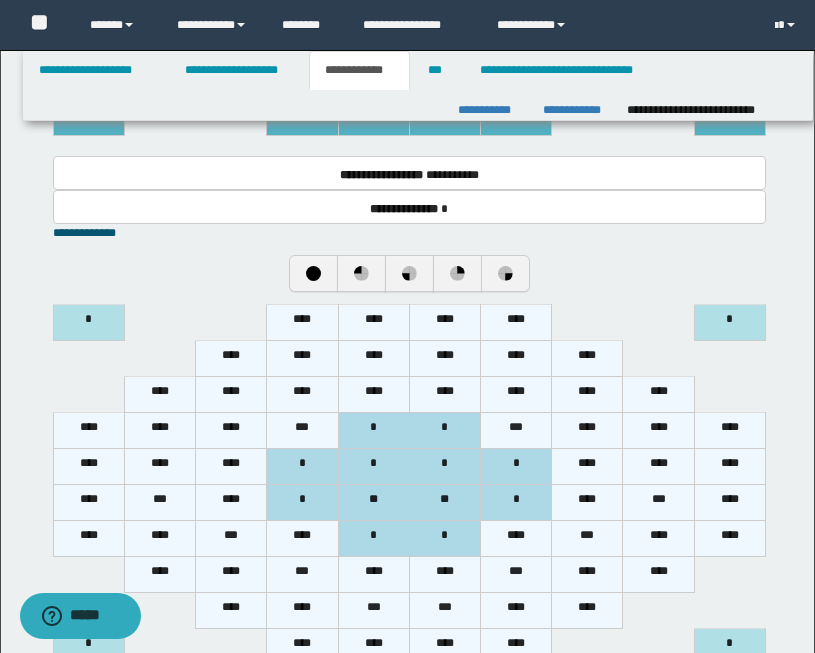 click on "****" at bounding box center (302, 322) 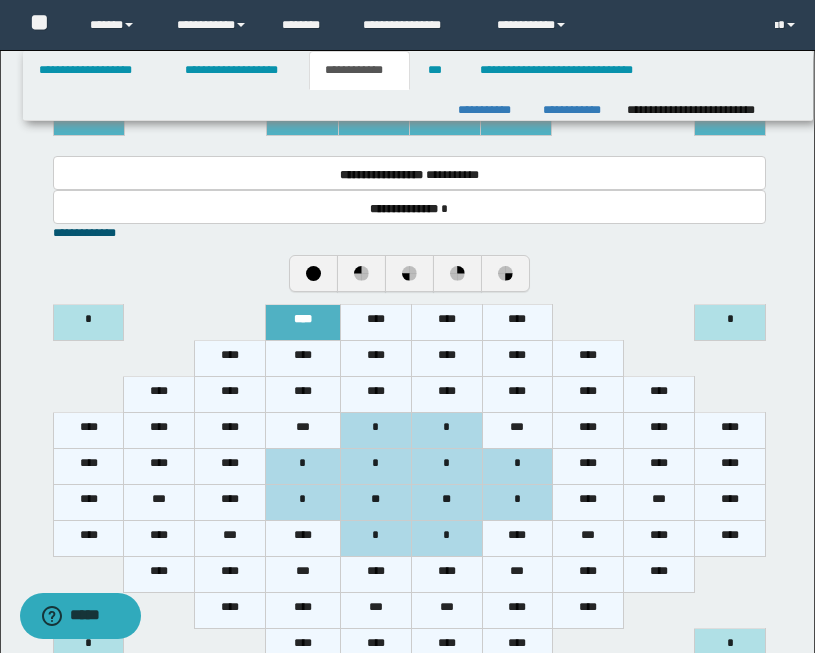 click on "****" at bounding box center [375, 322] 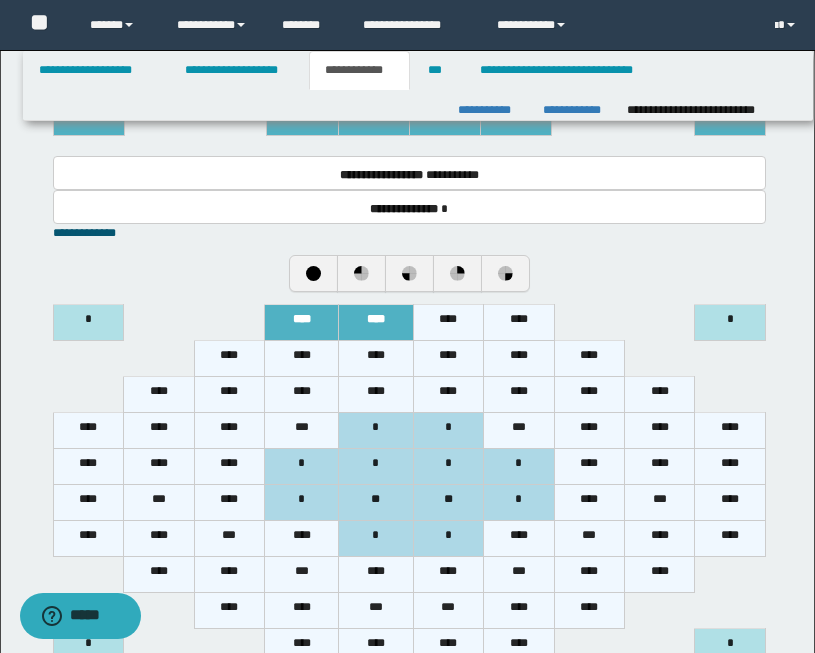 click on "****" at bounding box center [448, 322] 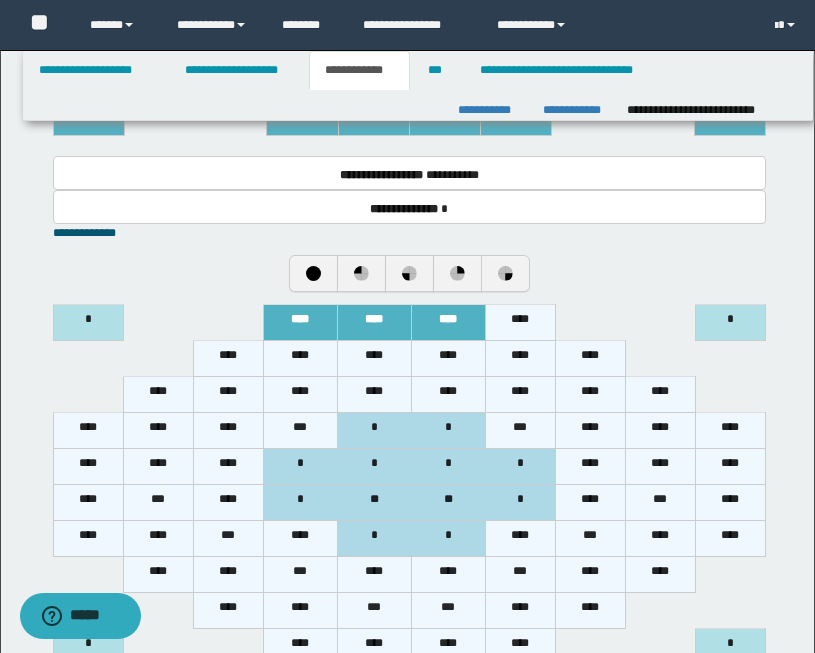 click on "****" at bounding box center [520, 322] 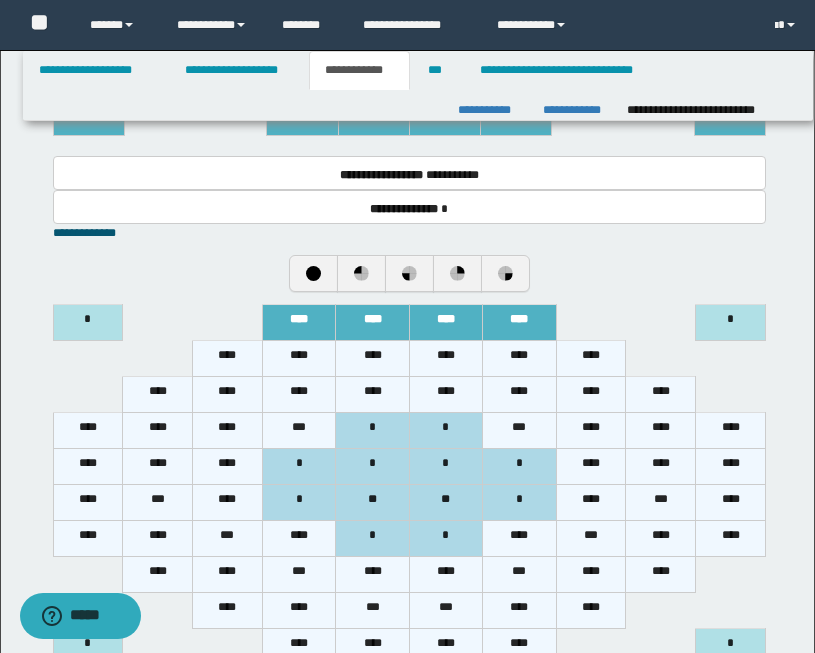 click on "****" at bounding box center [228, 358] 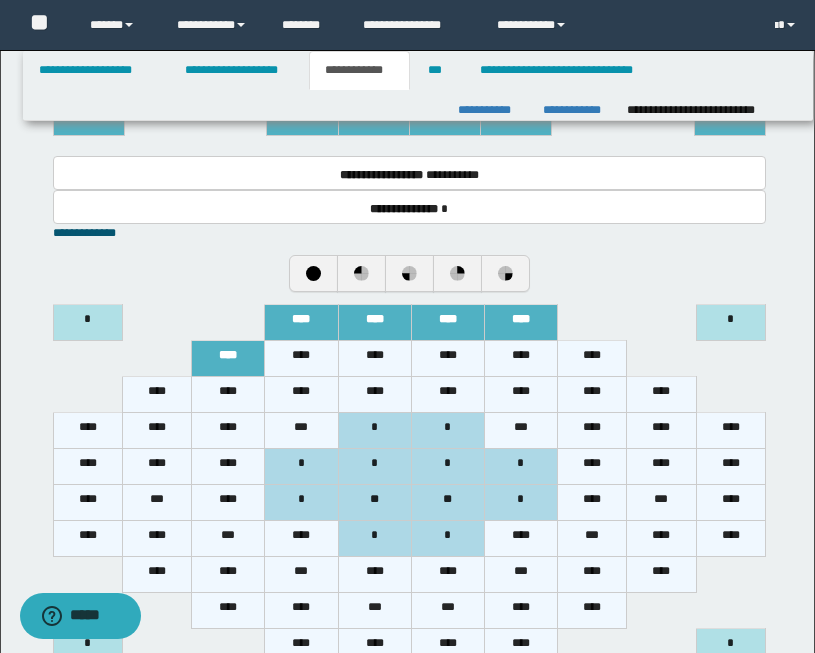 click on "****" at bounding box center (301, 358) 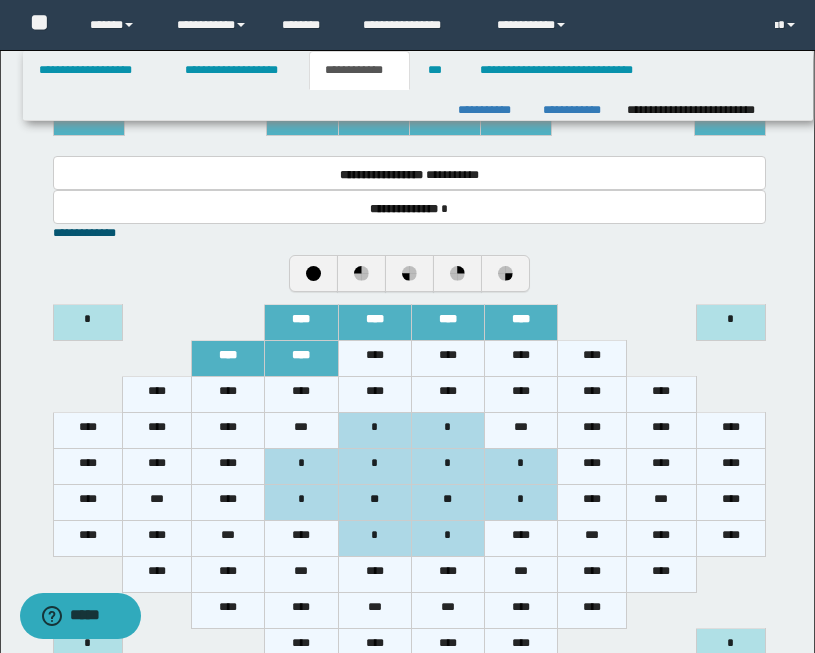 click on "****" at bounding box center [374, 358] 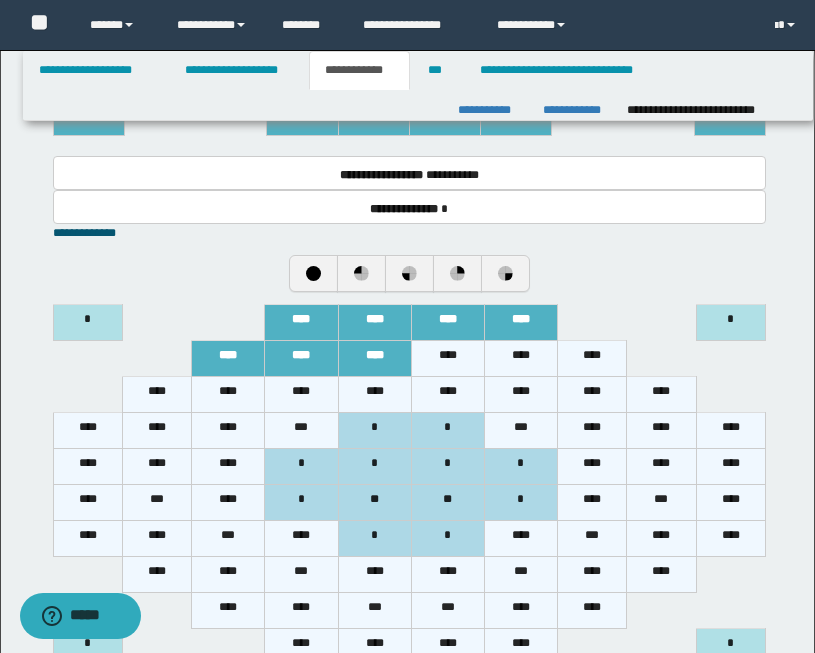 click on "****" at bounding box center (447, 358) 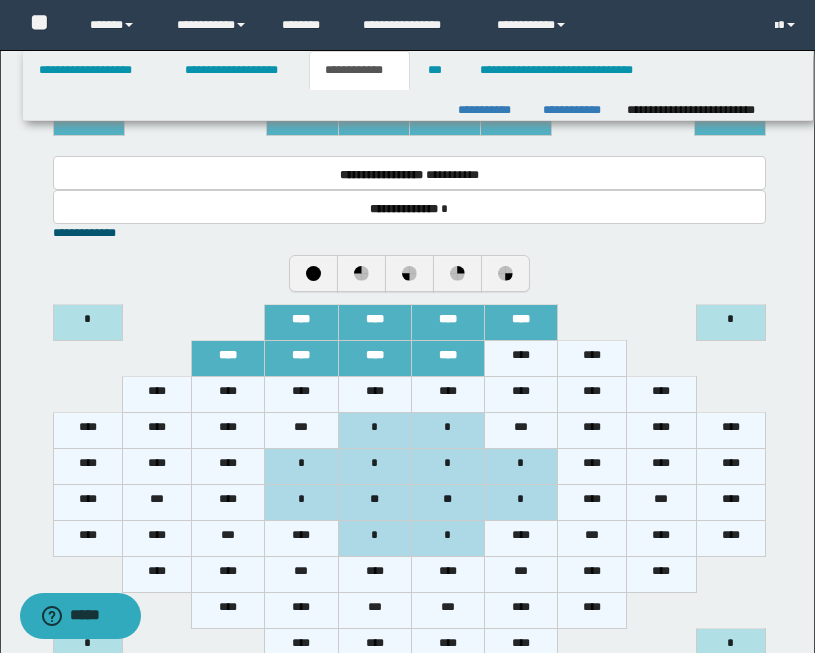 click on "****" at bounding box center (520, 358) 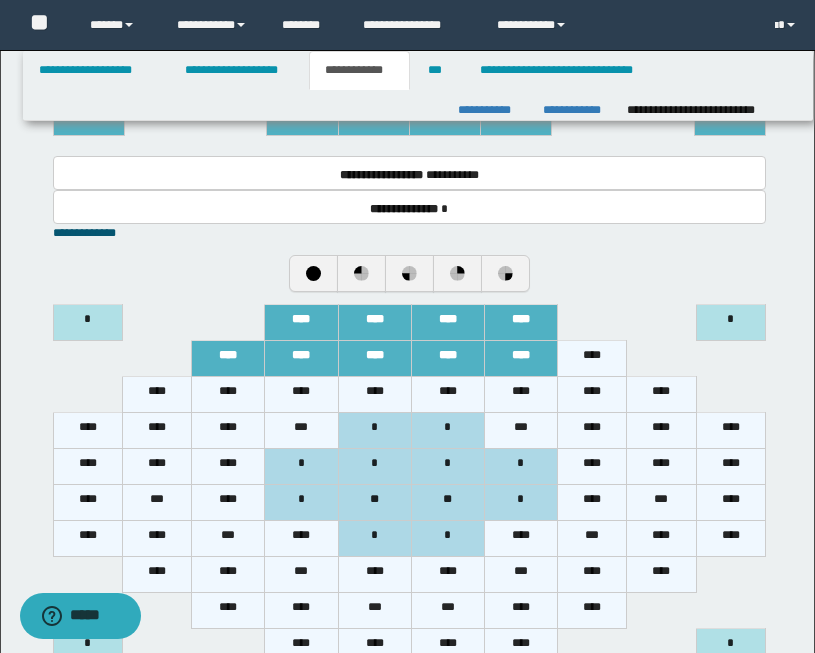 click on "****" at bounding box center [591, 358] 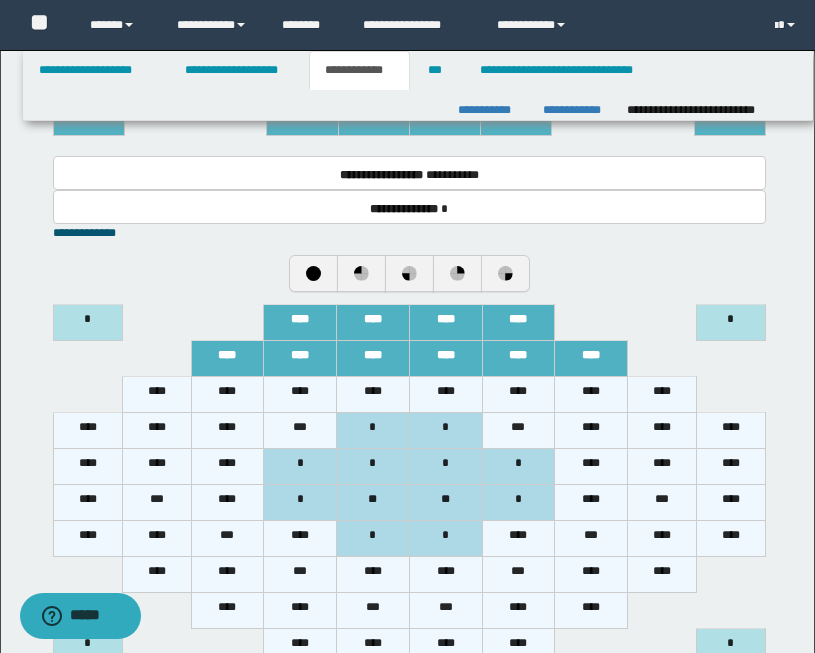 click on "****" at bounding box center [156, 394] 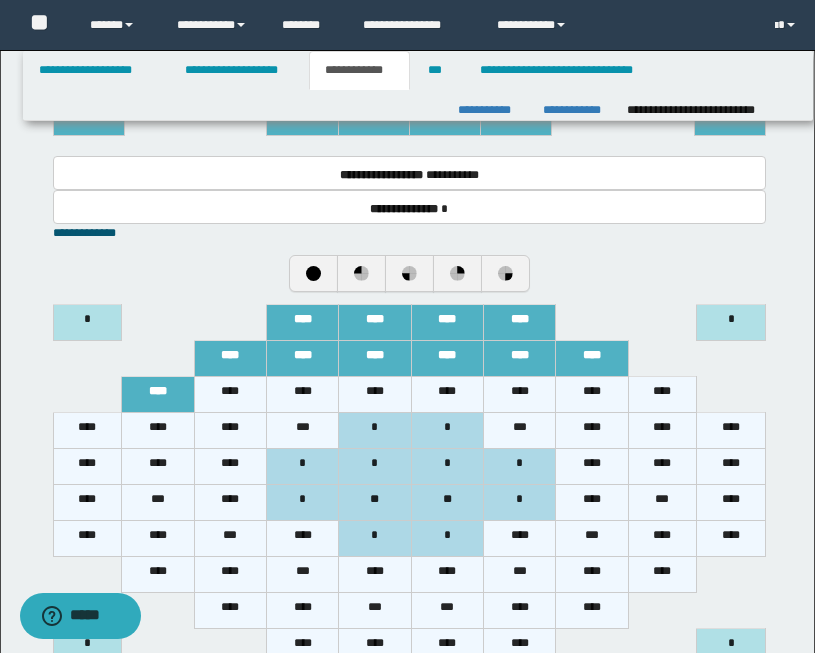 click on "****" at bounding box center [230, 394] 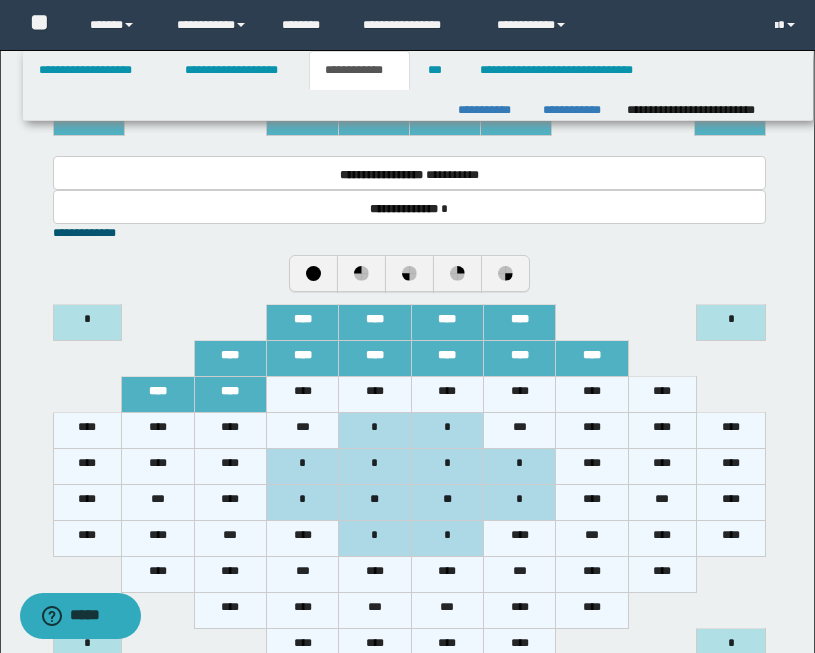 click on "****" at bounding box center (302, 394) 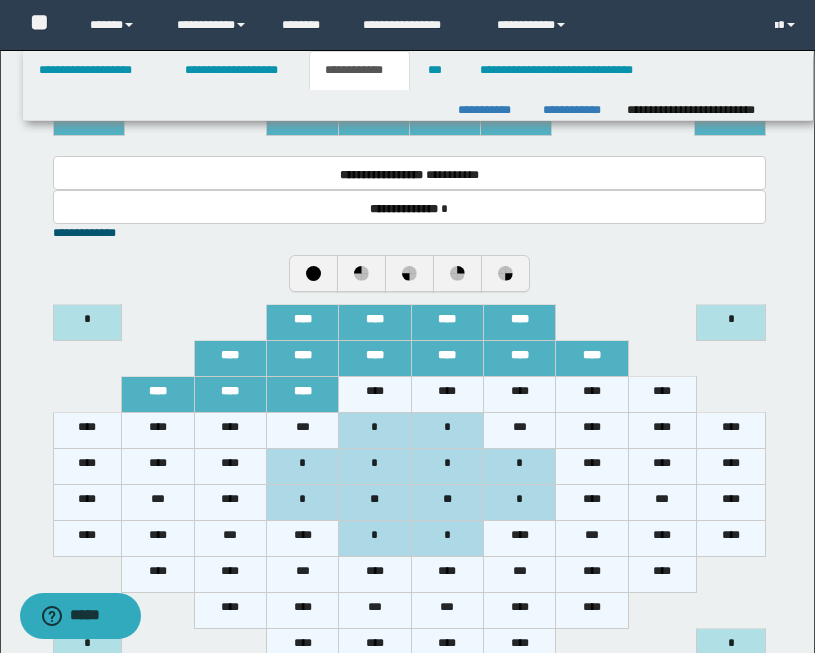 click on "****" at bounding box center (375, 394) 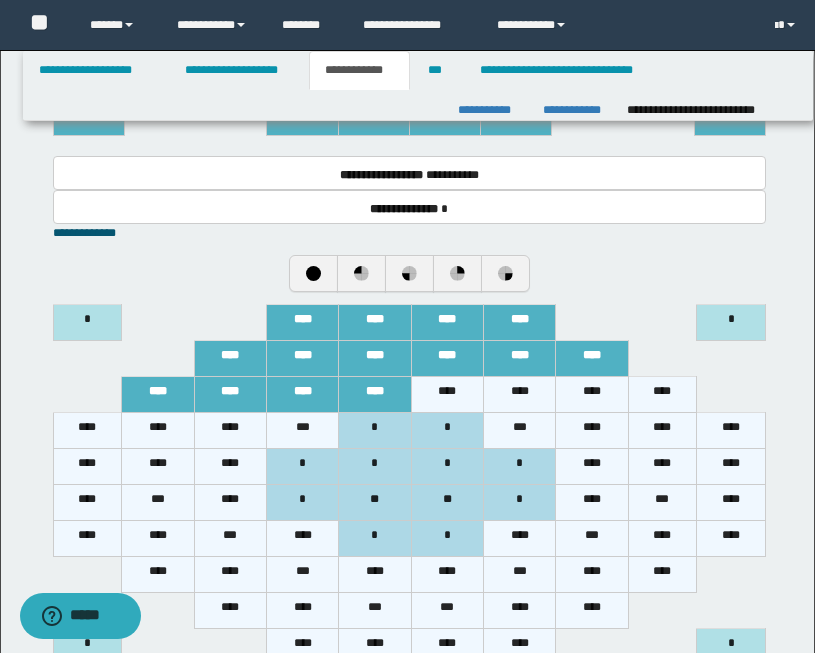 click on "****" at bounding box center (447, 394) 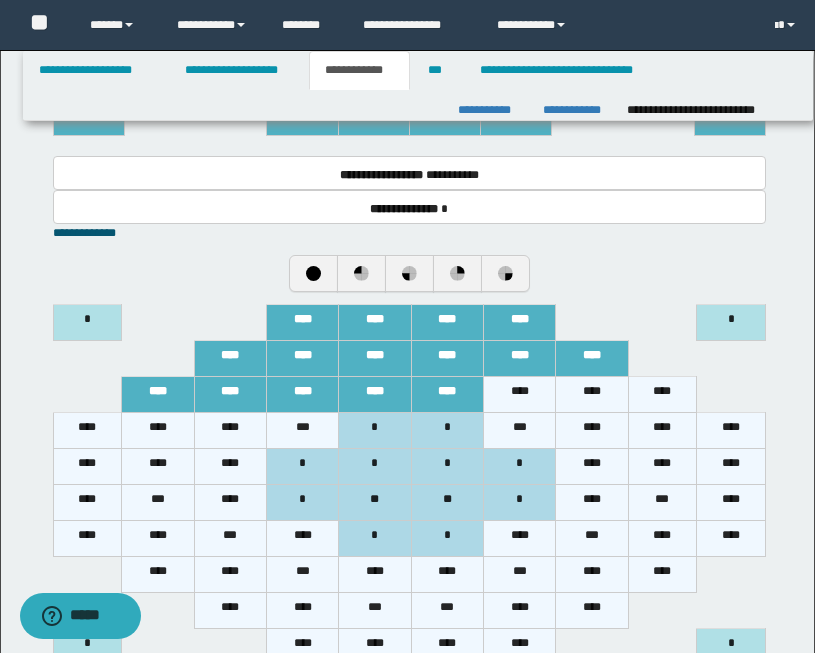 click on "****" at bounding box center [519, 394] 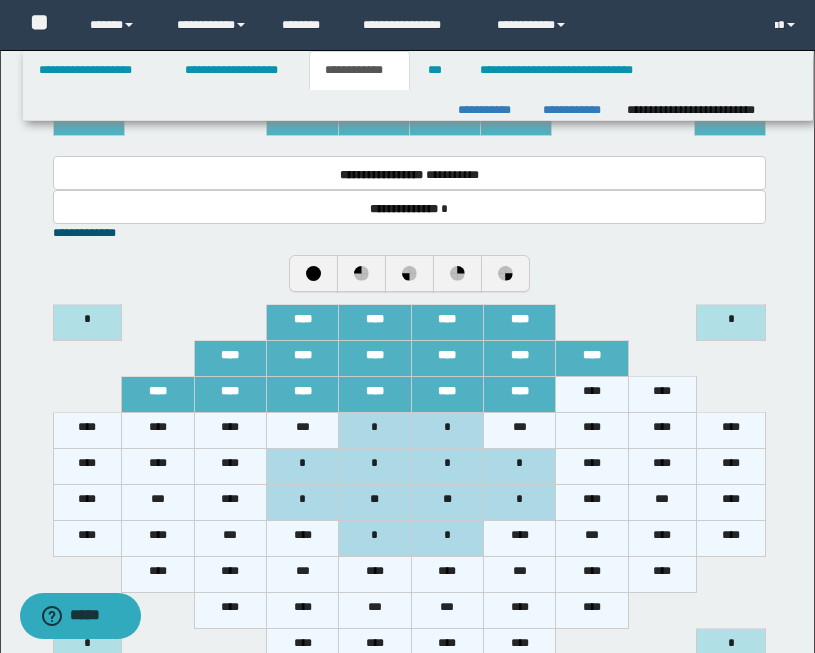 click on "****" at bounding box center (592, 394) 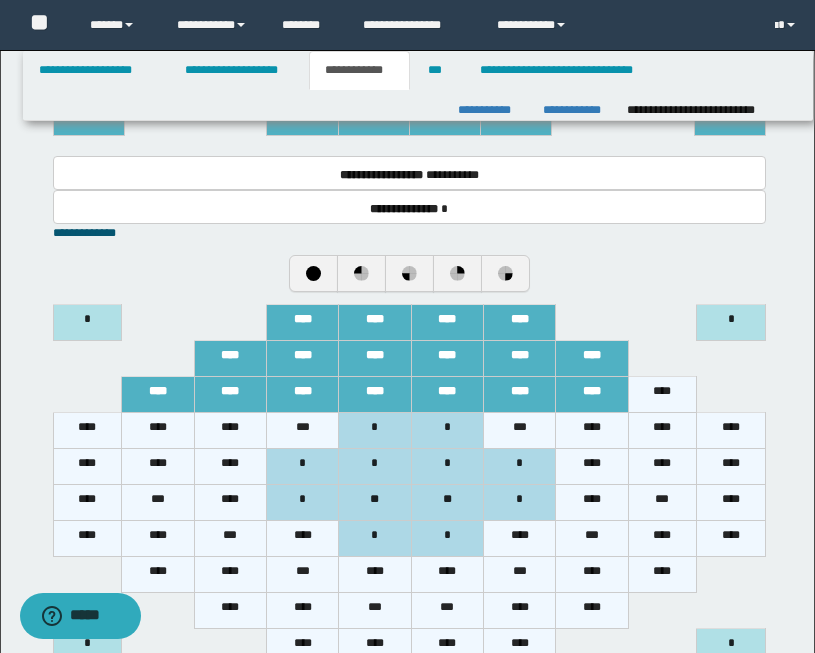 click at bounding box center (731, 394) 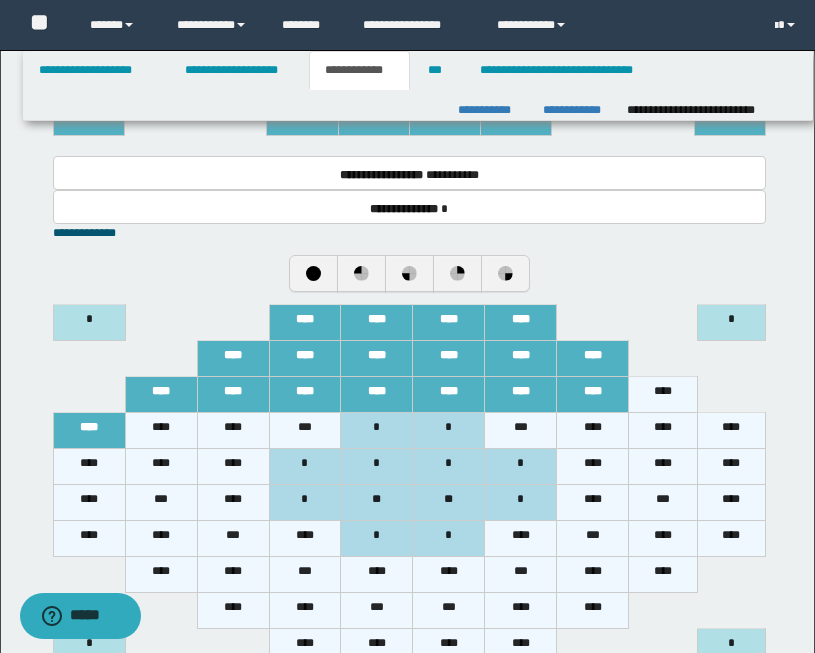 click on "****" at bounding box center (161, 430) 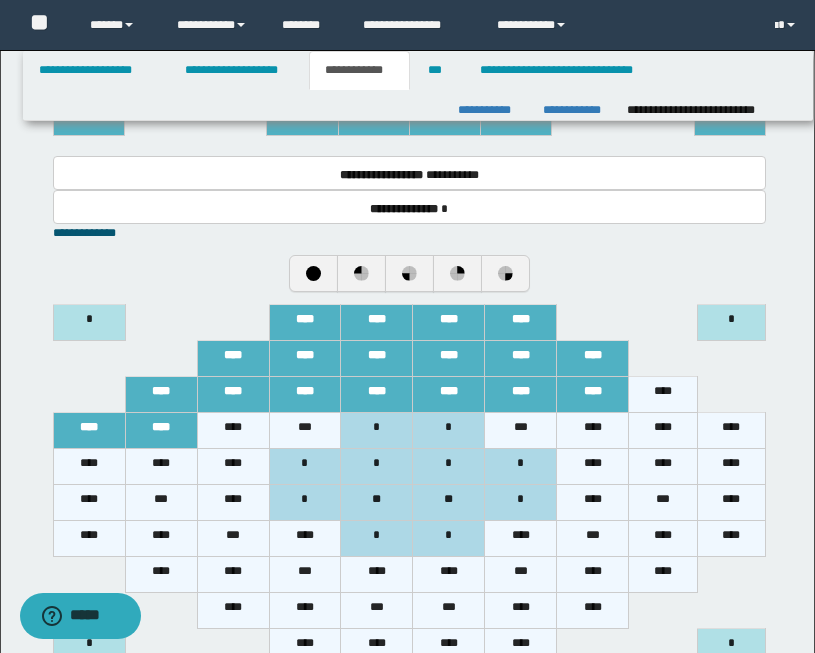 click on "****" at bounding box center (233, 430) 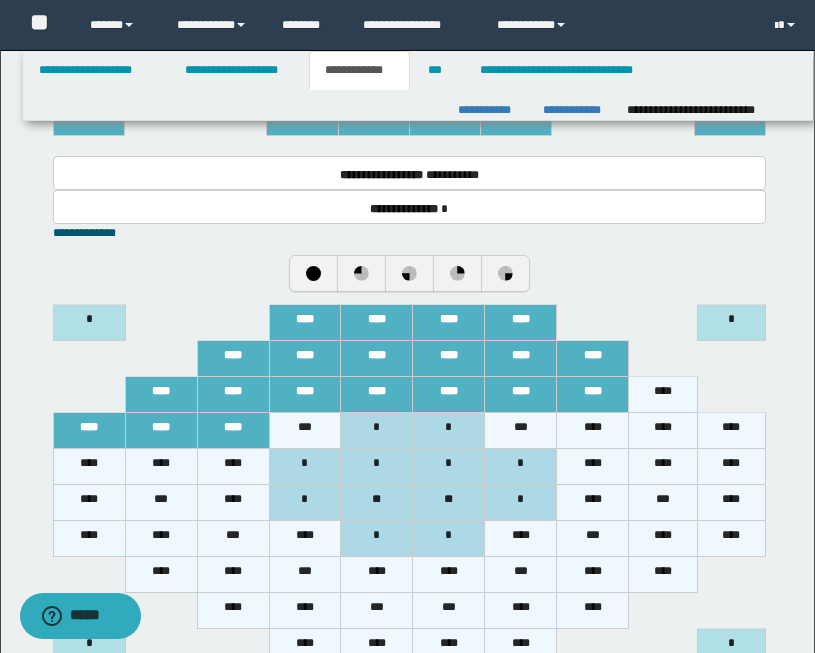 click on "*" at bounding box center (377, 430) 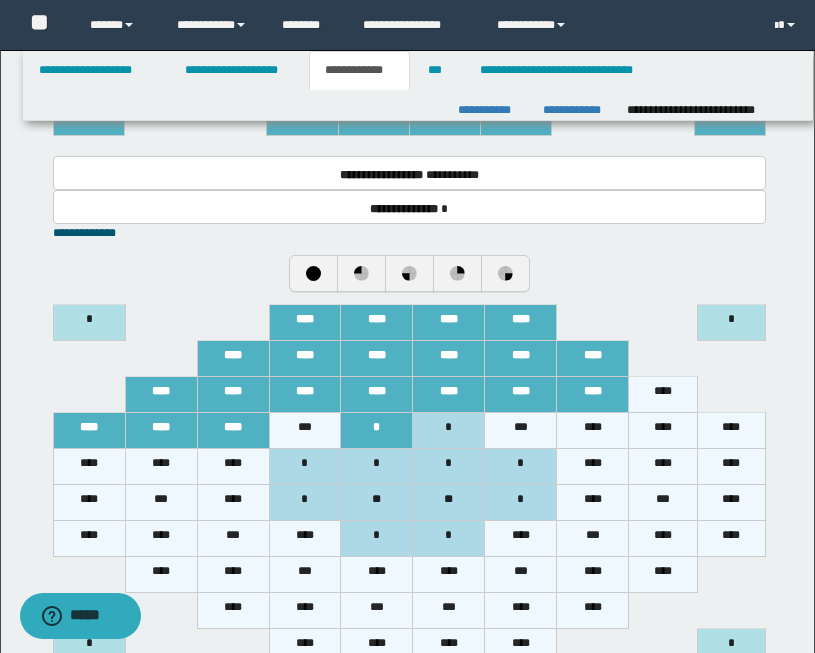 click on "*" at bounding box center (449, 430) 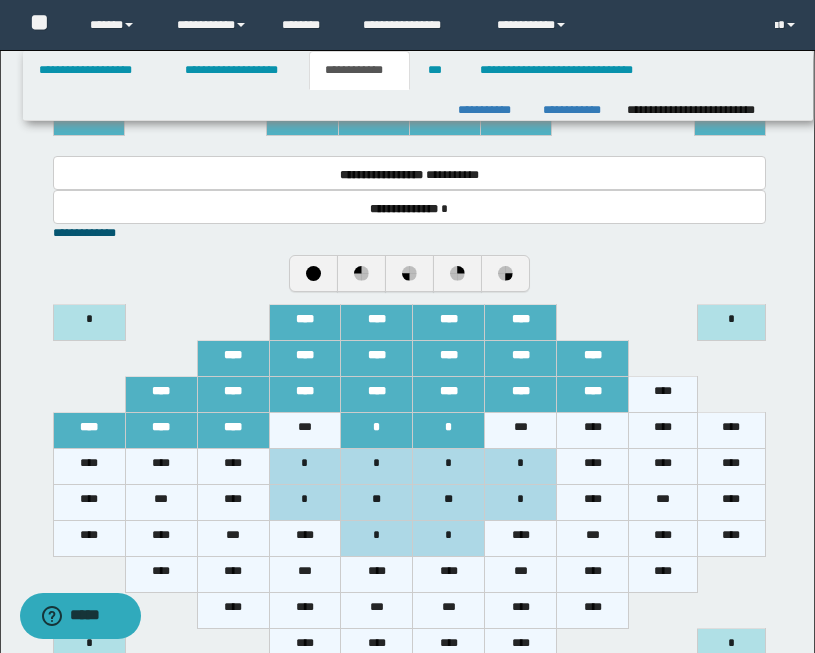 click on "****" at bounding box center (593, 430) 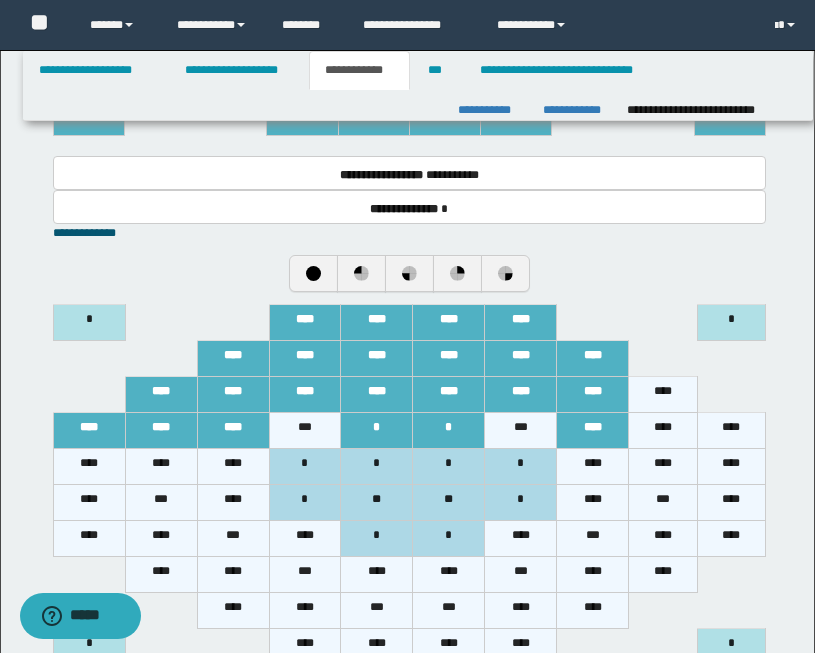 click on "****" at bounding box center [663, 430] 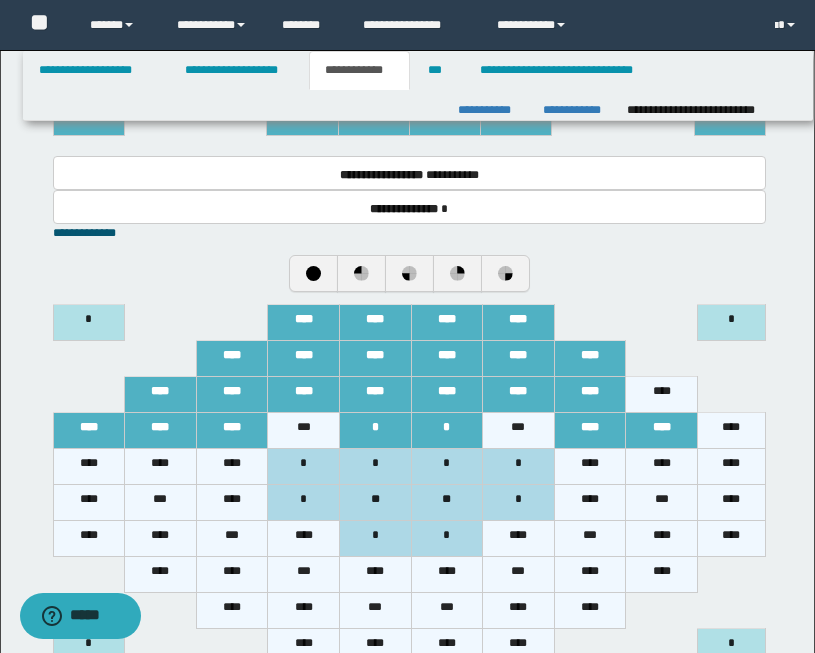 click on "****" at bounding box center (731, 430) 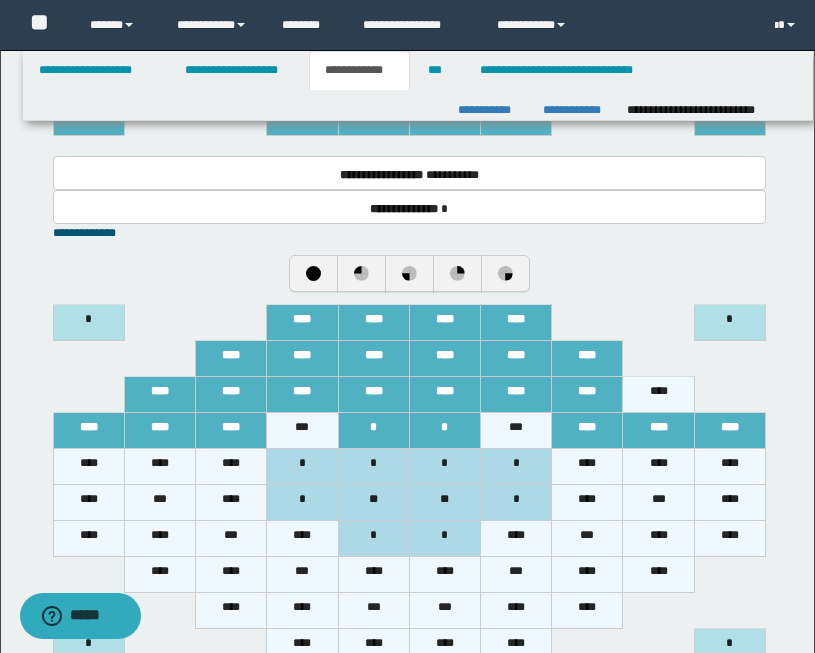 click on "****" at bounding box center [88, 466] 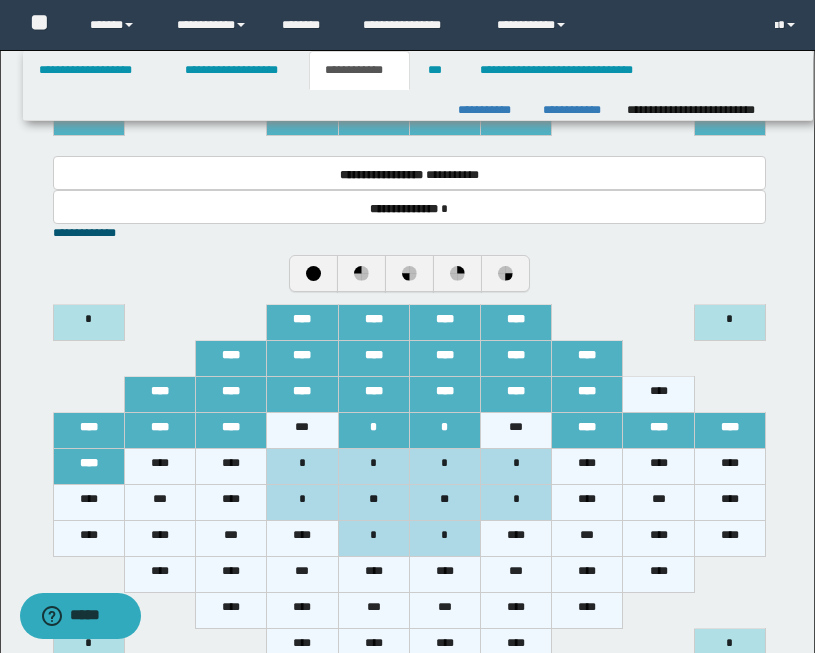 click on "****" at bounding box center [159, 466] 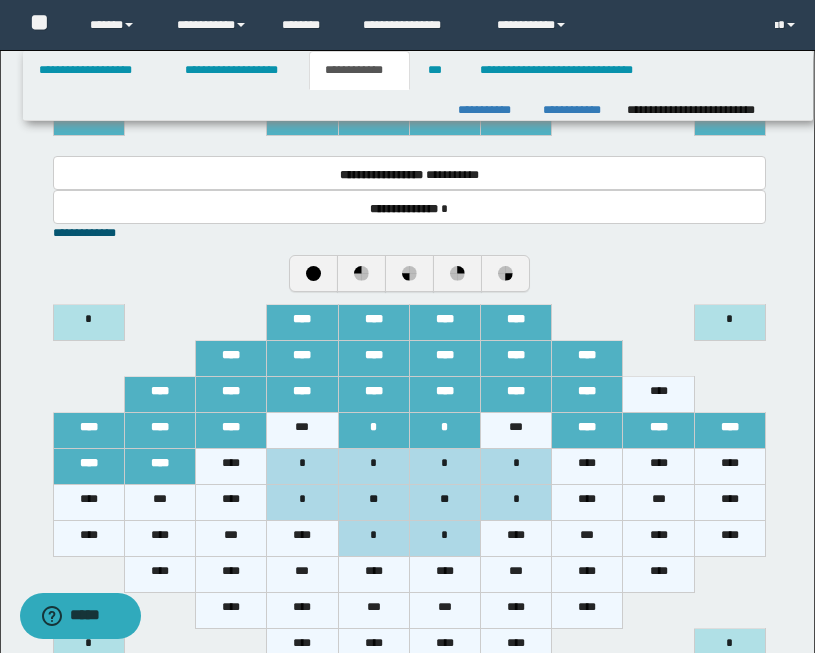 click on "****" at bounding box center [231, 466] 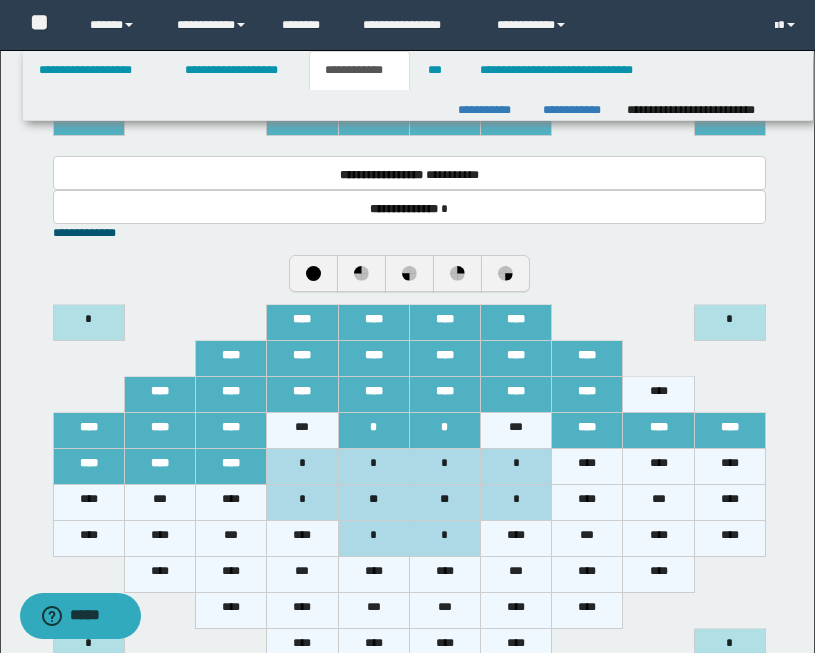 click on "*" at bounding box center [302, 466] 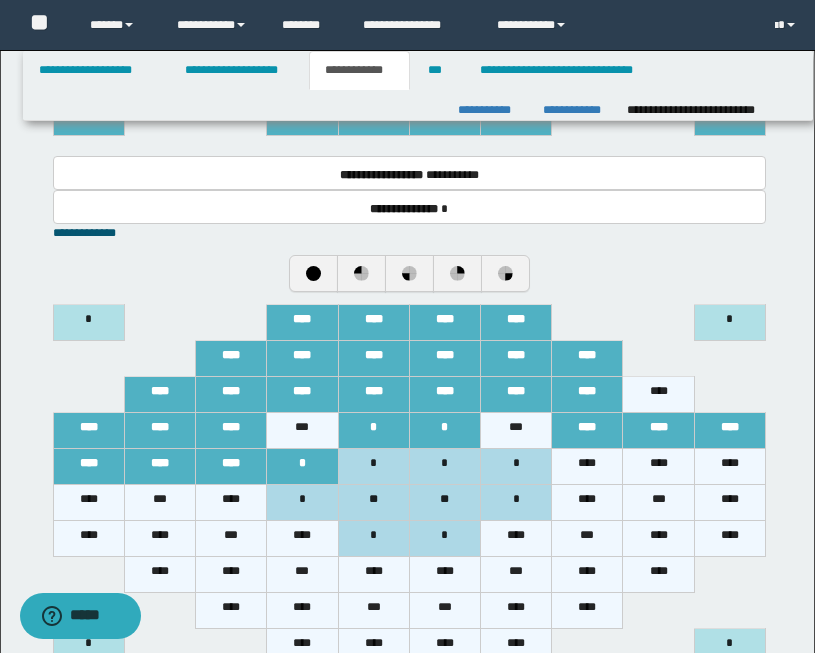 click on "*" at bounding box center (444, 466) 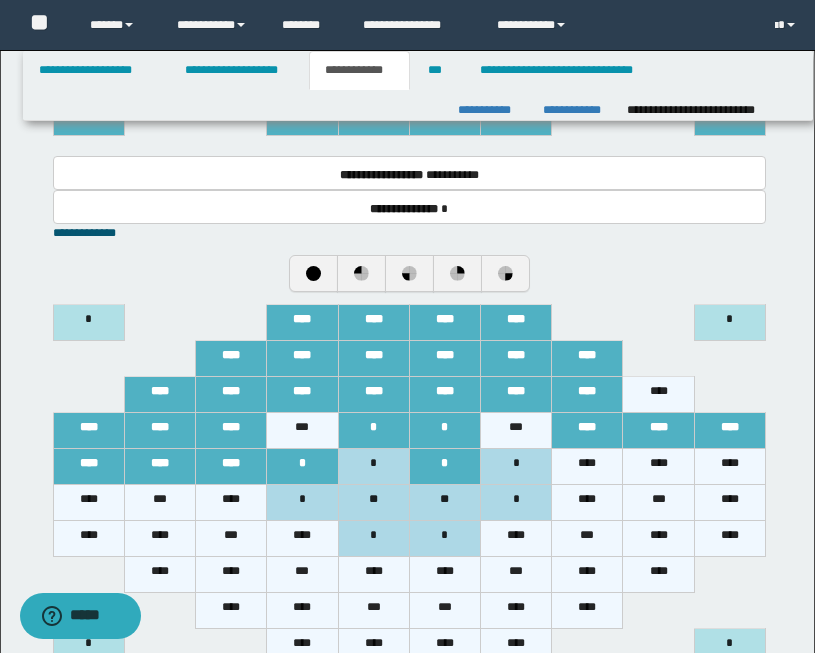 click on "*" at bounding box center (516, 466) 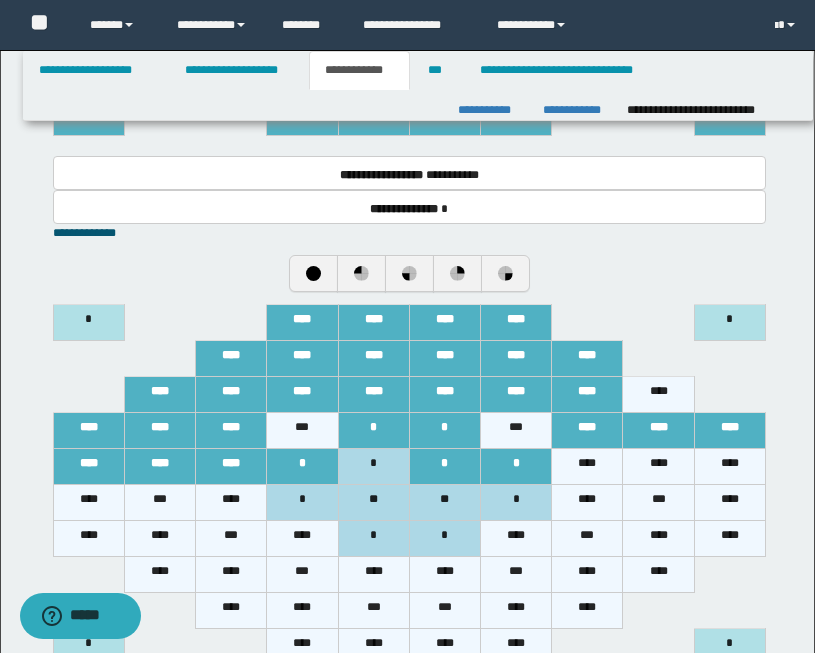click on "****" at bounding box center [587, 466] 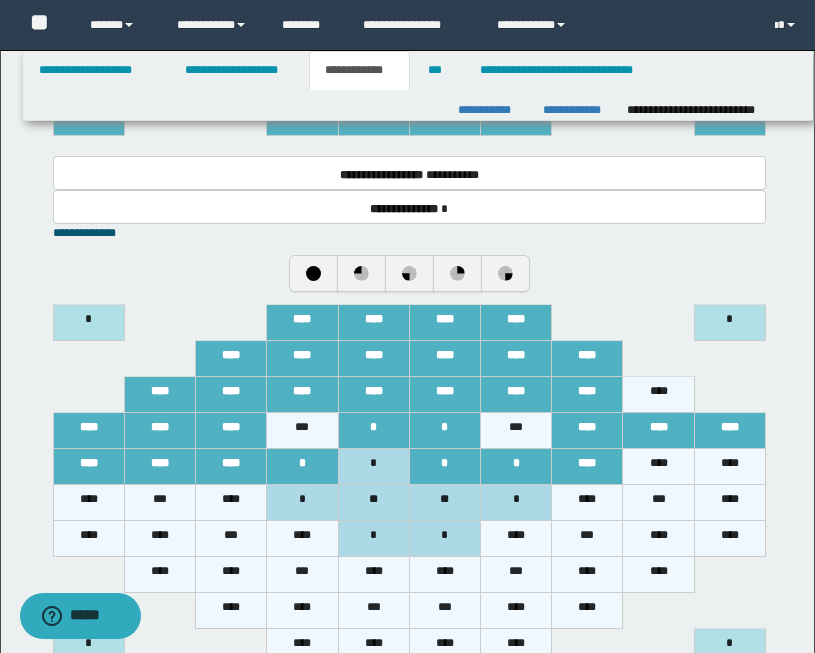 click on "****" at bounding box center (658, 466) 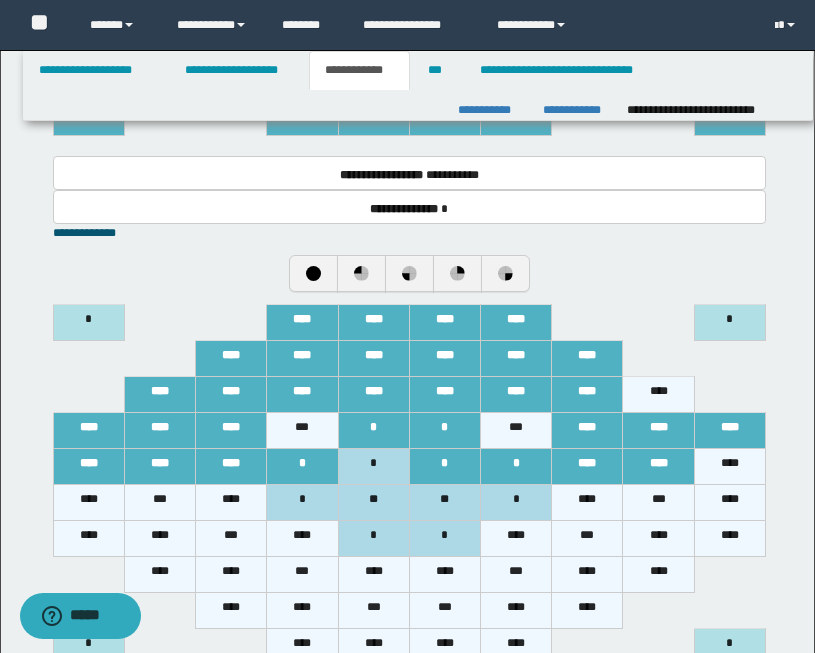 click on "****" at bounding box center (729, 466) 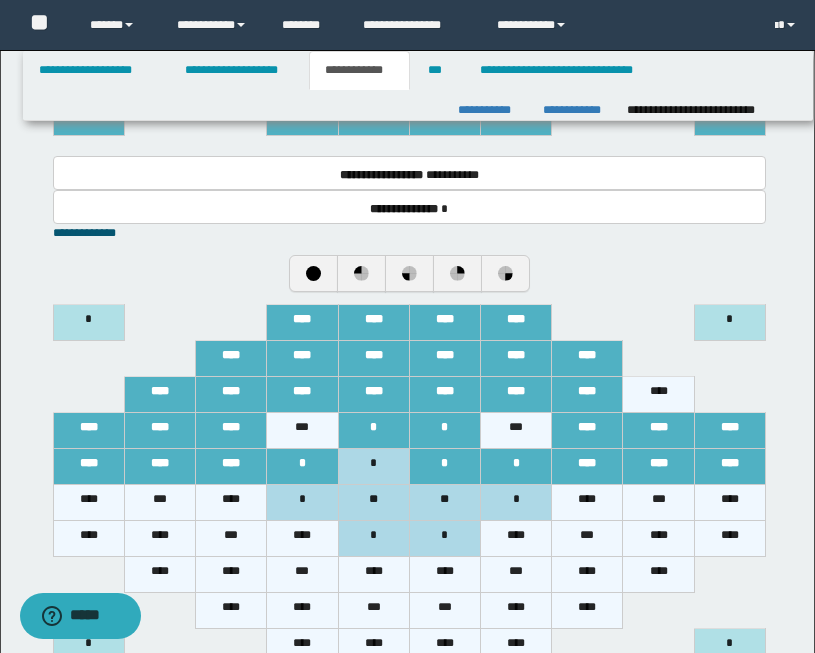click on "****" at bounding box center [88, 502] 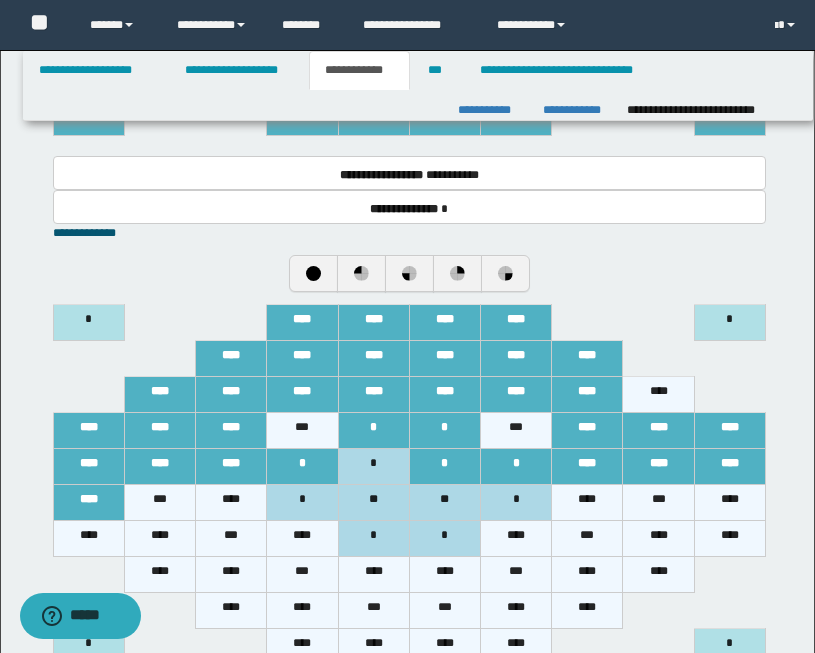 click on "***" at bounding box center (159, 502) 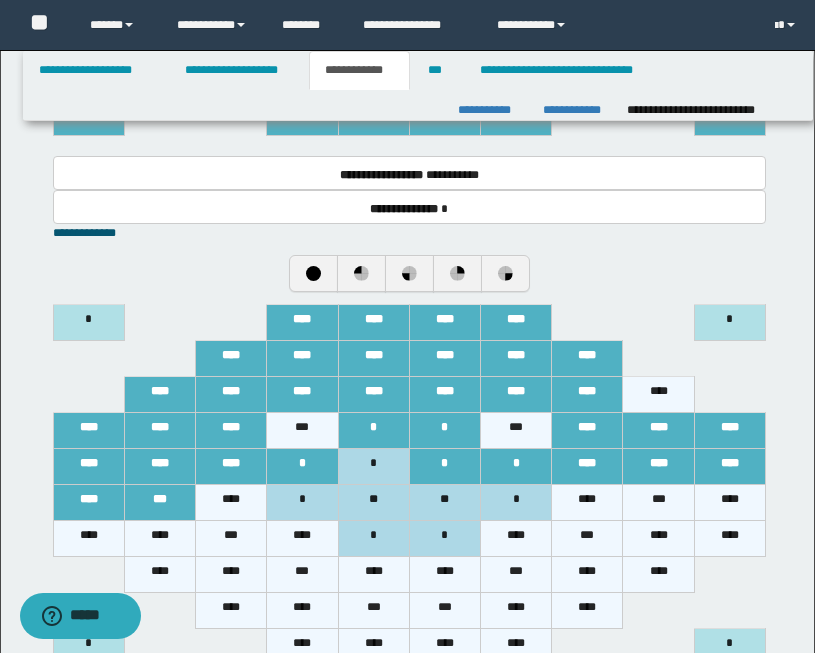 click on "****" at bounding box center [231, 502] 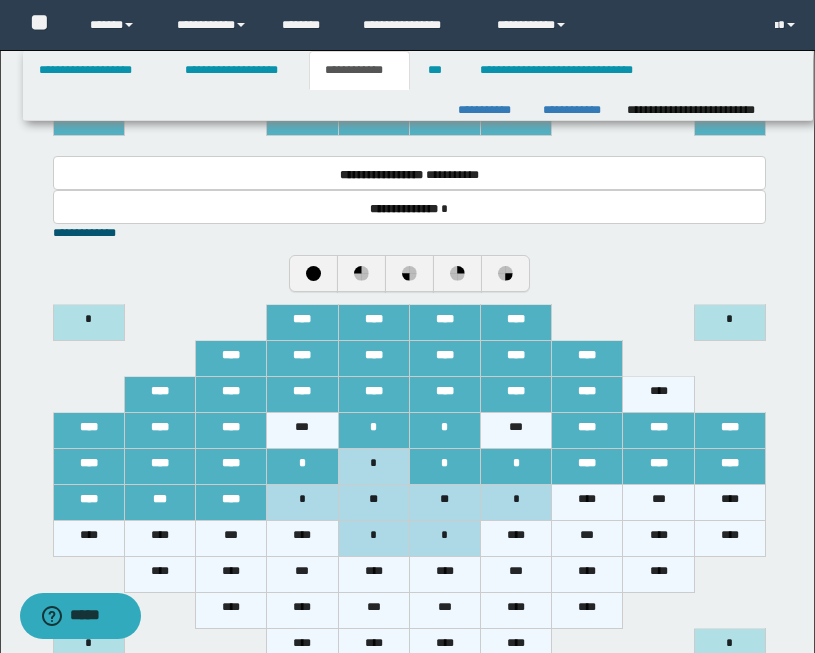 click on "**" at bounding box center [444, 502] 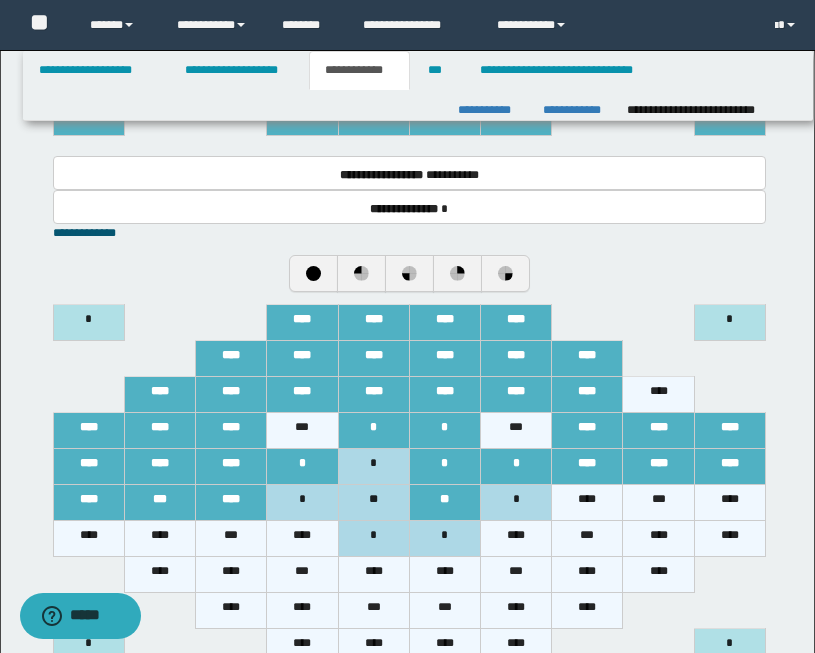 click on "*" at bounding box center (516, 502) 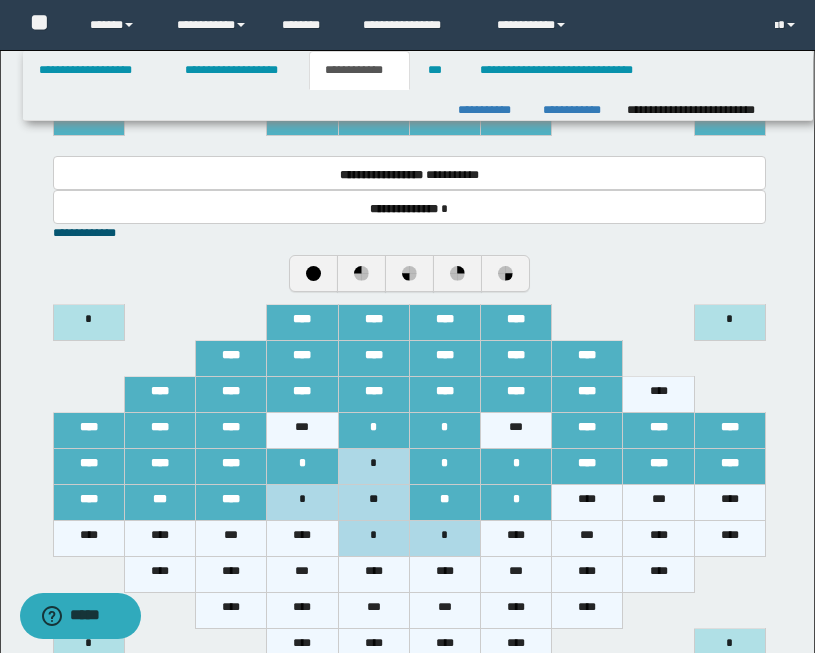 click on "****" at bounding box center [587, 502] 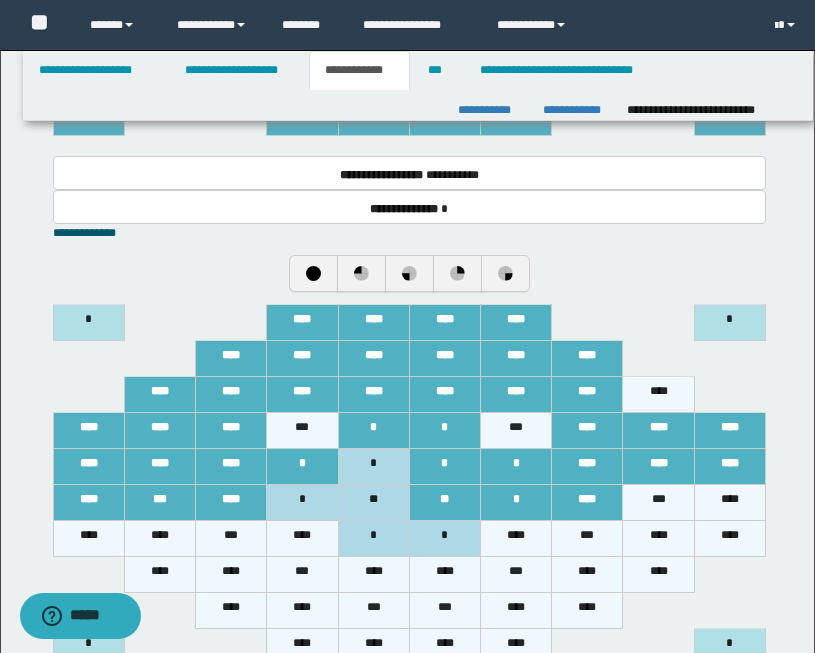 click on "***" at bounding box center [658, 502] 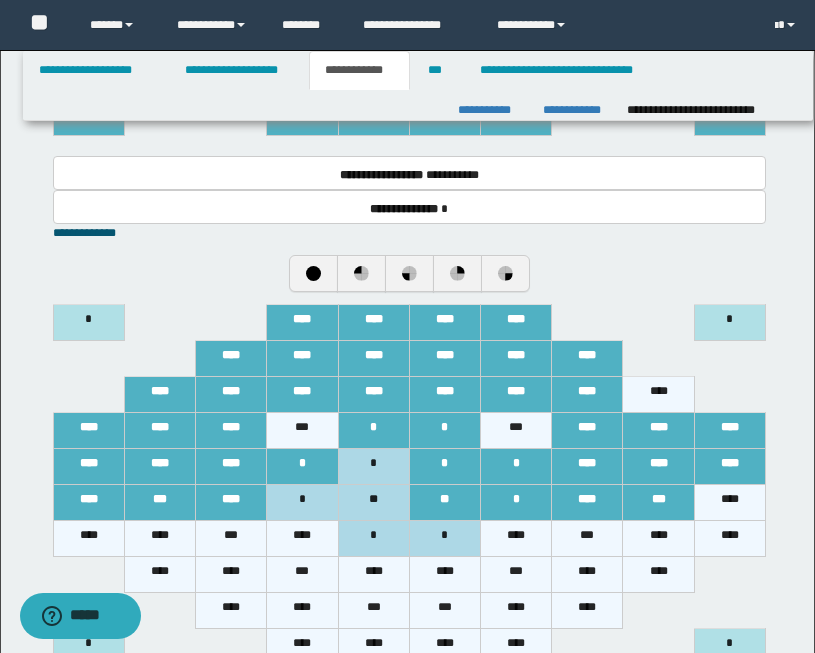 click on "****" at bounding box center (729, 502) 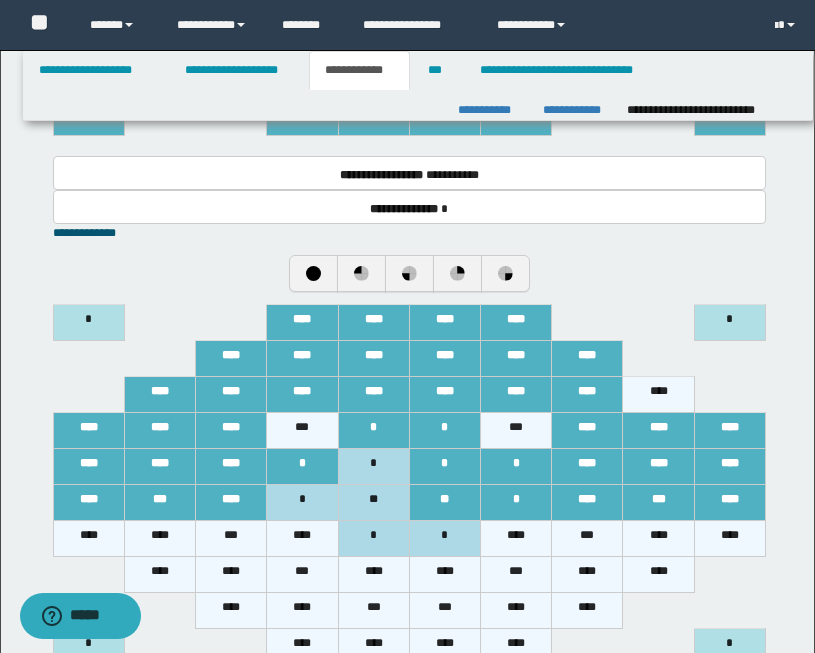 click on "****" at bounding box center [159, 538] 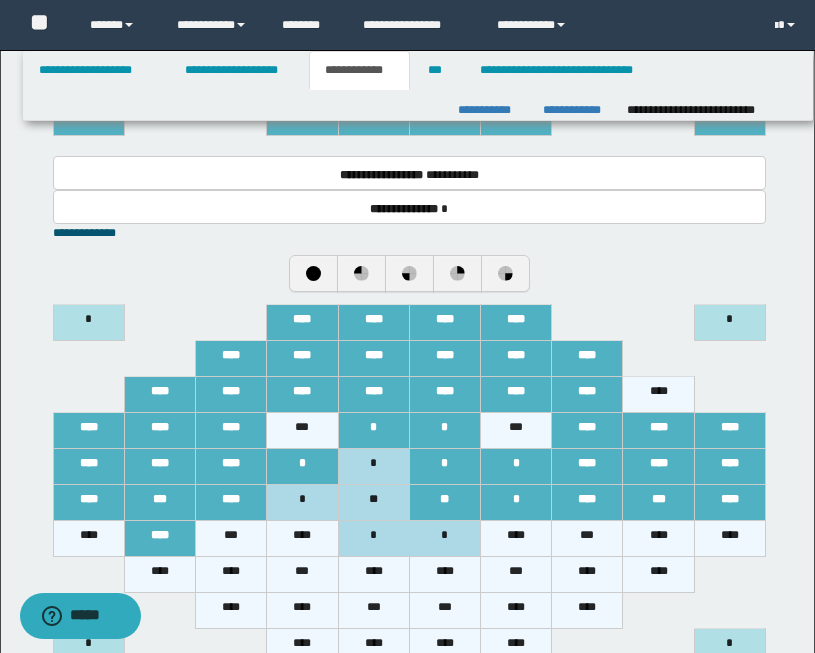 click on "***" at bounding box center (231, 538) 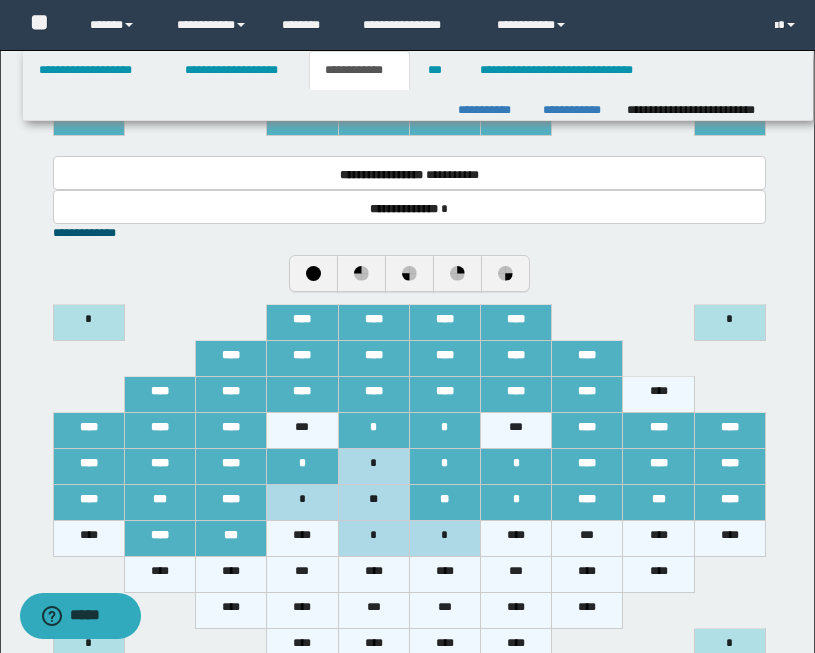 click on "****" at bounding box center (302, 538) 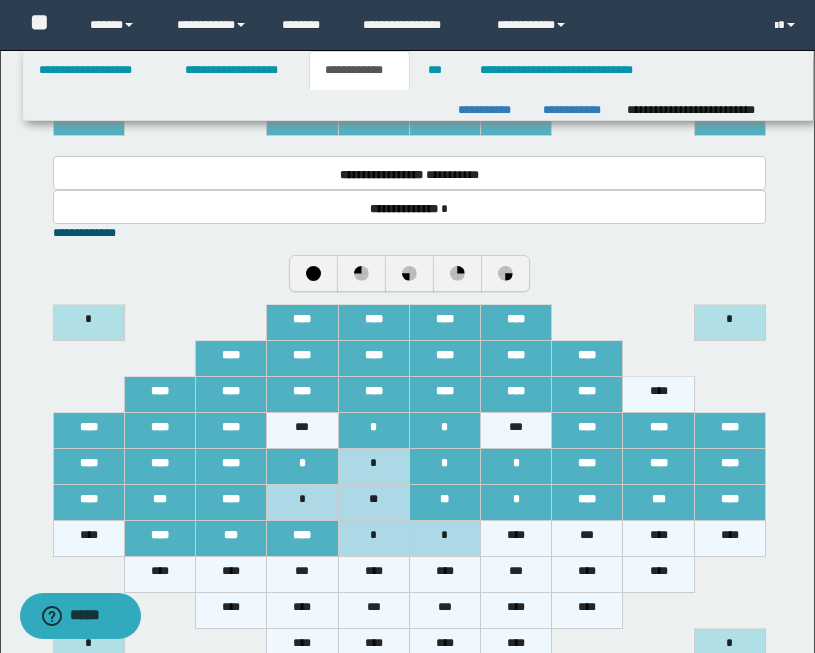 click on "****" at bounding box center [729, 538] 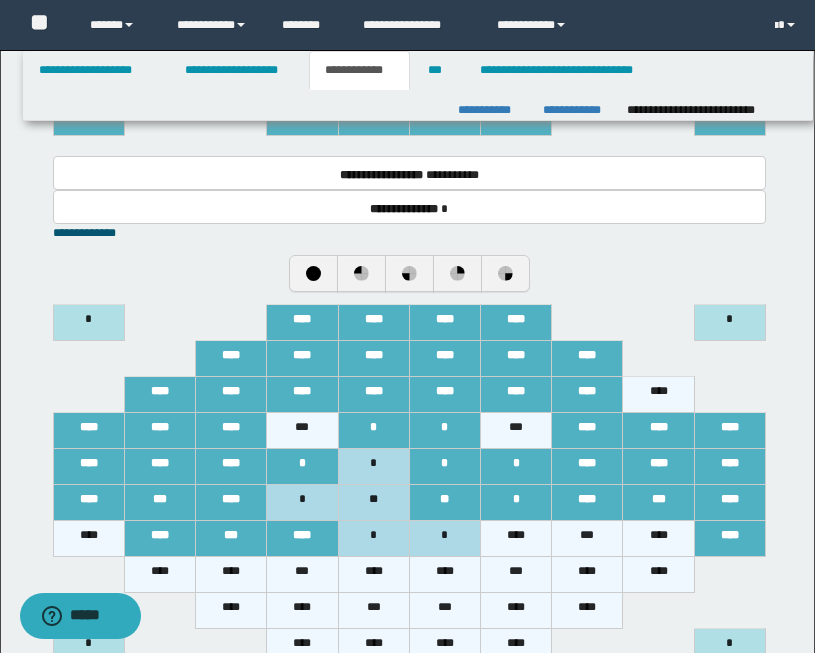 click on "****" at bounding box center [658, 538] 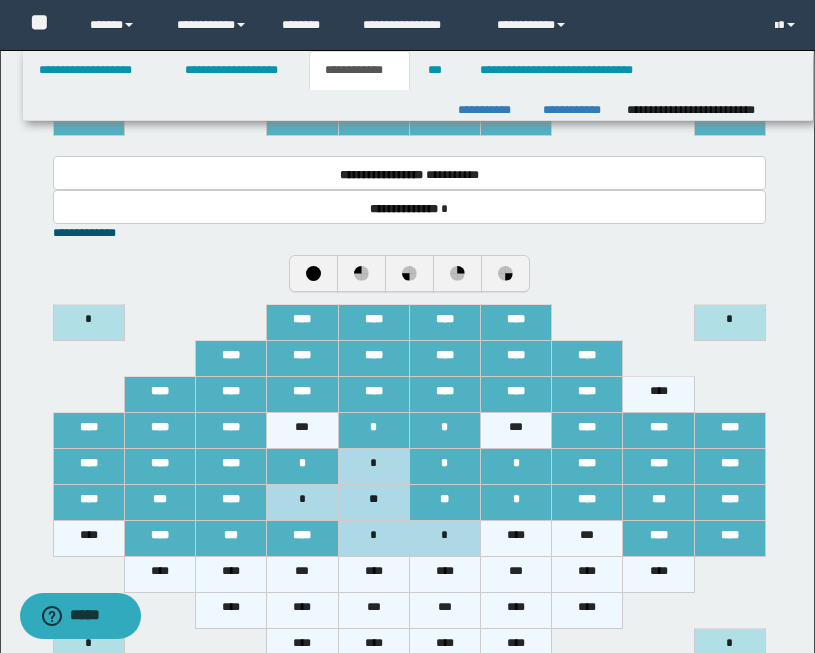 click on "***" at bounding box center (587, 538) 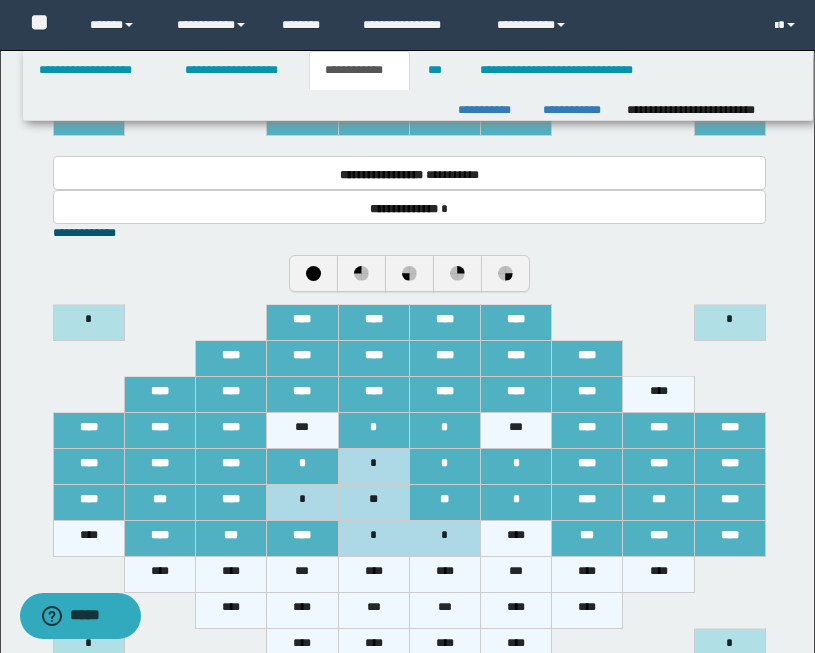 click on "****" at bounding box center (516, 538) 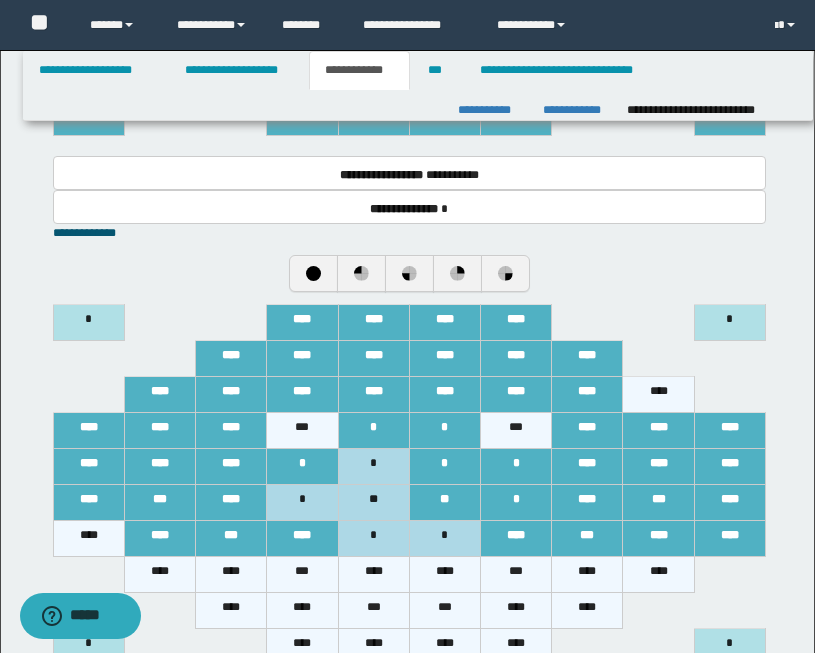 click on "*" at bounding box center (444, 538) 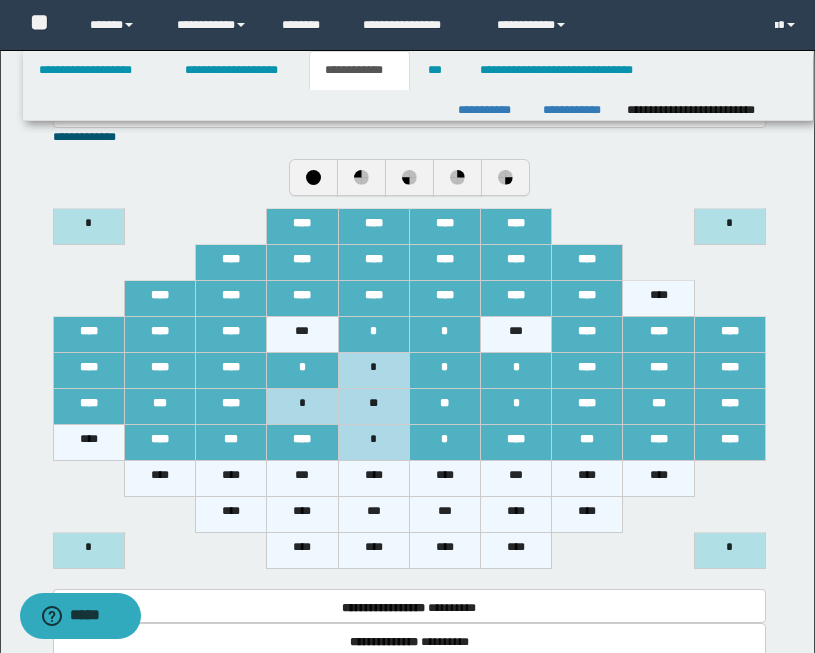 scroll, scrollTop: 1913, scrollLeft: 0, axis: vertical 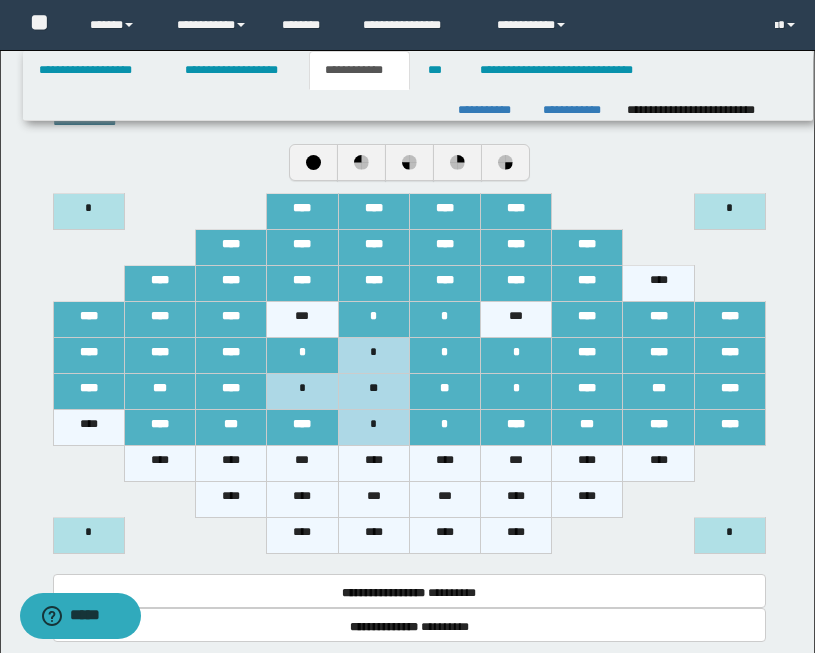 click on "****" at bounding box center [159, 463] 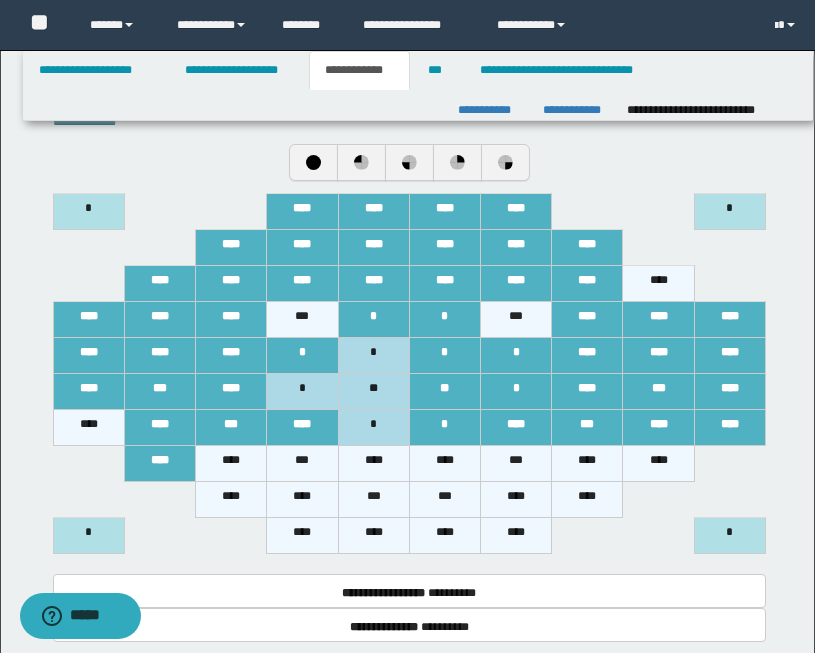 click on "****" at bounding box center (231, 463) 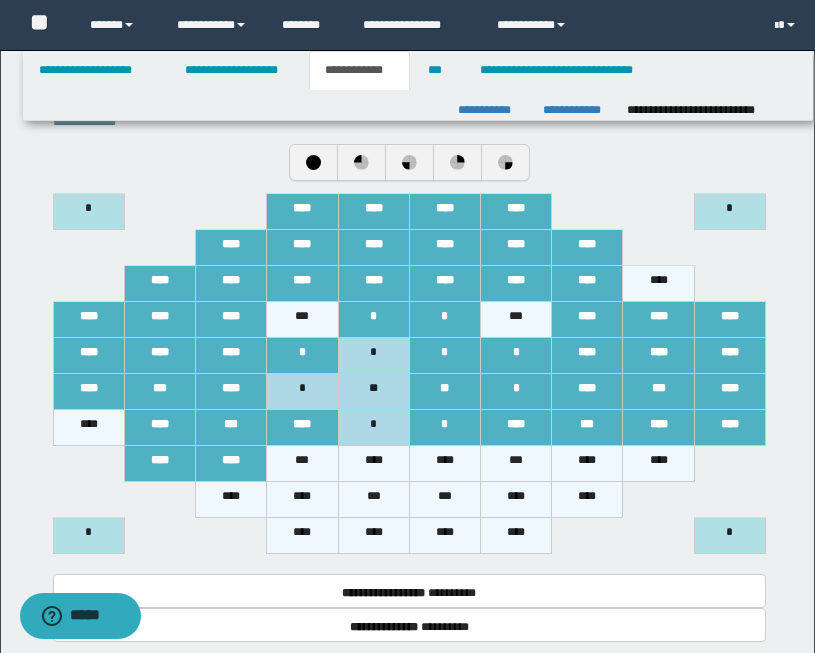 click on "****" at bounding box center [373, 463] 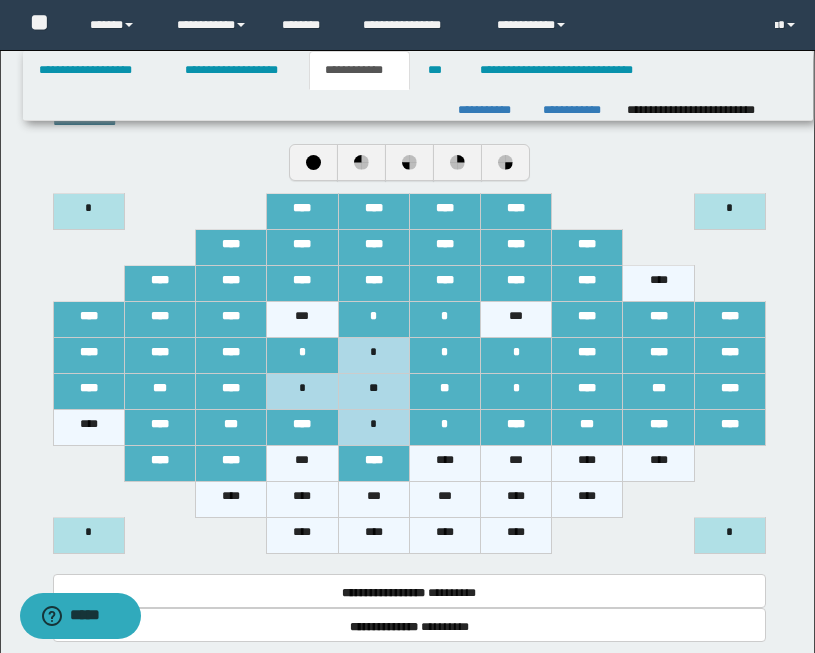 click on "****" at bounding box center (444, 463) 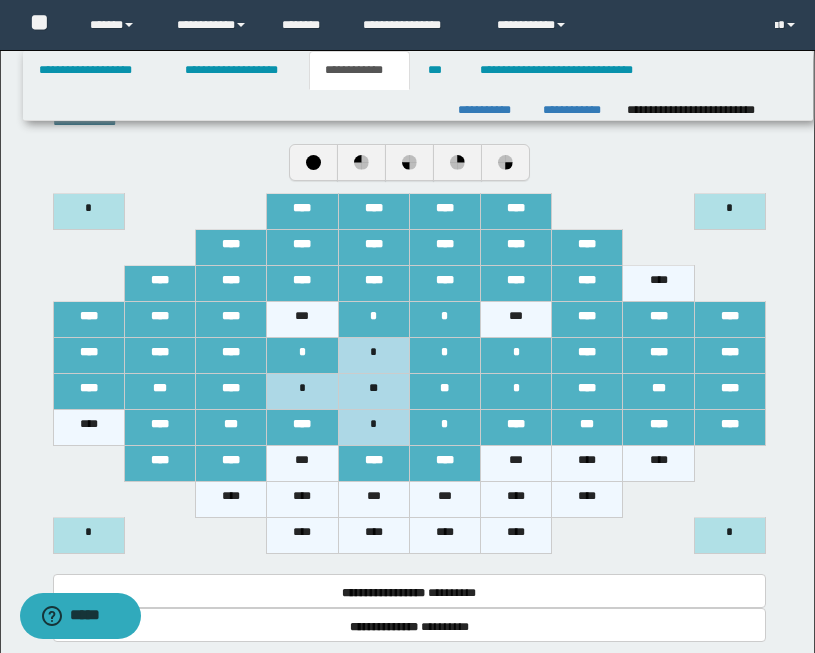 click on "***" at bounding box center (516, 463) 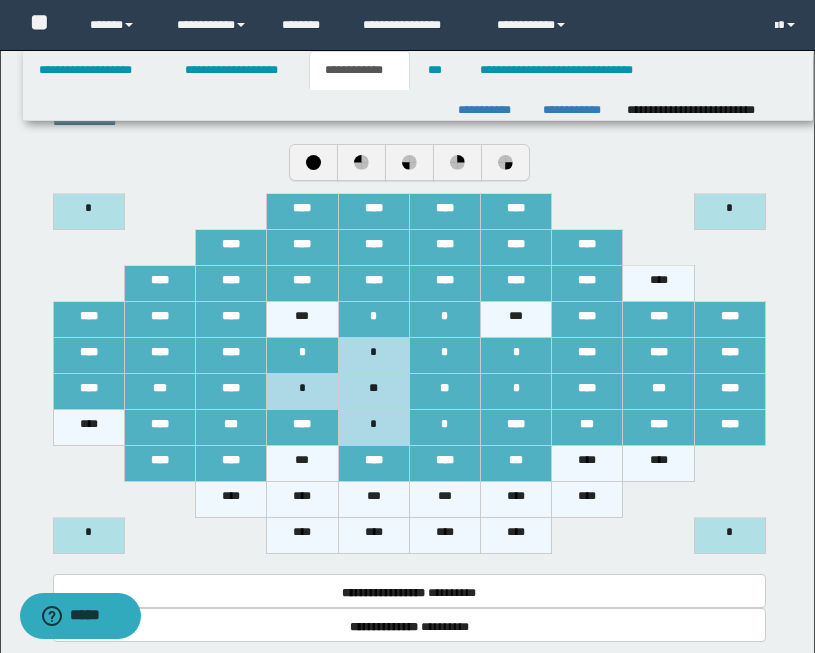 click on "****" at bounding box center [587, 463] 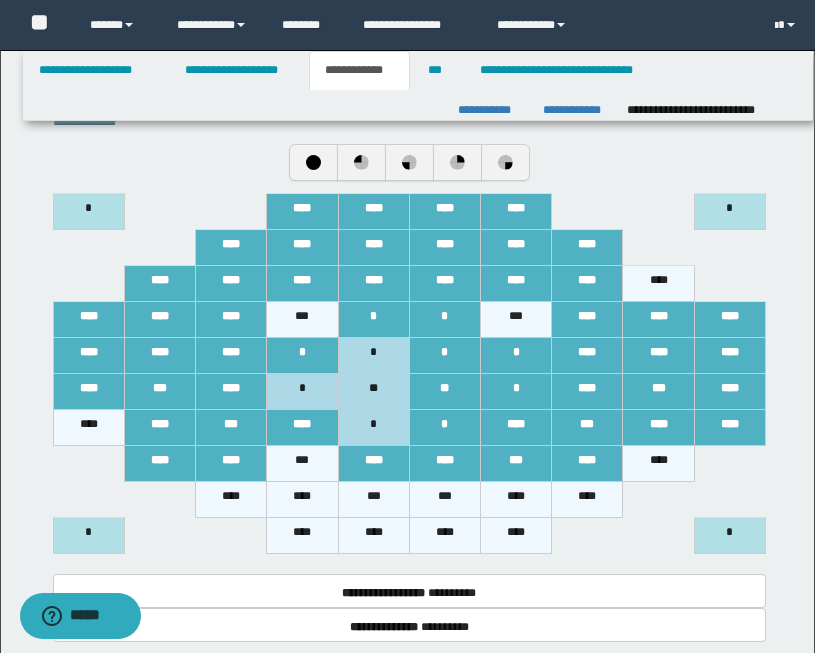 click on "****" at bounding box center [658, 463] 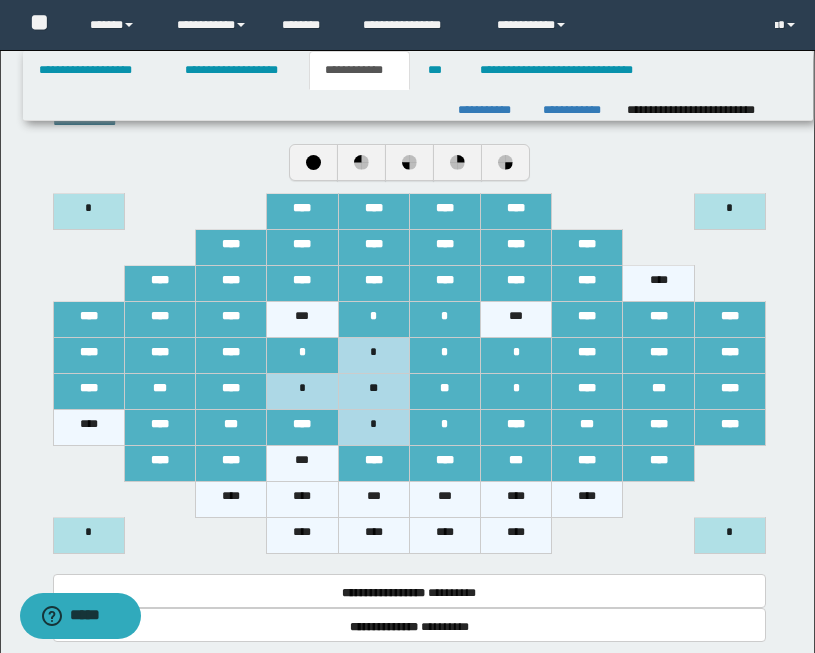 click on "****" at bounding box center [231, 499] 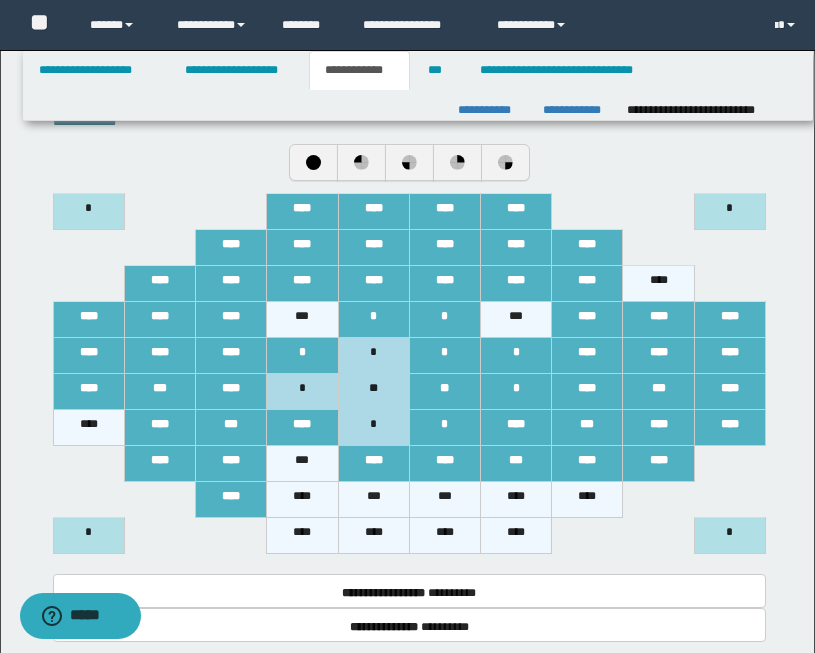 click on "****" at bounding box center [302, 499] 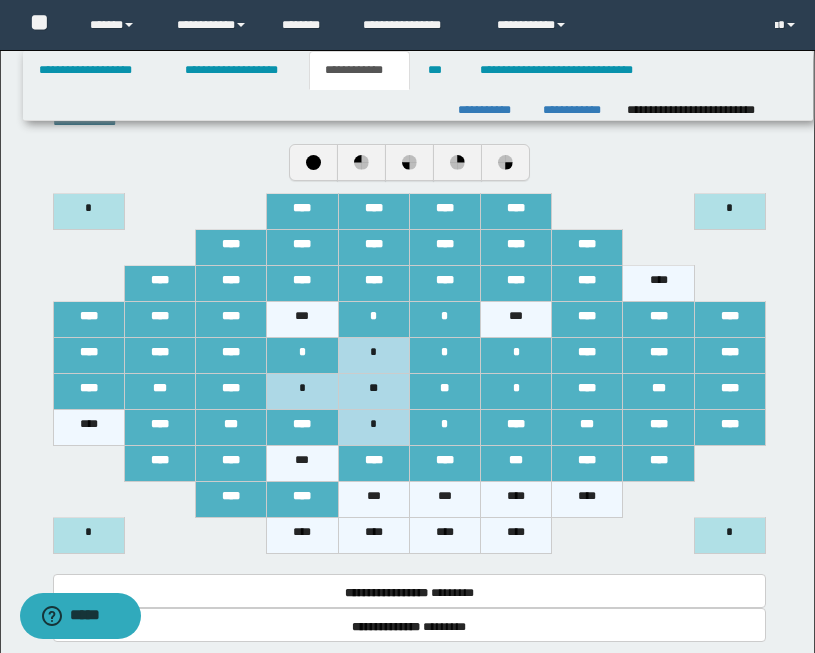 click on "***" at bounding box center [373, 499] 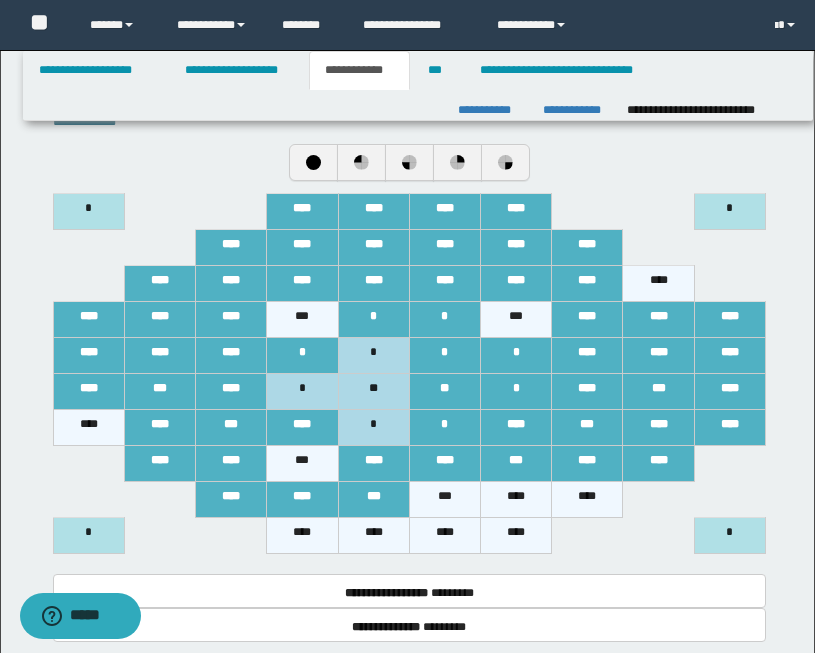 click on "***" at bounding box center (444, 499) 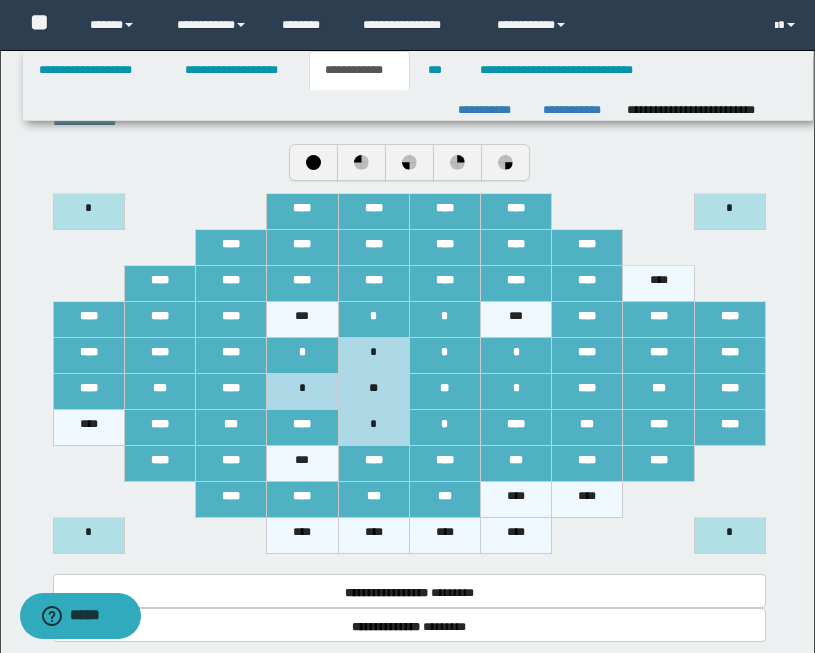 click on "****" at bounding box center (516, 499) 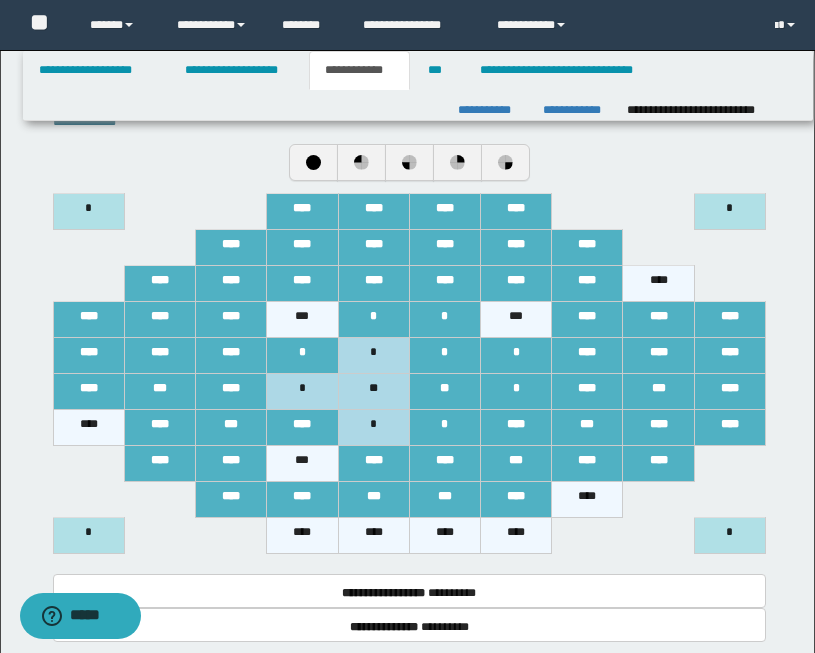click on "****" at bounding box center [587, 499] 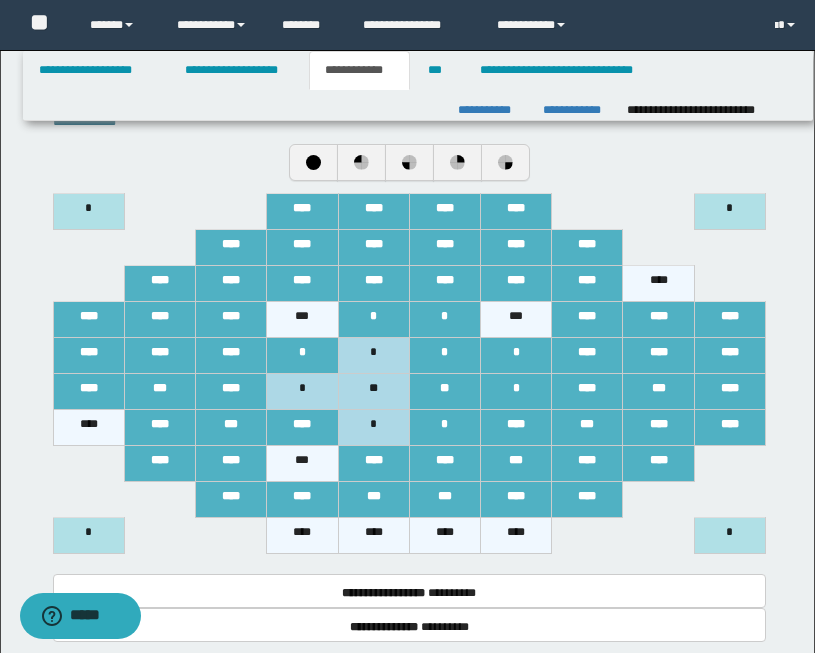 click on "****" at bounding box center (302, 535) 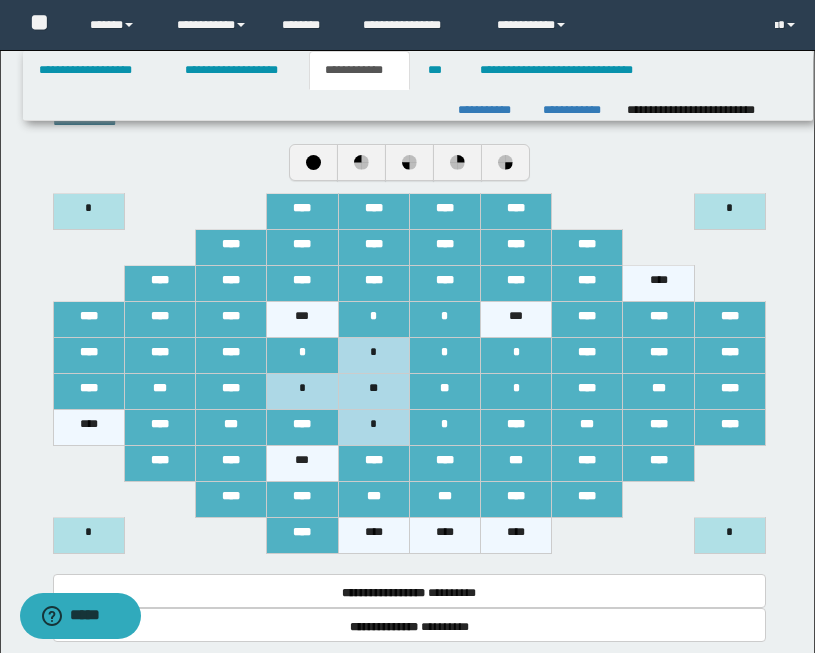 click on "****" at bounding box center [373, 535] 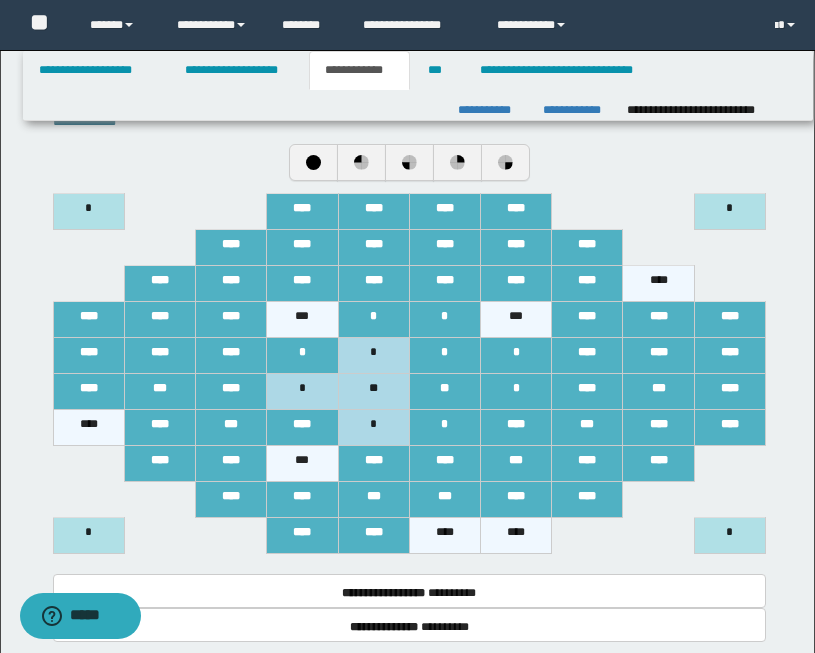 click on "****" at bounding box center [444, 535] 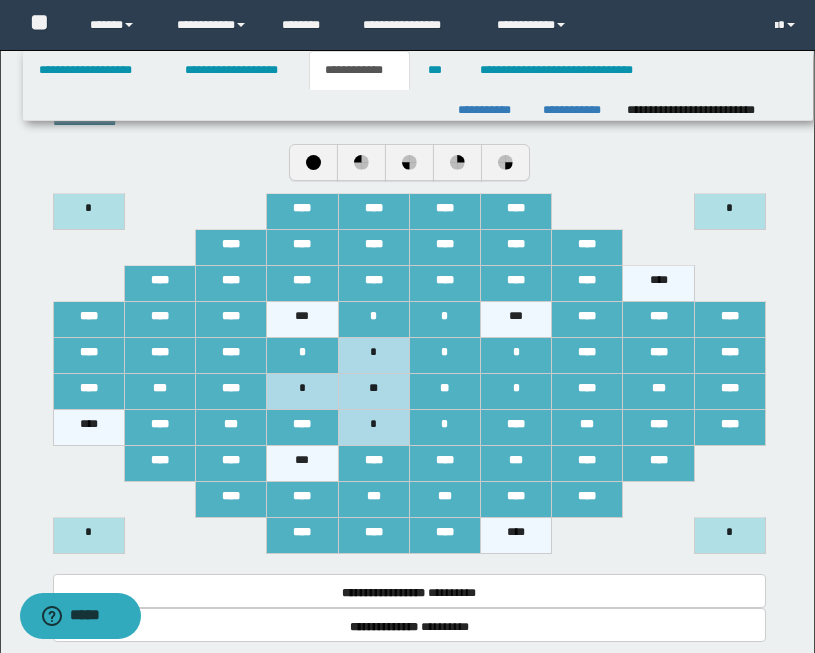 click on "****" at bounding box center (516, 535) 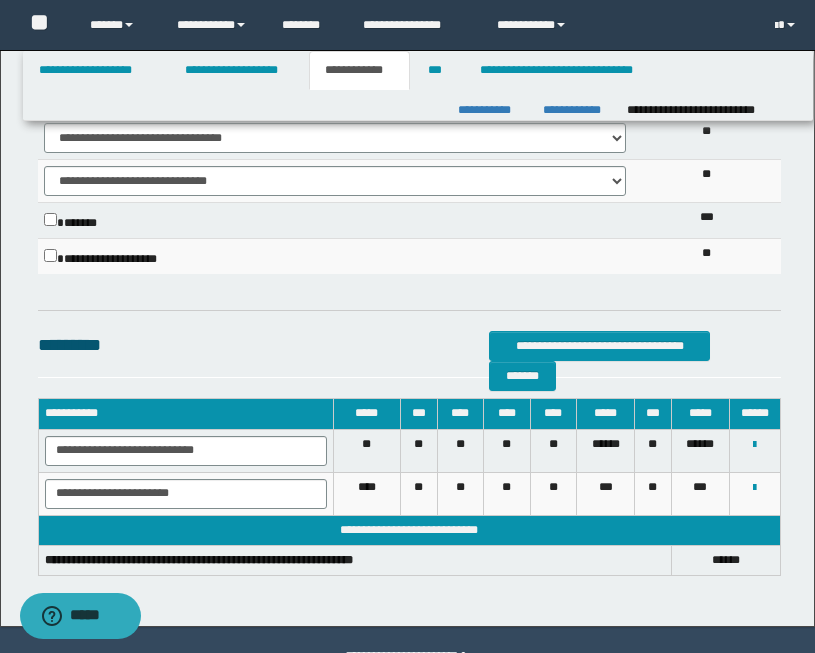 scroll, scrollTop: 3258, scrollLeft: 0, axis: vertical 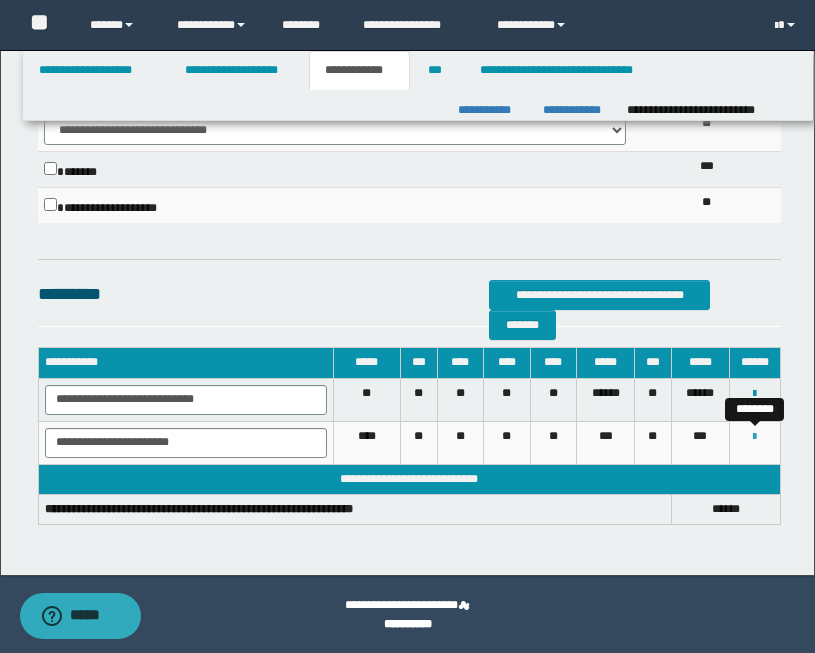 click at bounding box center [754, 437] 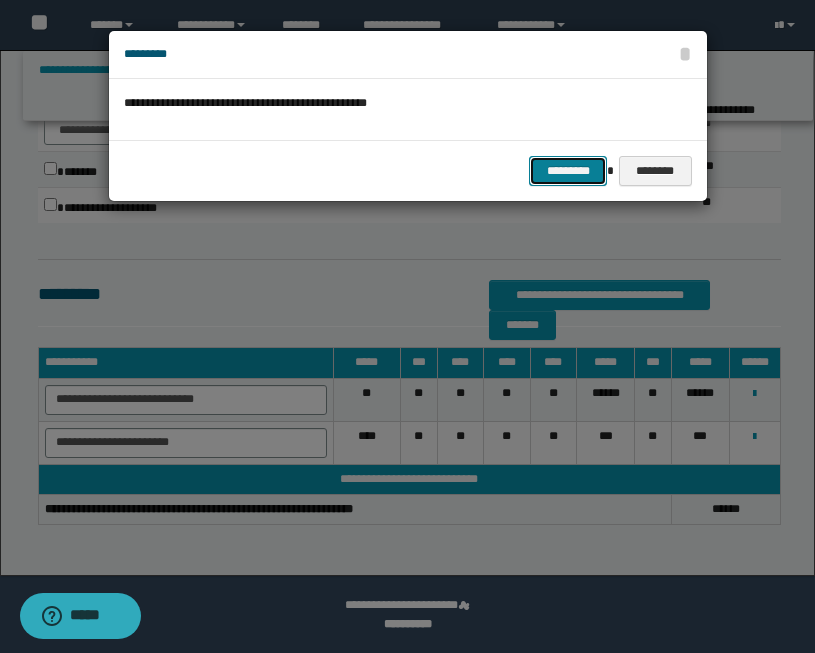 click on "*********" at bounding box center (568, 171) 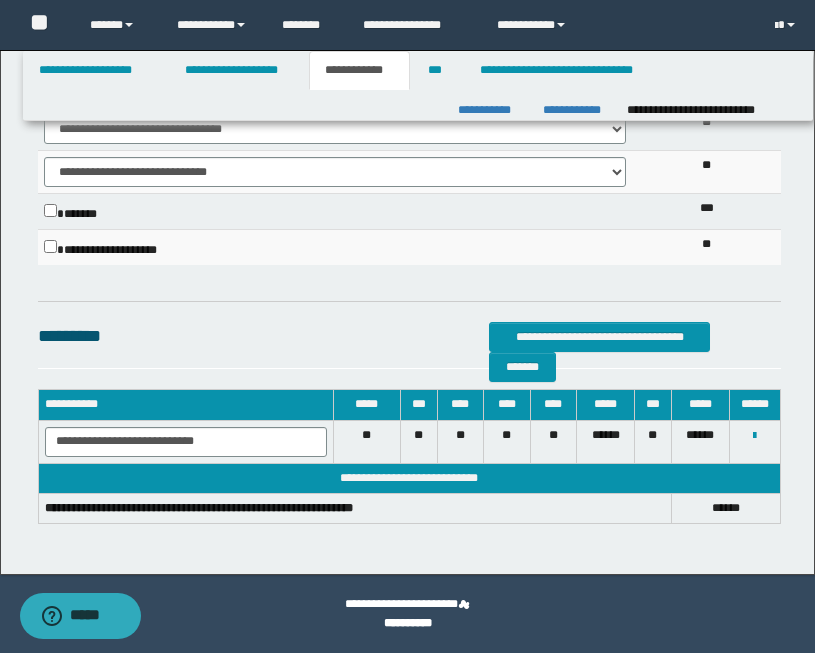 scroll, scrollTop: 3215, scrollLeft: 0, axis: vertical 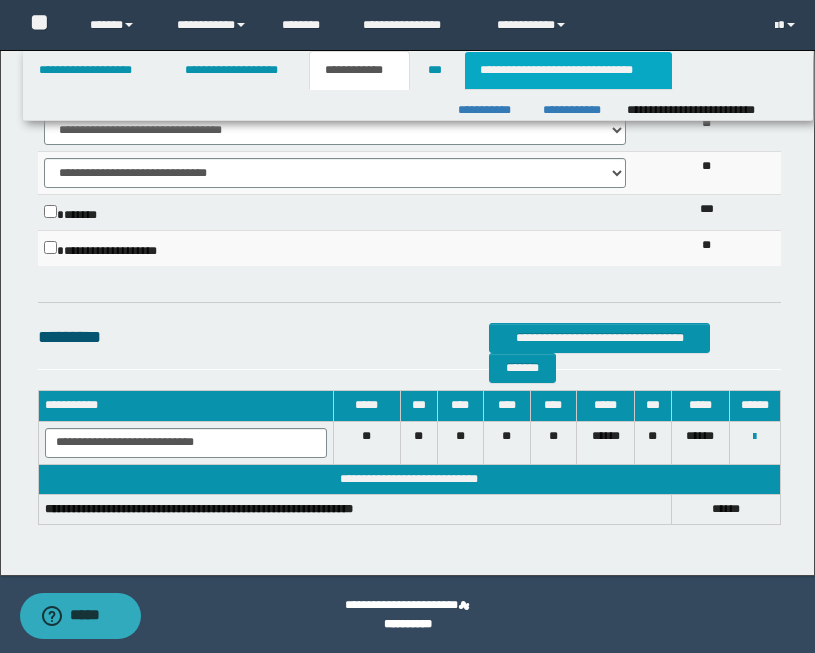 click on "**********" at bounding box center [568, 70] 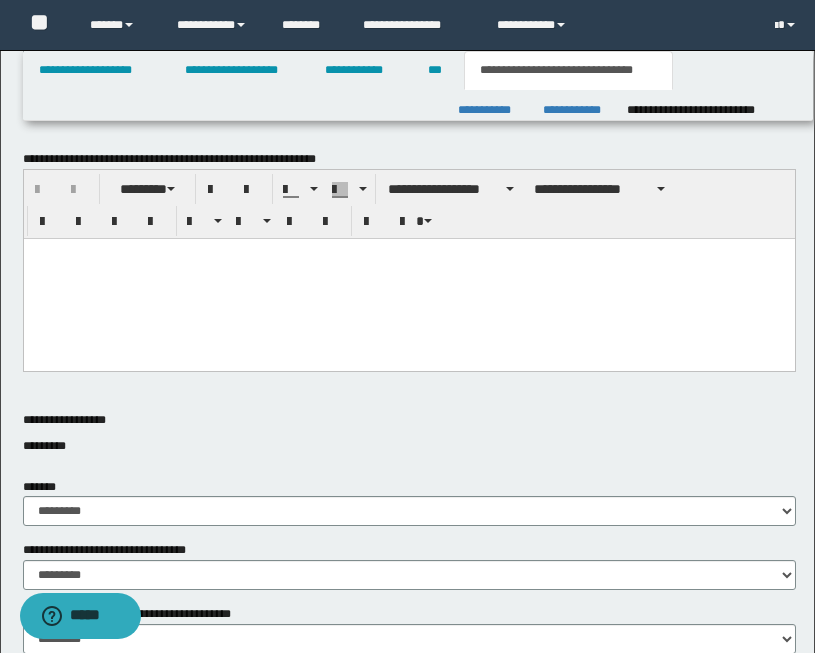 scroll, scrollTop: 0, scrollLeft: 0, axis: both 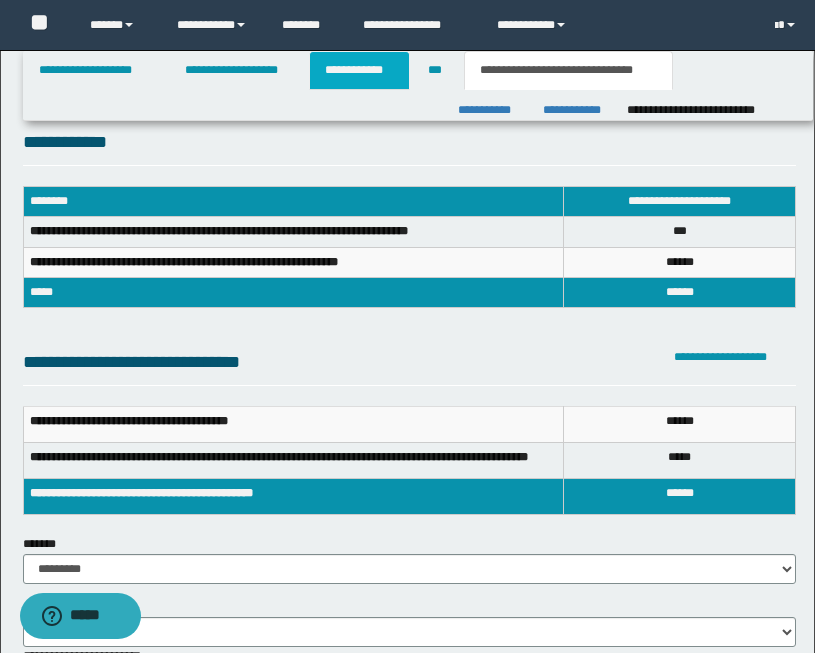 click on "**********" at bounding box center [359, 70] 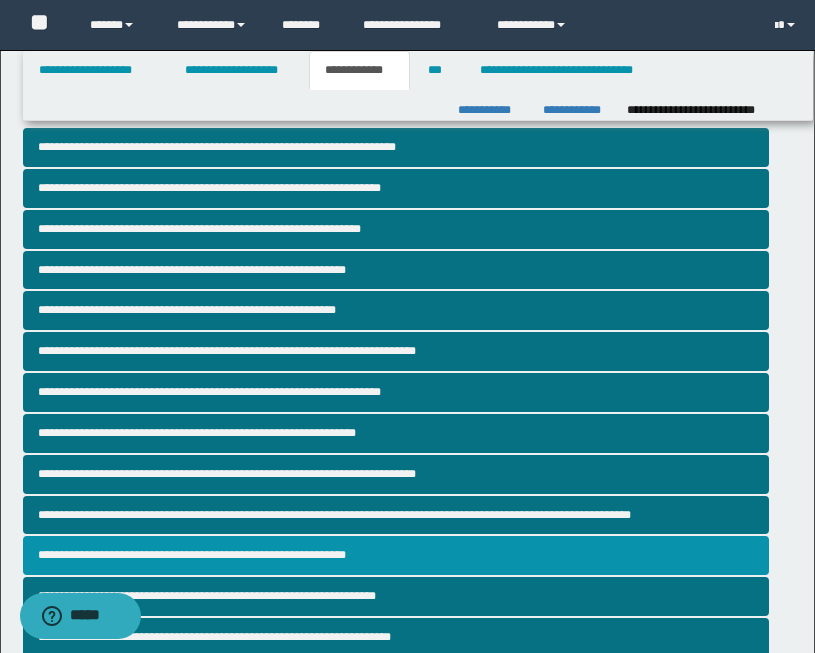 click on "**********" at bounding box center [396, 555] 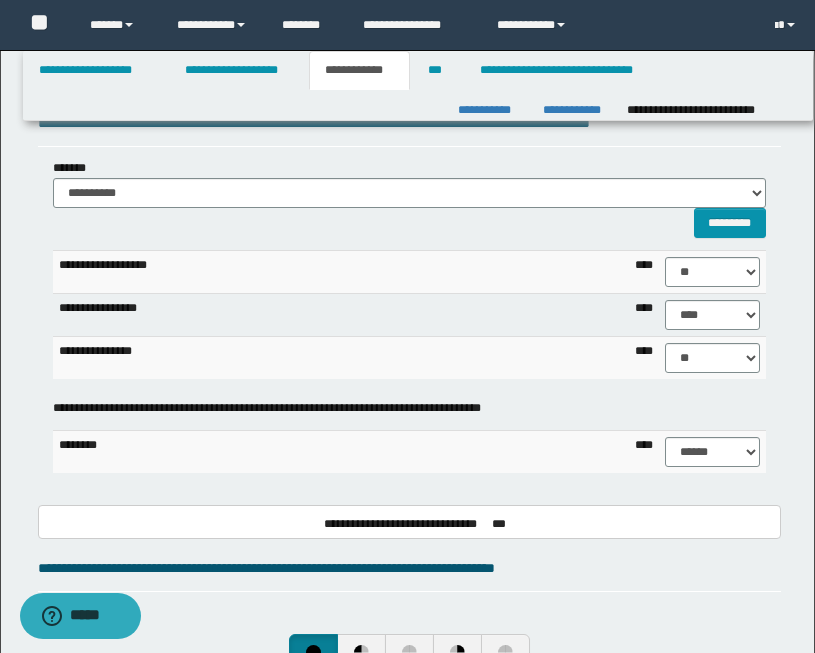 scroll, scrollTop: 946, scrollLeft: 0, axis: vertical 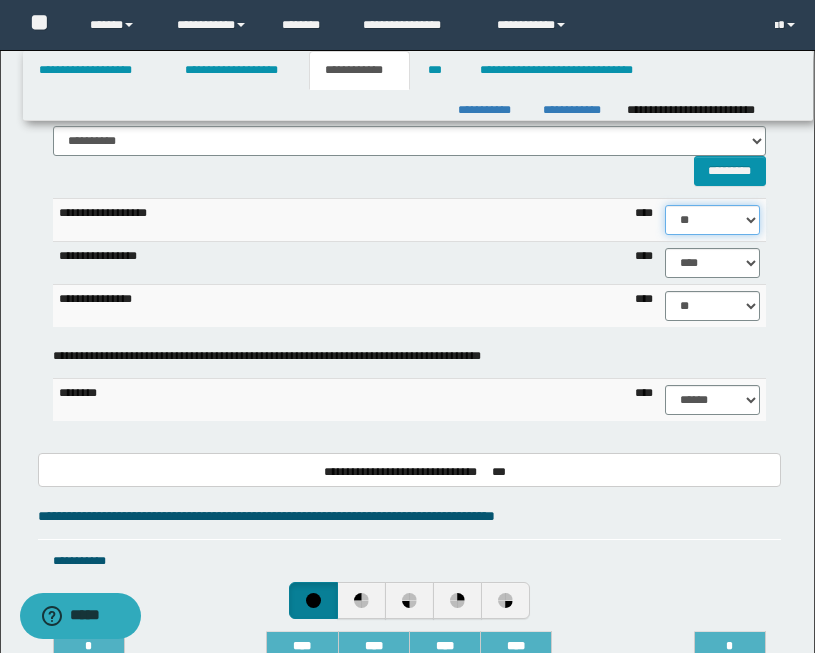 click on "******
****
**
**
**
**
**
**
**
**
***
***
***
***
***
***
***
***
***
***
****
****
****
****" at bounding box center (712, 220) 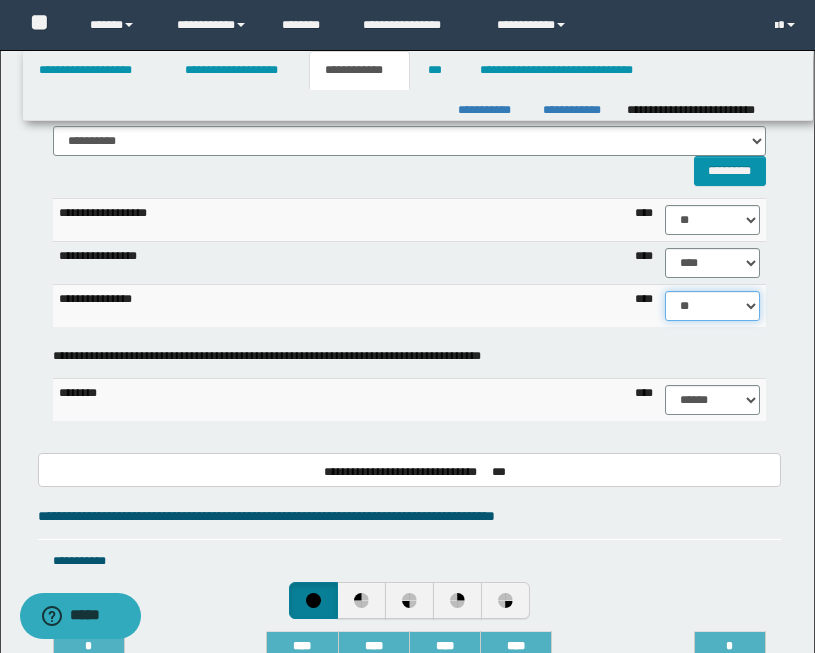 click on "******
****
**
**
**
**
**
**
**
**
***
***
***
***
***
***
***
***
***
***
****
****
****
****" at bounding box center [712, 306] 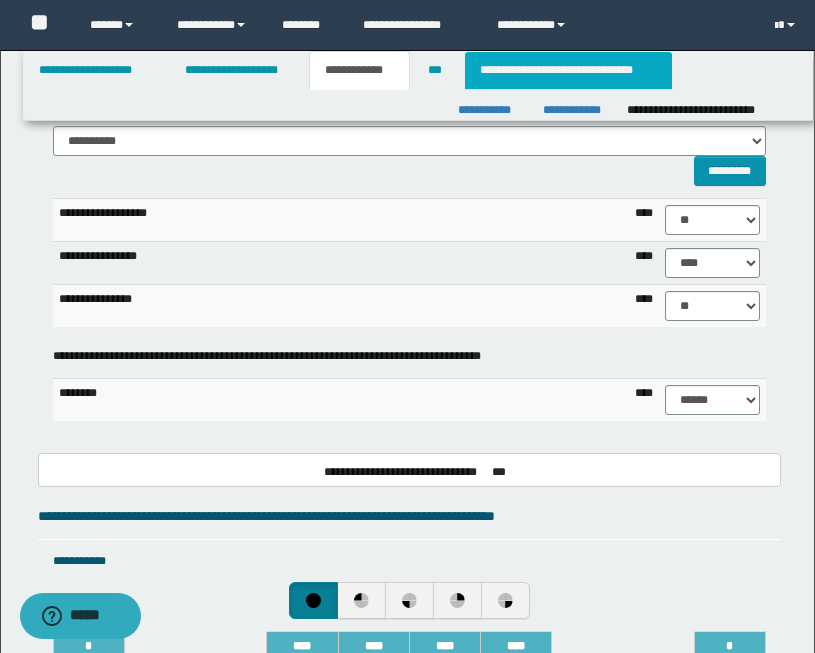 click on "**********" at bounding box center [568, 70] 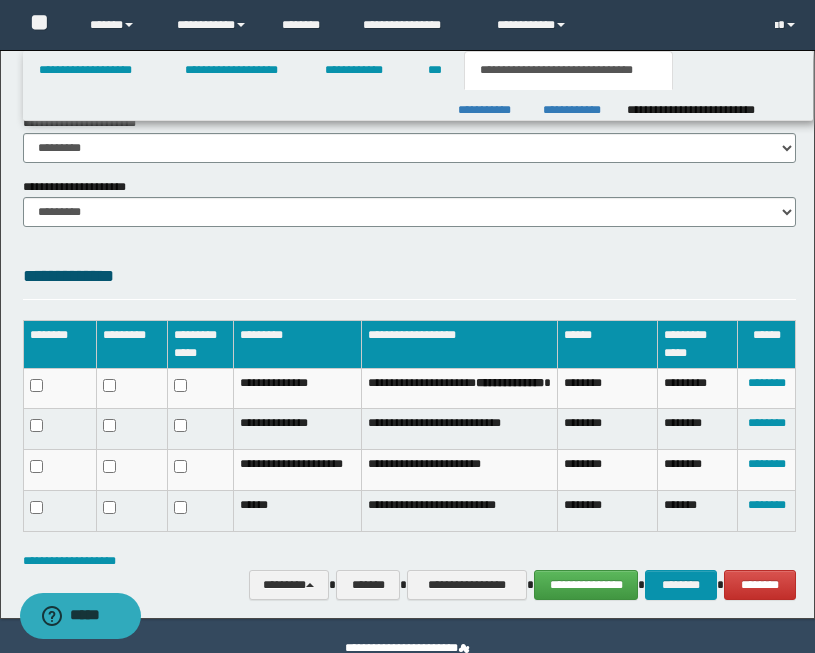 scroll, scrollTop: 1558, scrollLeft: 0, axis: vertical 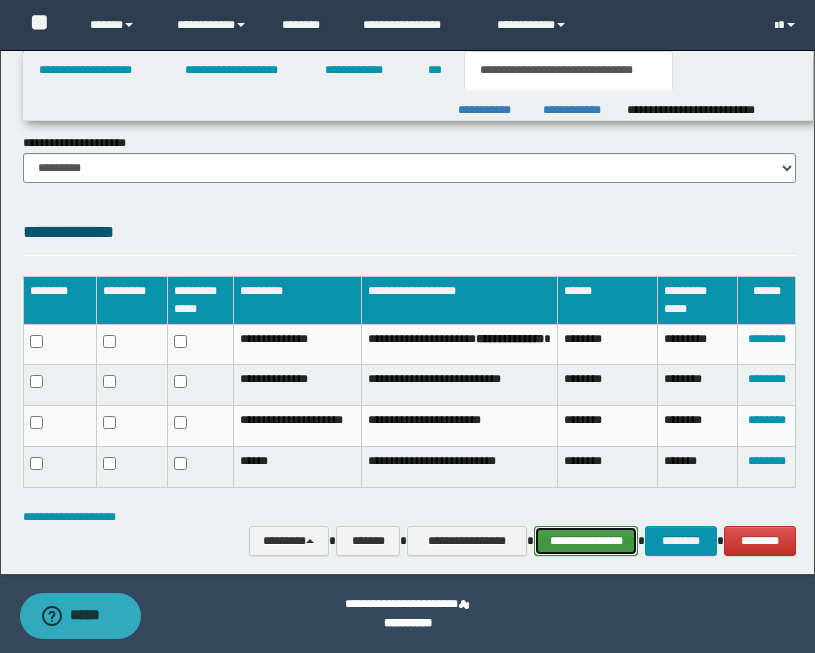 click on "**********" at bounding box center (586, 541) 